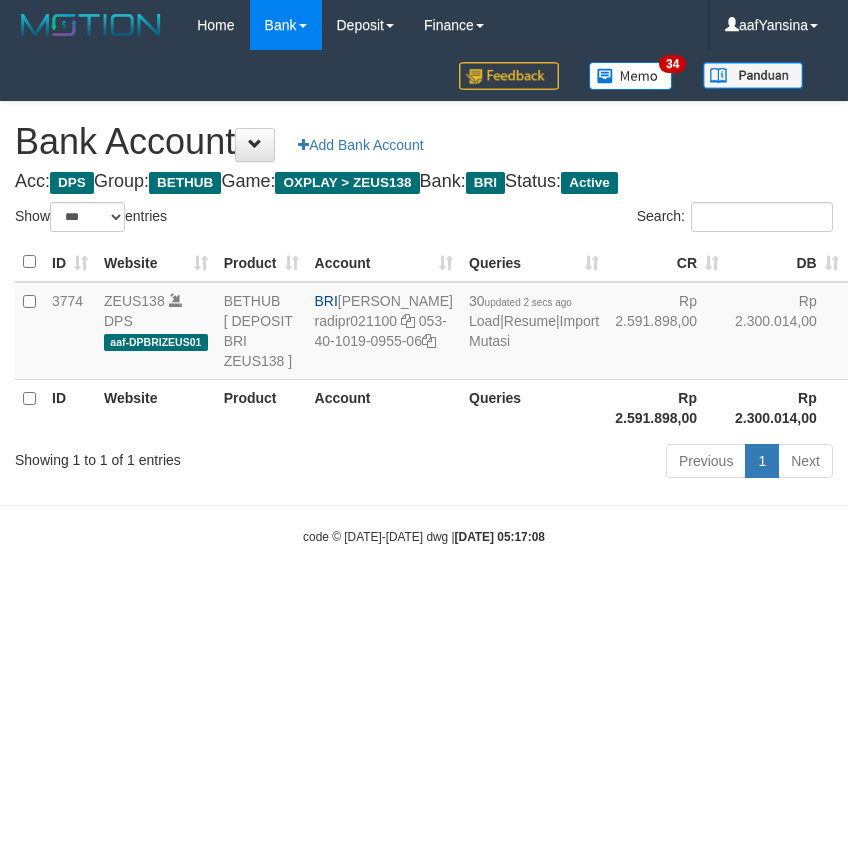 select on "***" 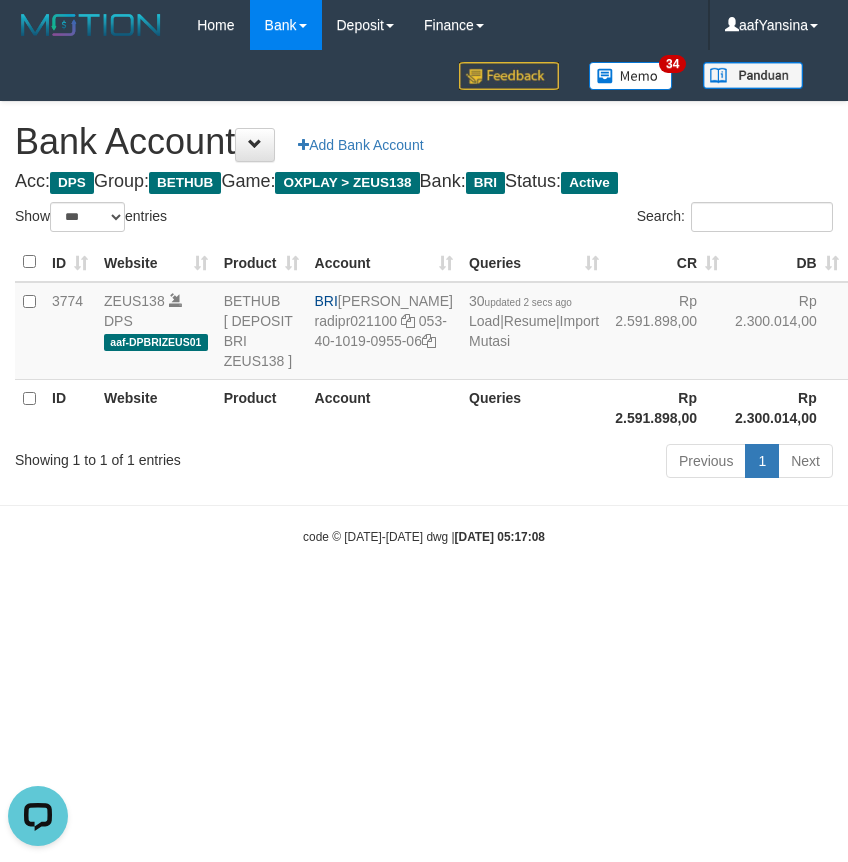 scroll, scrollTop: 0, scrollLeft: 0, axis: both 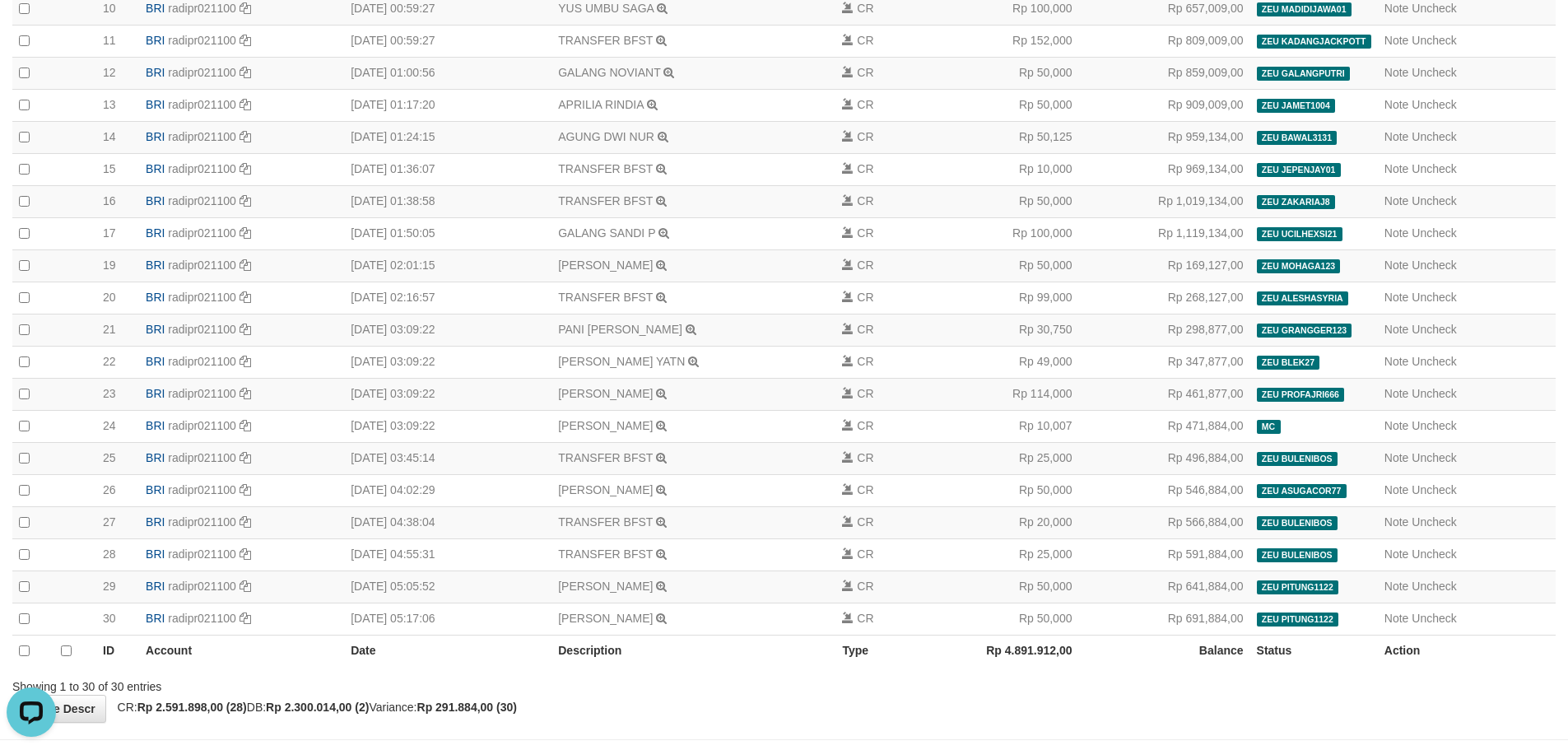 drag, startPoint x: 1122, startPoint y: 714, endPoint x: 1241, endPoint y: 719, distance: 119.105 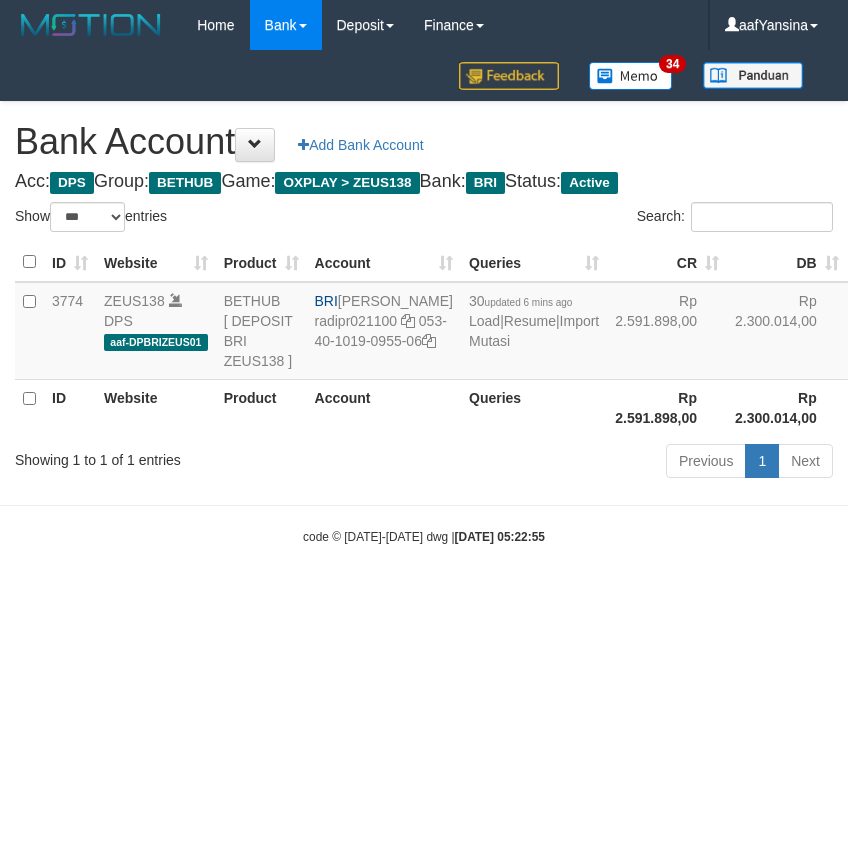 select on "***" 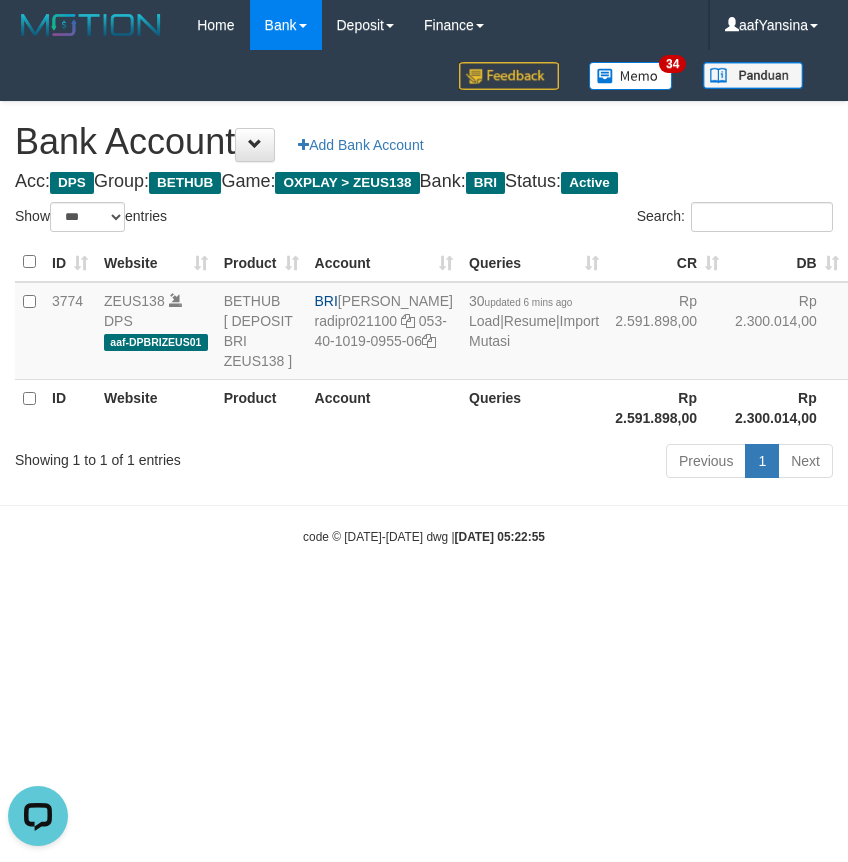 scroll, scrollTop: 0, scrollLeft: 0, axis: both 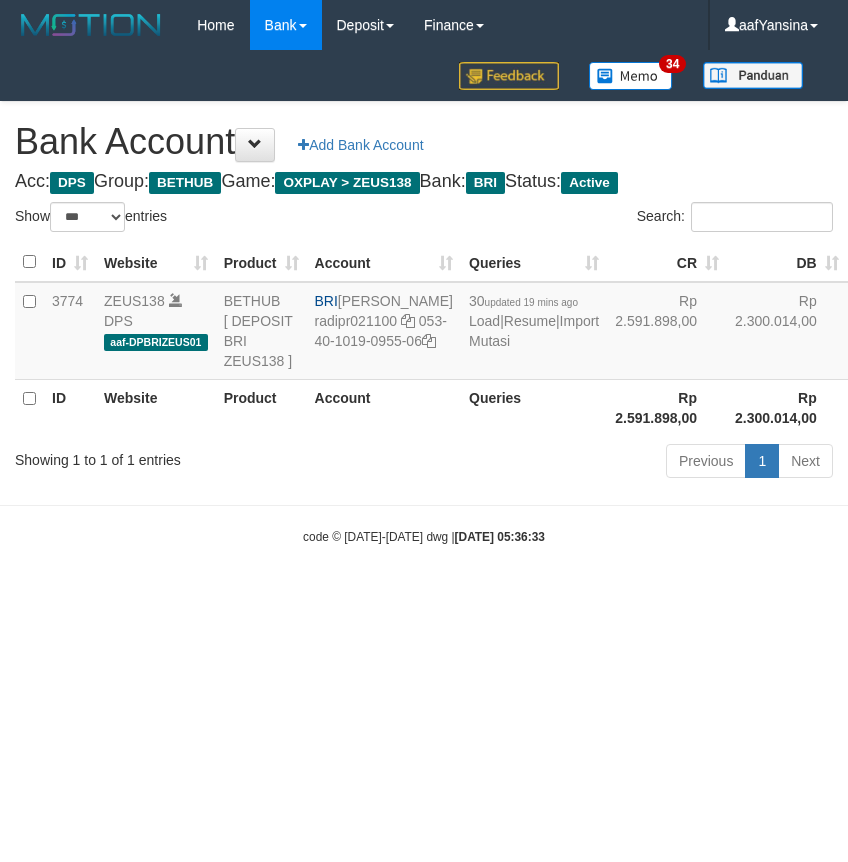 select on "***" 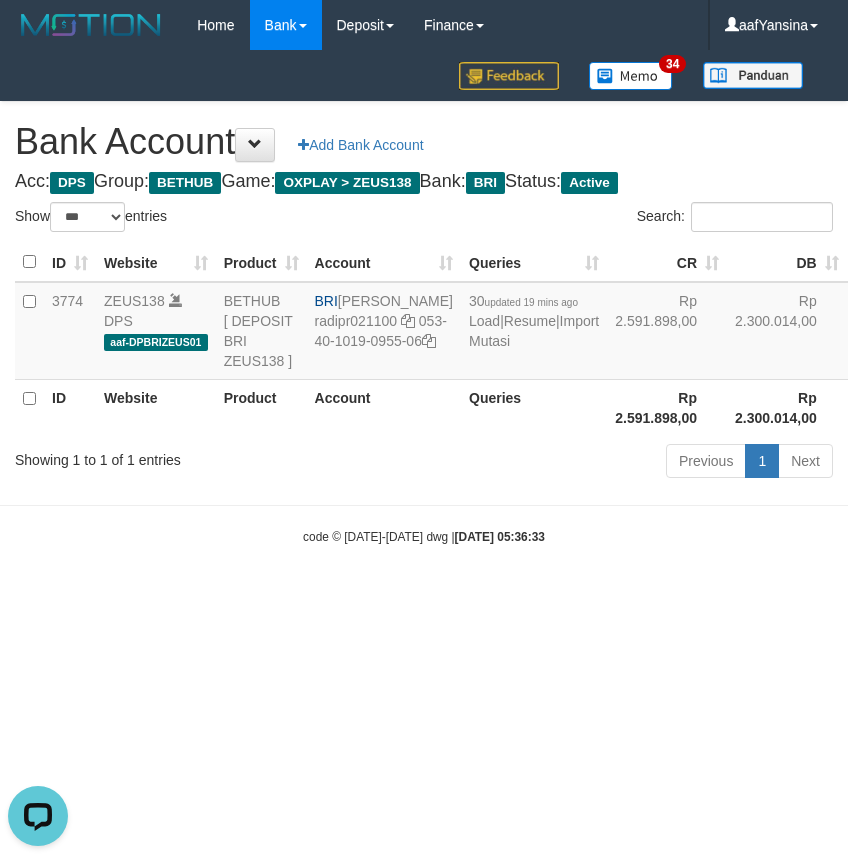 scroll, scrollTop: 0, scrollLeft: 0, axis: both 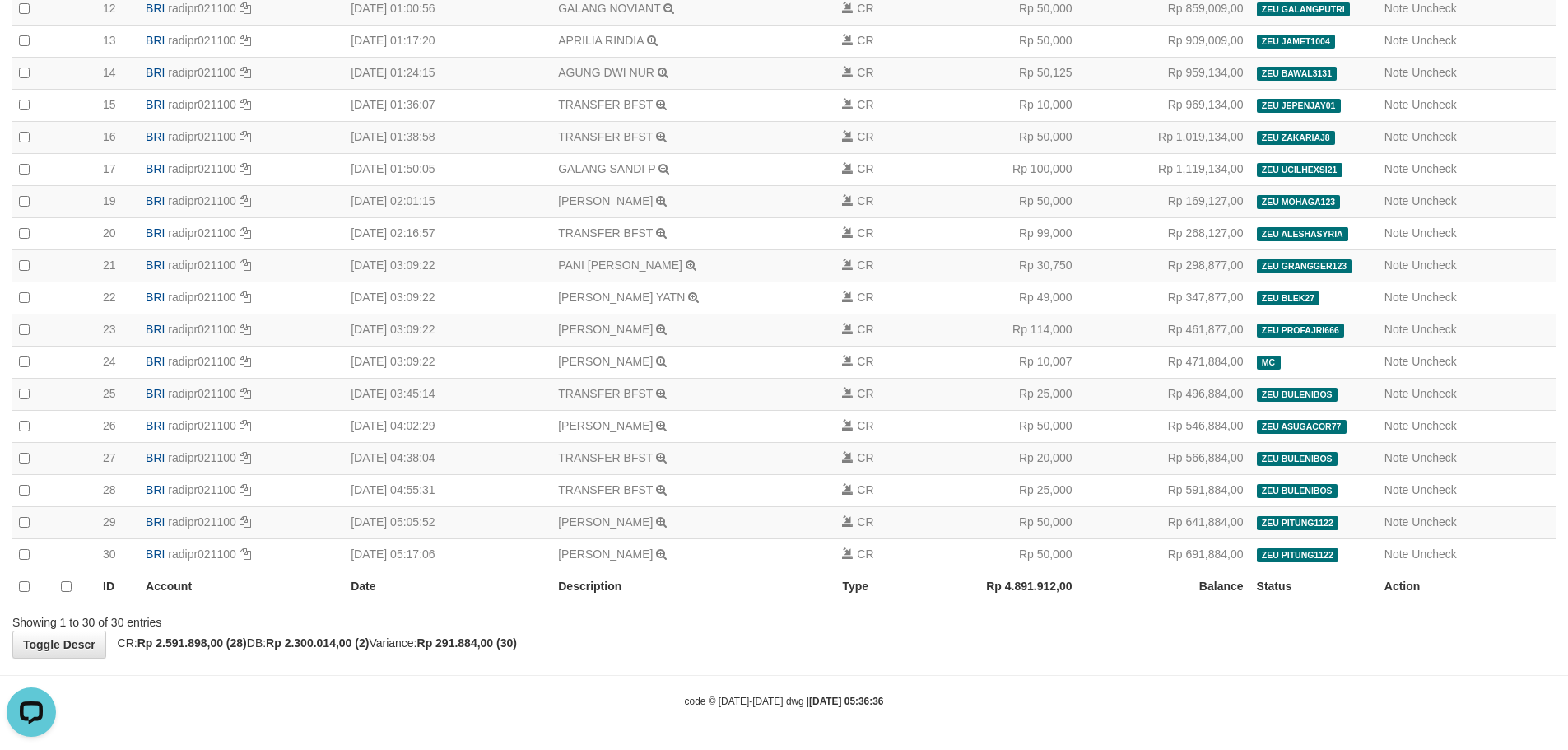 click on "Toggle navigation
Home
Bank
Account List
Deposit
History
Finance
Financial Data
aafYansina
My Profile
Log Out
34
Bank History
Acc:" at bounding box center [784, 83] 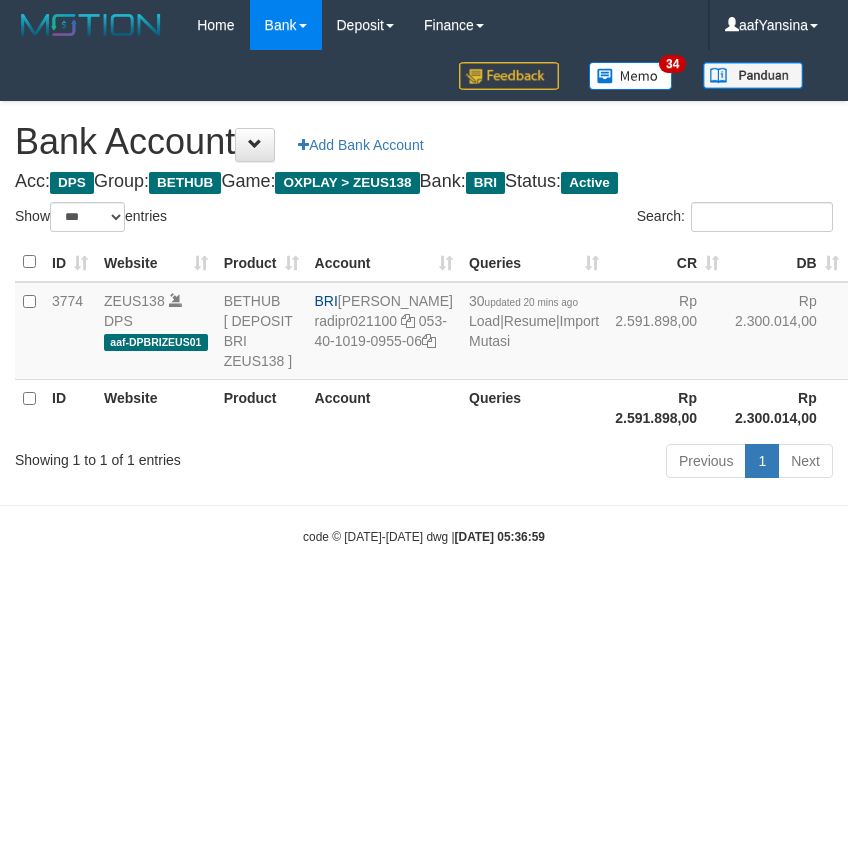 select on "***" 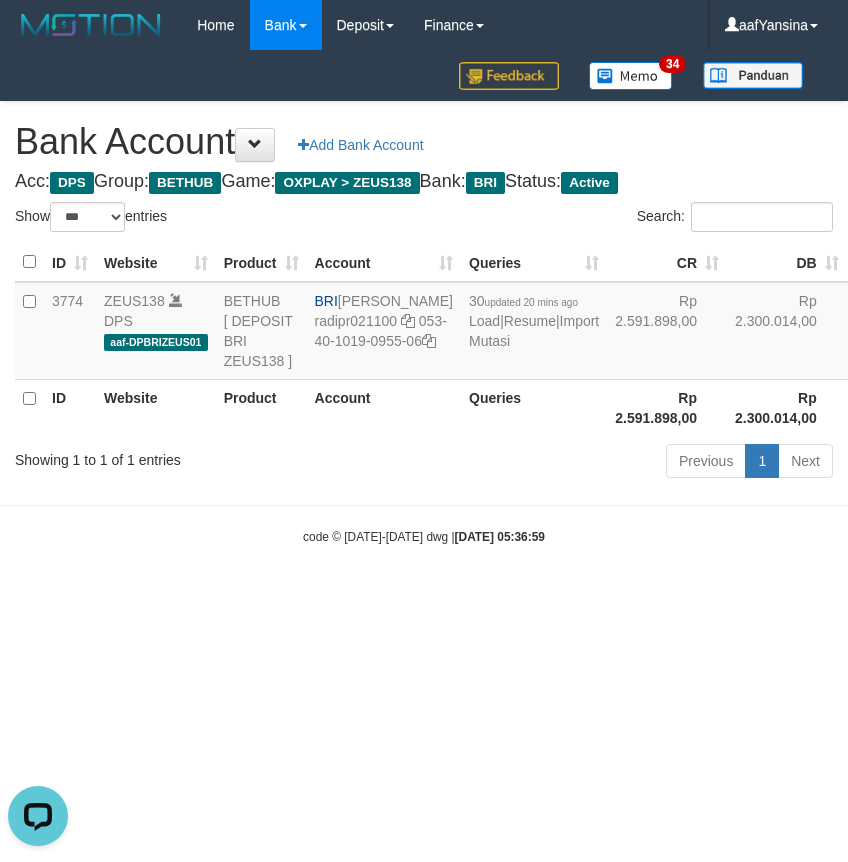 scroll, scrollTop: 0, scrollLeft: 0, axis: both 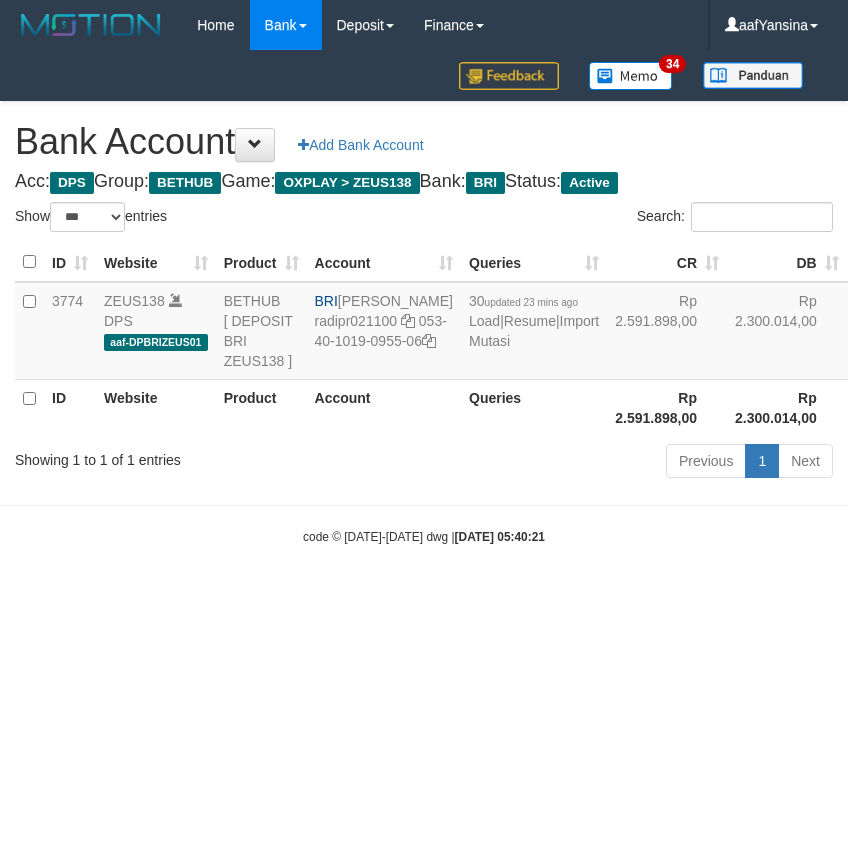 select on "***" 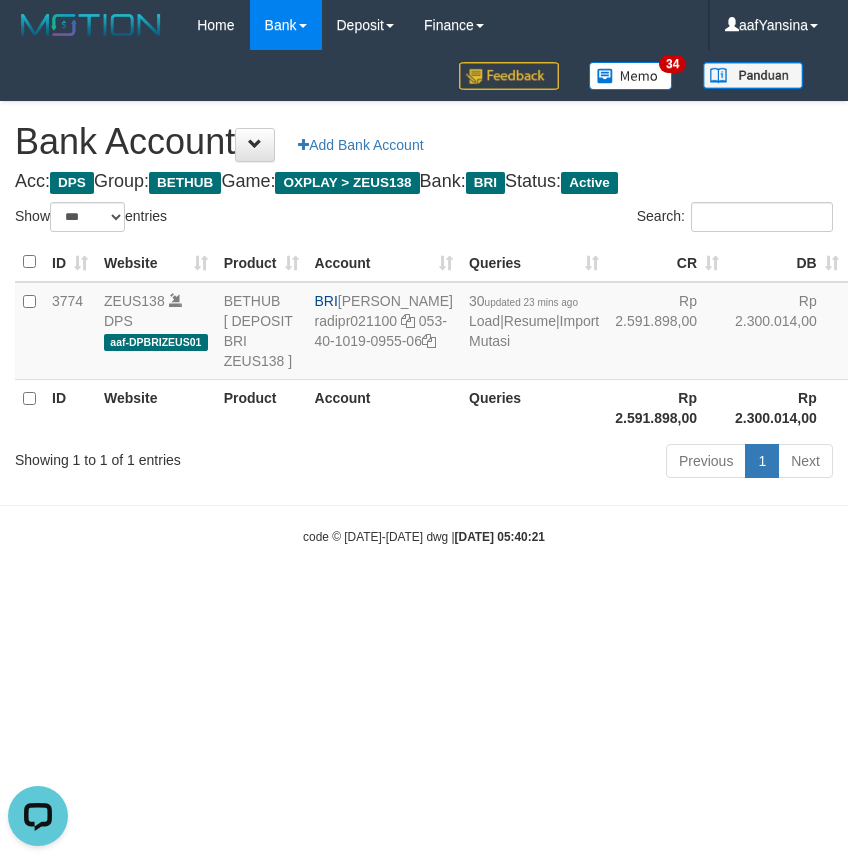 scroll, scrollTop: 0, scrollLeft: 0, axis: both 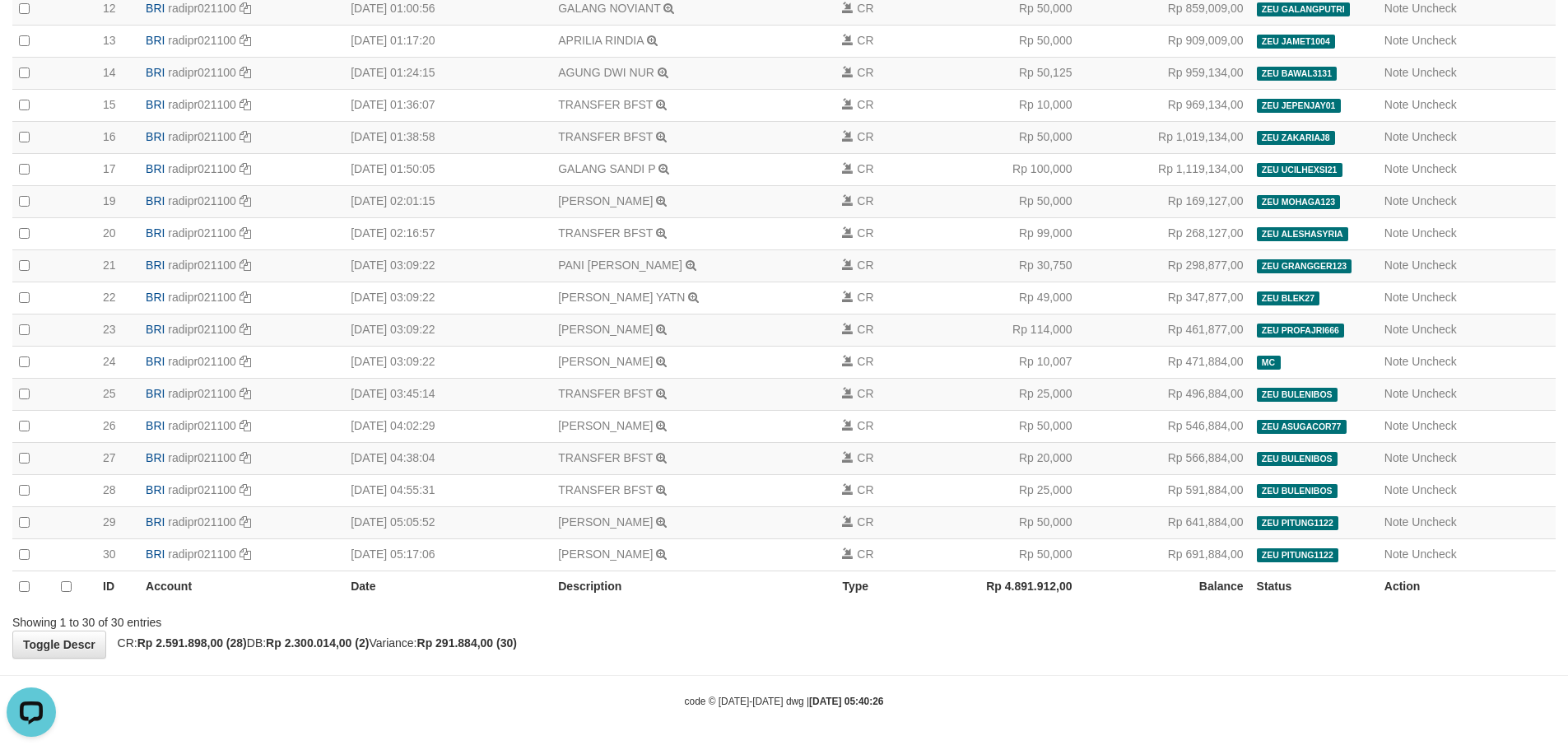 click at bounding box center [784, 675] 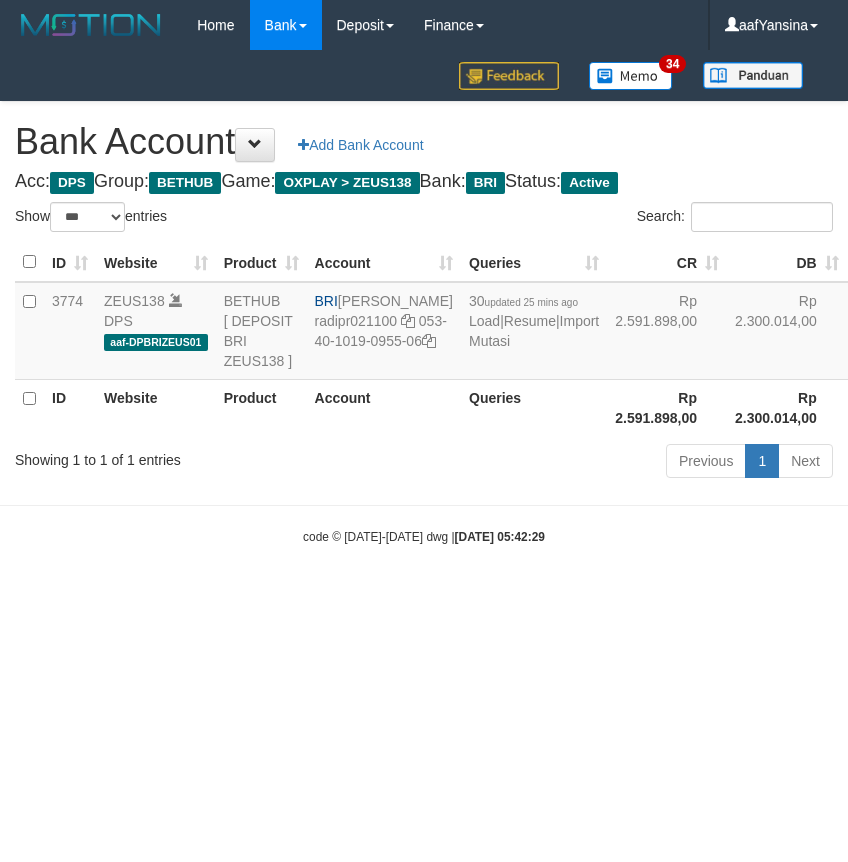 select on "***" 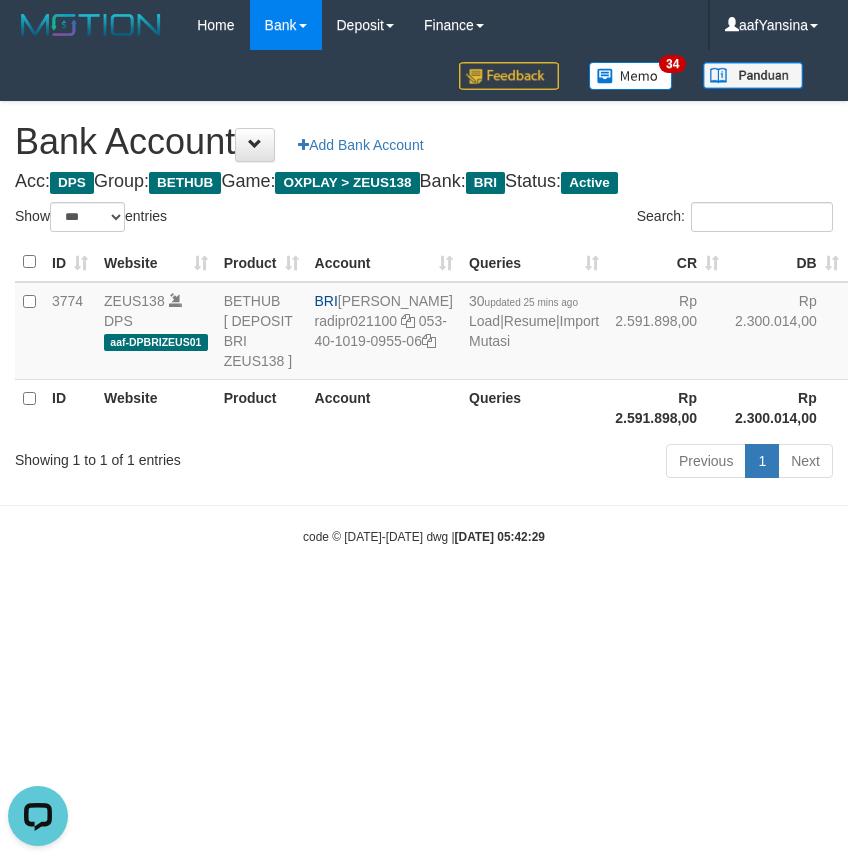scroll, scrollTop: 0, scrollLeft: 0, axis: both 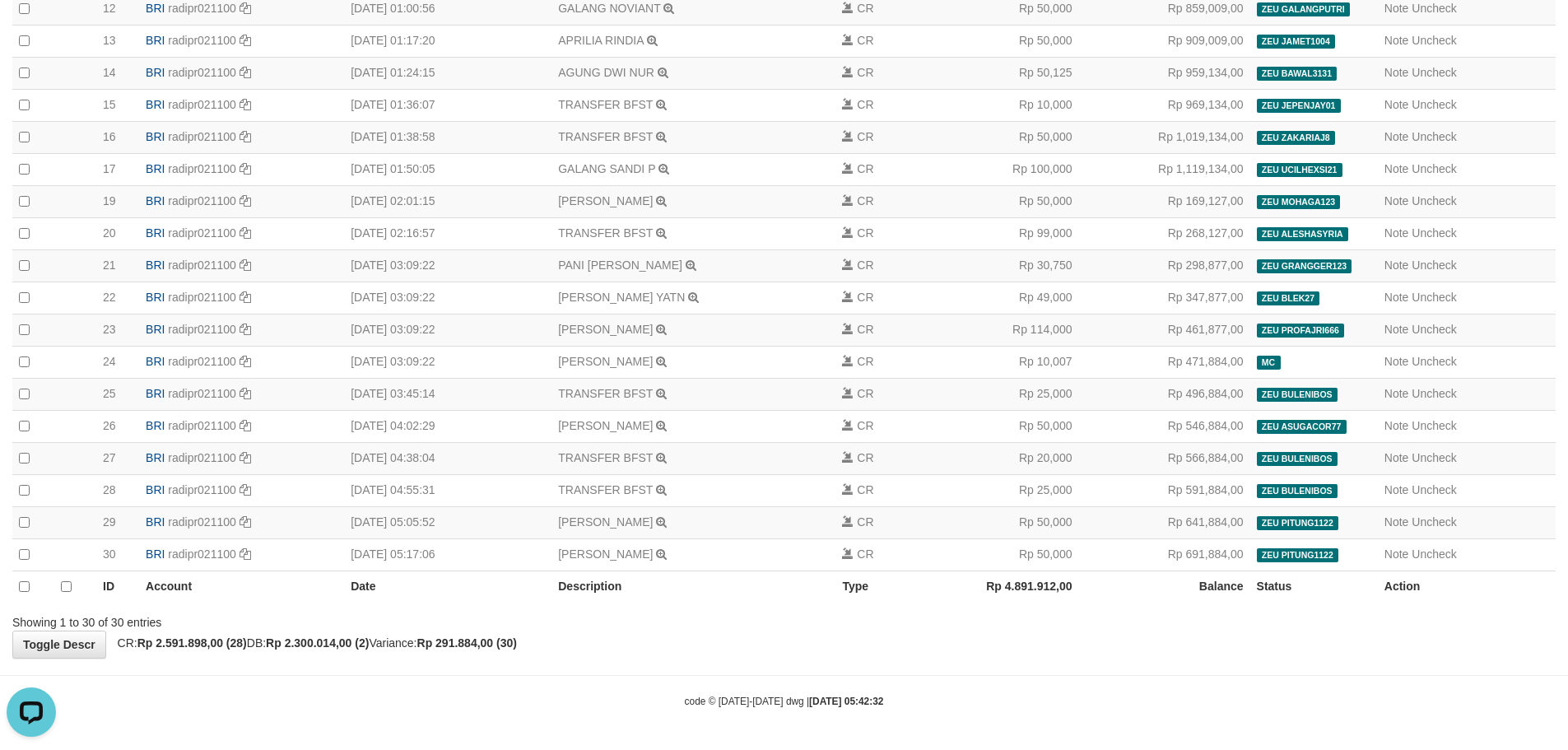 click on "Toggle navigation
Home
Bank
Account List
Deposit
History
Finance
Financial Data
aafYansina
My Profile
Log Out
34
Bank History
Acc:" at bounding box center (784, 83) 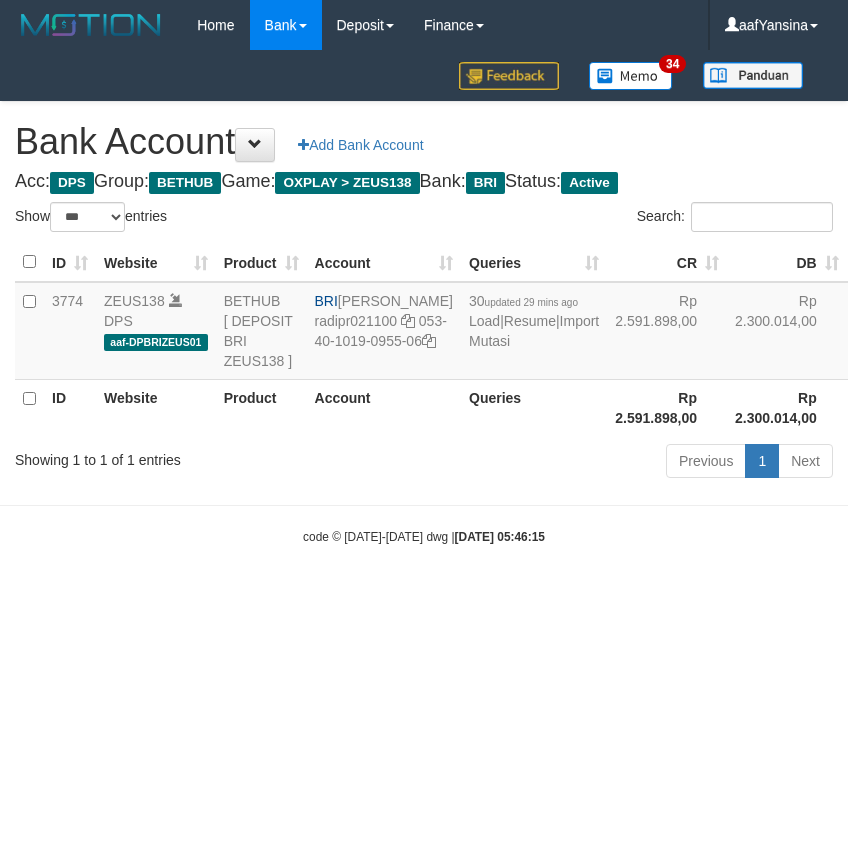 select on "***" 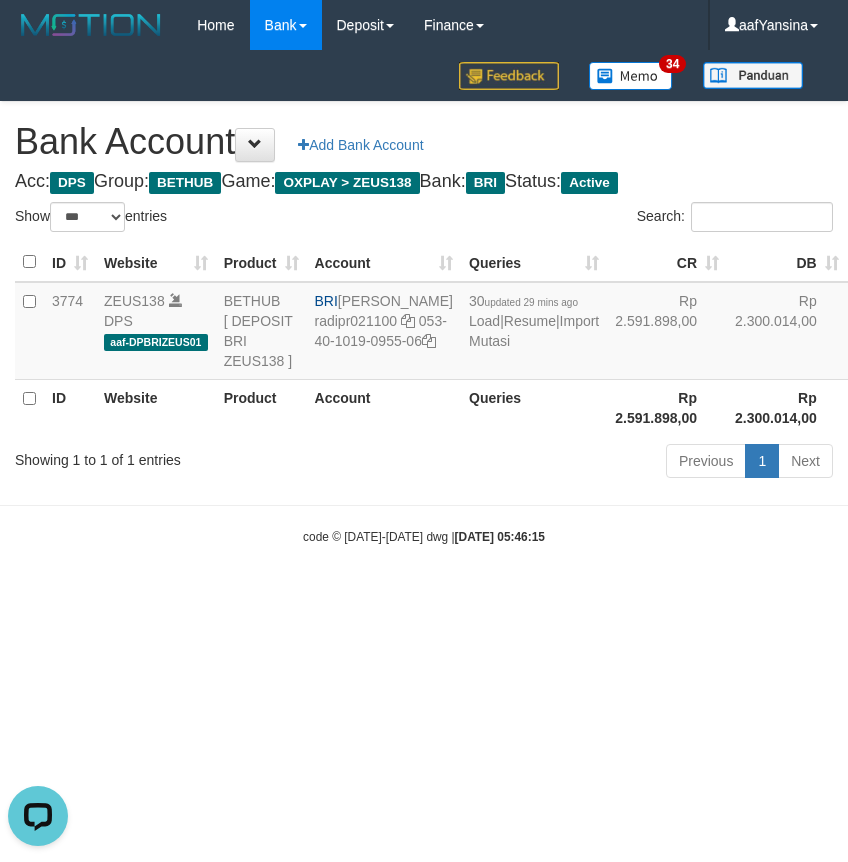 scroll, scrollTop: 0, scrollLeft: 0, axis: both 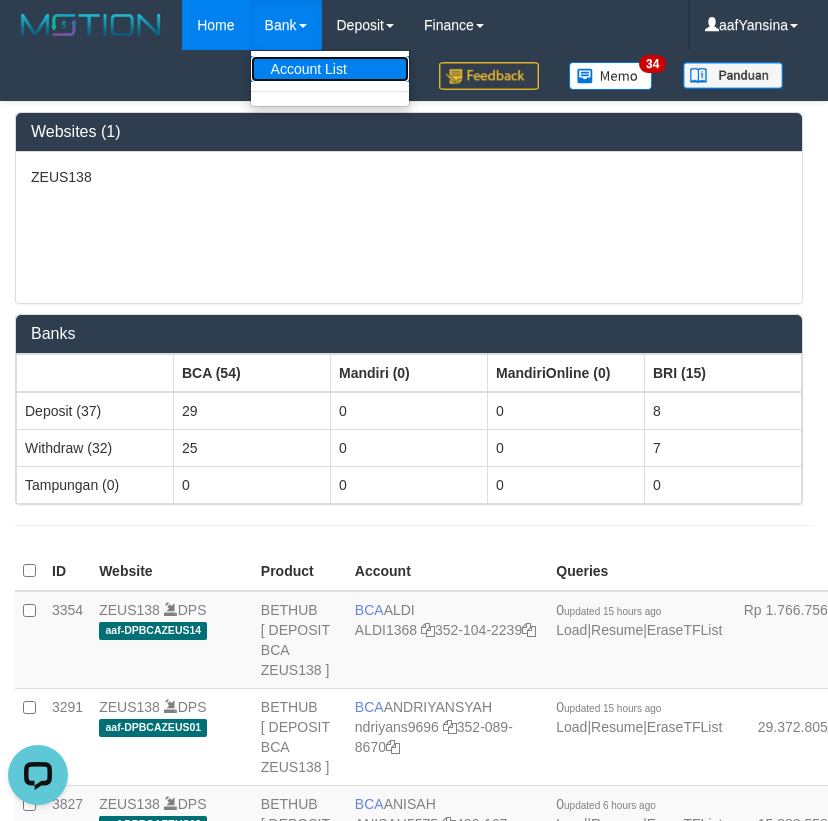 click on "Account List" at bounding box center [330, 69] 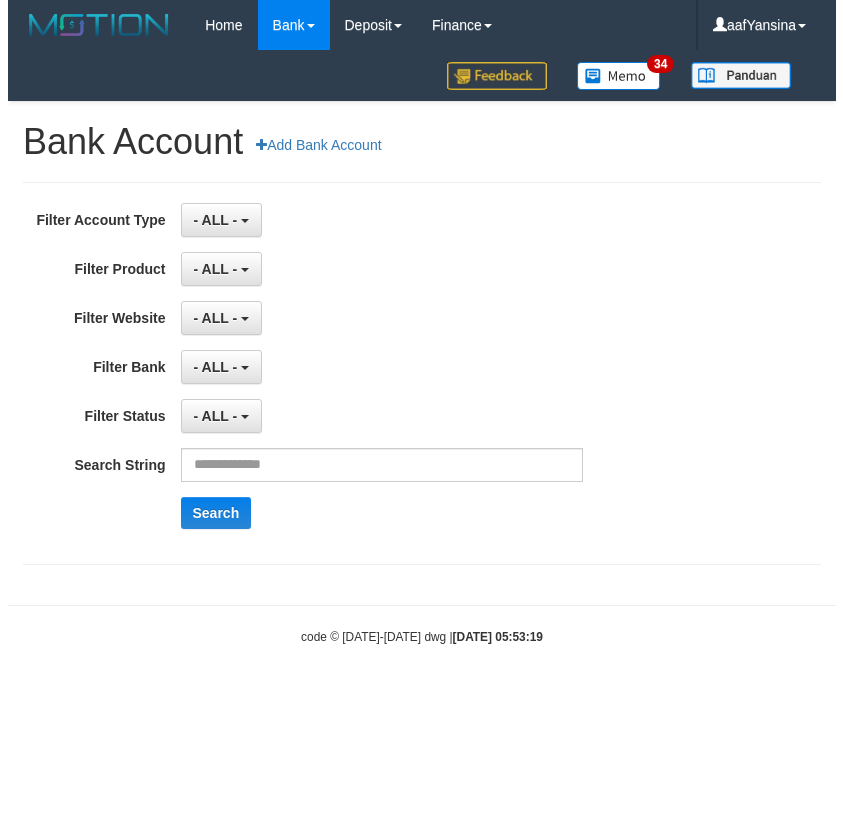 scroll, scrollTop: 0, scrollLeft: 0, axis: both 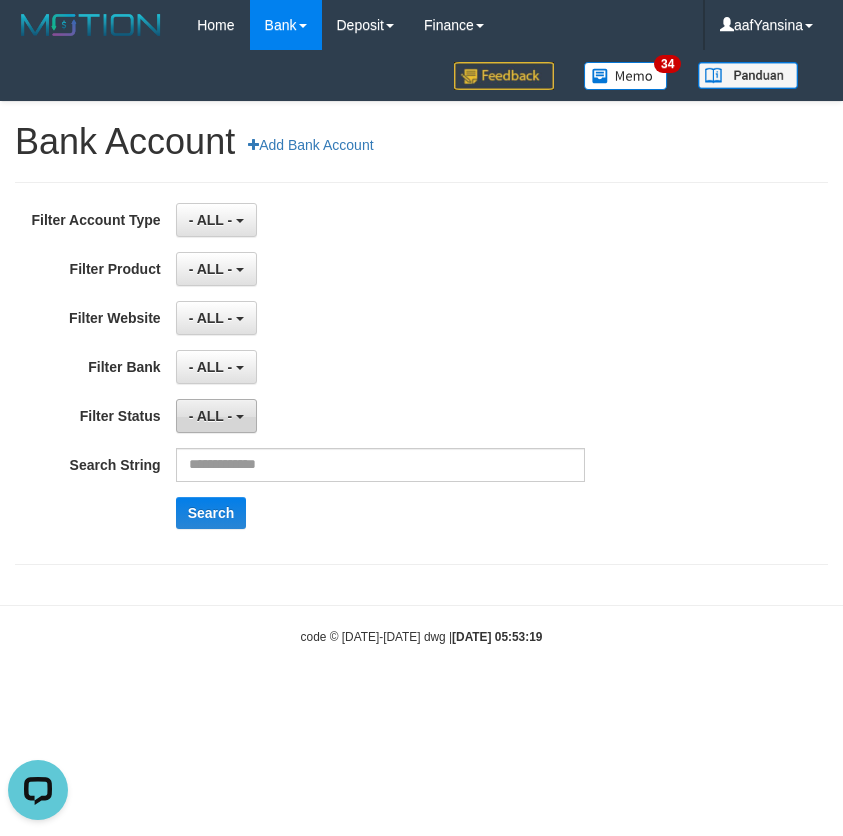 click on "- ALL -" at bounding box center (211, 416) 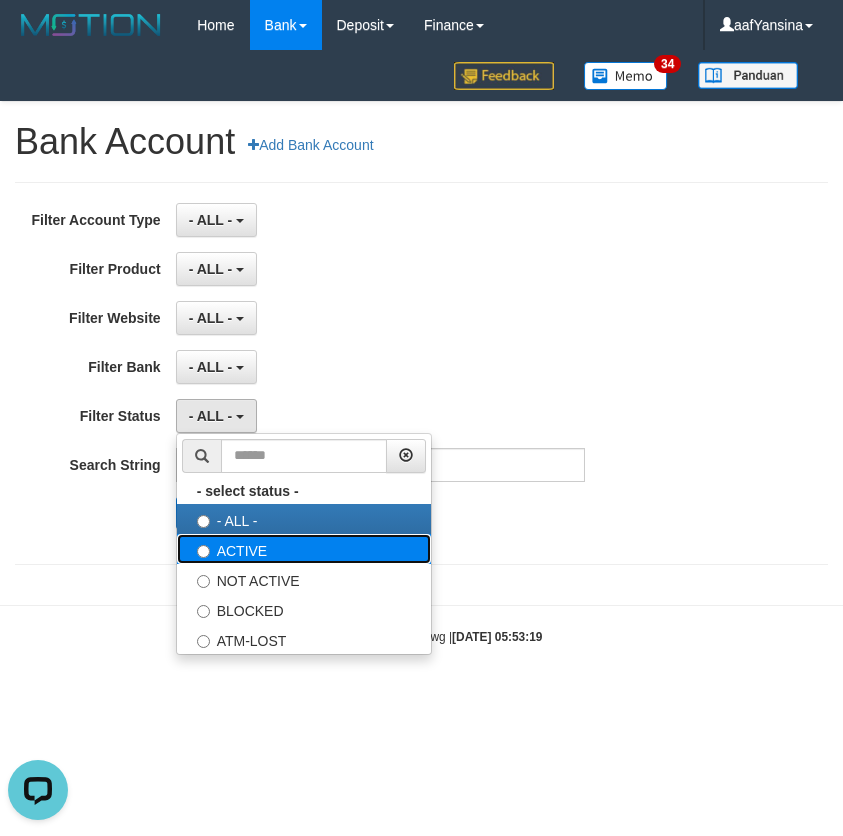 click on "ACTIVE" at bounding box center [304, 549] 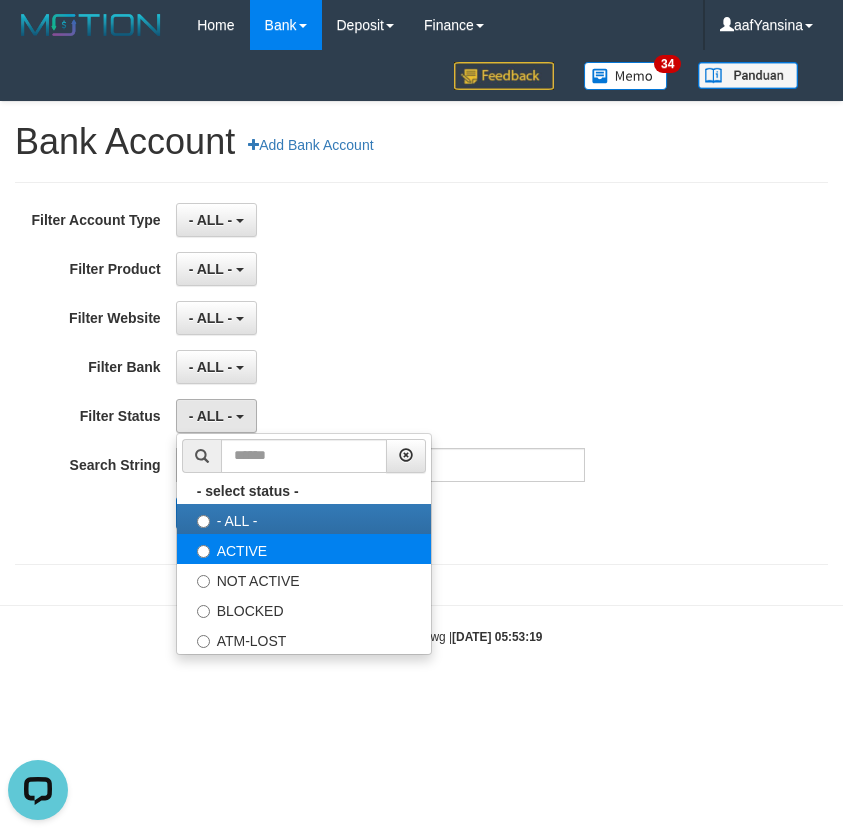 select on "*" 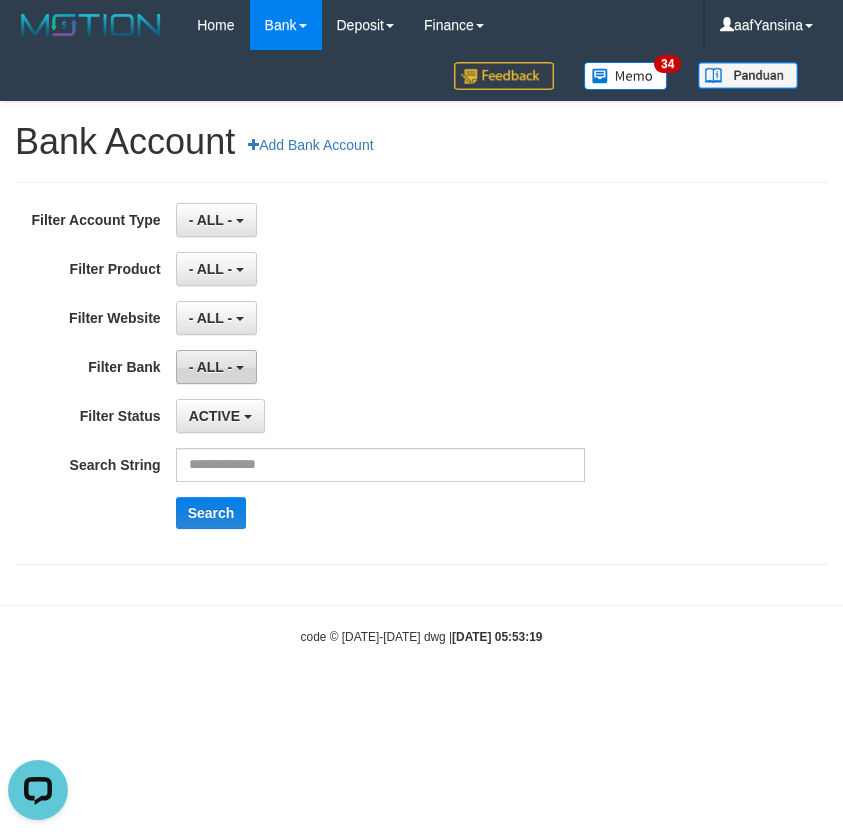 click on "- ALL -" at bounding box center (211, 367) 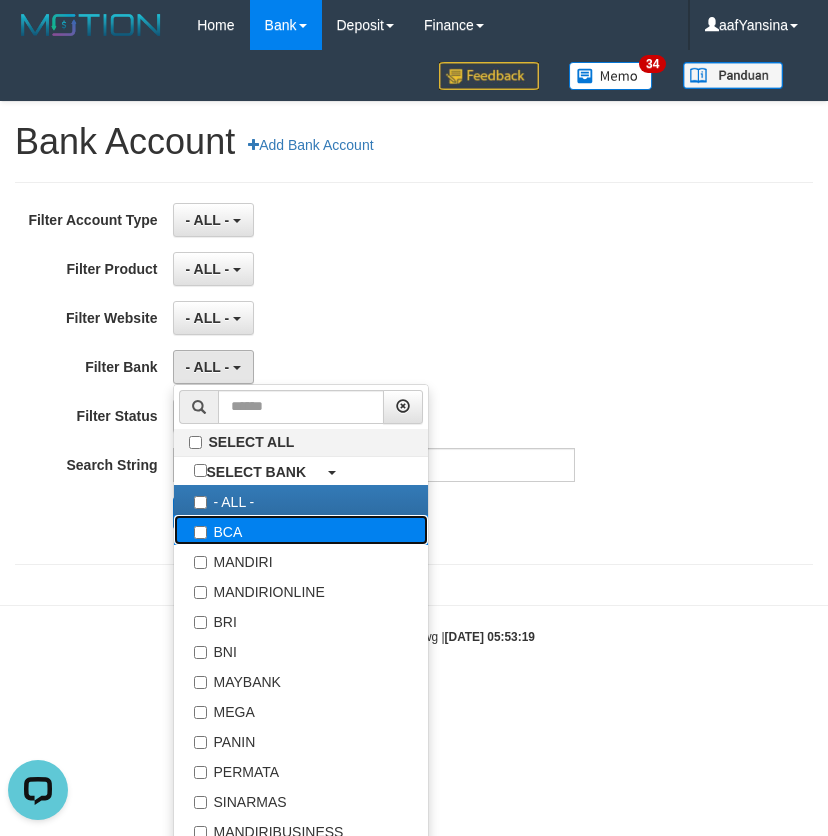 click on "BCA" at bounding box center (301, 530) 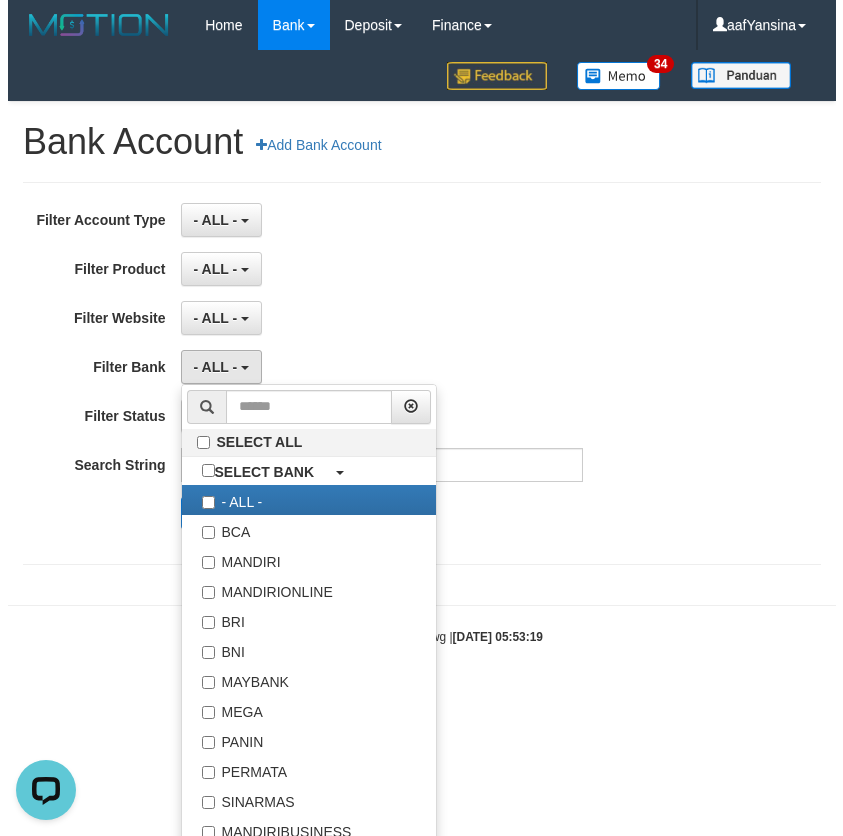 scroll, scrollTop: 18, scrollLeft: 0, axis: vertical 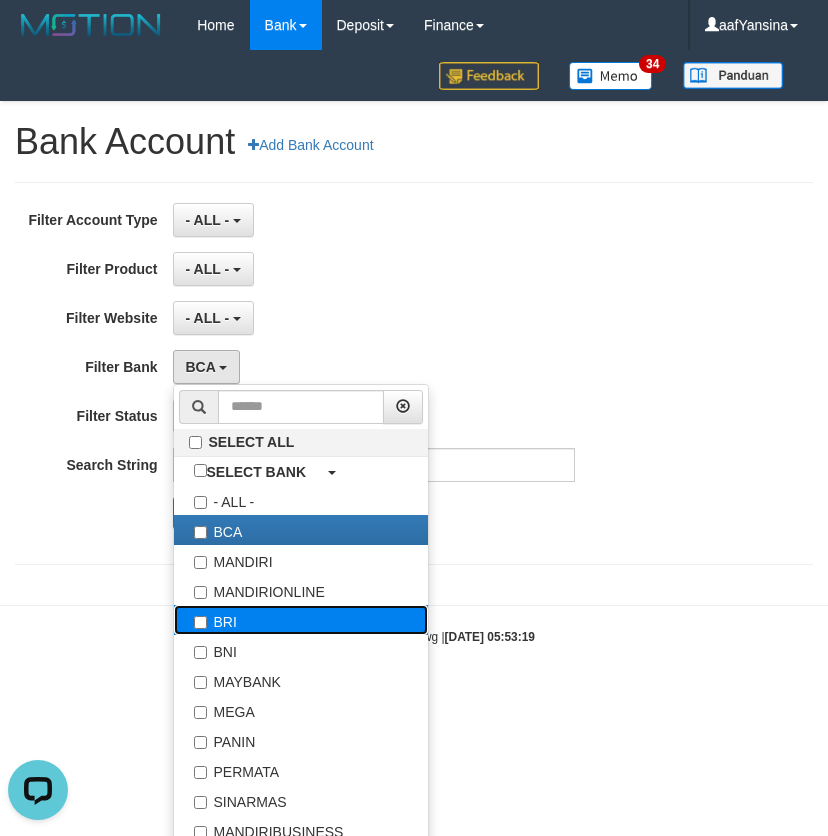 click on "BRI" at bounding box center (301, 620) 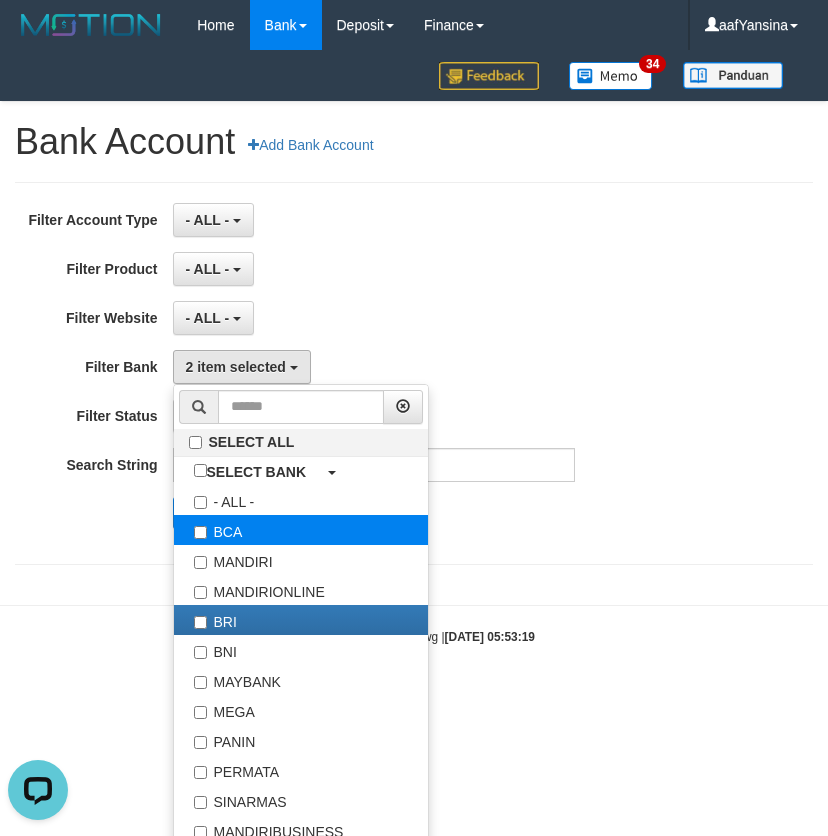click on "BCA" at bounding box center [301, 530] 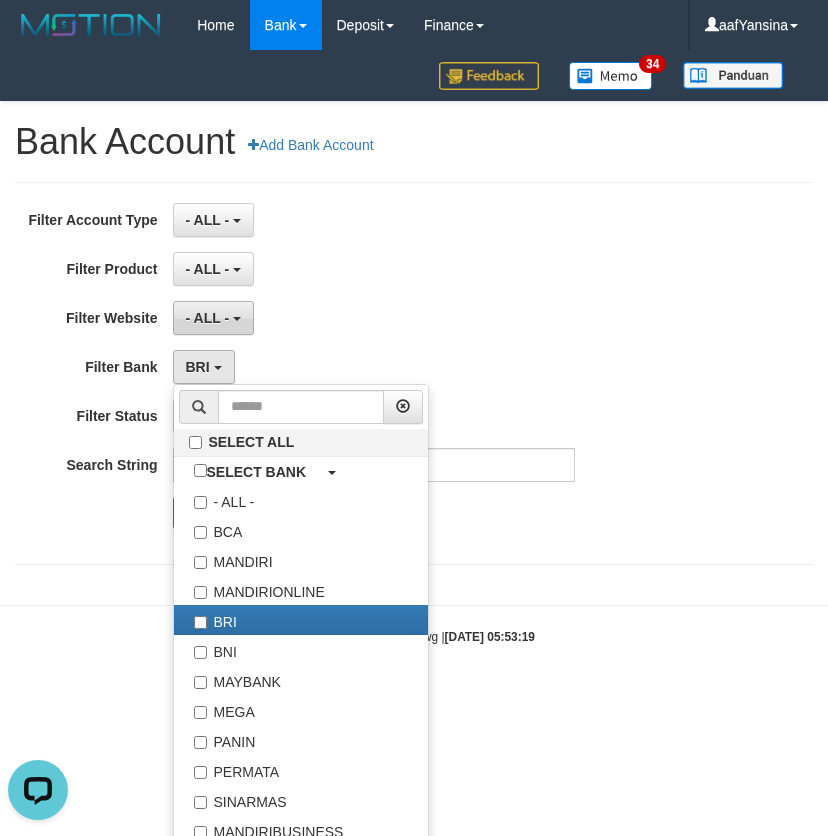 click on "- ALL -" at bounding box center [208, 318] 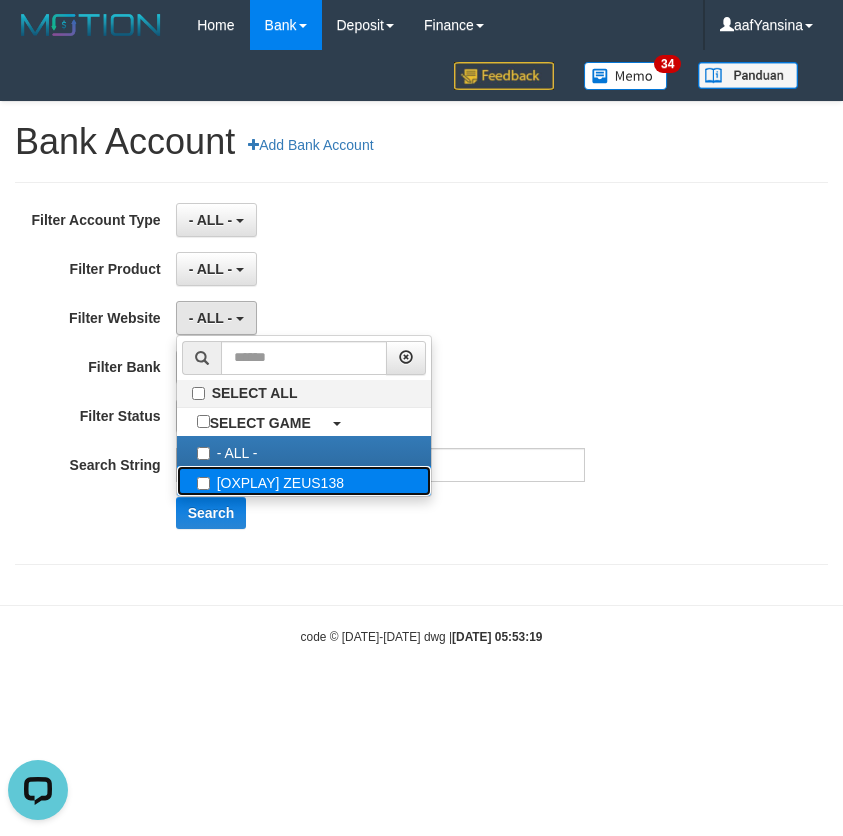 click on "[OXPLAY] ZEUS138" at bounding box center (304, 481) 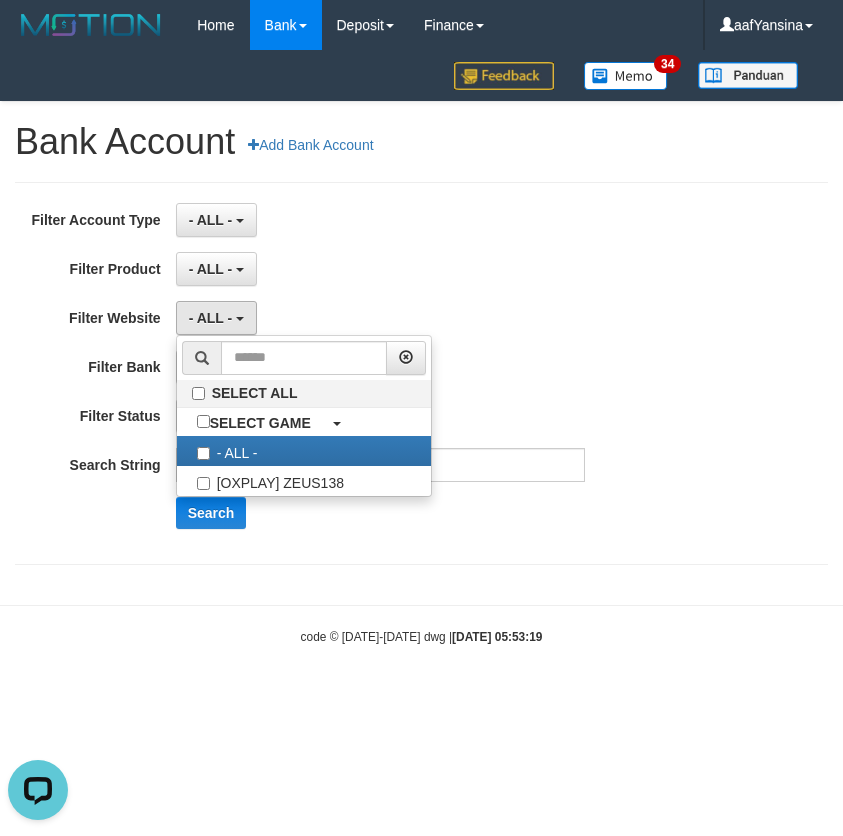 select on "***" 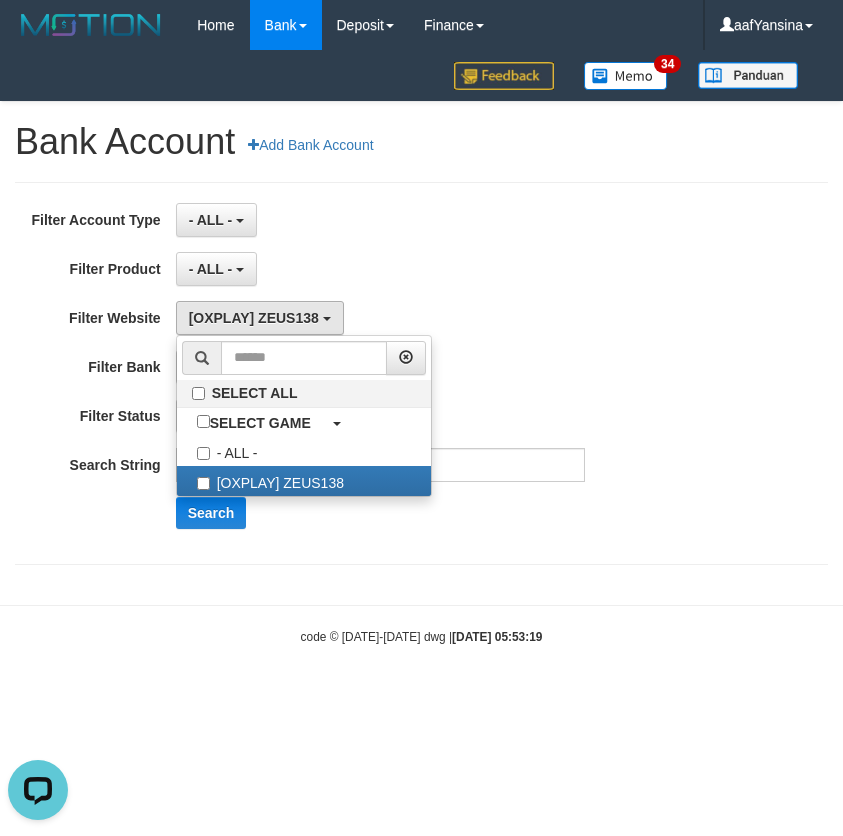 scroll, scrollTop: 18, scrollLeft: 0, axis: vertical 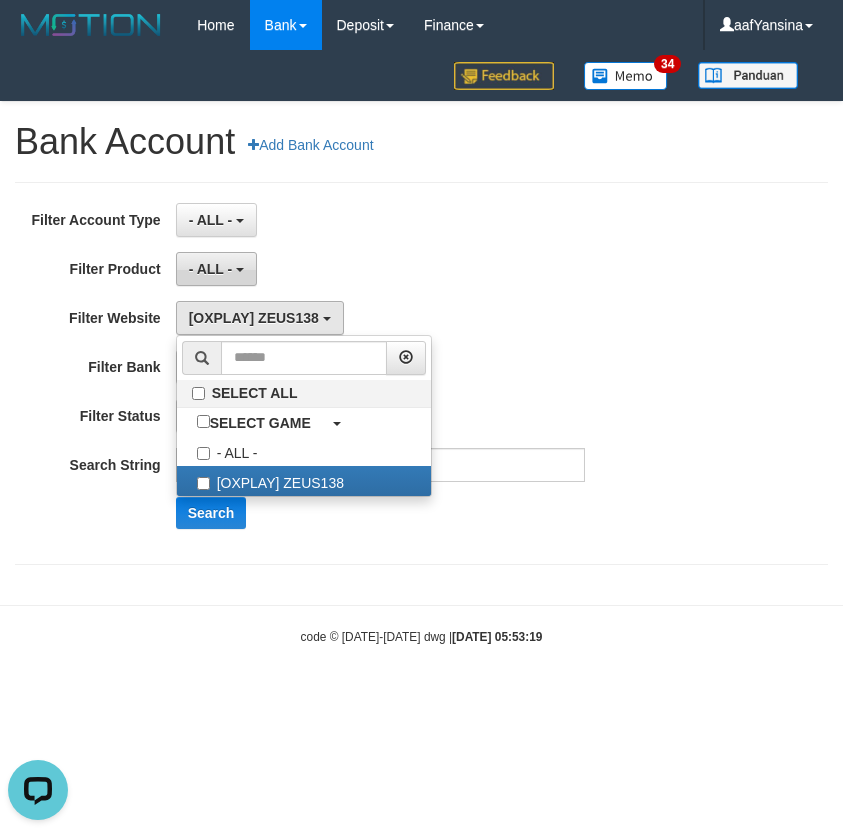 click on "- ALL -" at bounding box center [211, 269] 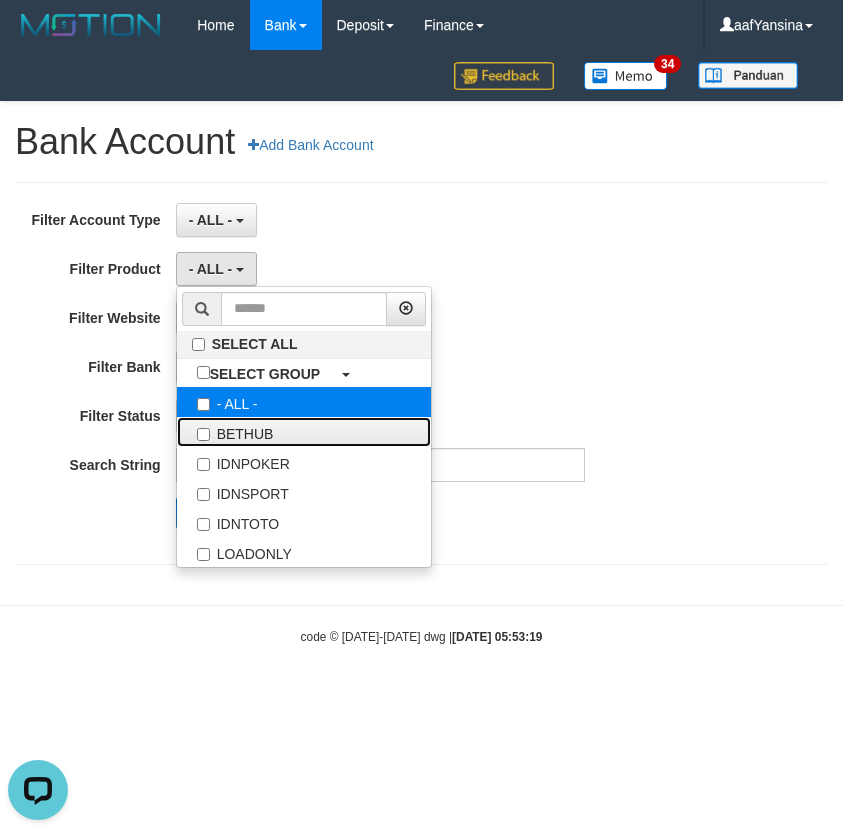 drag, startPoint x: 234, startPoint y: 435, endPoint x: 239, endPoint y: 412, distance: 23.537205 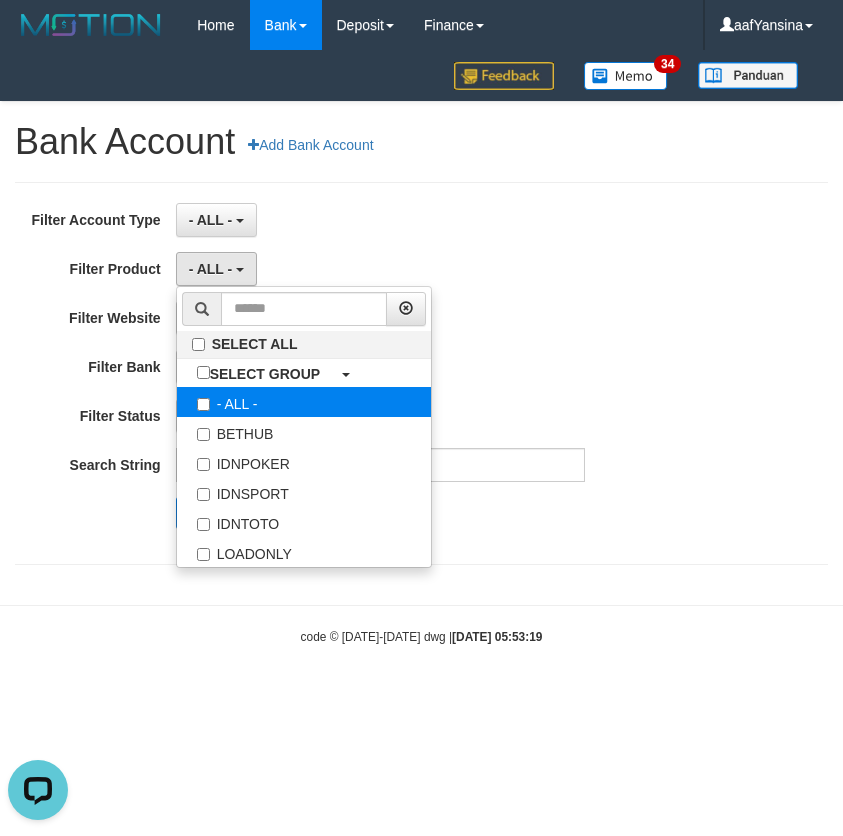 select on "*" 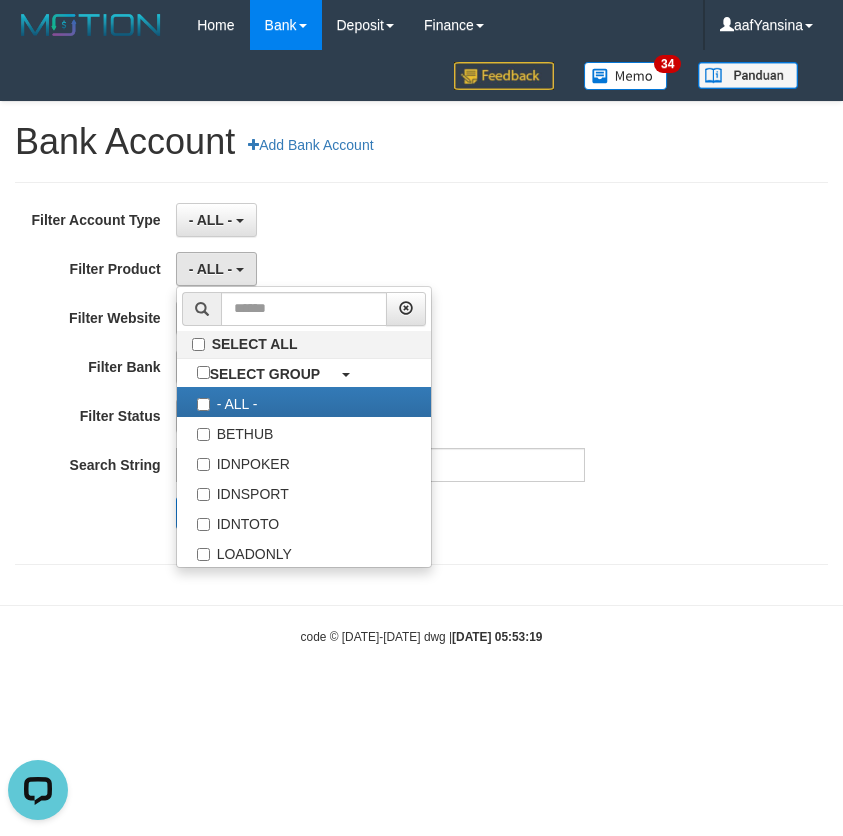 scroll, scrollTop: 18, scrollLeft: 0, axis: vertical 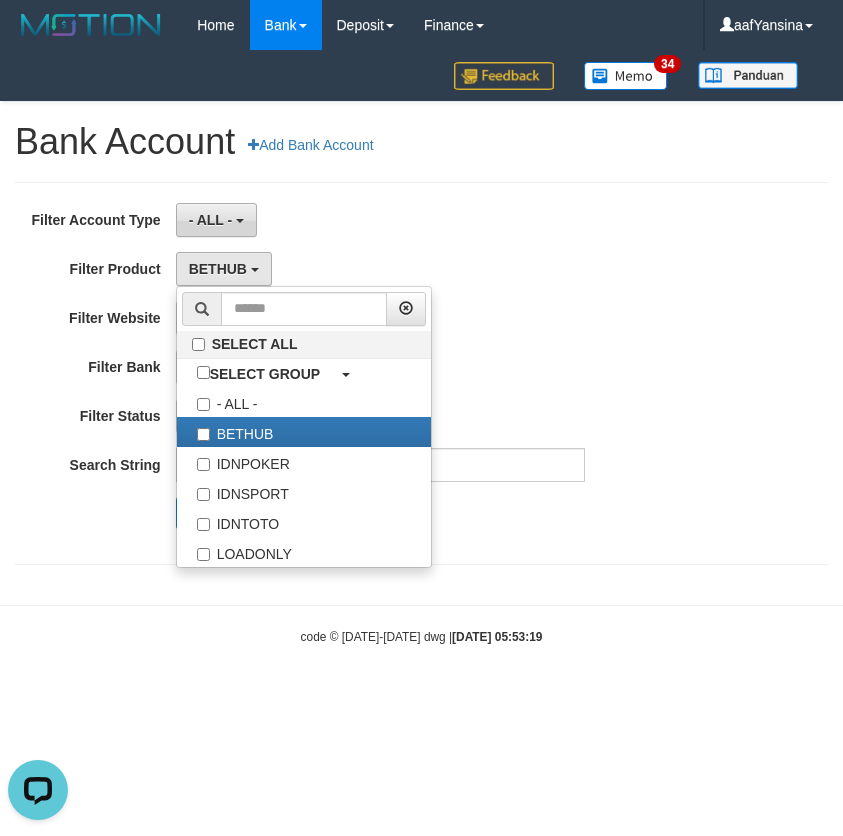 drag, startPoint x: 204, startPoint y: 219, endPoint x: 210, endPoint y: 234, distance: 16.155495 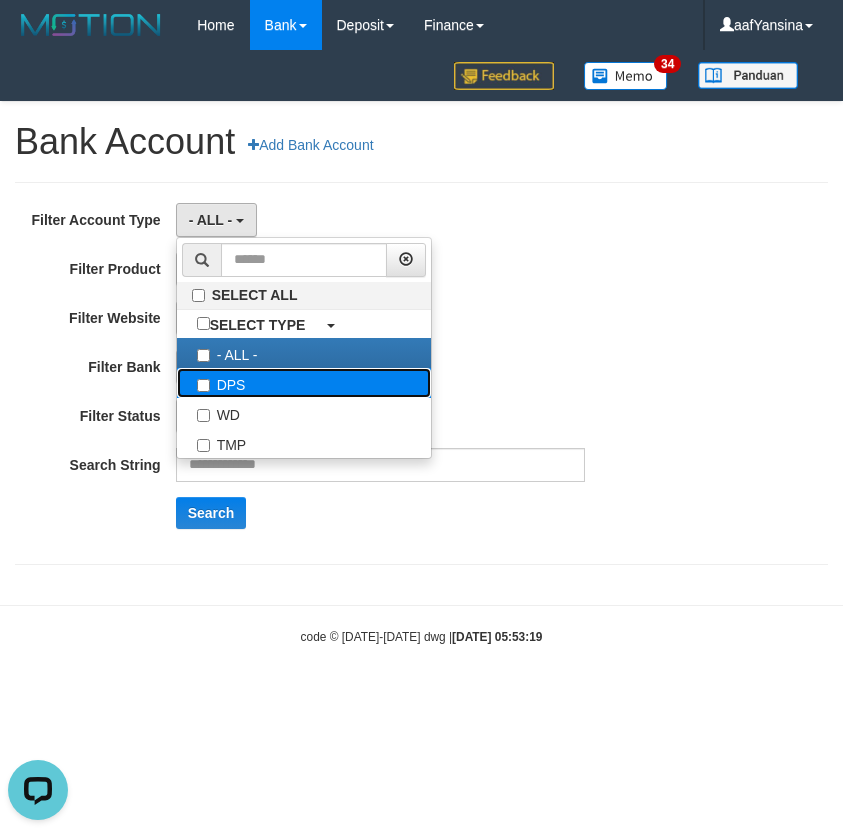 click on "DPS" at bounding box center [304, 383] 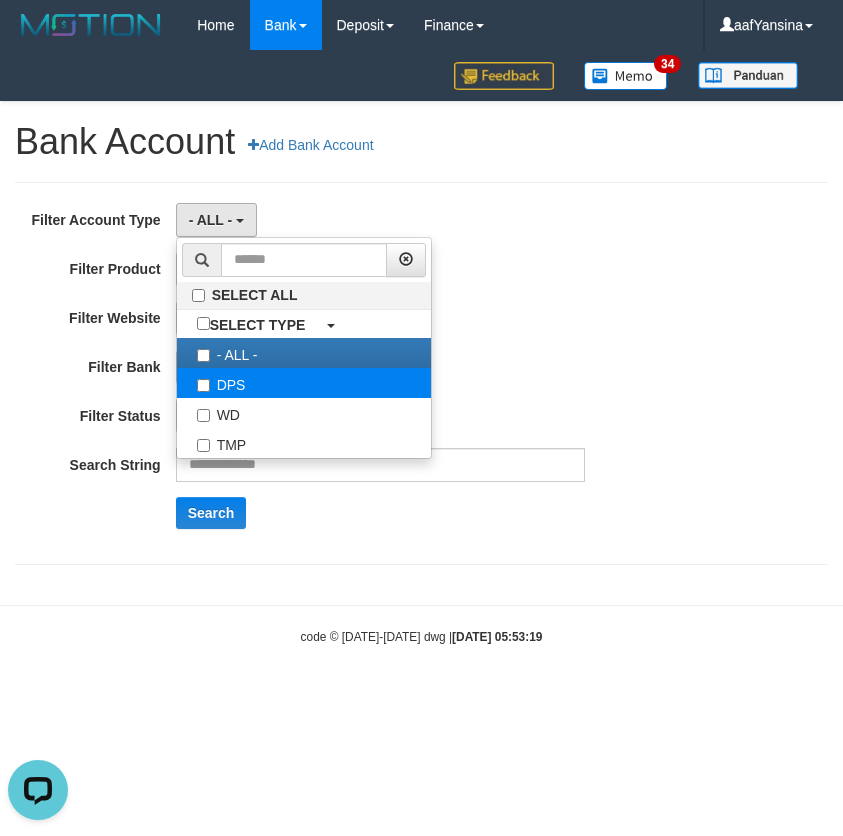 select on "***" 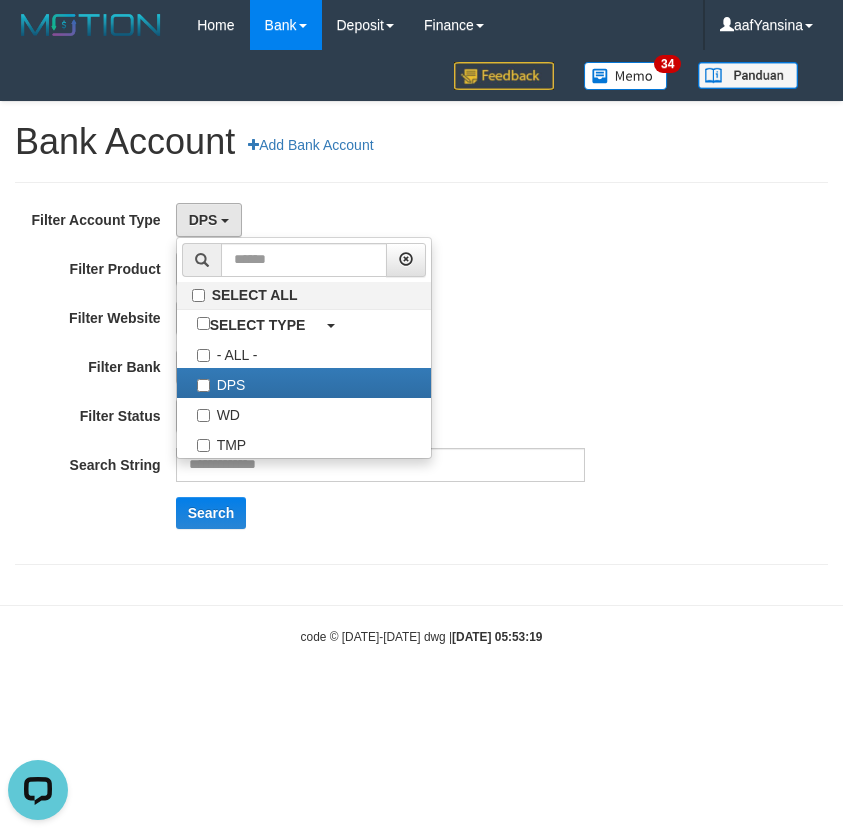 scroll, scrollTop: 18, scrollLeft: 0, axis: vertical 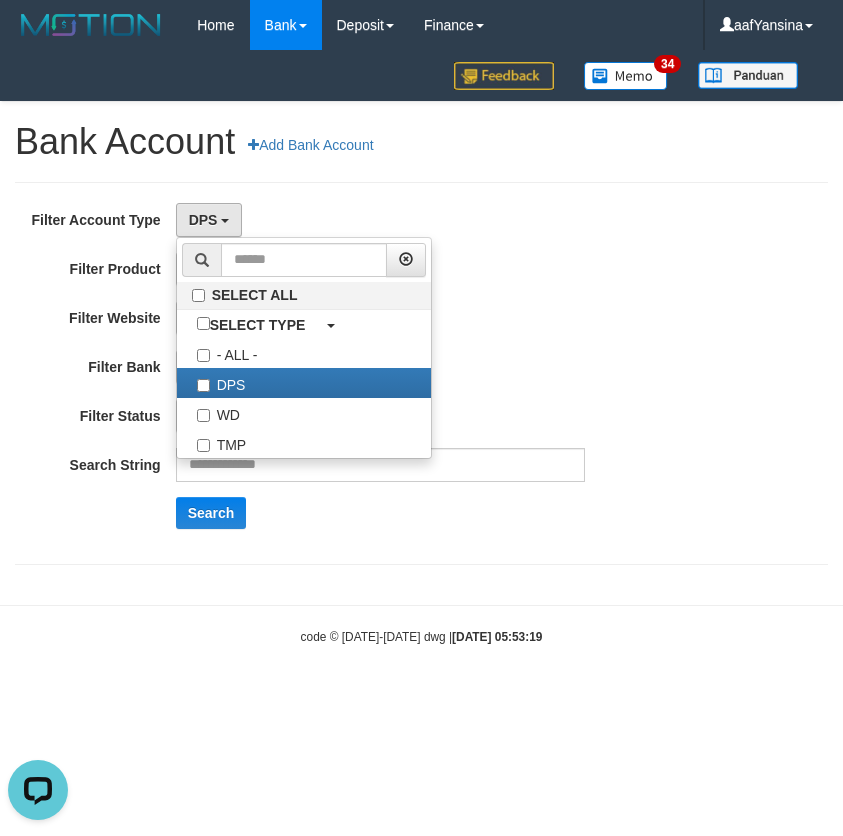 drag, startPoint x: 274, startPoint y: 716, endPoint x: 226, endPoint y: 721, distance: 48.259712 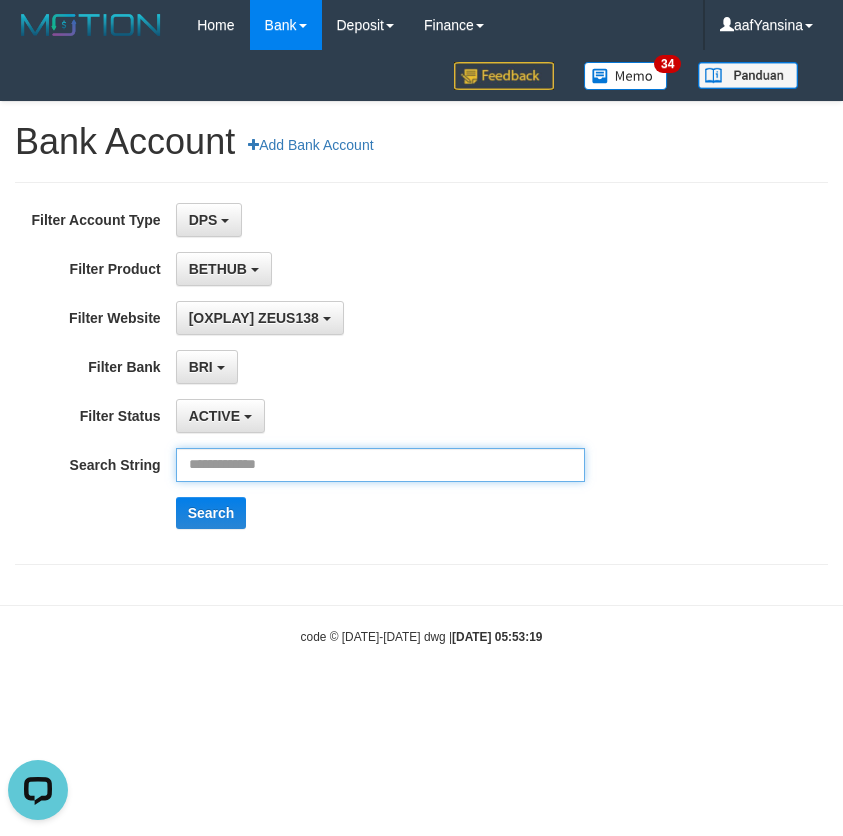 click at bounding box center (381, 465) 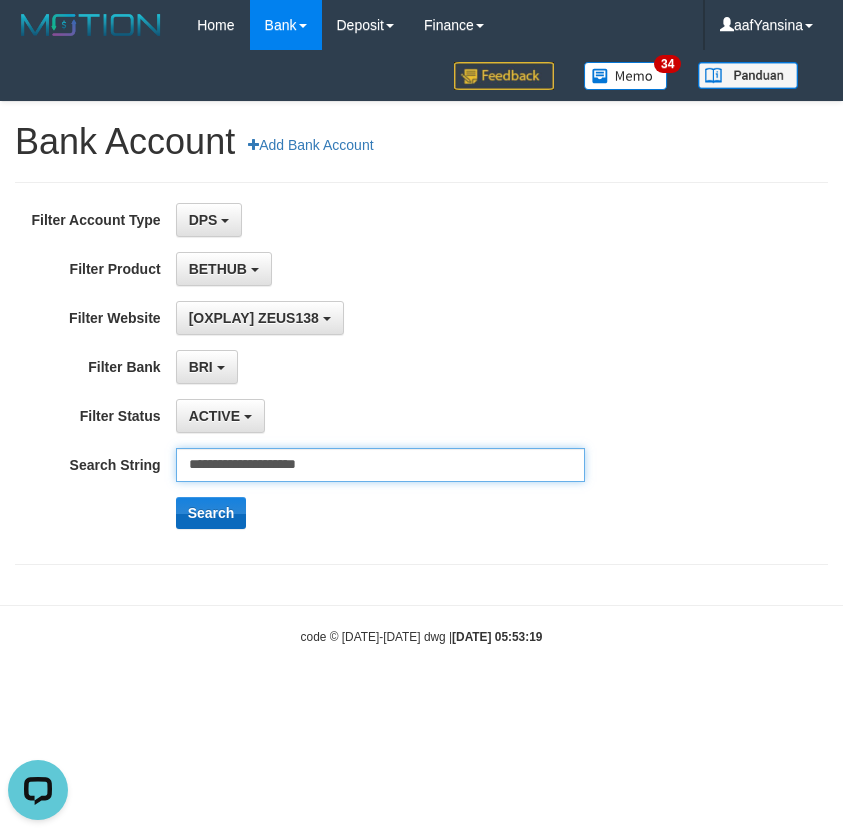 type on "**********" 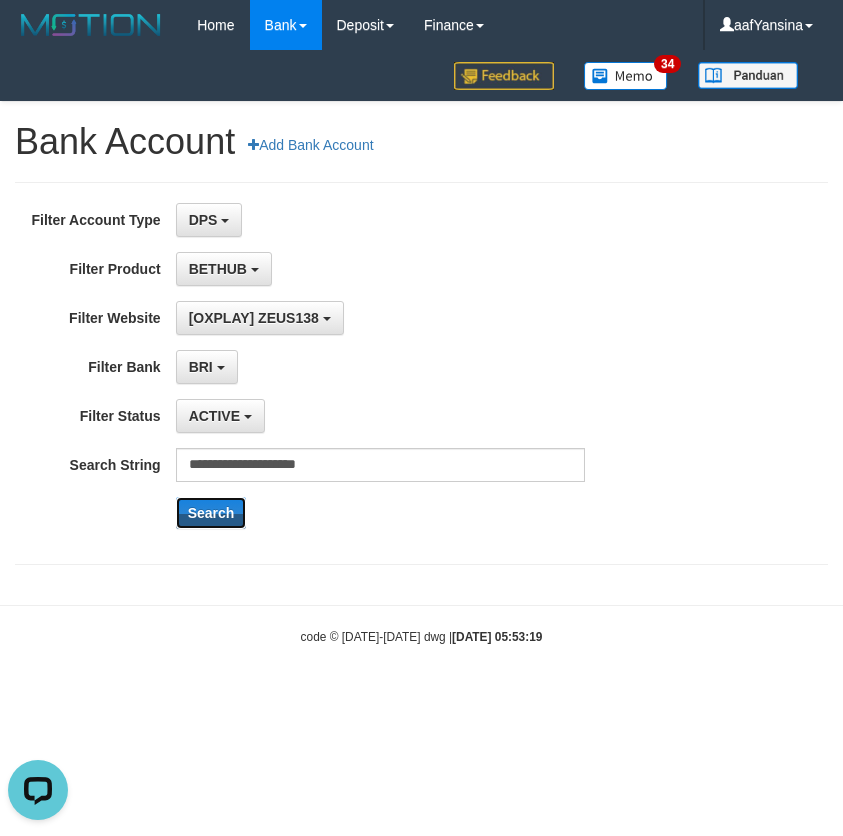 drag, startPoint x: 219, startPoint y: 506, endPoint x: 570, endPoint y: 774, distance: 441.61636 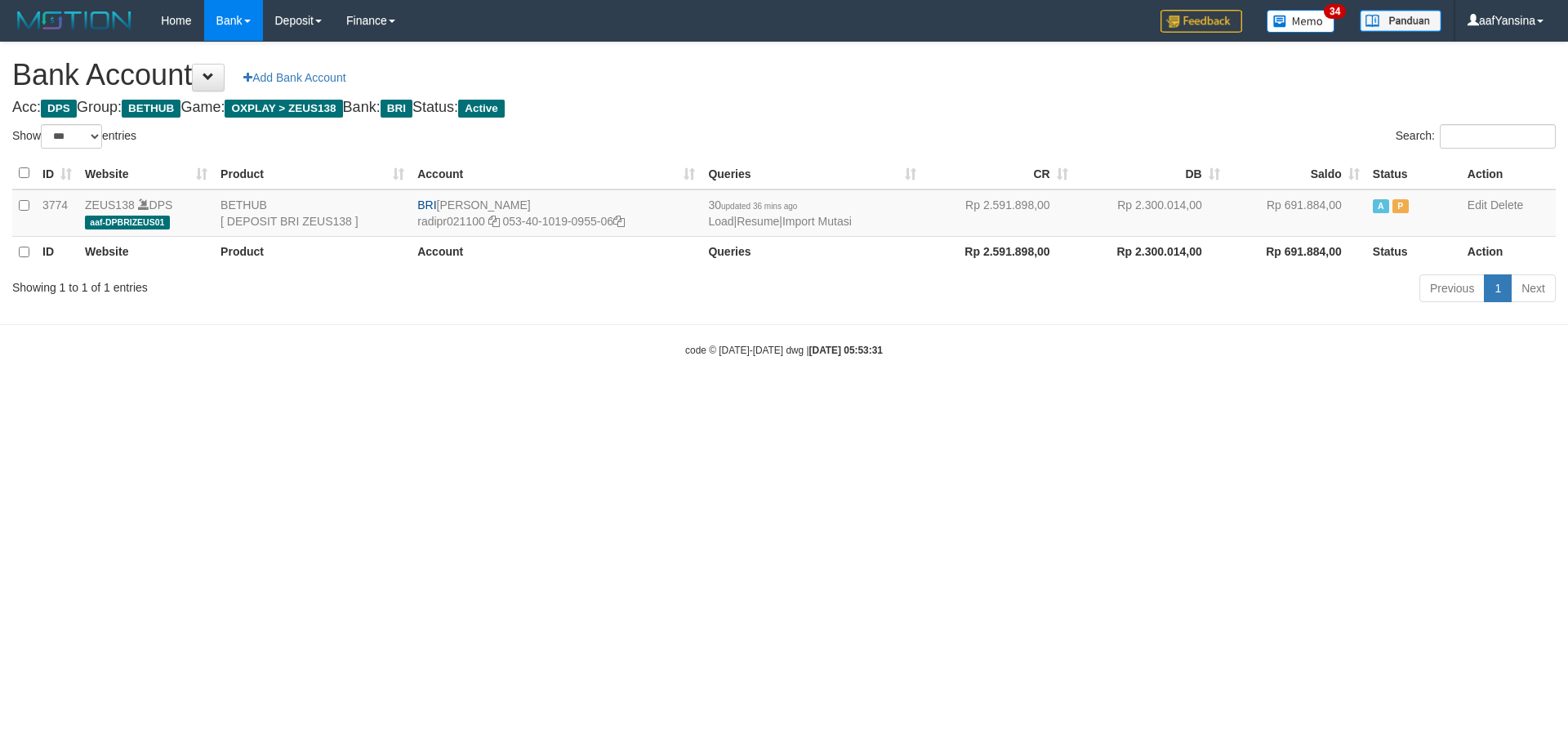 select on "***" 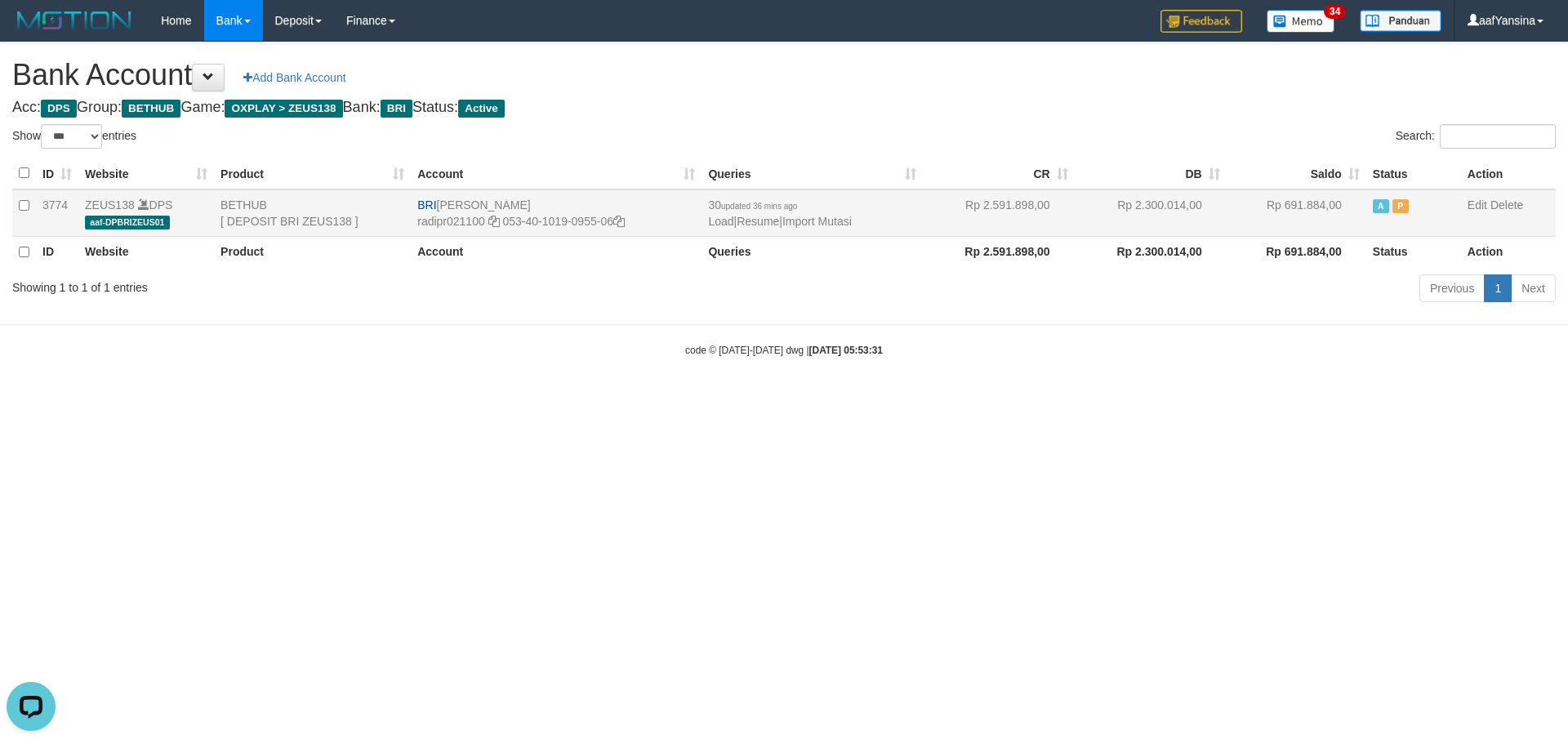 scroll, scrollTop: 0, scrollLeft: 0, axis: both 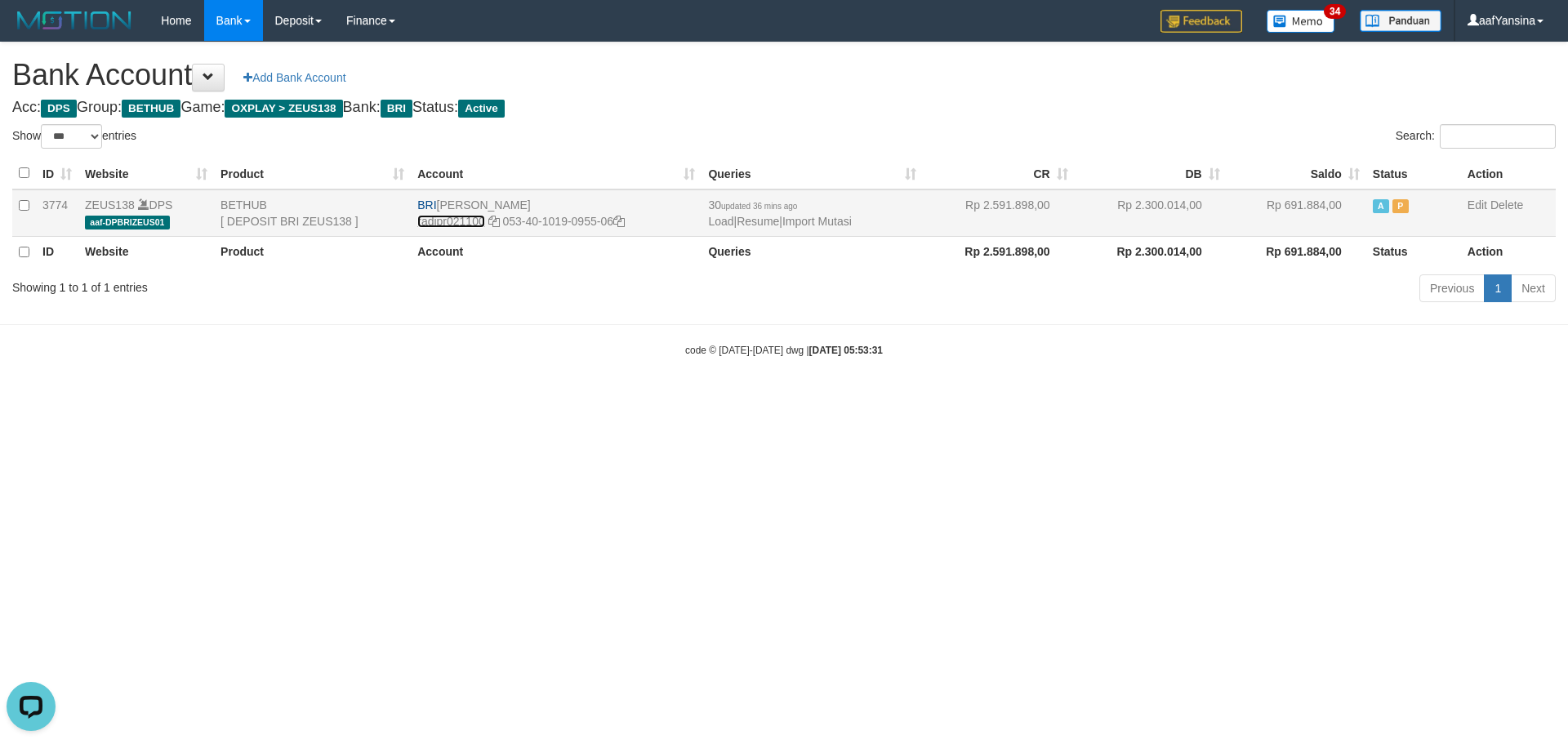 click on "radipr021100" at bounding box center (451, 221) 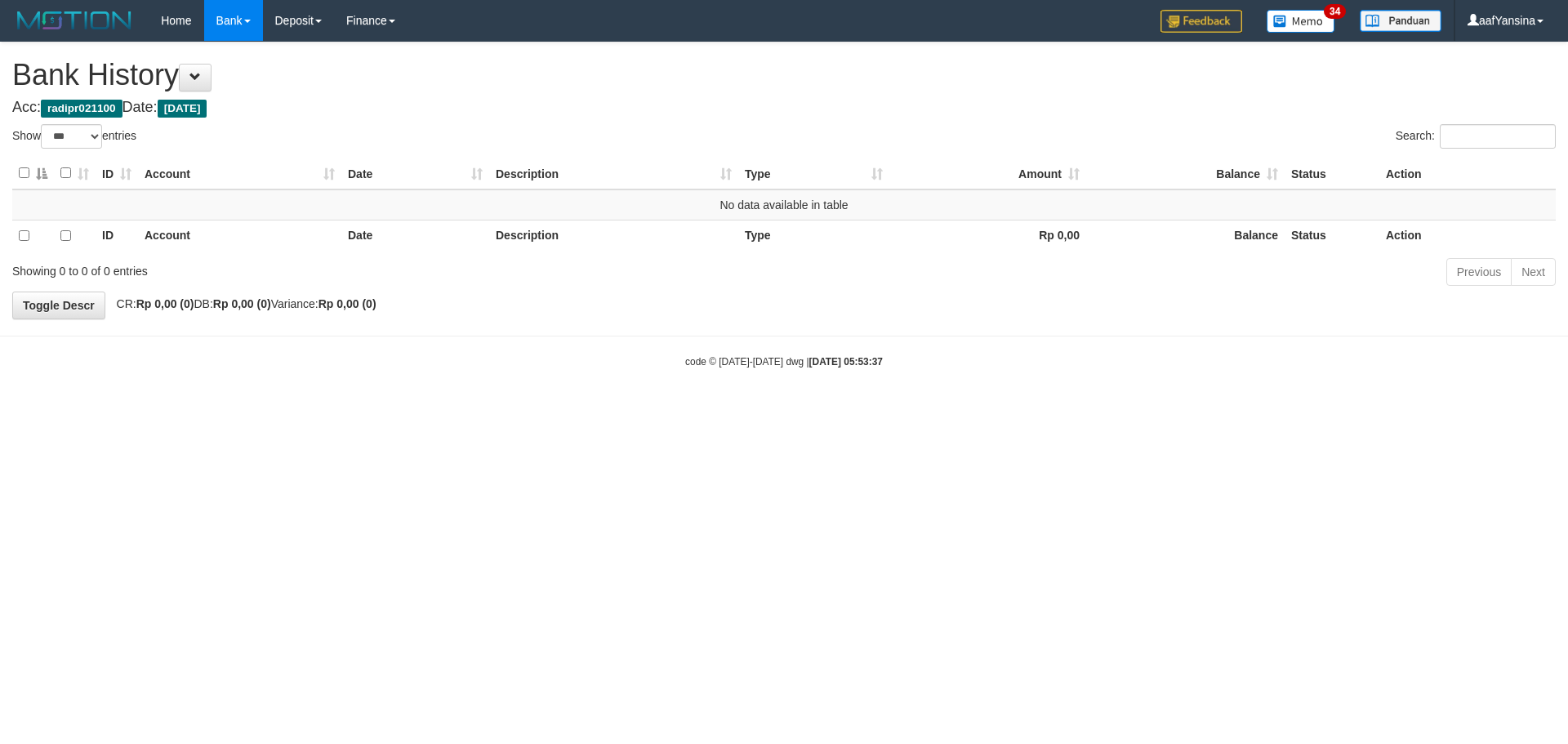select on "***" 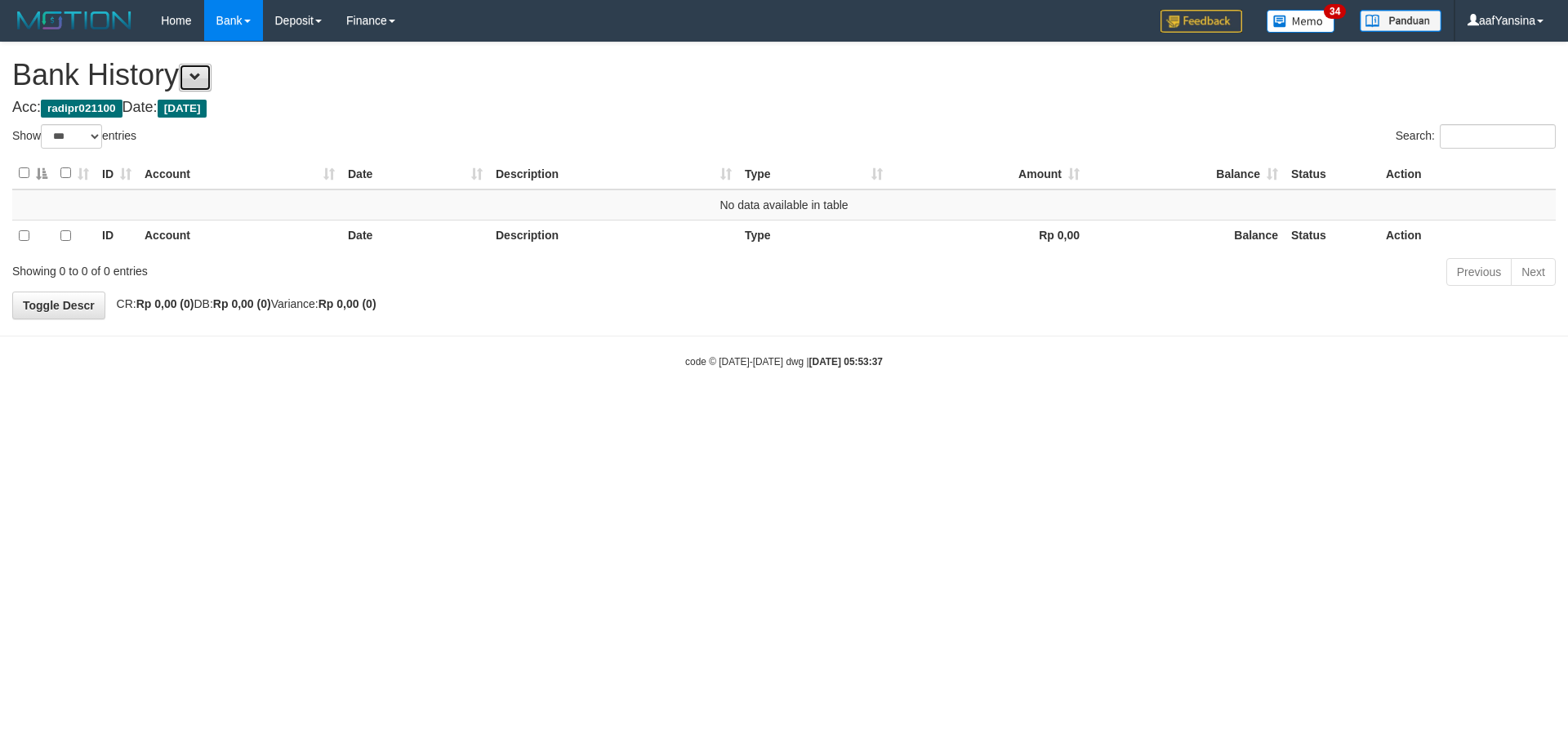 click at bounding box center [195, 77] 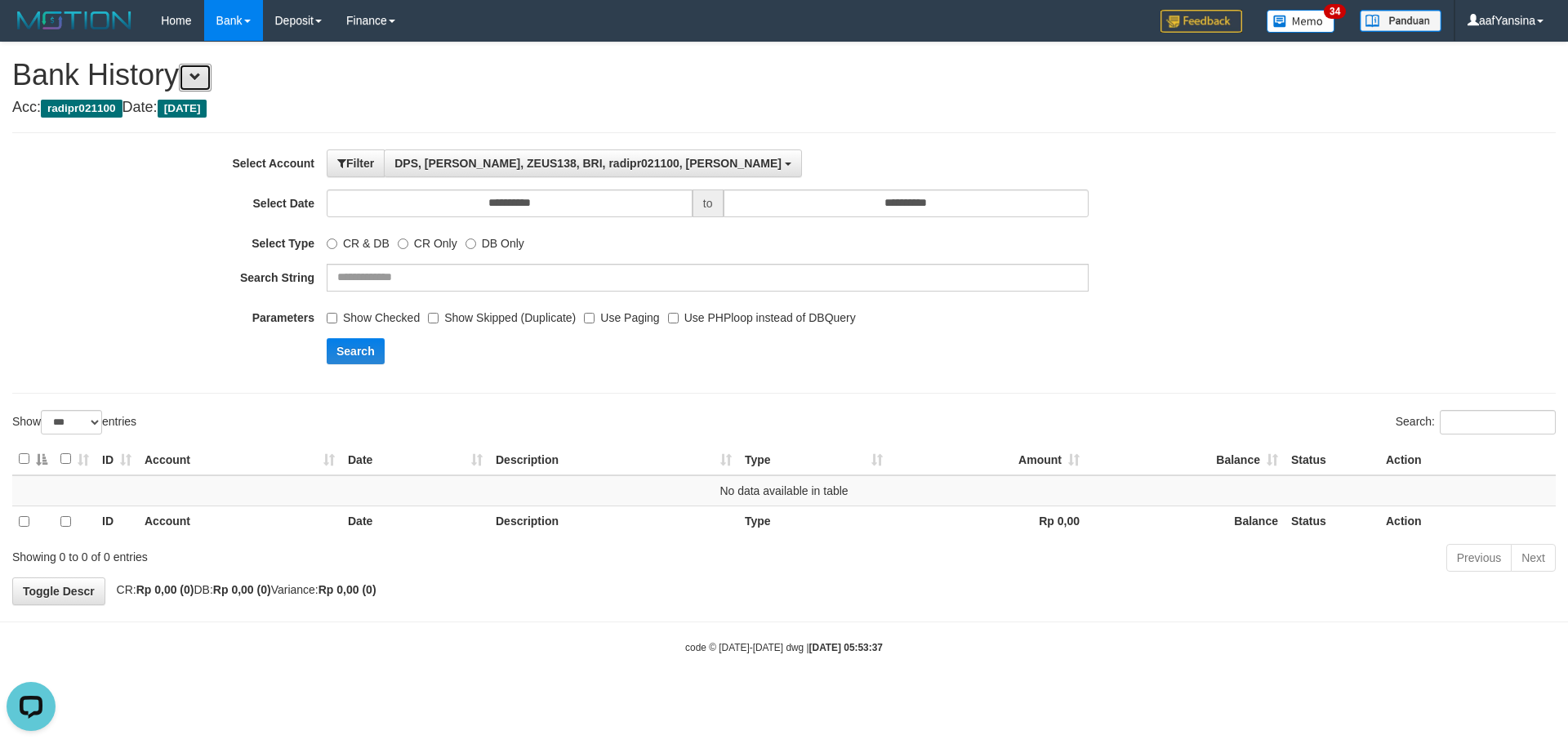 scroll, scrollTop: 0, scrollLeft: 0, axis: both 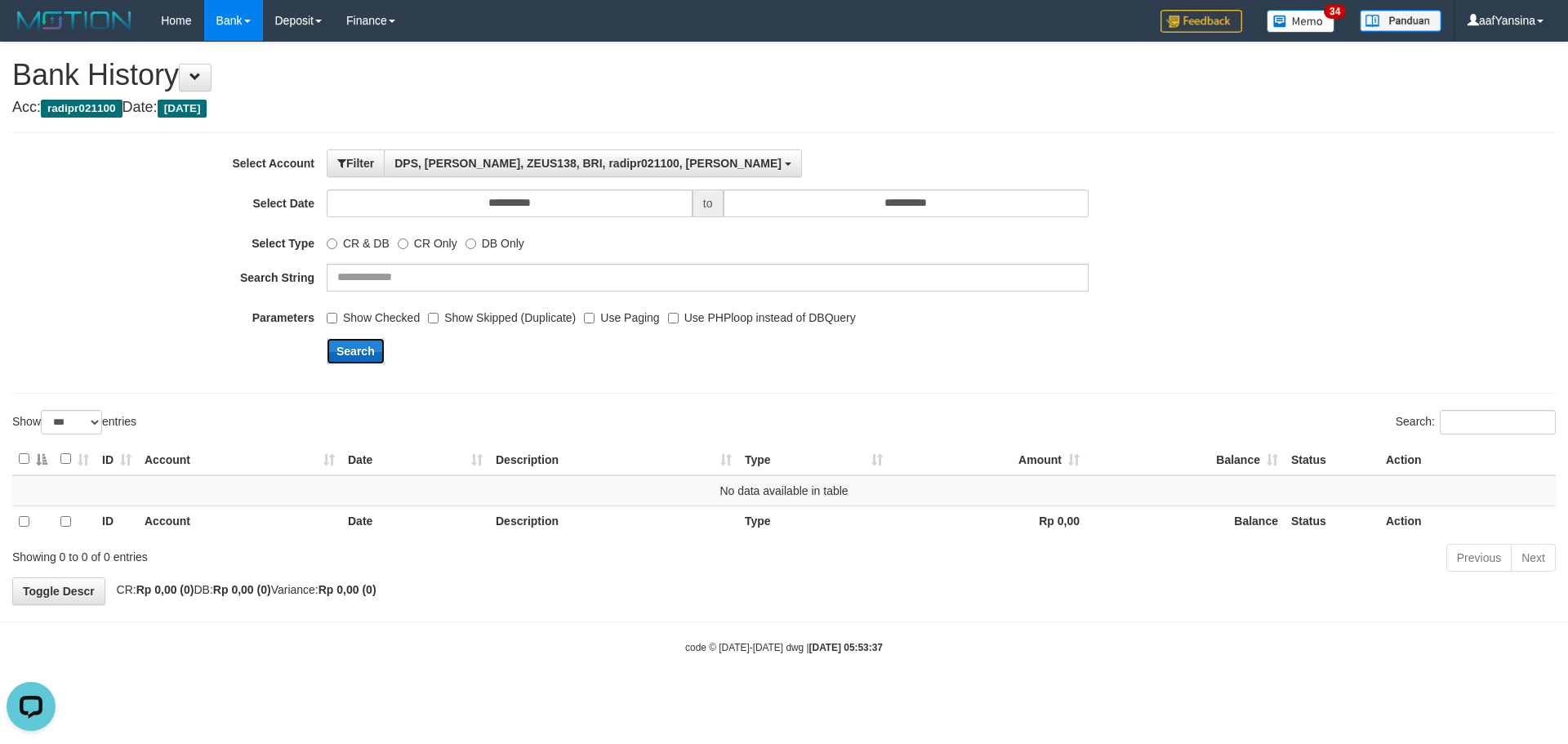 click on "Search" at bounding box center [355, 351] 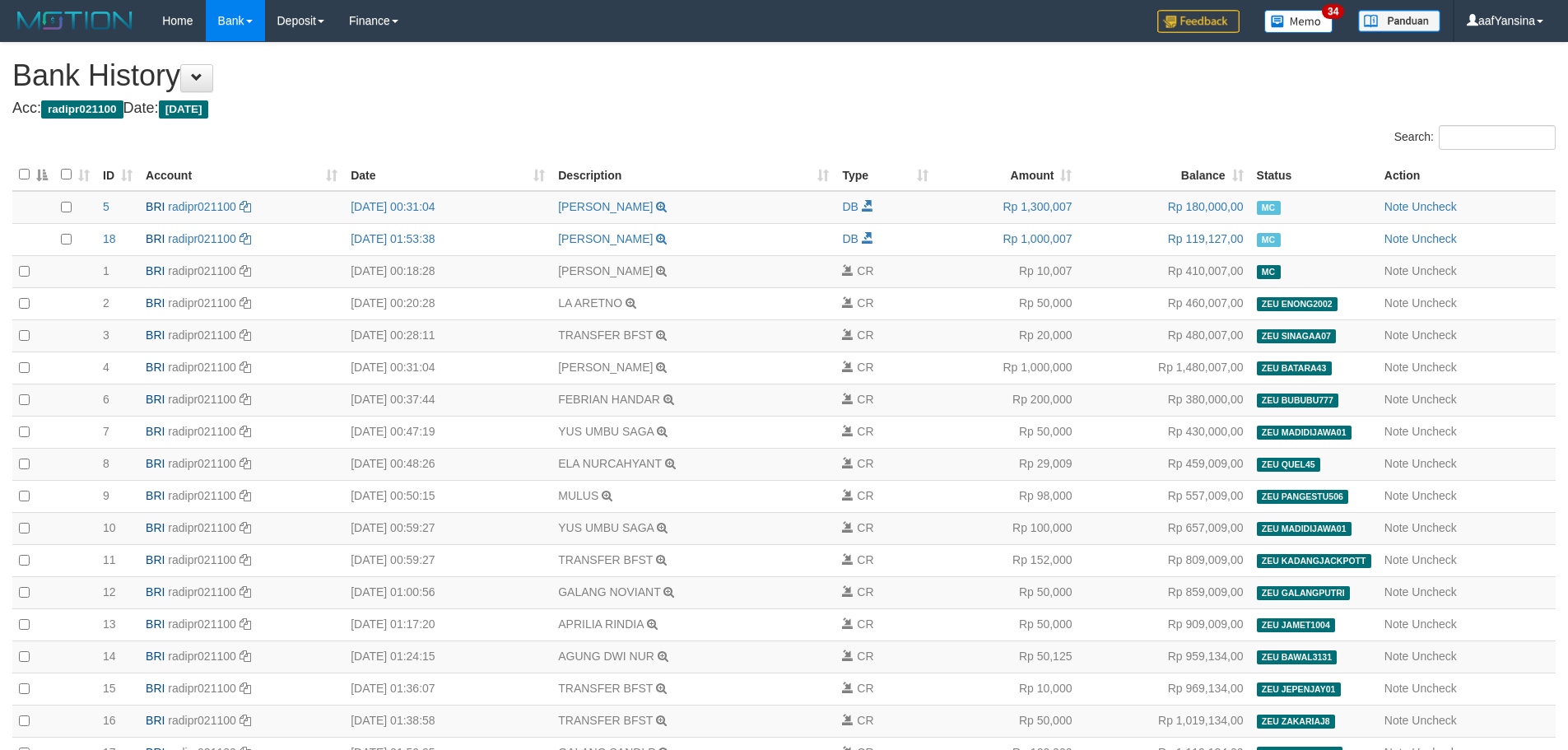 scroll, scrollTop: 0, scrollLeft: 0, axis: both 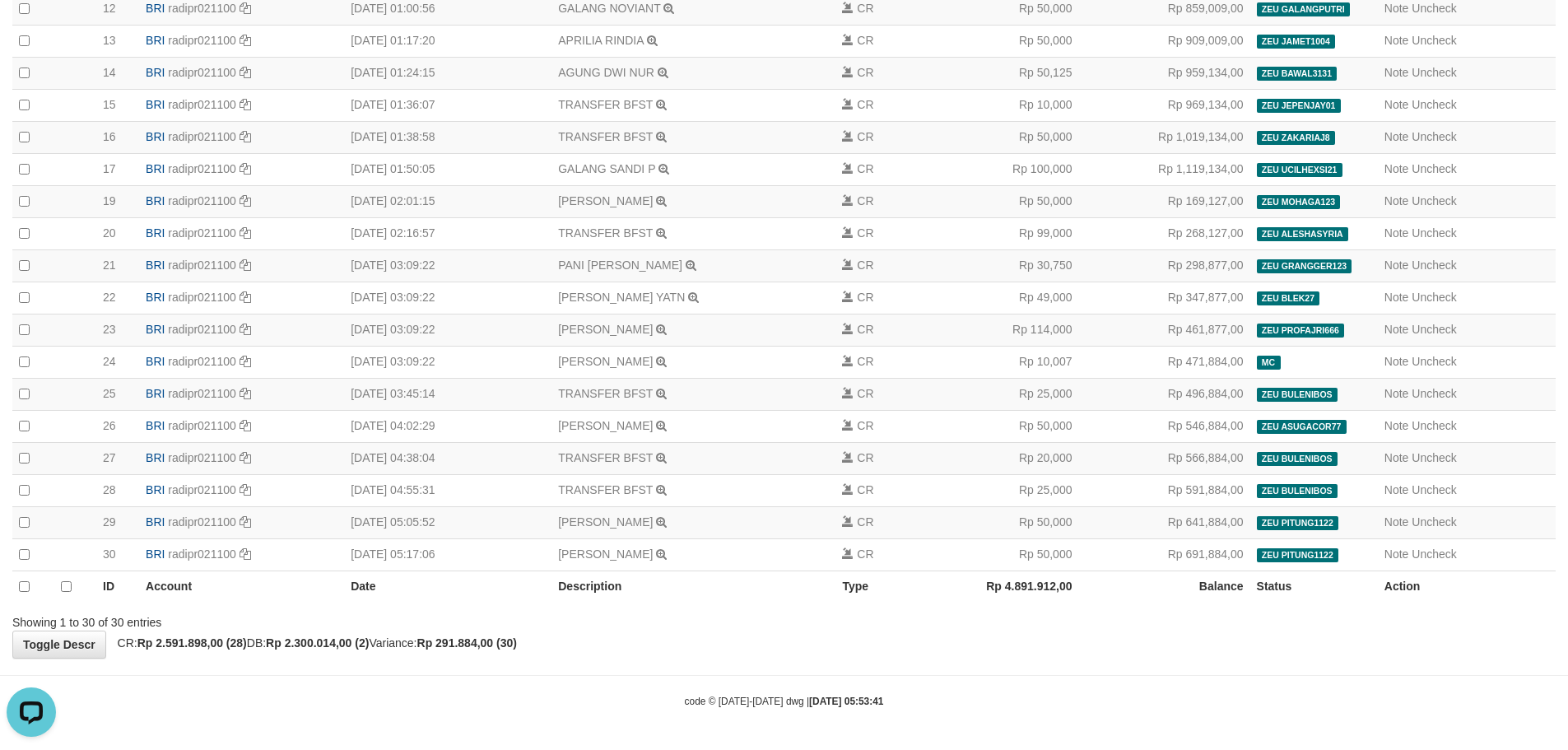 click on "**********" at bounding box center (784, 58) 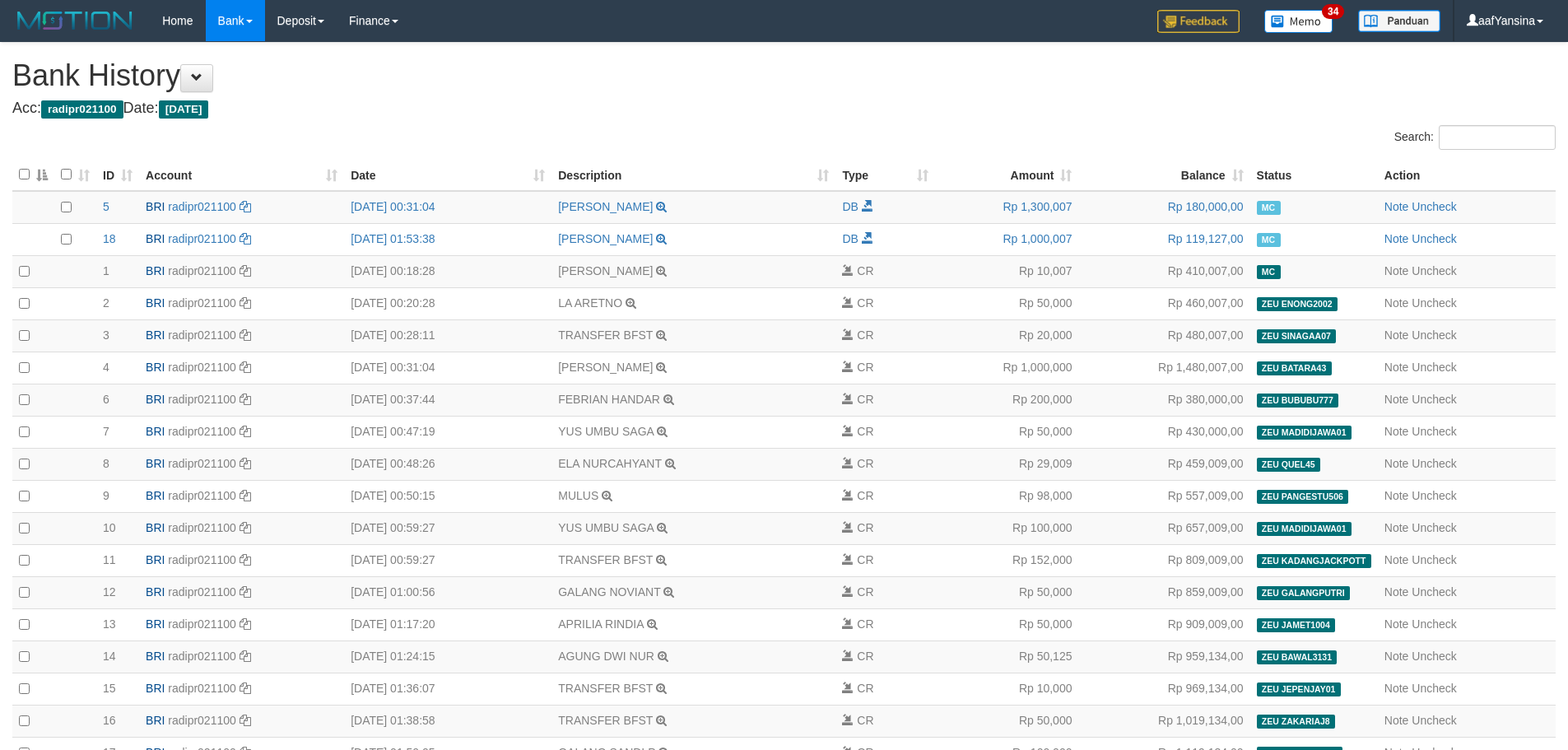 scroll, scrollTop: 584, scrollLeft: 0, axis: vertical 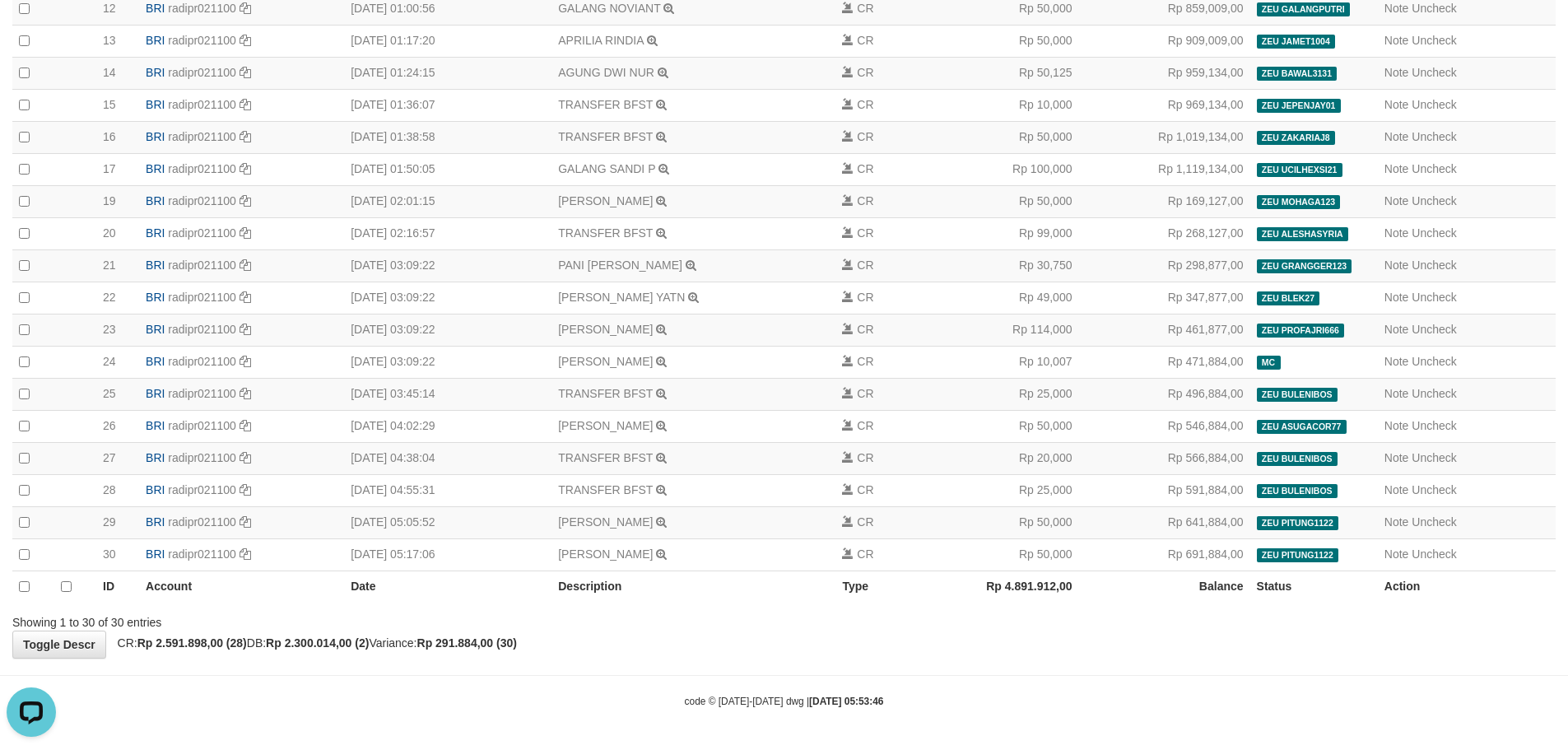 click on "code © [DATE]-[DATE] dwg |  [DATE] 05:53:46" at bounding box center [784, 701] 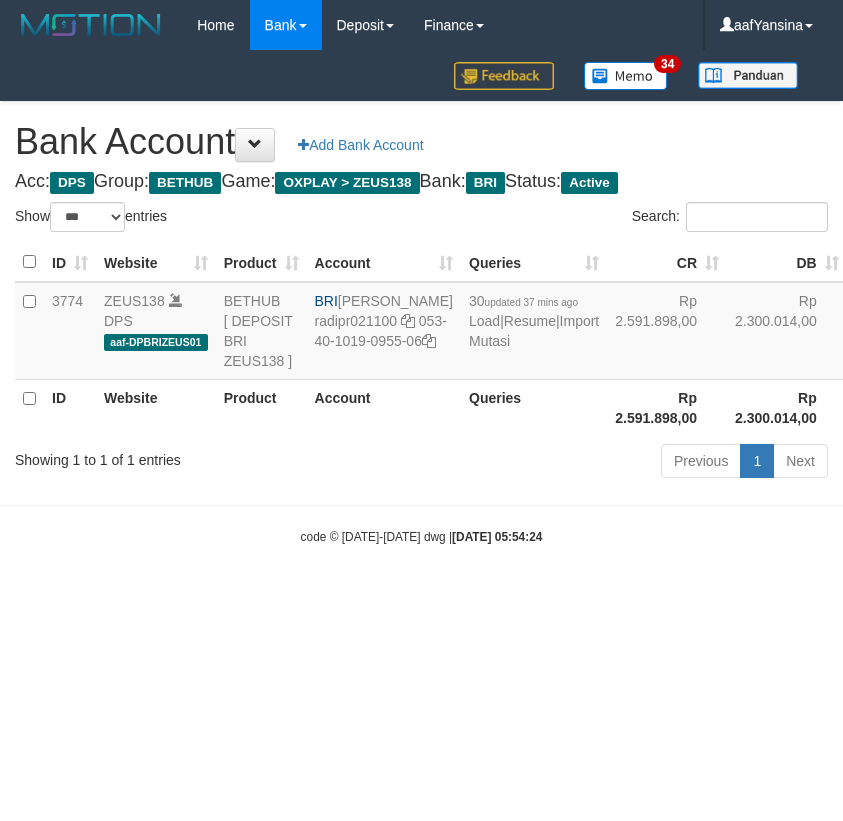 select on "***" 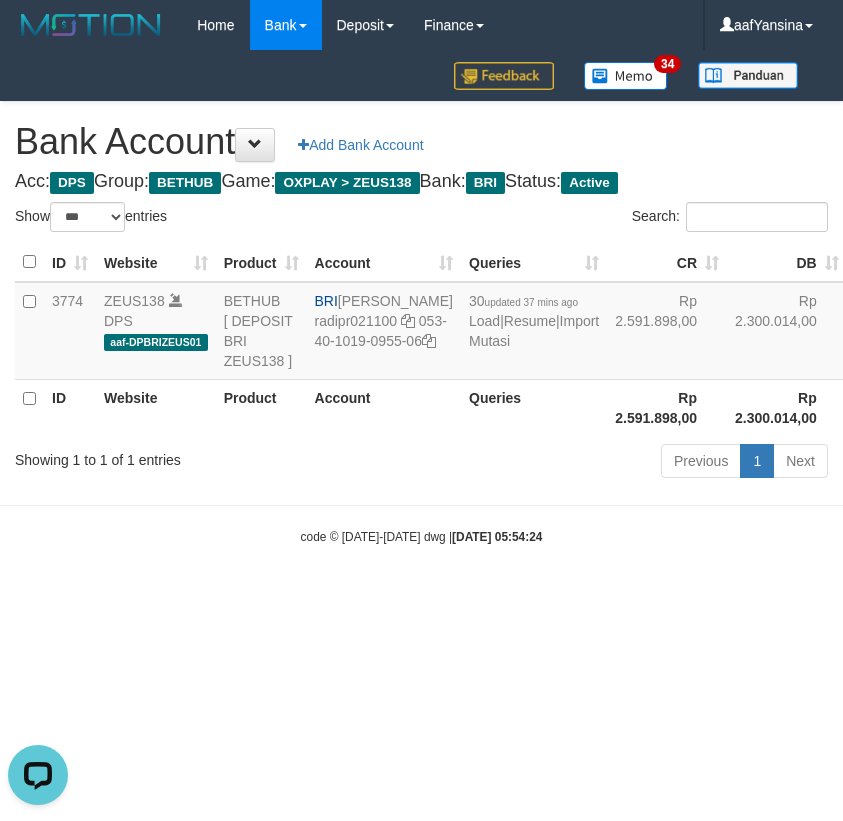 scroll, scrollTop: 0, scrollLeft: 0, axis: both 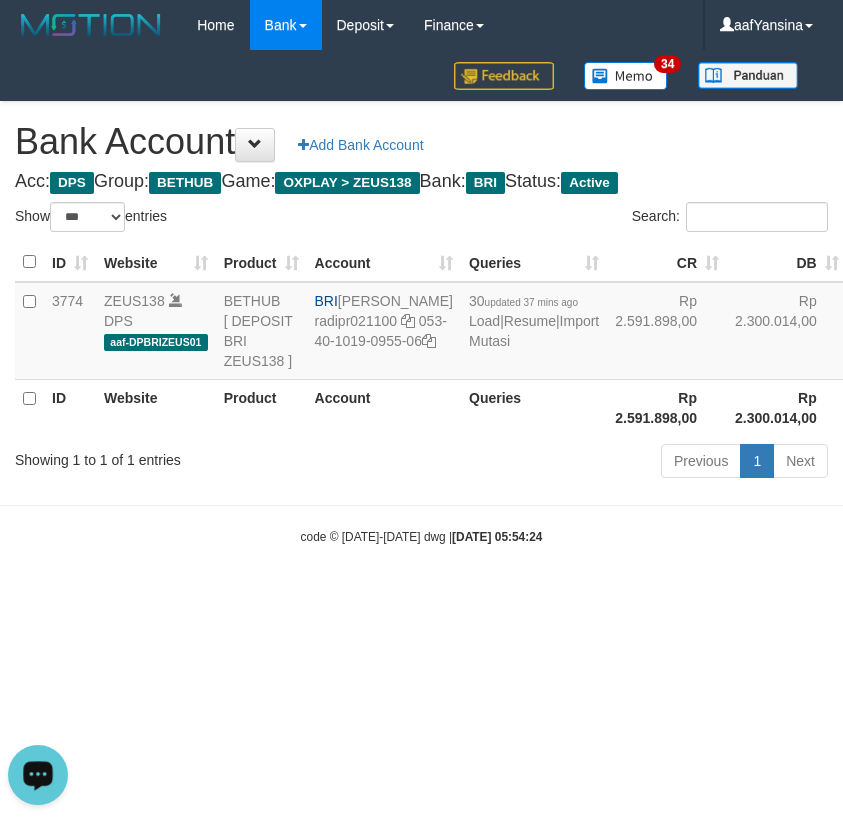 click on "Toggle navigation
Home
Bank
Account List
Deposit
History
Finance
Financial Data
aafYansina
My Profile
Log Out
34
Bank Account
Add Bank Account" at bounding box center [421, 298] 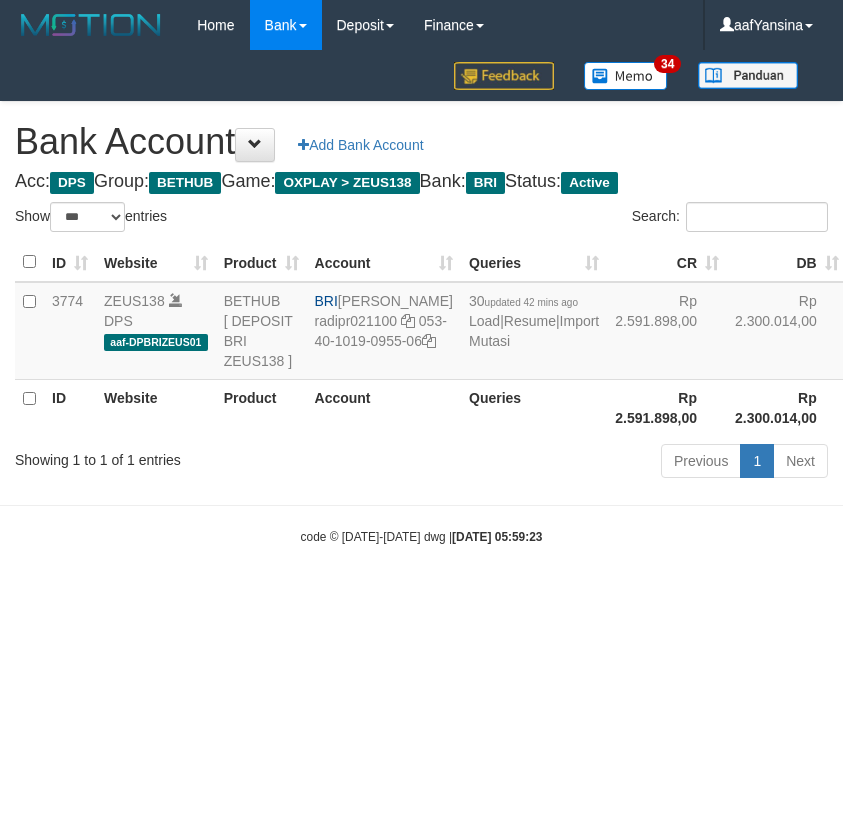 select on "***" 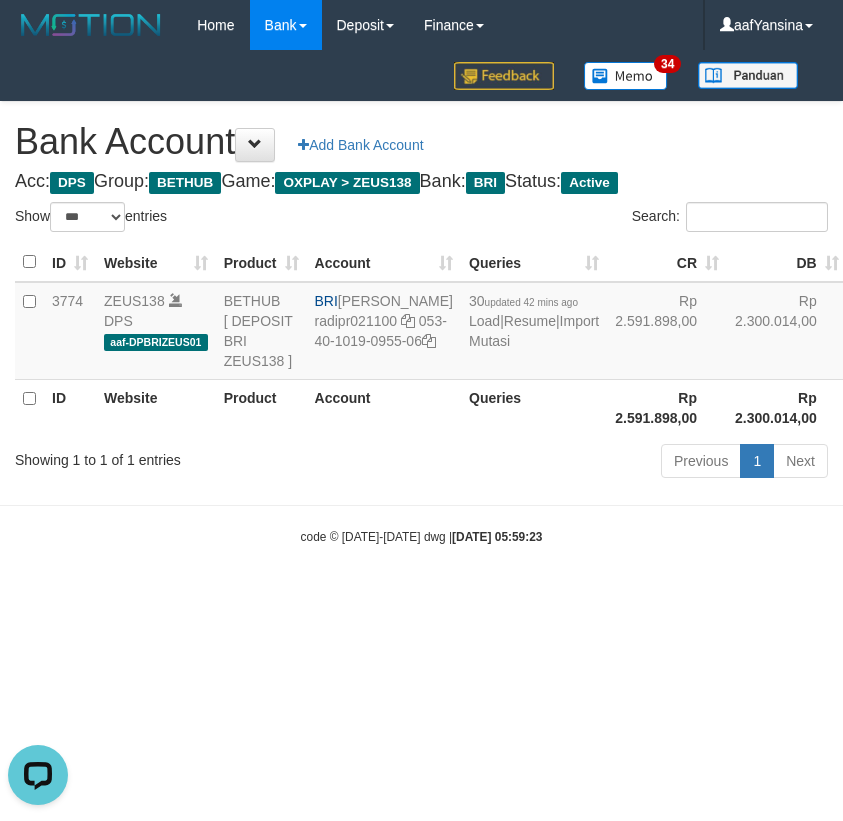 scroll, scrollTop: 0, scrollLeft: 0, axis: both 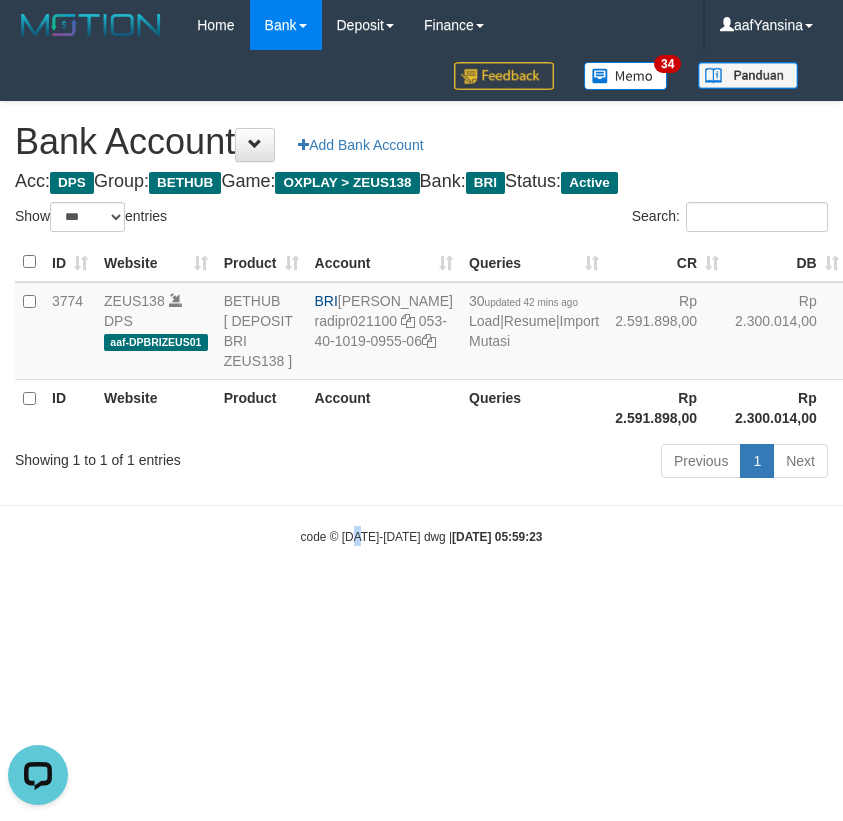 click on "Toggle navigation
Home
Bank
Account List
Deposit
History
Finance
Financial Data
aafYansina
My Profile
Log Out
34
Bank Account
Add Bank Account" at bounding box center [421, 298] 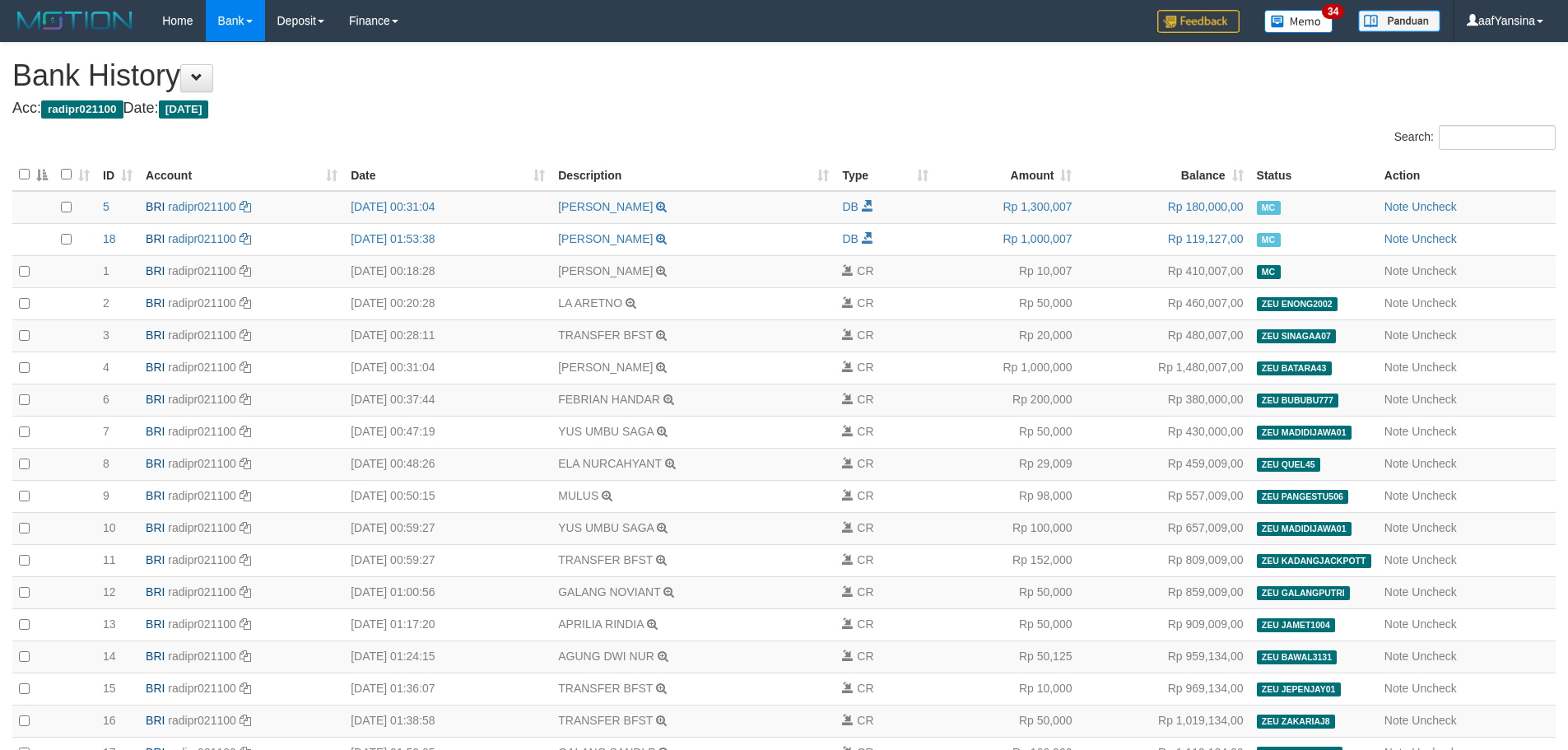 scroll, scrollTop: 584, scrollLeft: 0, axis: vertical 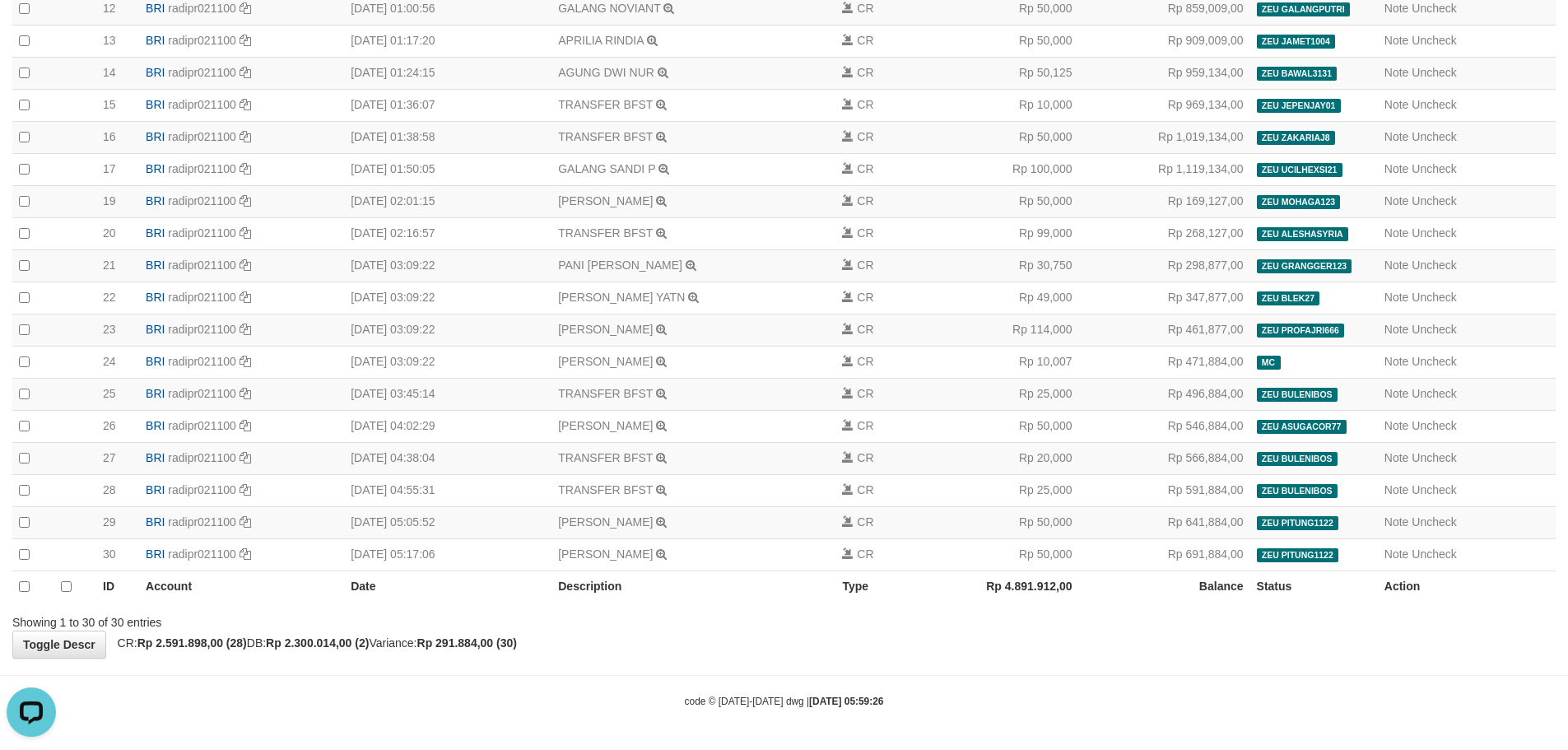 click on "Toggle navigation
Home
Bank
Account List
Deposit
History
Finance
Financial Data
aafYansina
My Profile
Log Out
34
Bank History
Acc:" at bounding box center (784, 83) 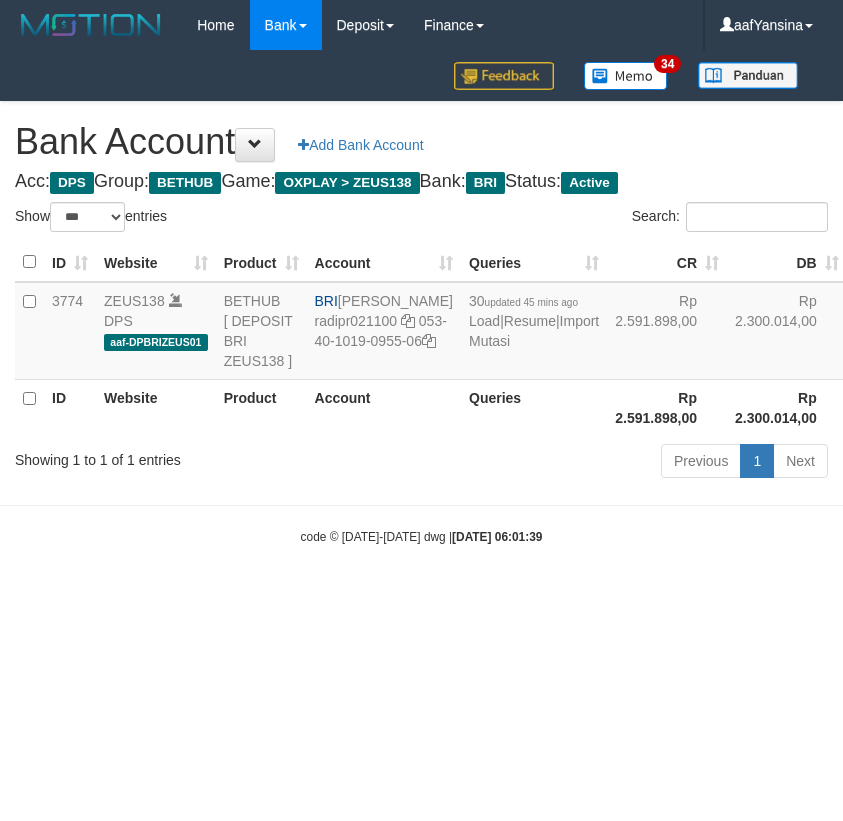 select on "***" 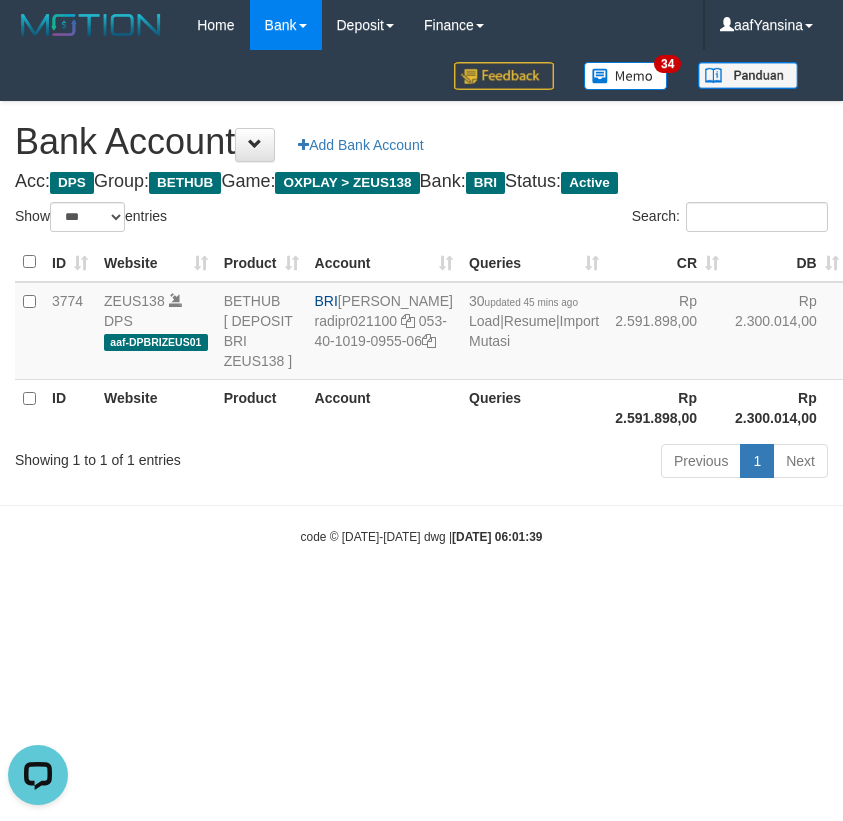 scroll, scrollTop: 0, scrollLeft: 0, axis: both 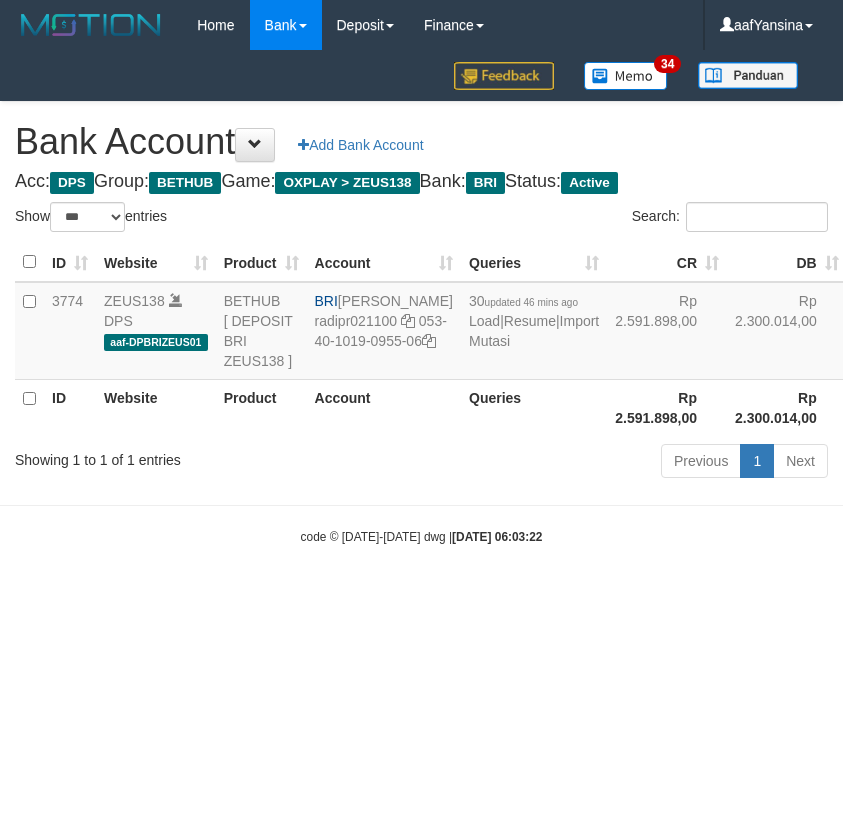 select on "***" 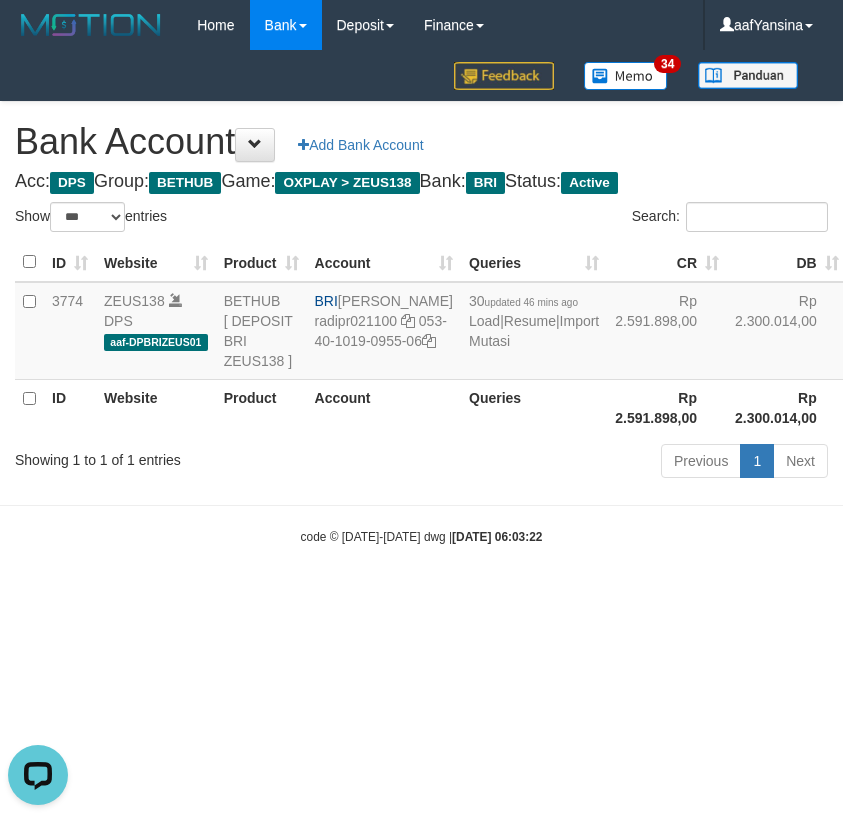 scroll, scrollTop: 0, scrollLeft: 0, axis: both 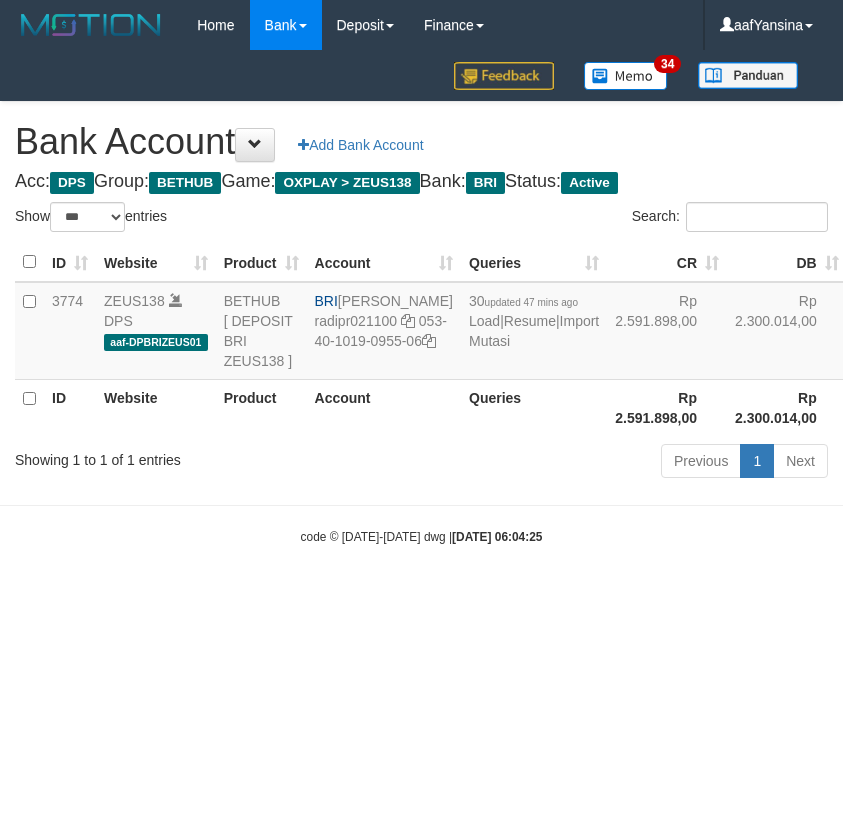 select on "***" 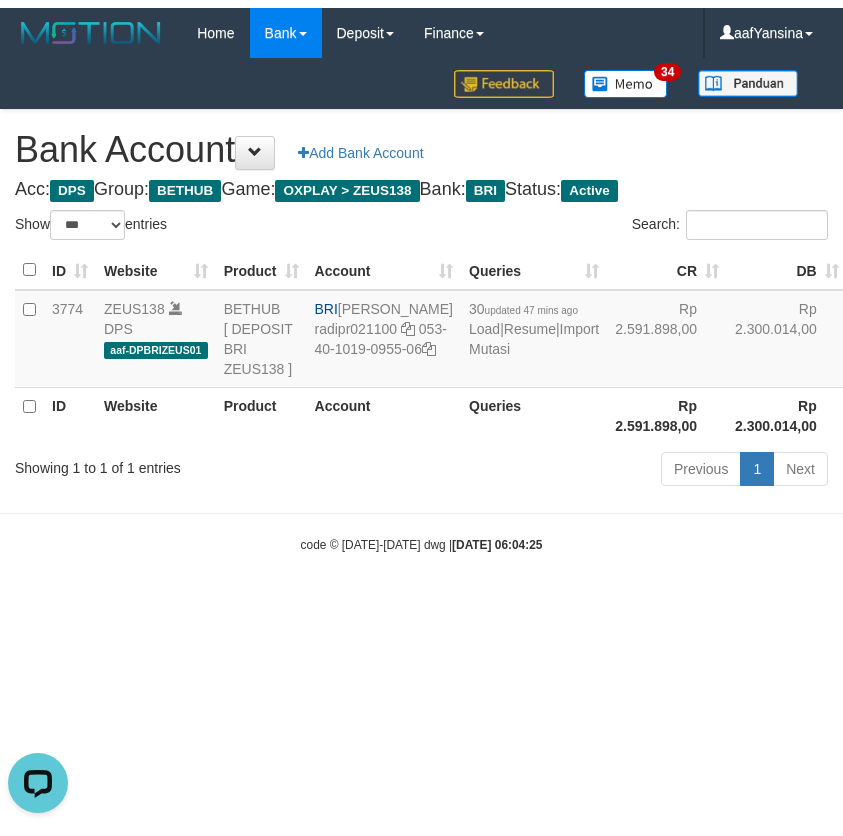 scroll, scrollTop: 0, scrollLeft: 0, axis: both 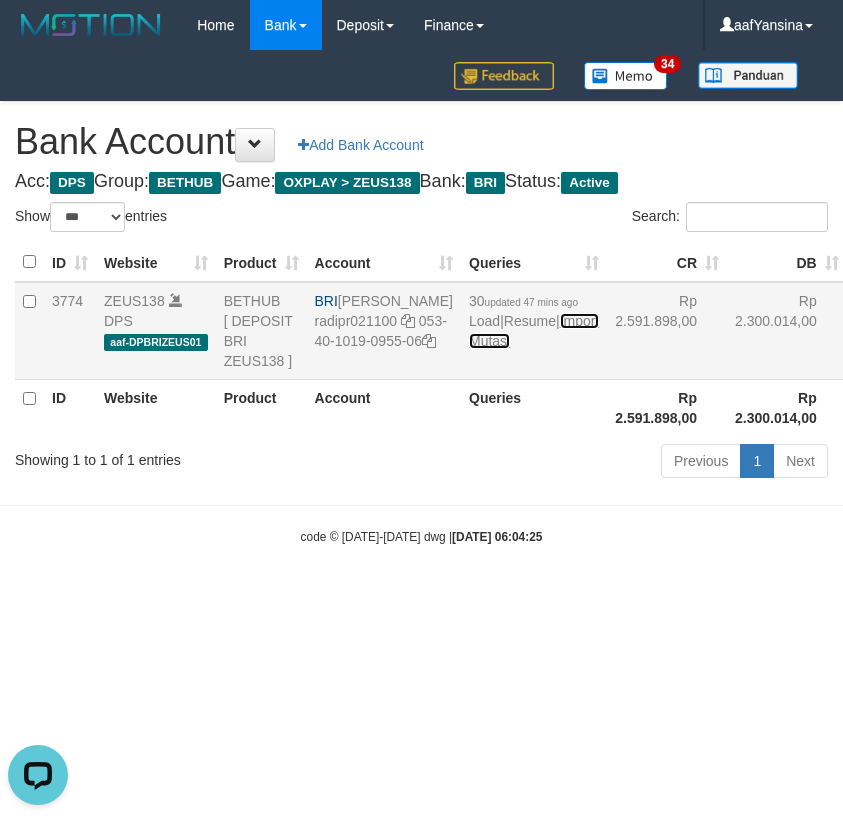 click on "Import Mutasi" at bounding box center [534, 331] 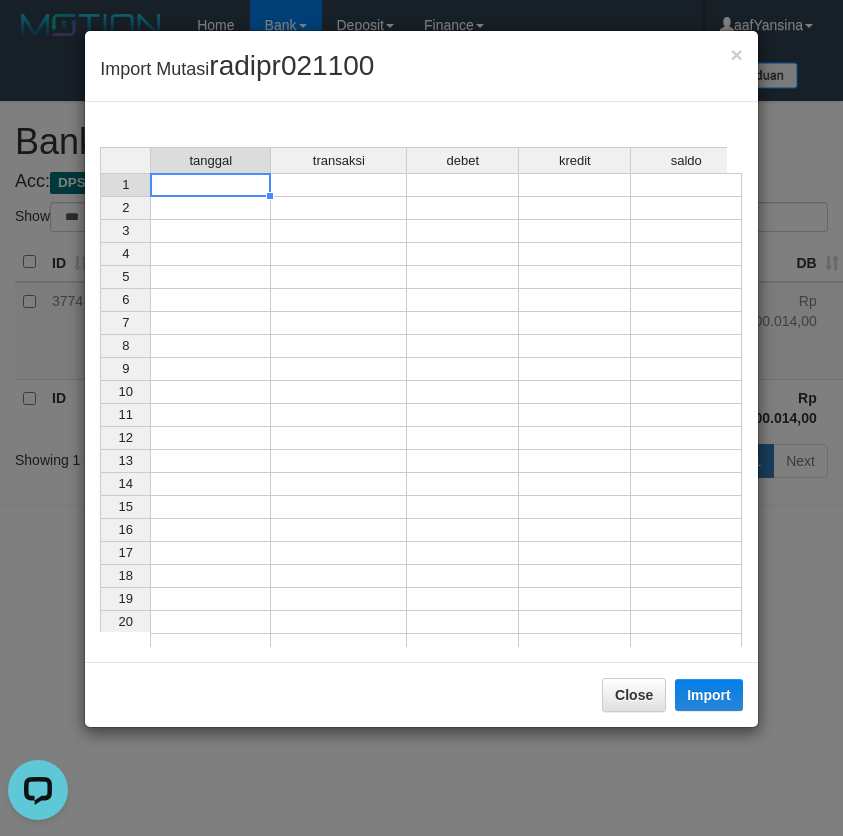 click at bounding box center [210, 185] 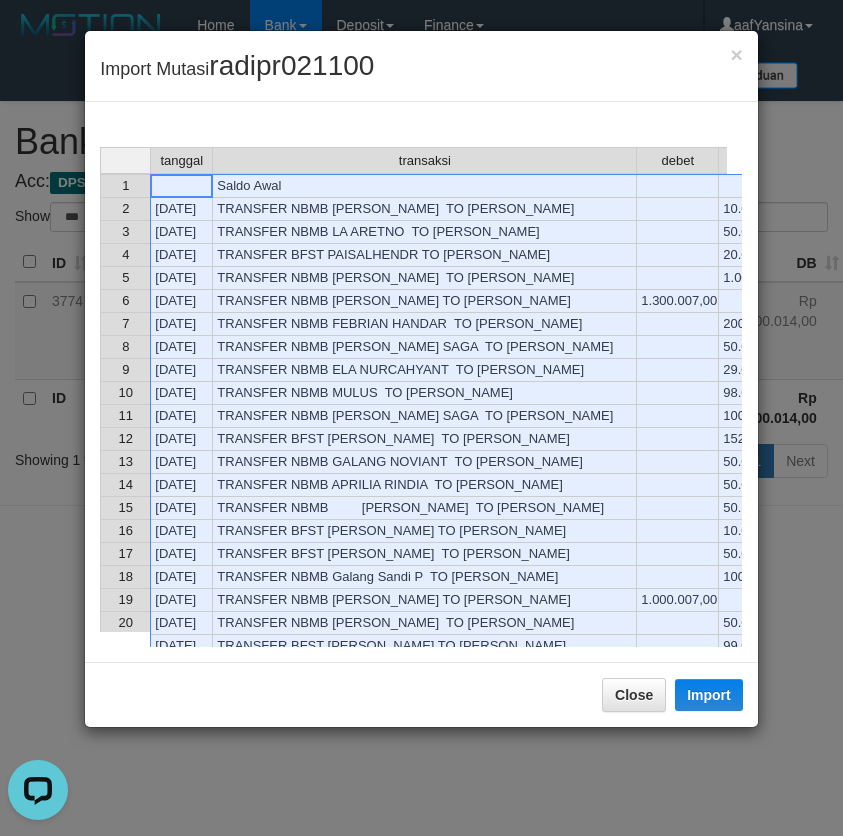 scroll, scrollTop: 579, scrollLeft: 0, axis: vertical 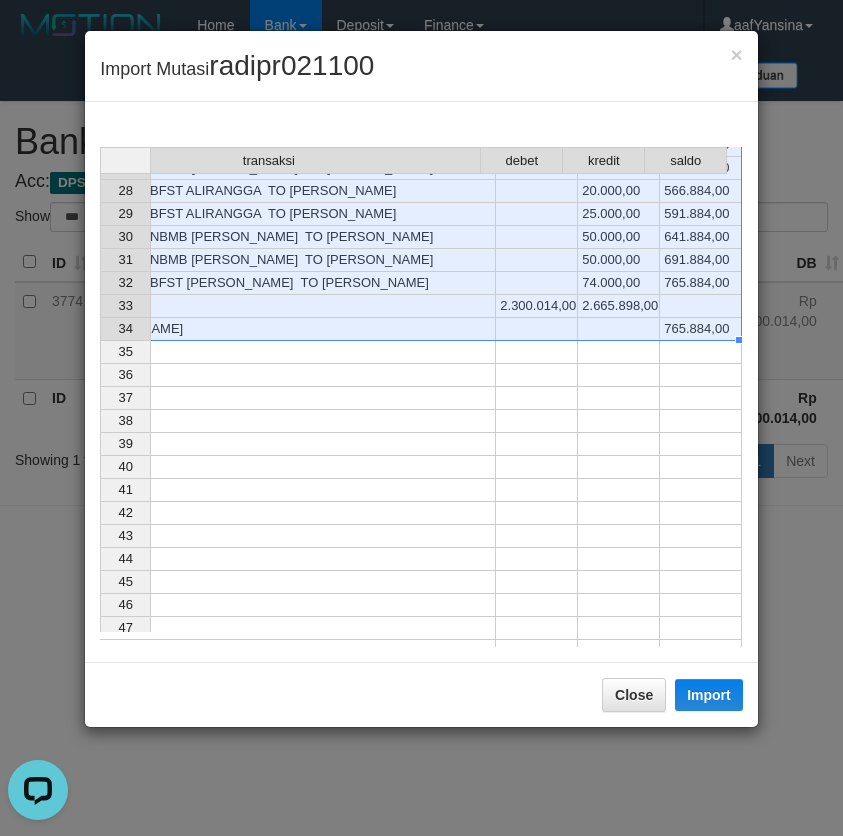 click on "765.884,00" at bounding box center (701, 329) 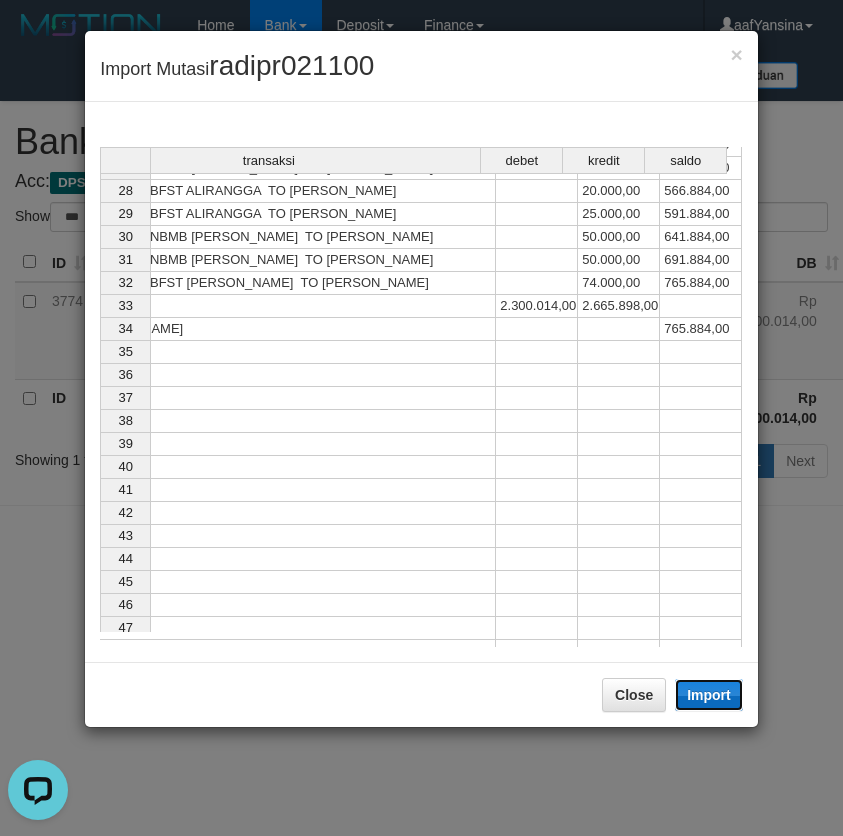 drag, startPoint x: 712, startPoint y: 696, endPoint x: 607, endPoint y: 835, distance: 174.20103 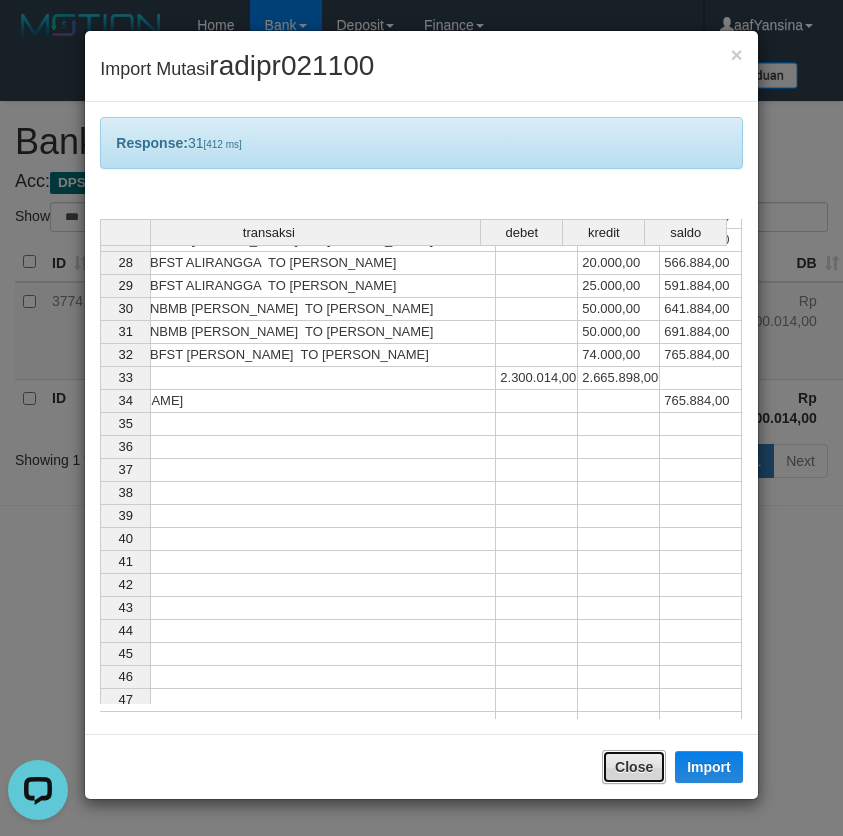 click on "Close" at bounding box center [634, 767] 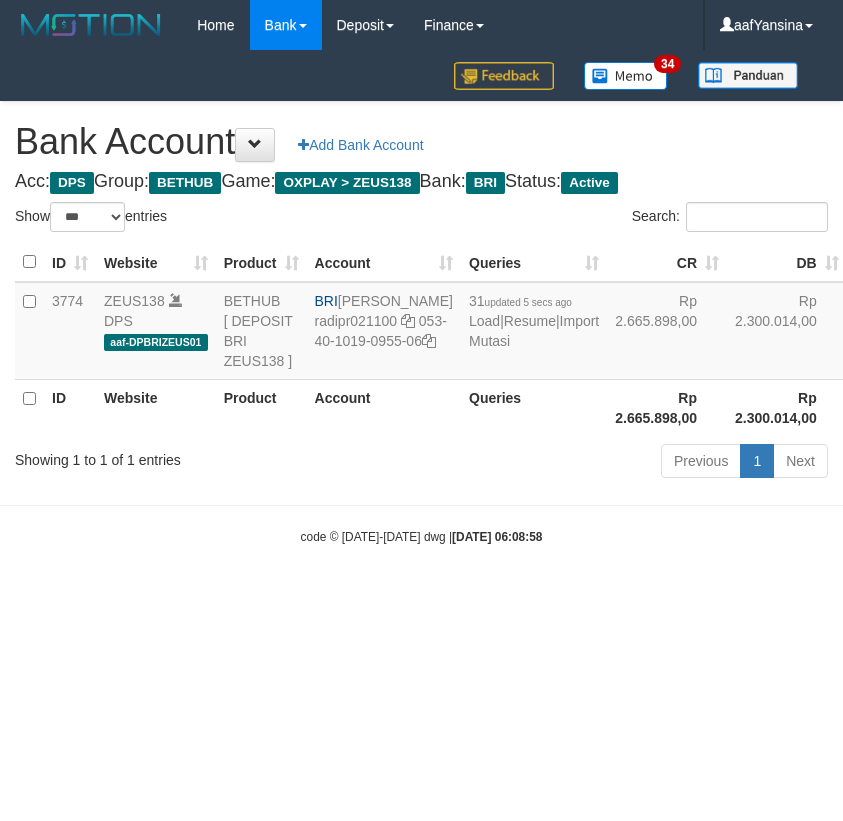 select on "***" 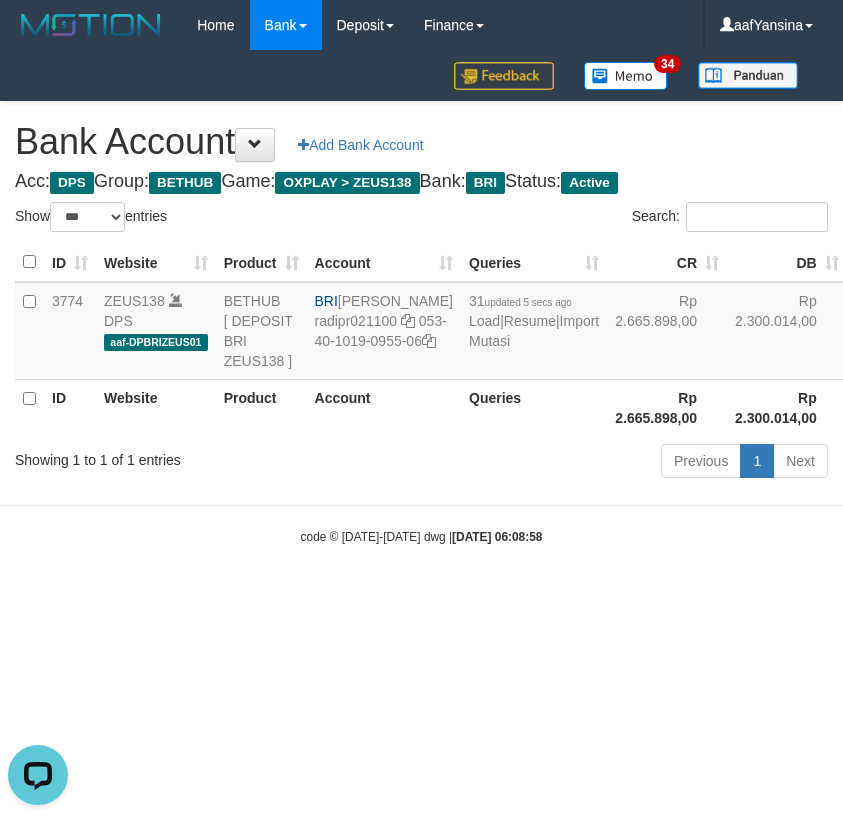 scroll, scrollTop: 0, scrollLeft: 0, axis: both 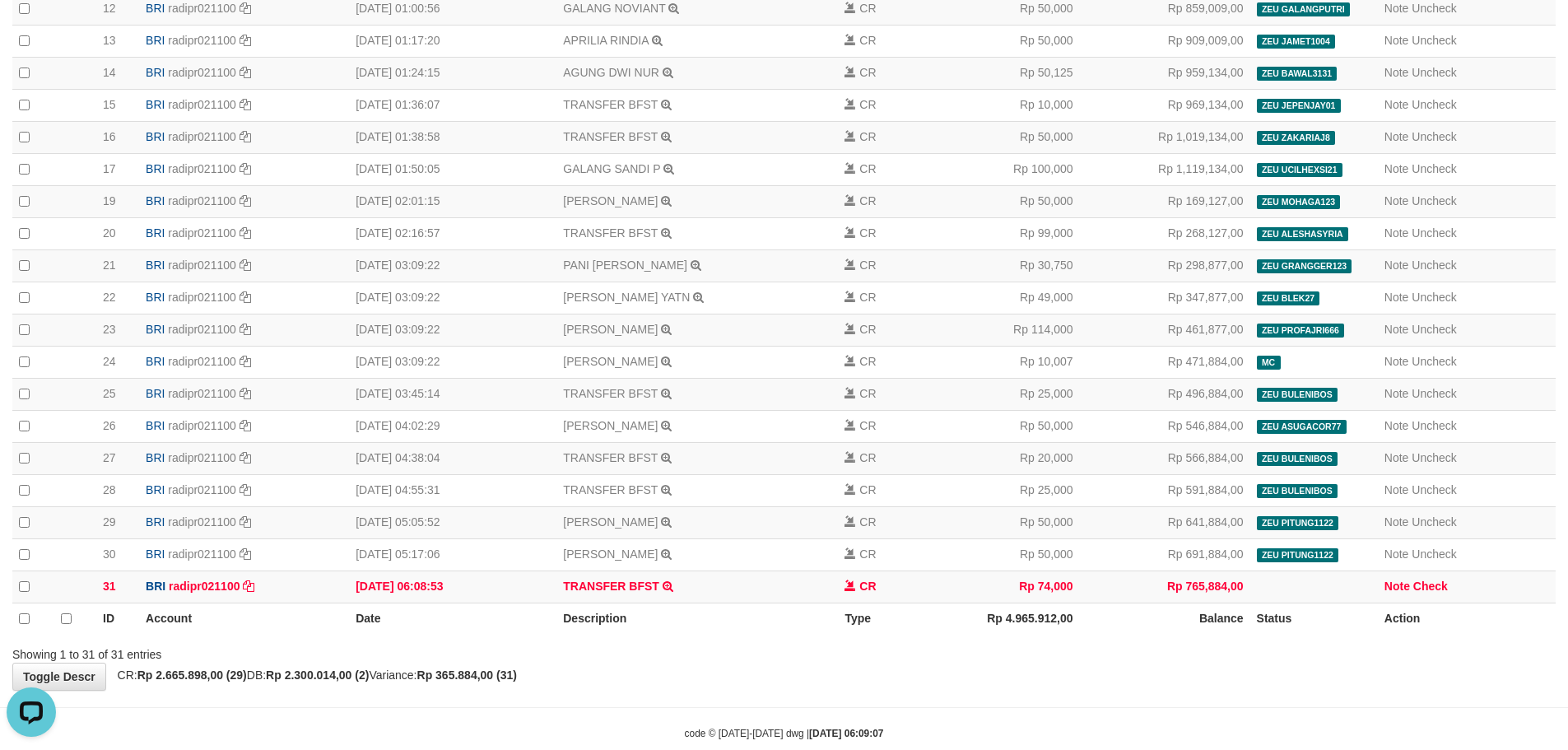 click on "**********" at bounding box center [784, 74] 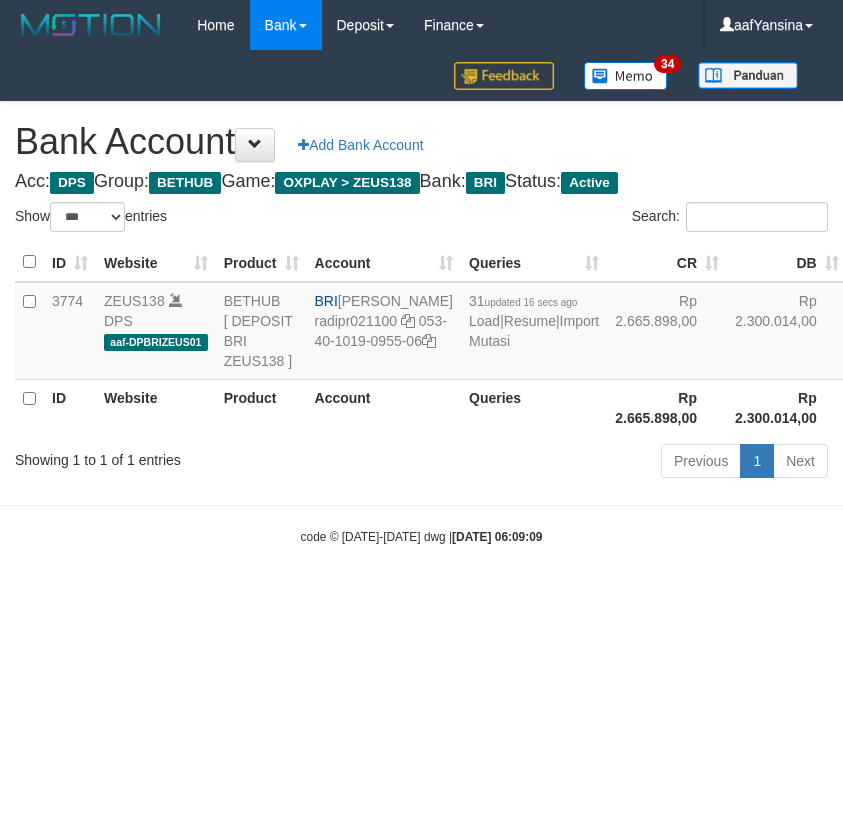 select on "***" 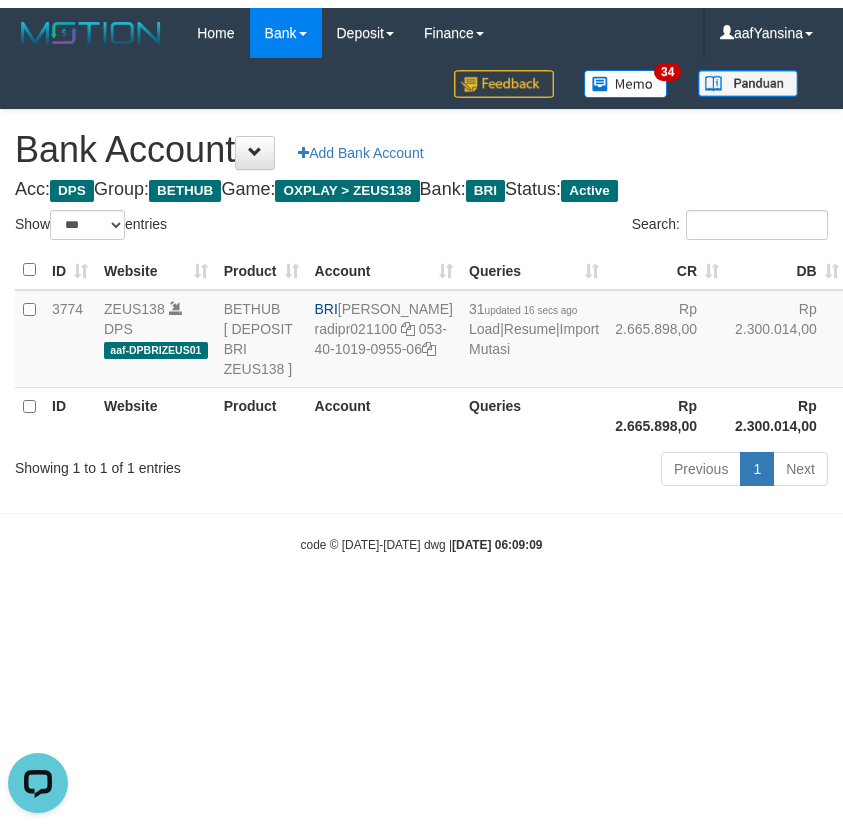 scroll, scrollTop: 0, scrollLeft: 0, axis: both 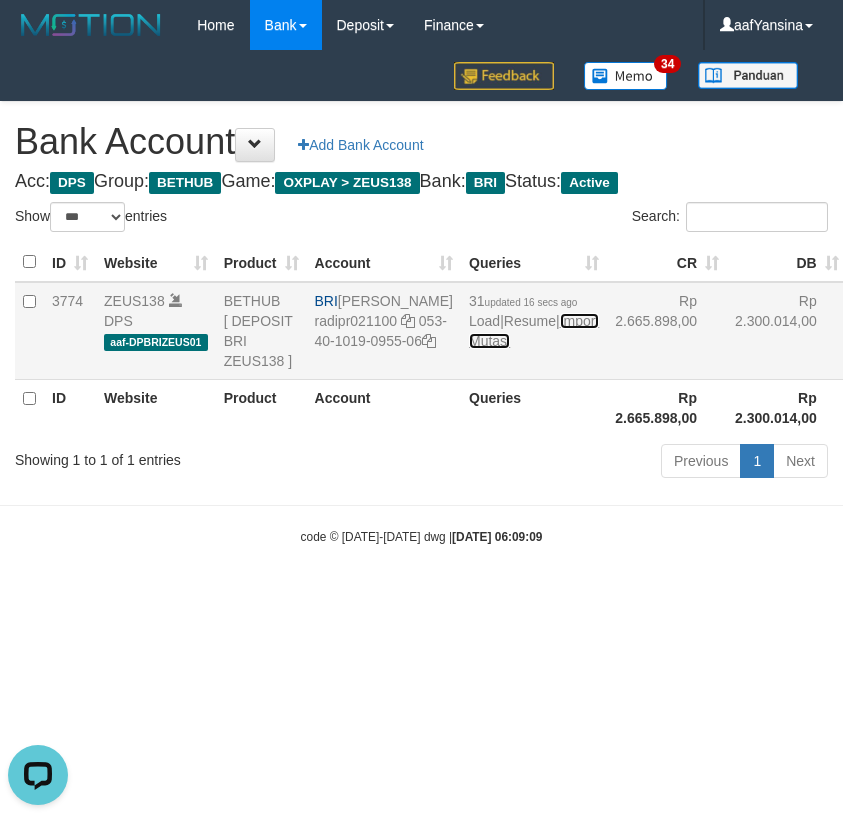 click on "Import Mutasi" at bounding box center (534, 331) 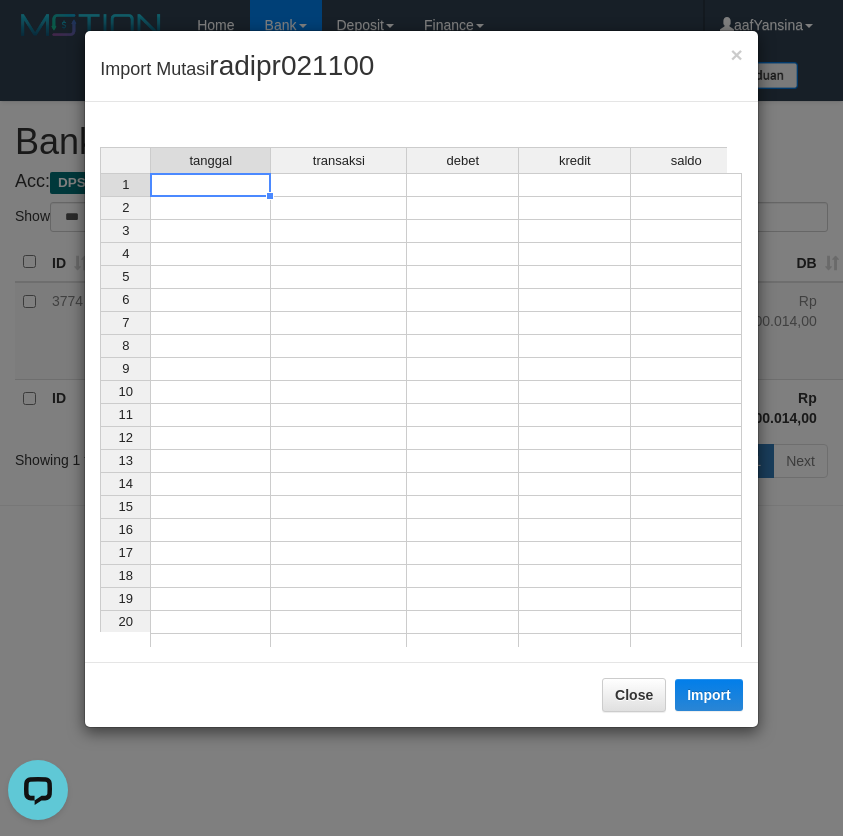 click at bounding box center [210, 185] 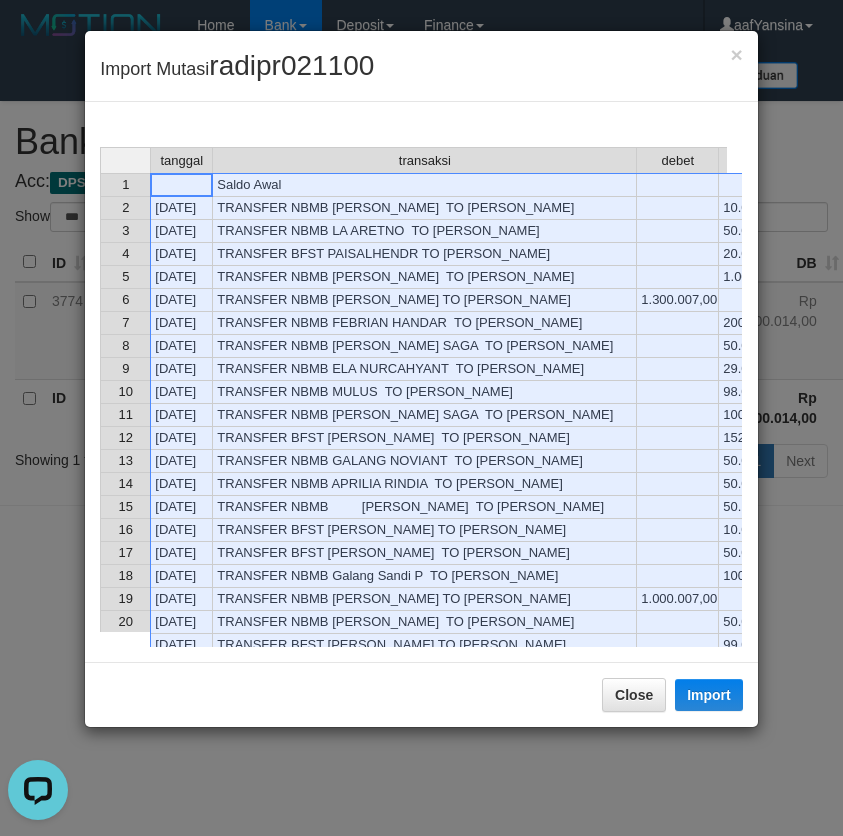 scroll, scrollTop: 135, scrollLeft: 0, axis: vertical 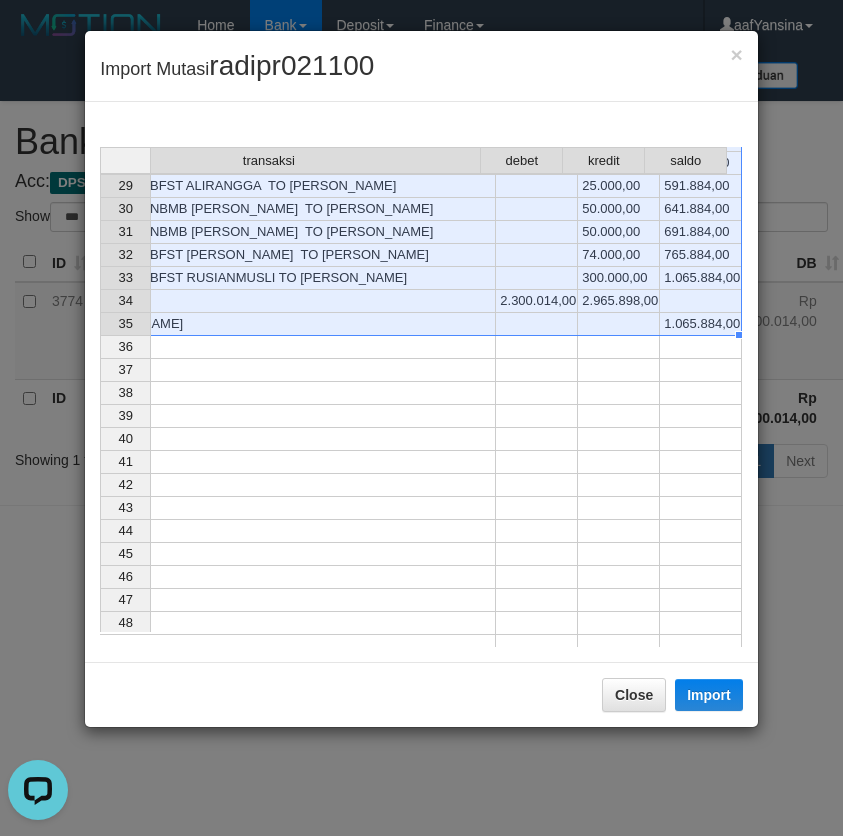 click on "1.065.884,00" at bounding box center (701, 324) 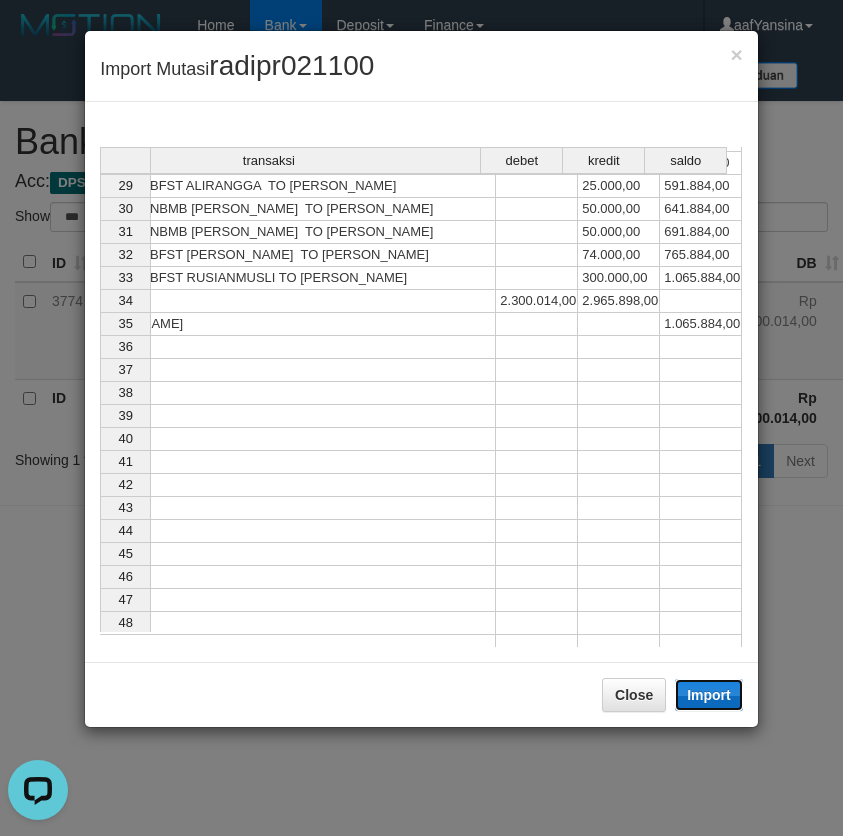 click on "Import" at bounding box center (709, 695) 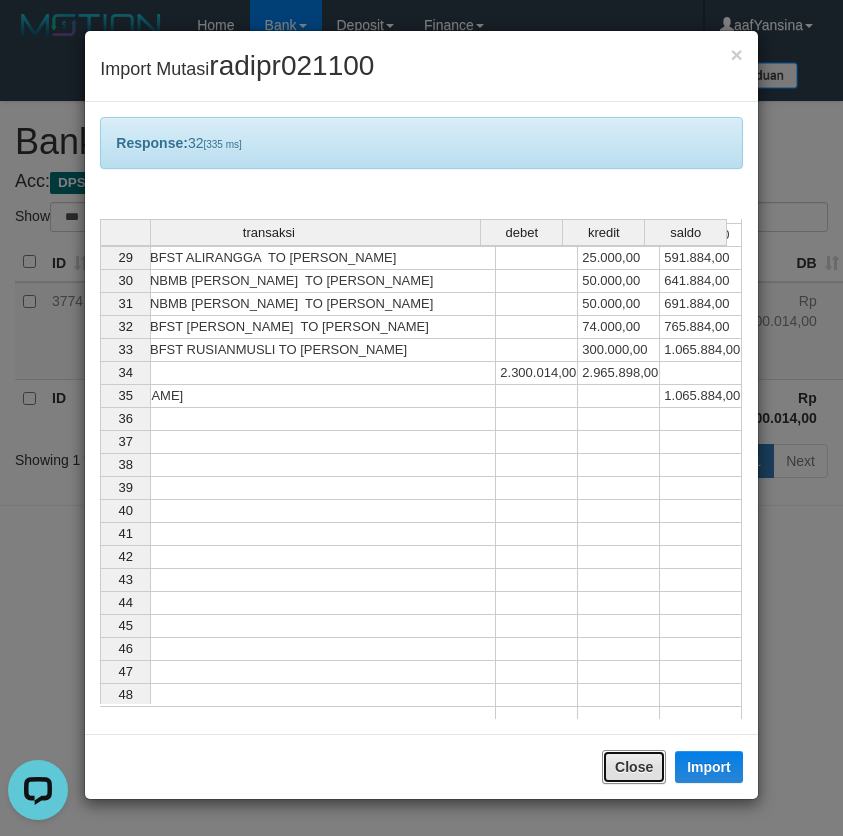 click on "Close" at bounding box center [634, 767] 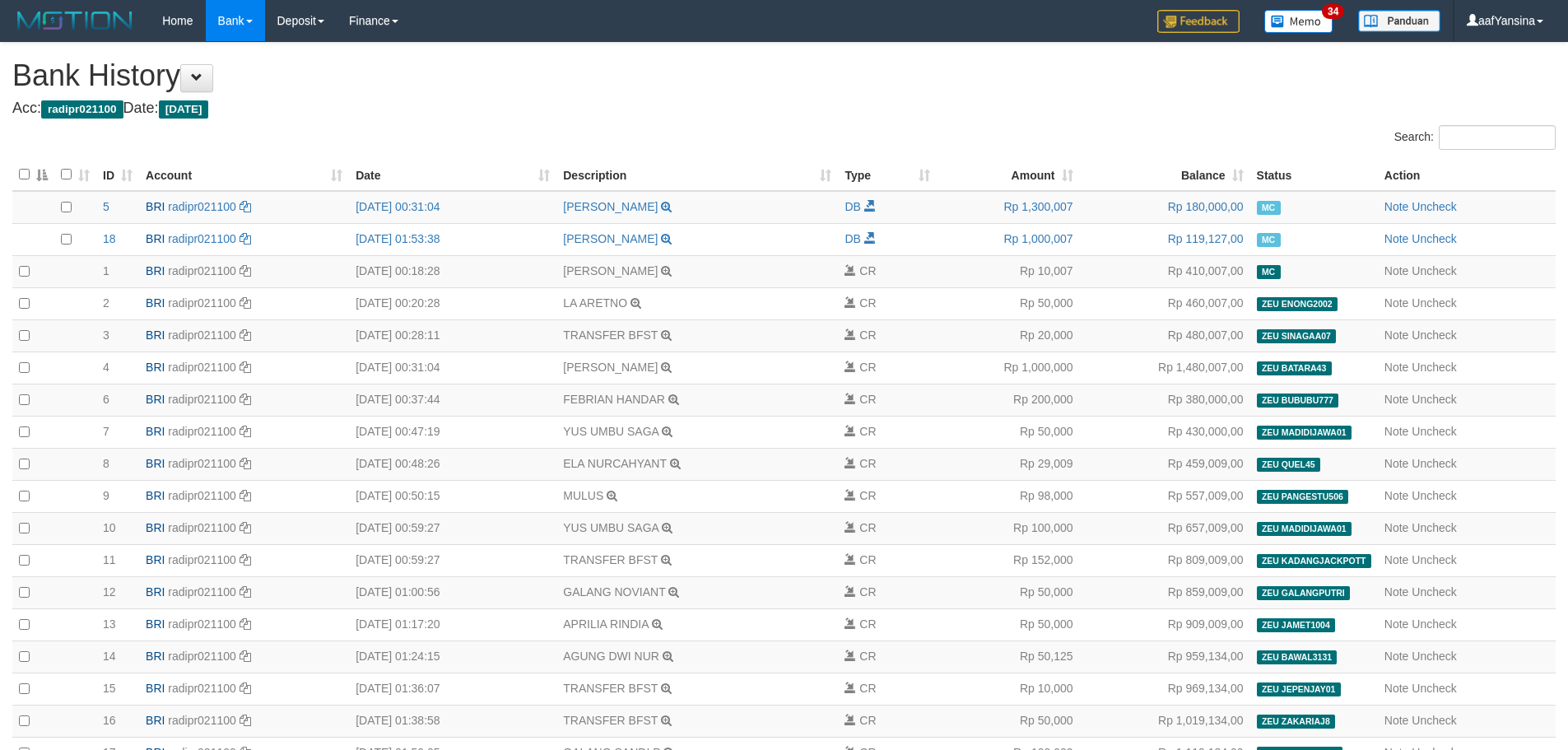 scroll, scrollTop: 584, scrollLeft: 0, axis: vertical 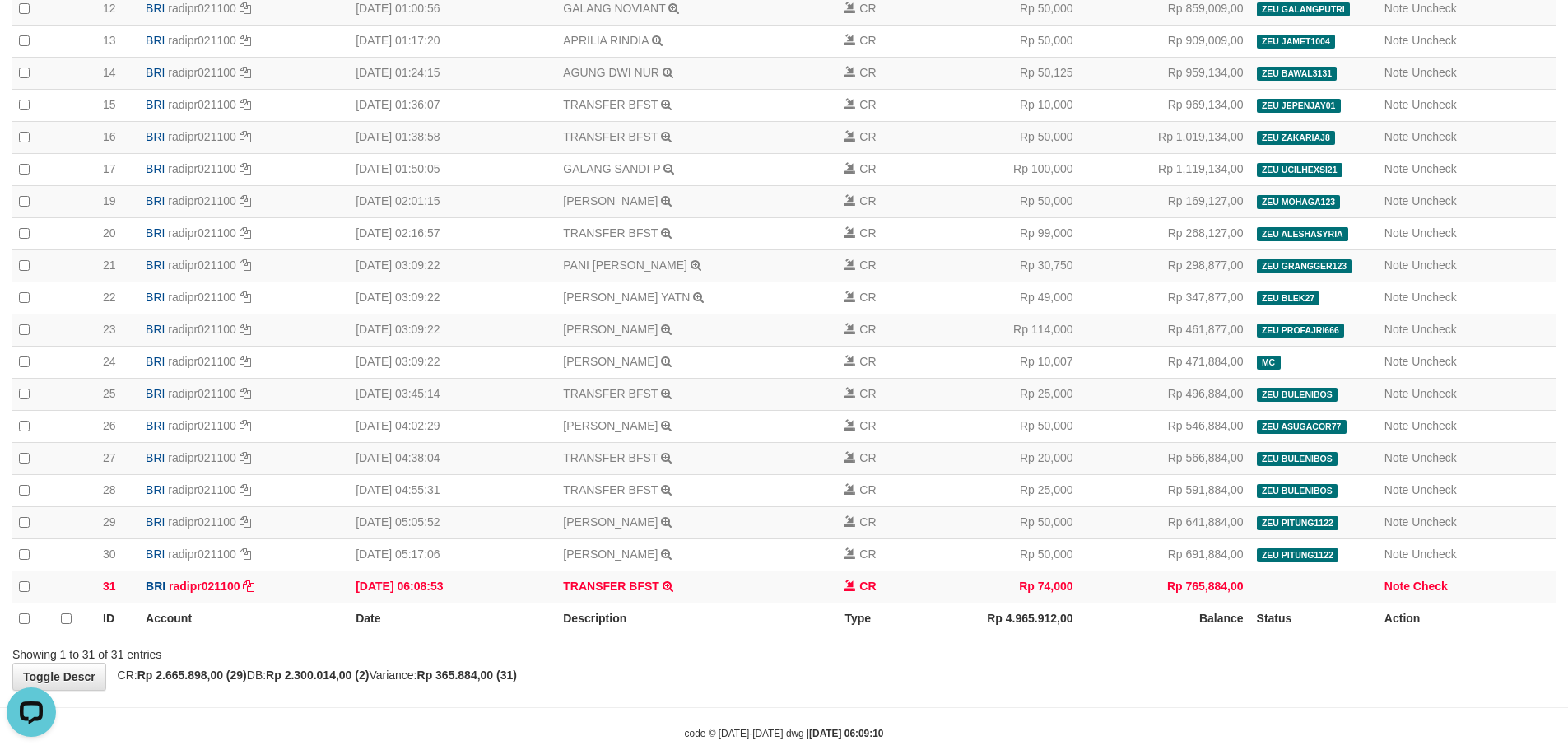 click on "**********" at bounding box center (784, 74) 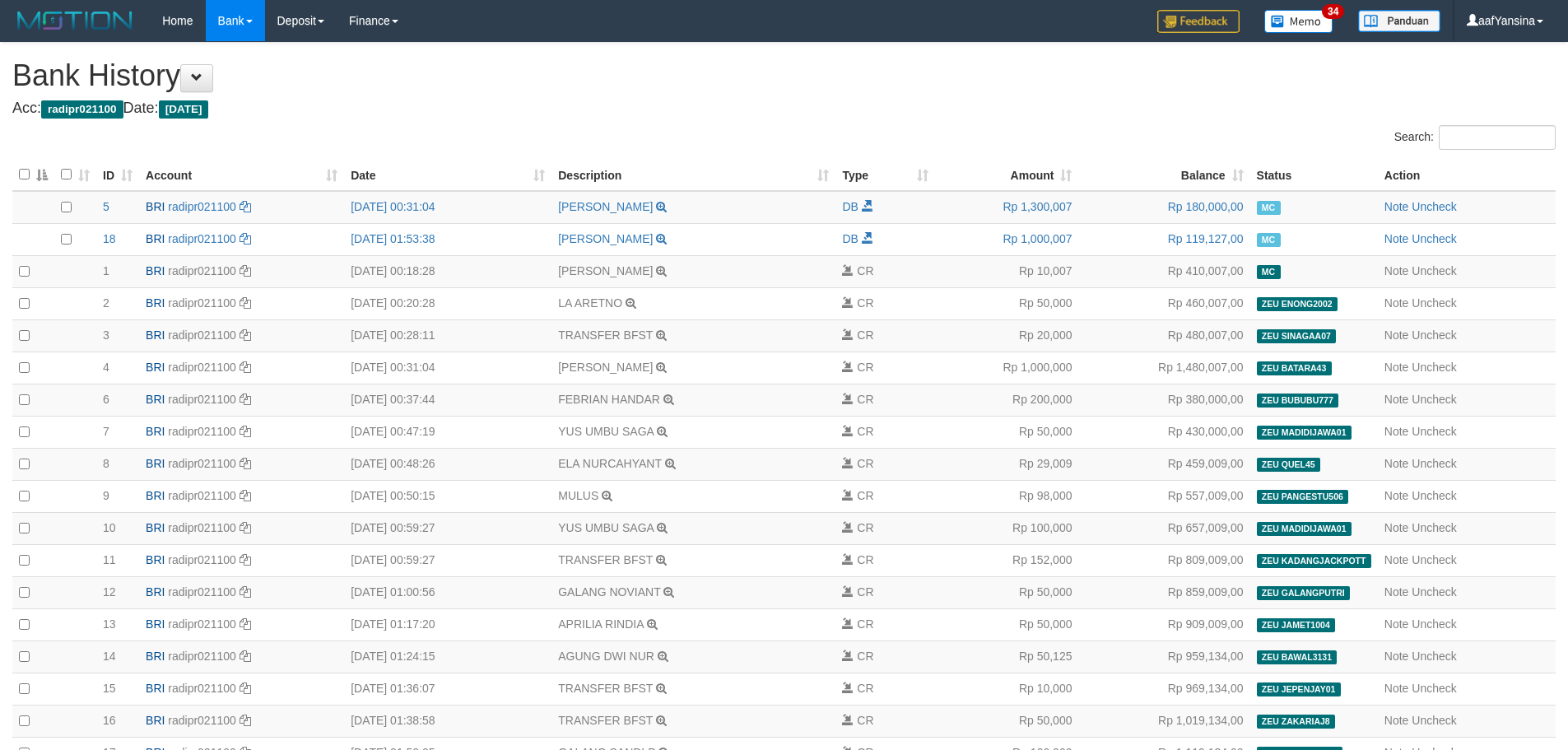 scroll, scrollTop: 584, scrollLeft: 0, axis: vertical 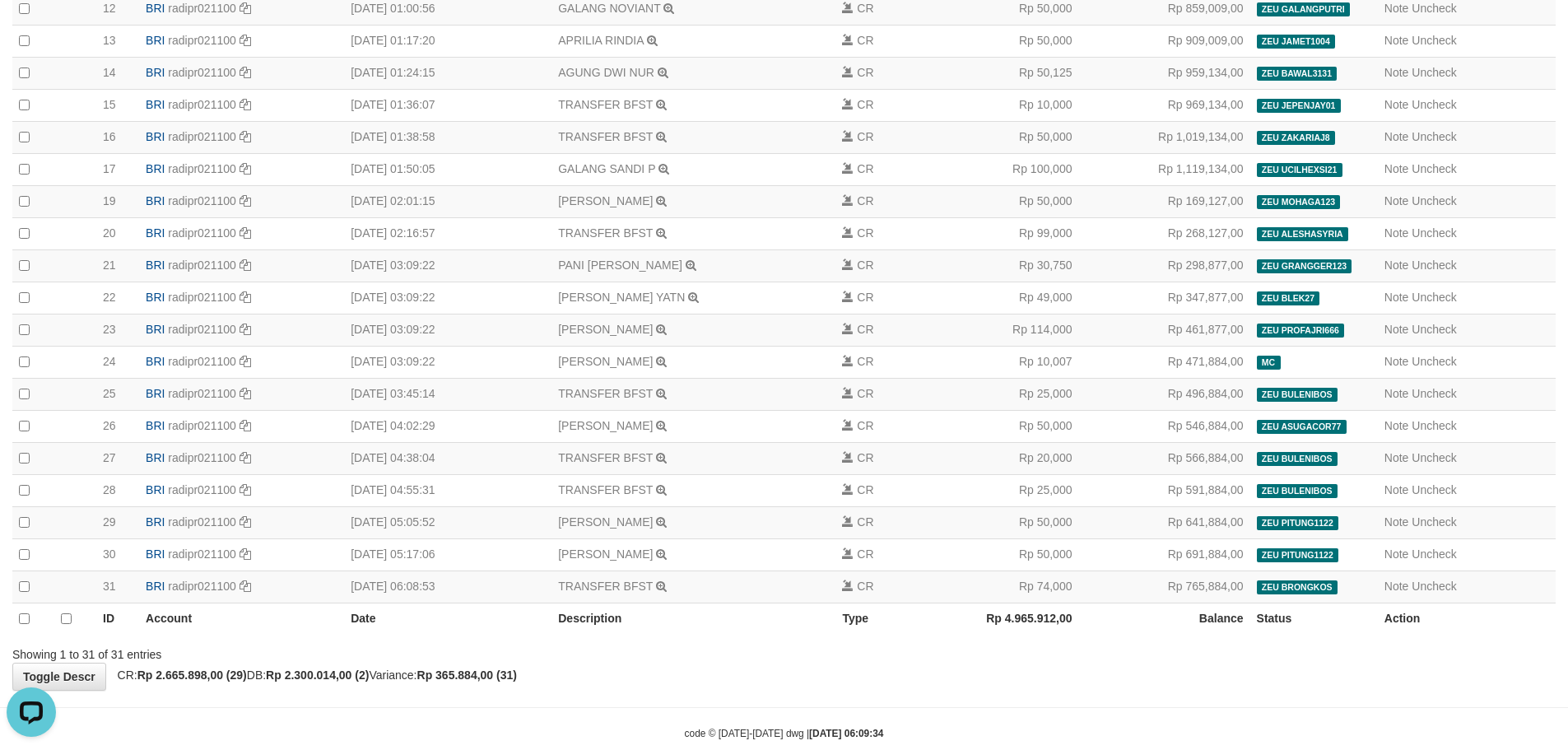 click on "**********" at bounding box center (784, 74) 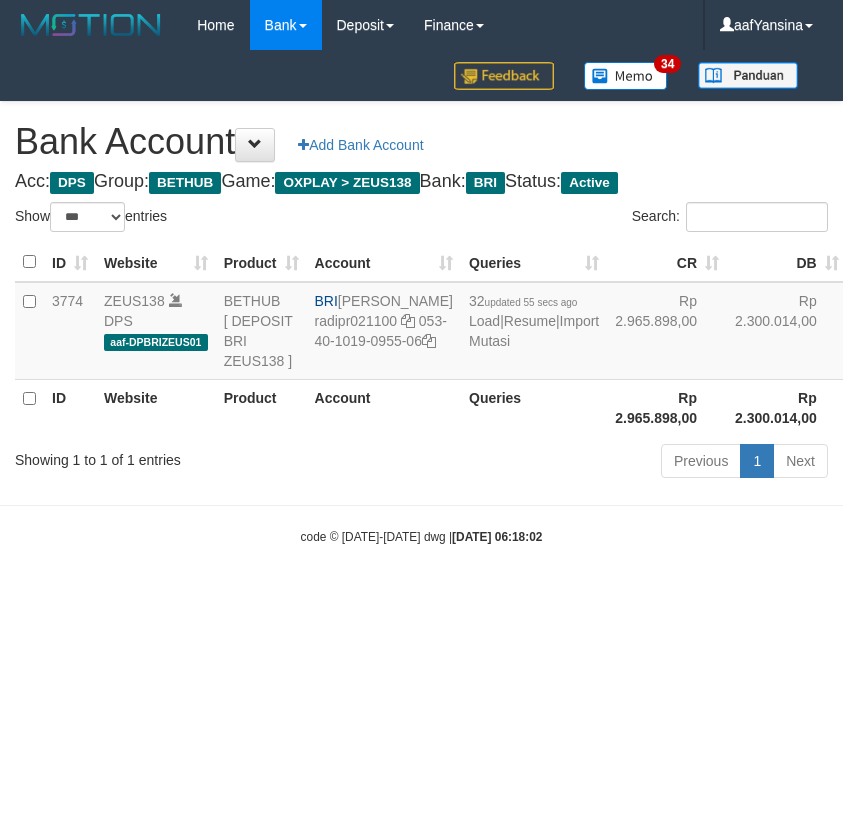 select on "***" 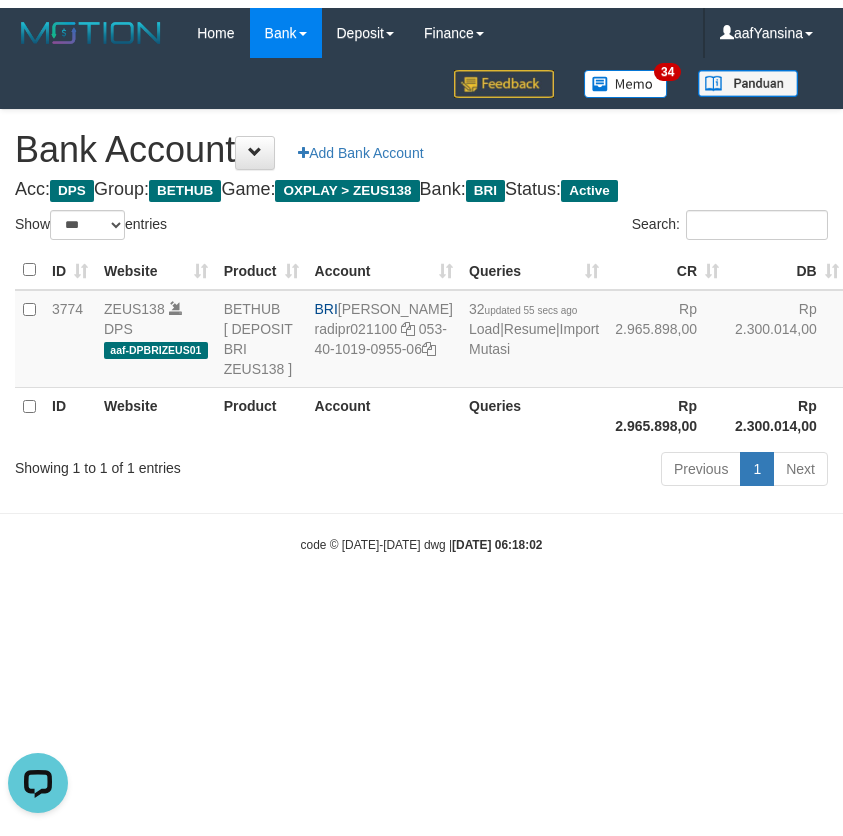scroll, scrollTop: 0, scrollLeft: 0, axis: both 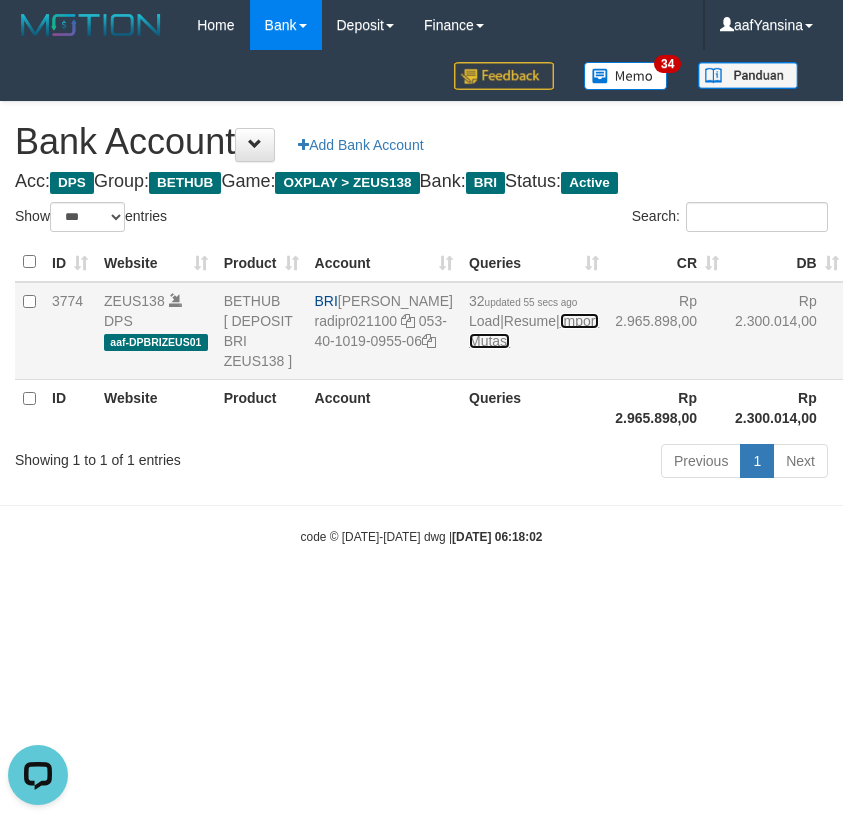 click on "Import Mutasi" at bounding box center [534, 331] 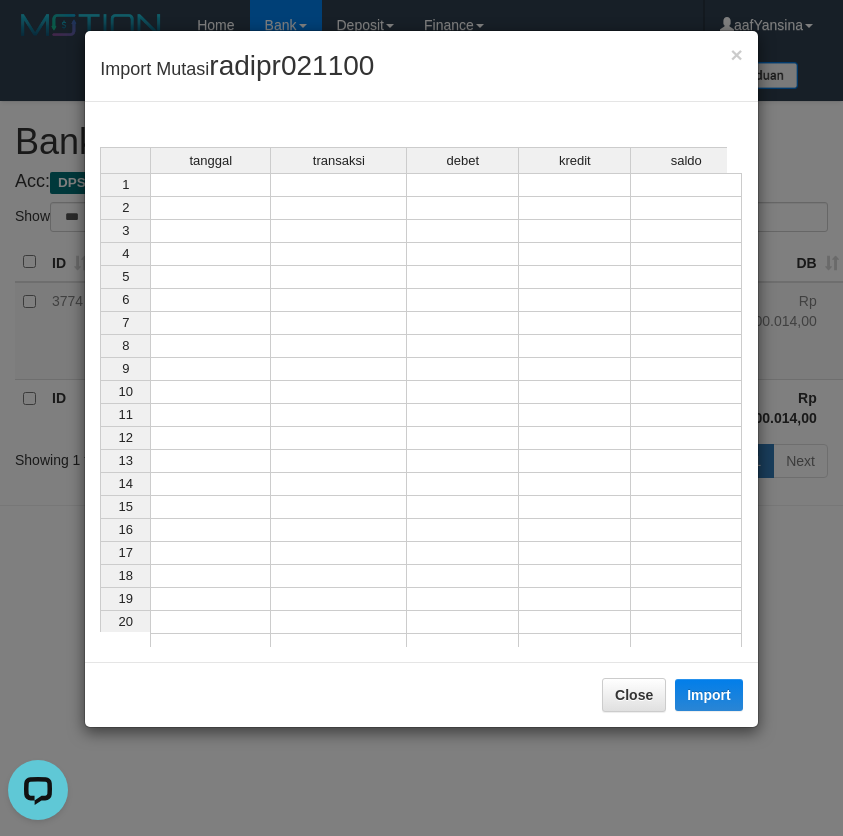 click at bounding box center [210, 185] 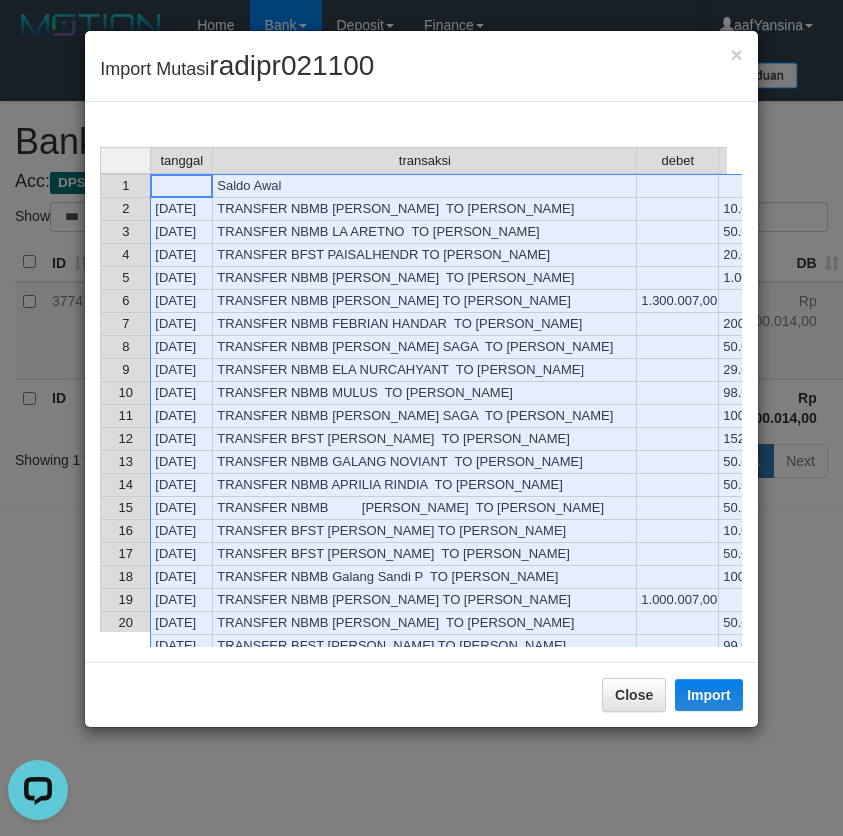 scroll, scrollTop: 424, scrollLeft: 0, axis: vertical 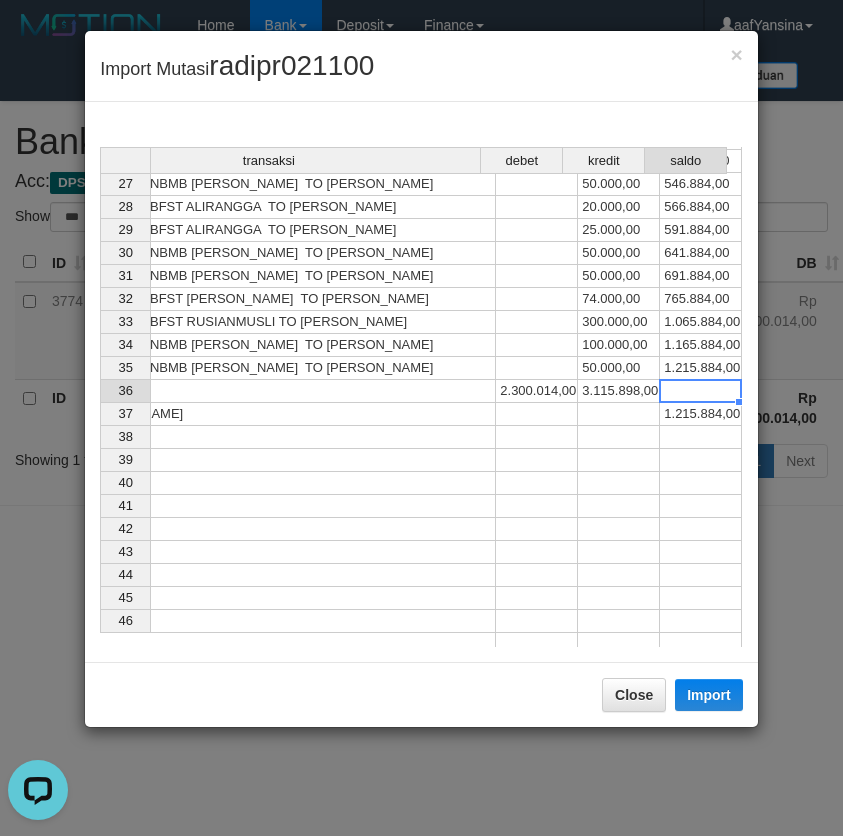 click at bounding box center (701, 391) 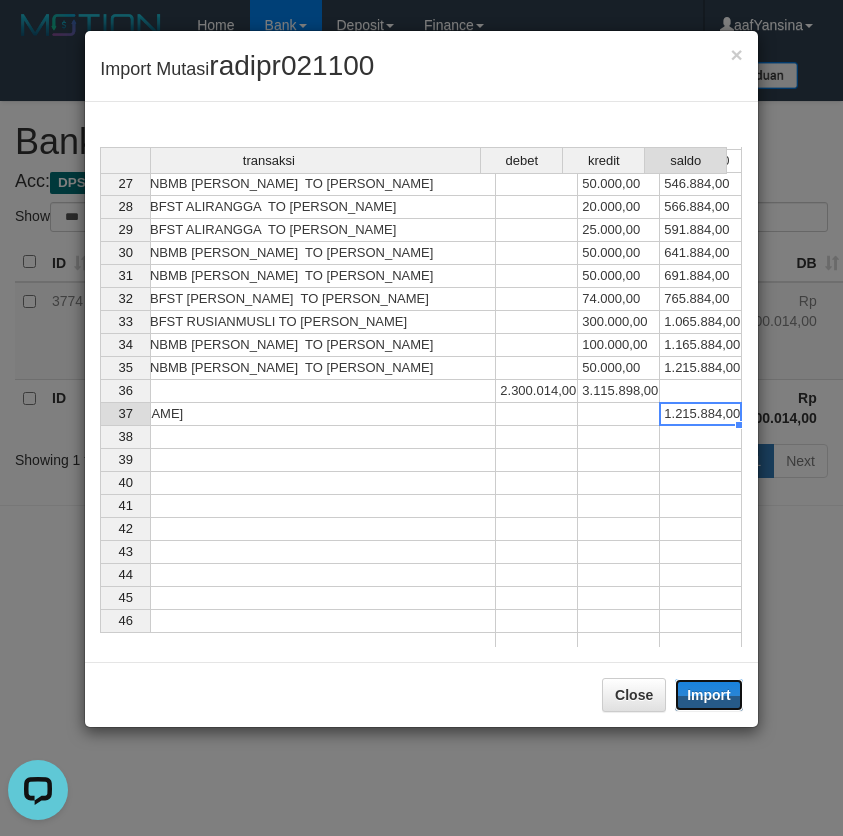 drag, startPoint x: 723, startPoint y: 688, endPoint x: 3, endPoint y: 339, distance: 800.1256 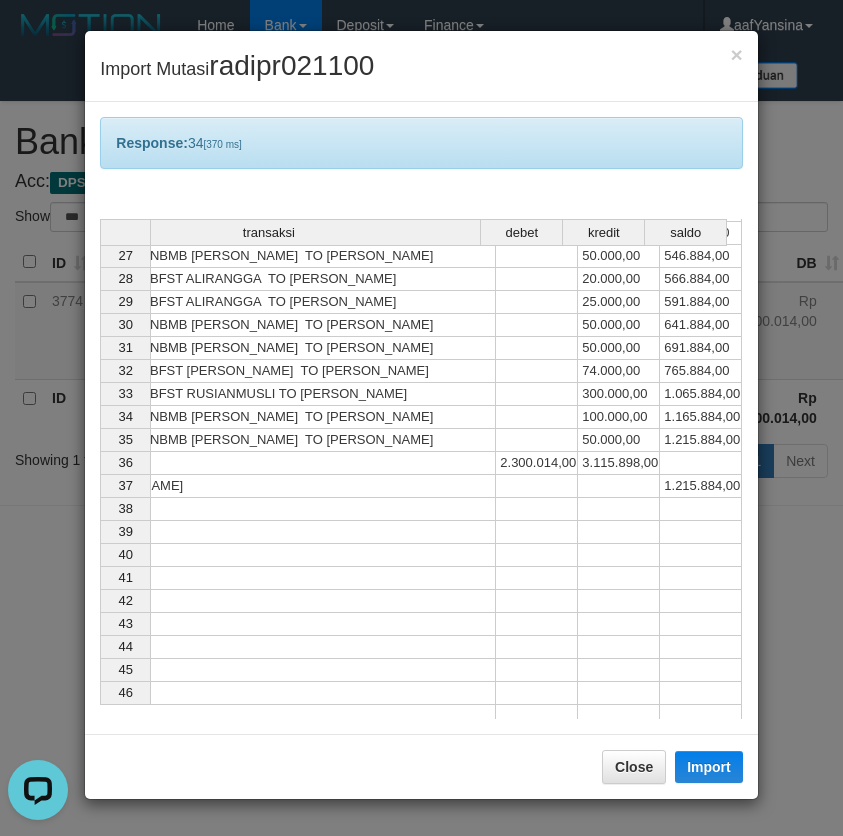 drag, startPoint x: 598, startPoint y: 765, endPoint x: 538, endPoint y: 766, distance: 60.00833 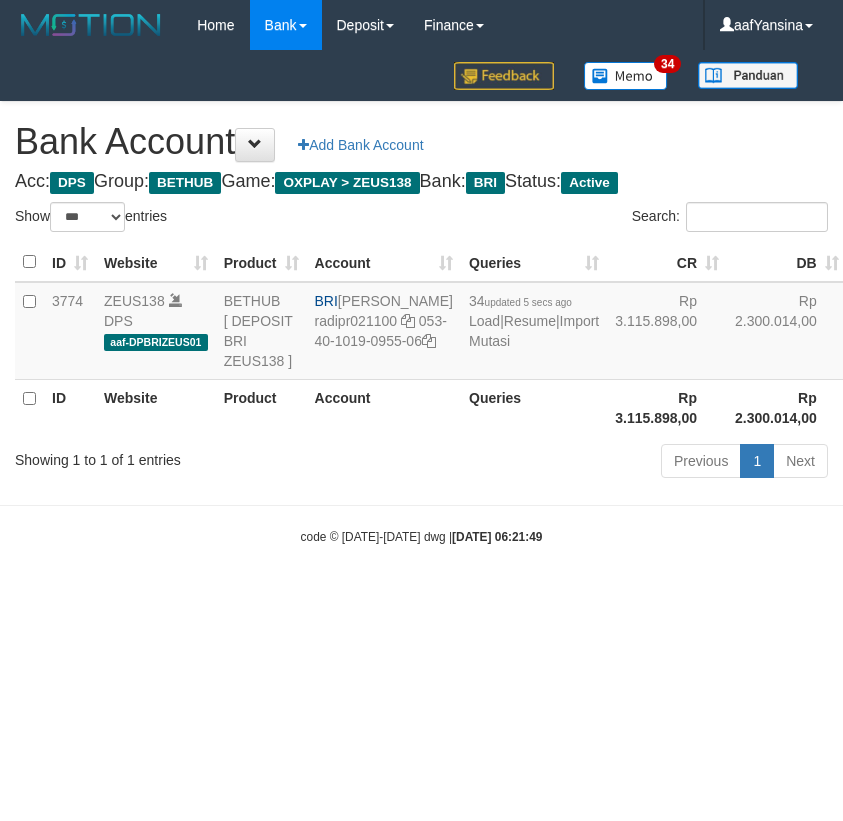 select on "***" 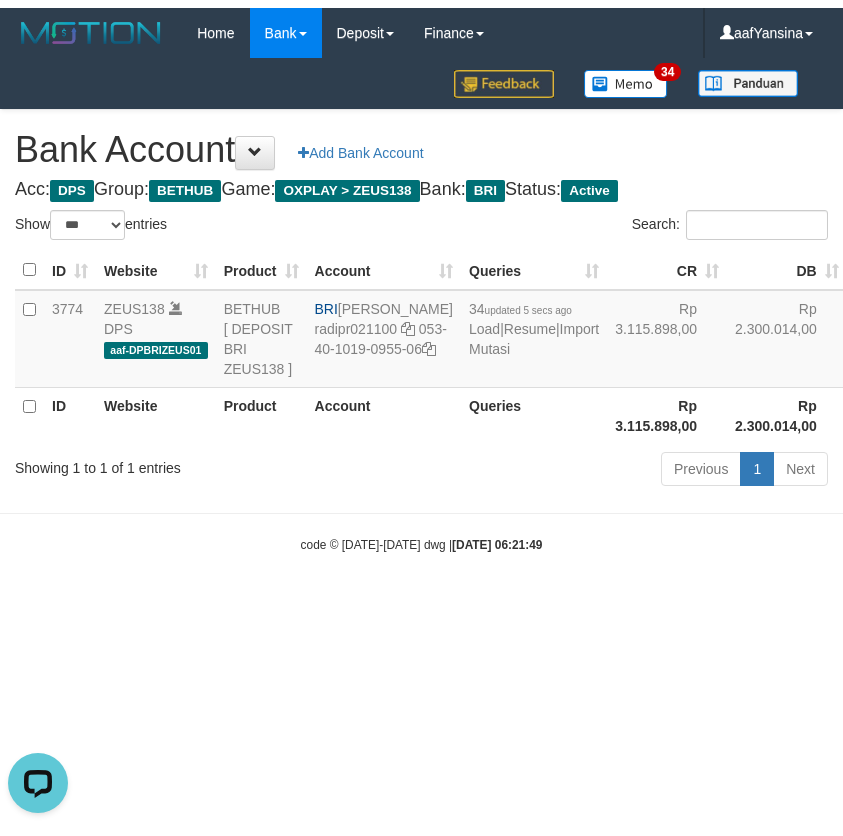 scroll, scrollTop: 0, scrollLeft: 0, axis: both 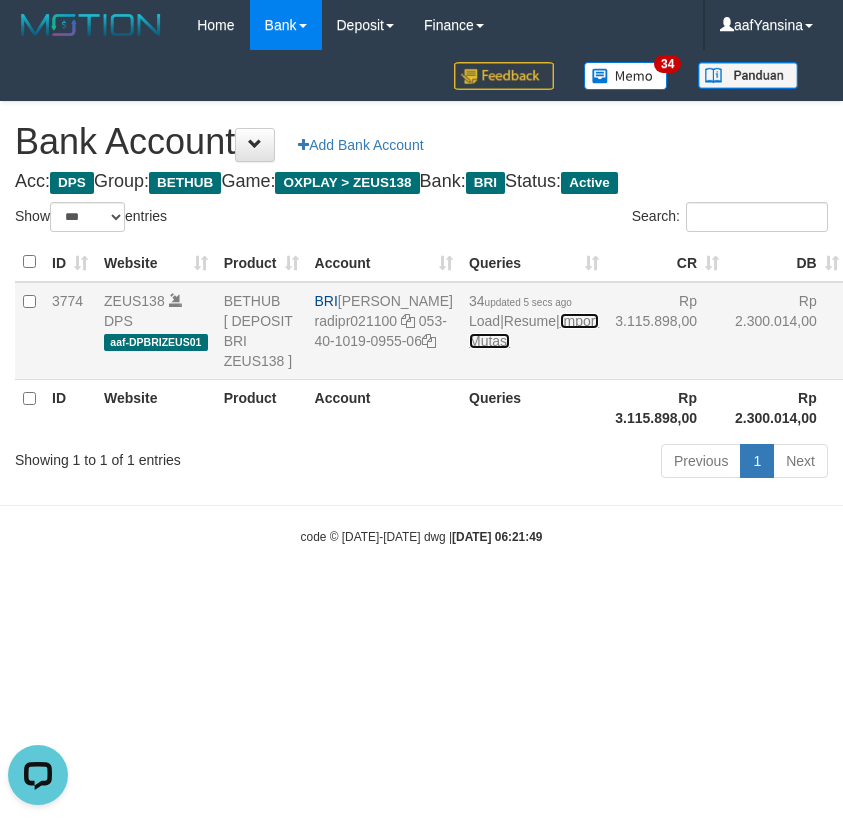 click on "Import Mutasi" at bounding box center (534, 331) 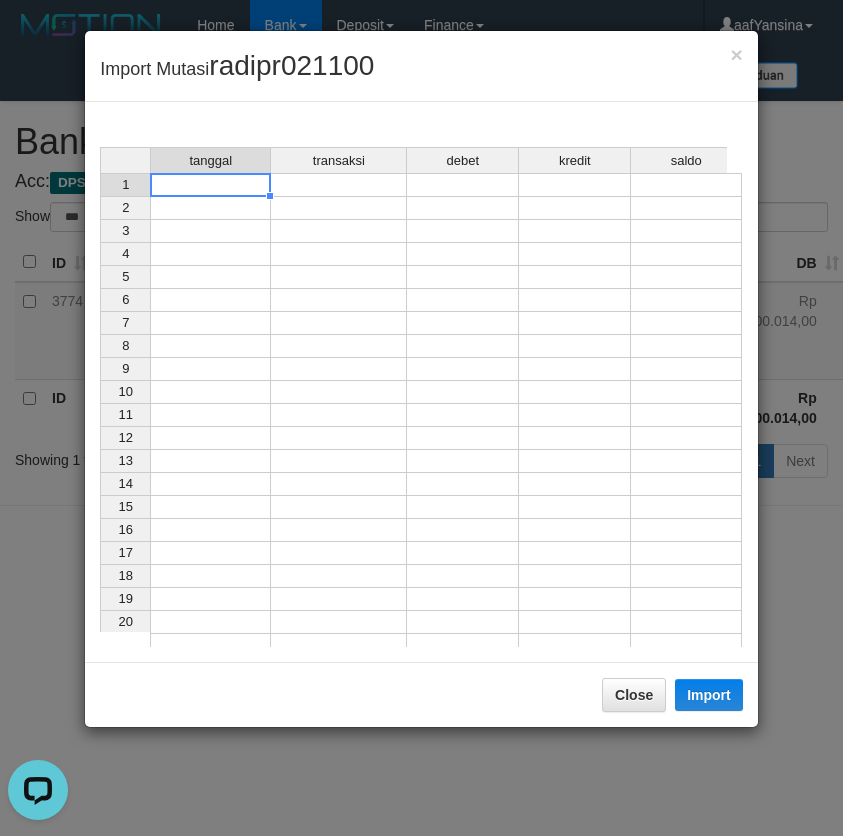 click at bounding box center [210, 185] 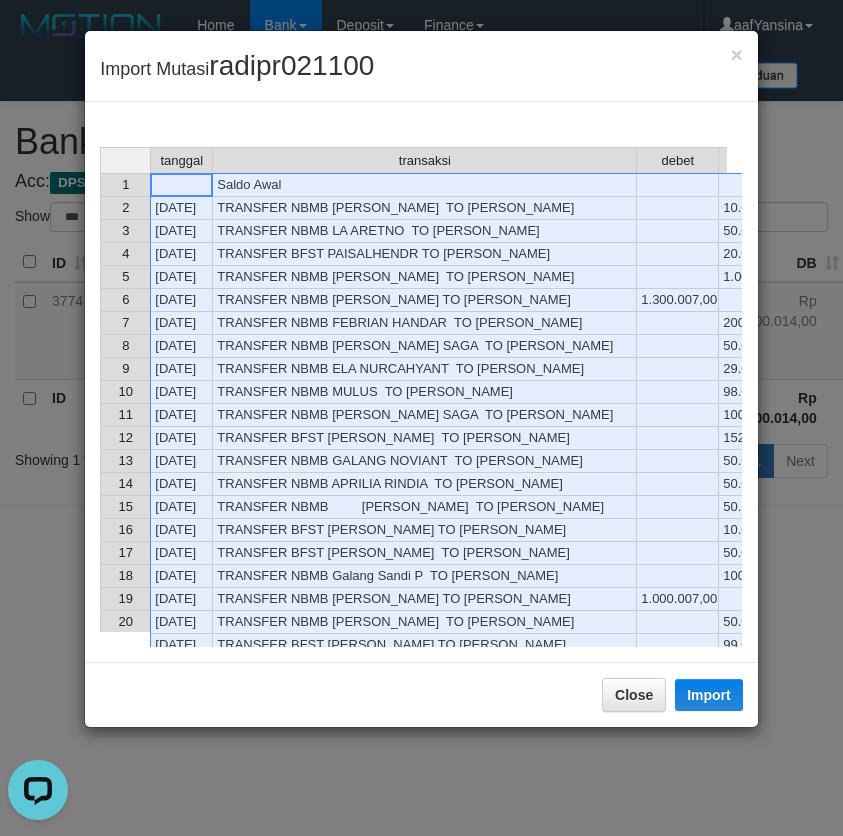 scroll, scrollTop: 567, scrollLeft: 0, axis: vertical 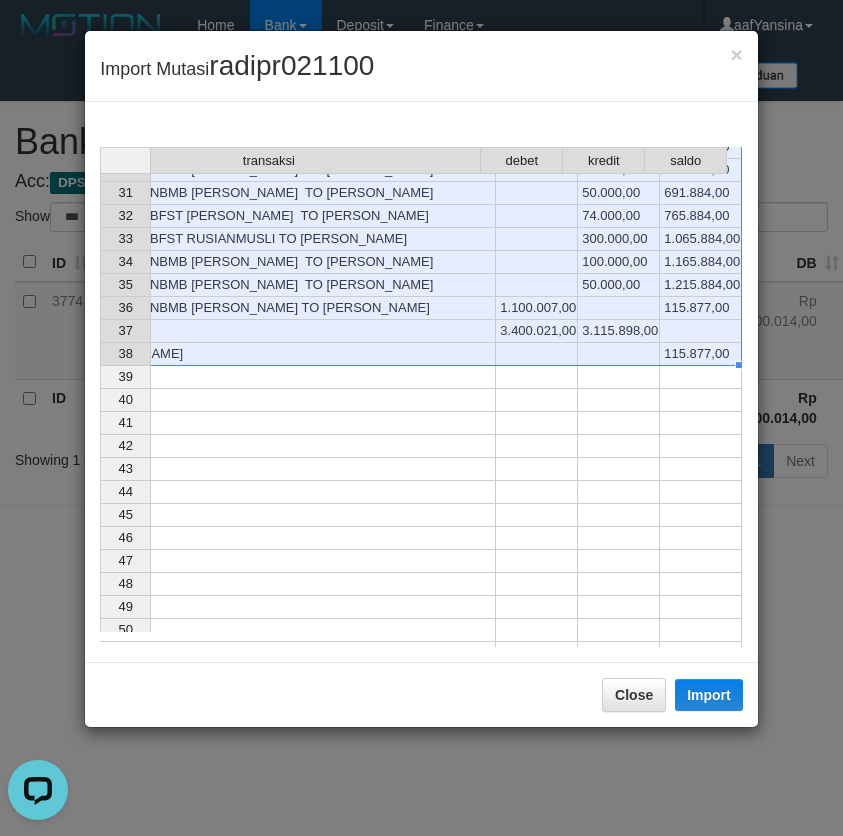 drag, startPoint x: 683, startPoint y: 347, endPoint x: 175, endPoint y: 452, distance: 518.7379 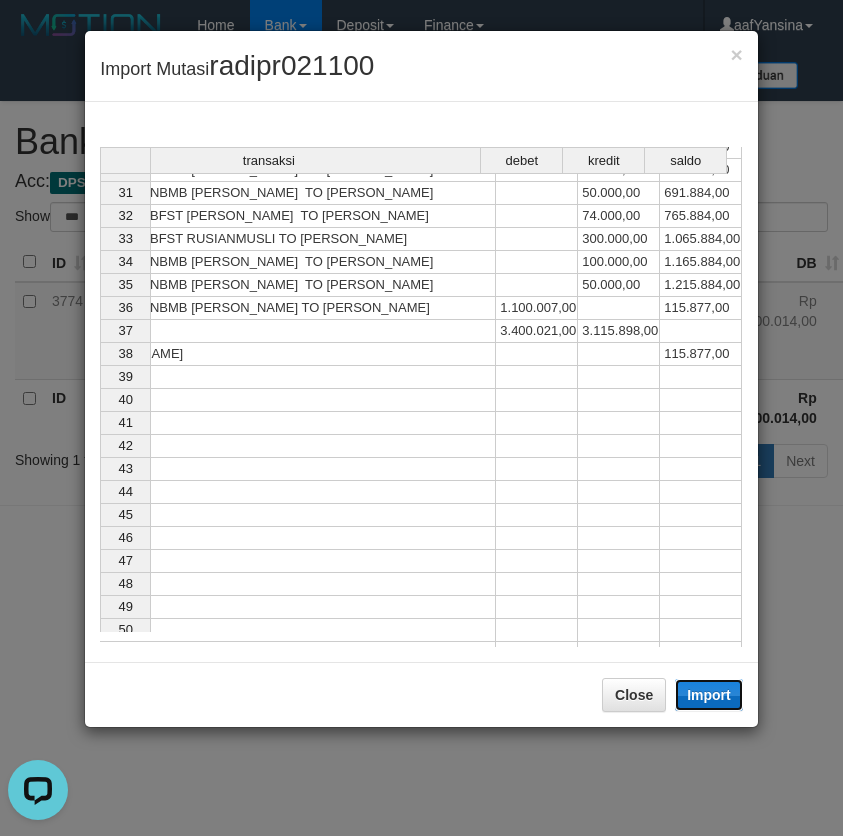 drag, startPoint x: 707, startPoint y: 696, endPoint x: 608, endPoint y: 764, distance: 120.10412 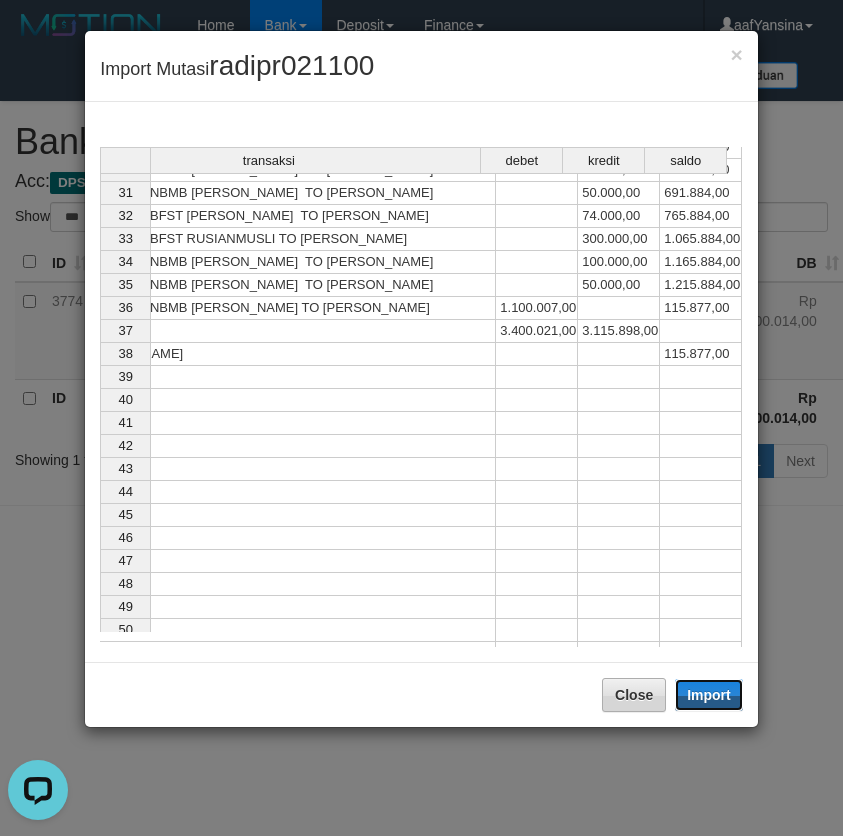click on "Import" at bounding box center (709, 695) 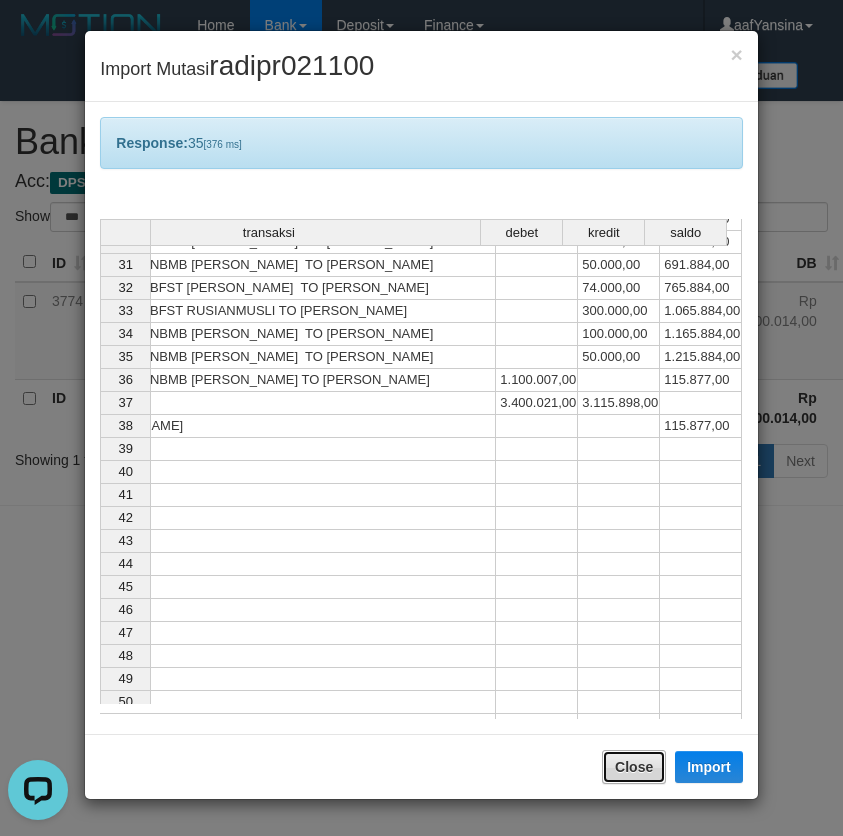 click on "Close" at bounding box center (634, 767) 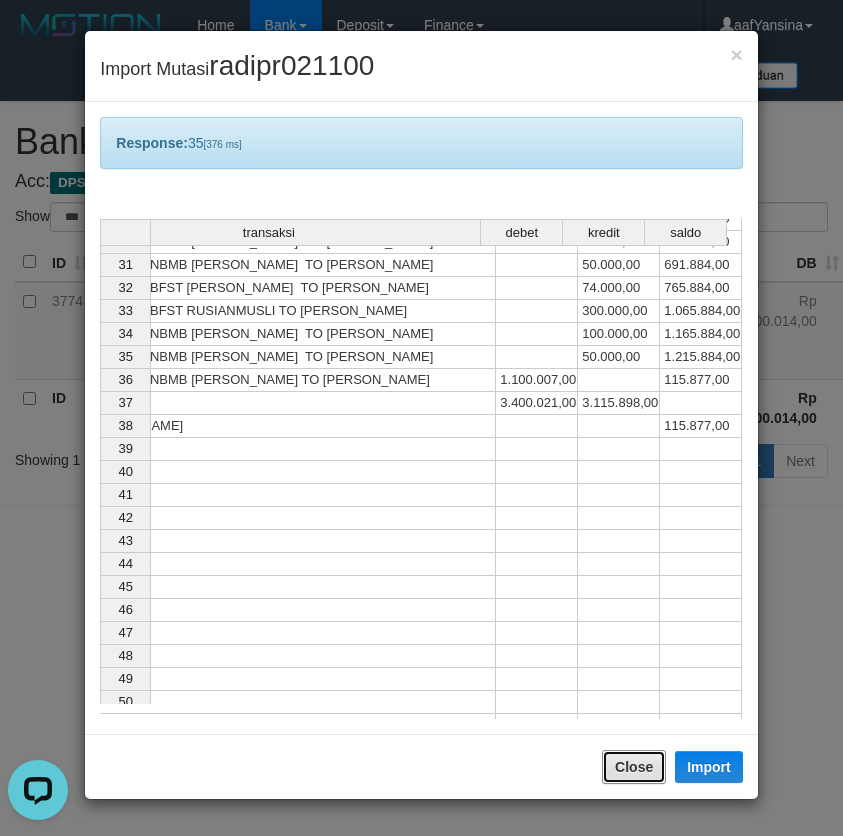 type 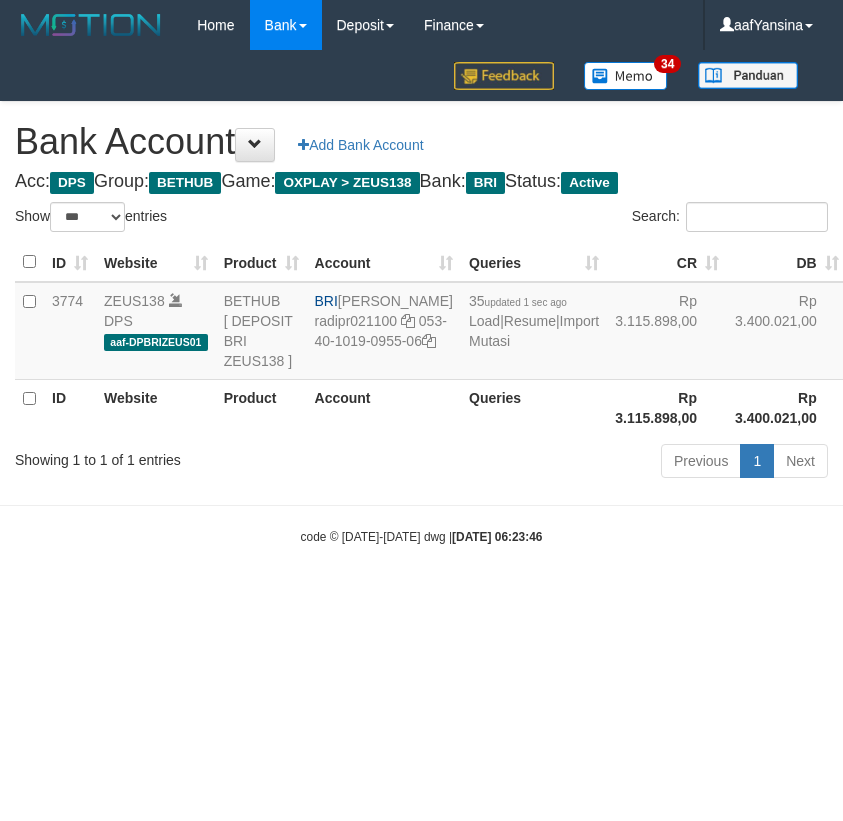 select on "***" 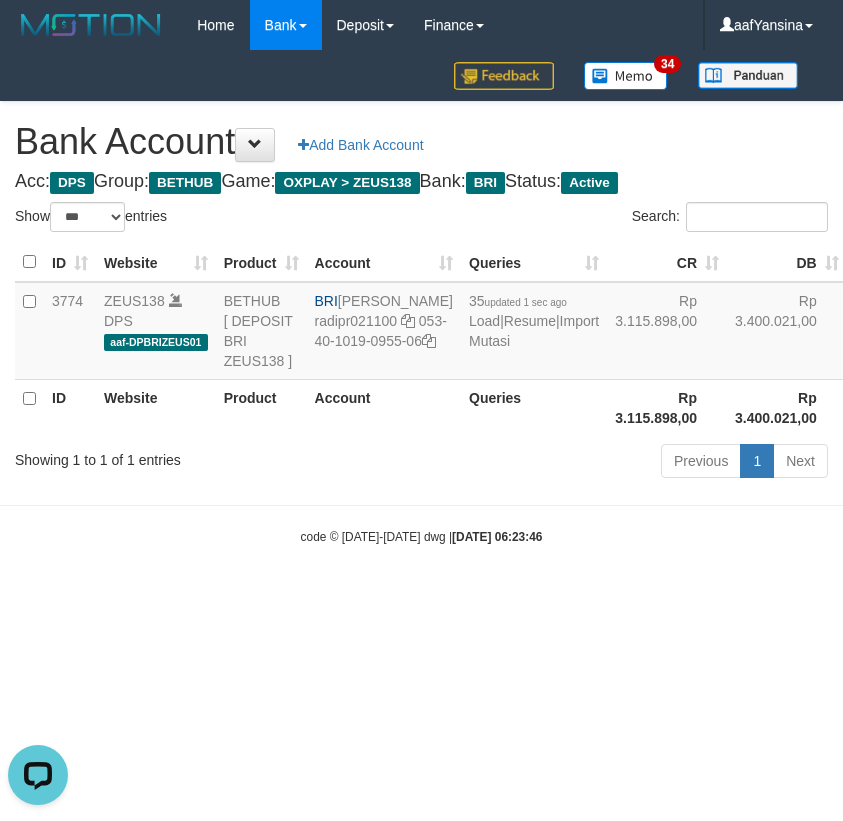 scroll, scrollTop: 0, scrollLeft: 0, axis: both 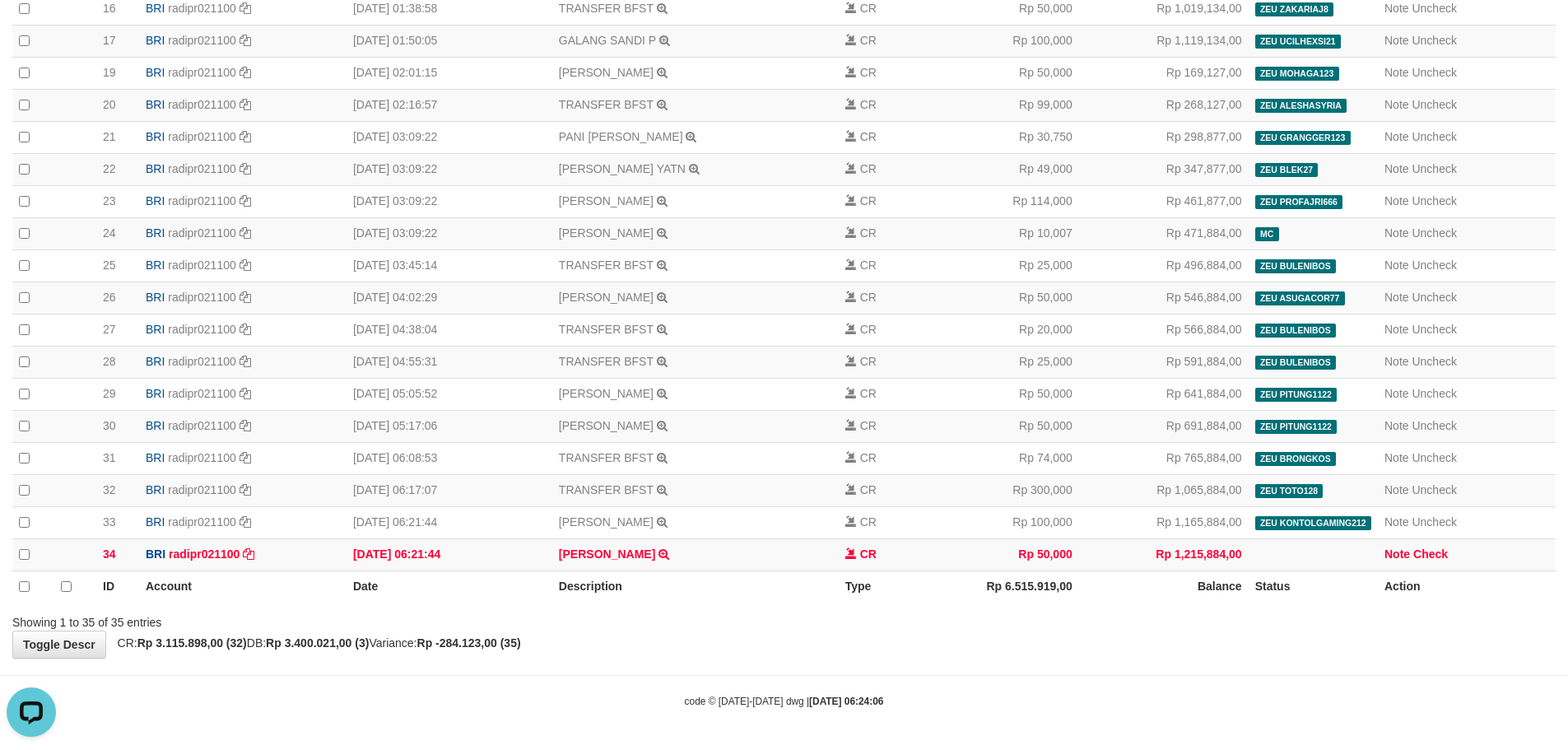 drag, startPoint x: 1166, startPoint y: 738, endPoint x: 1169, endPoint y: 682, distance: 56.0803 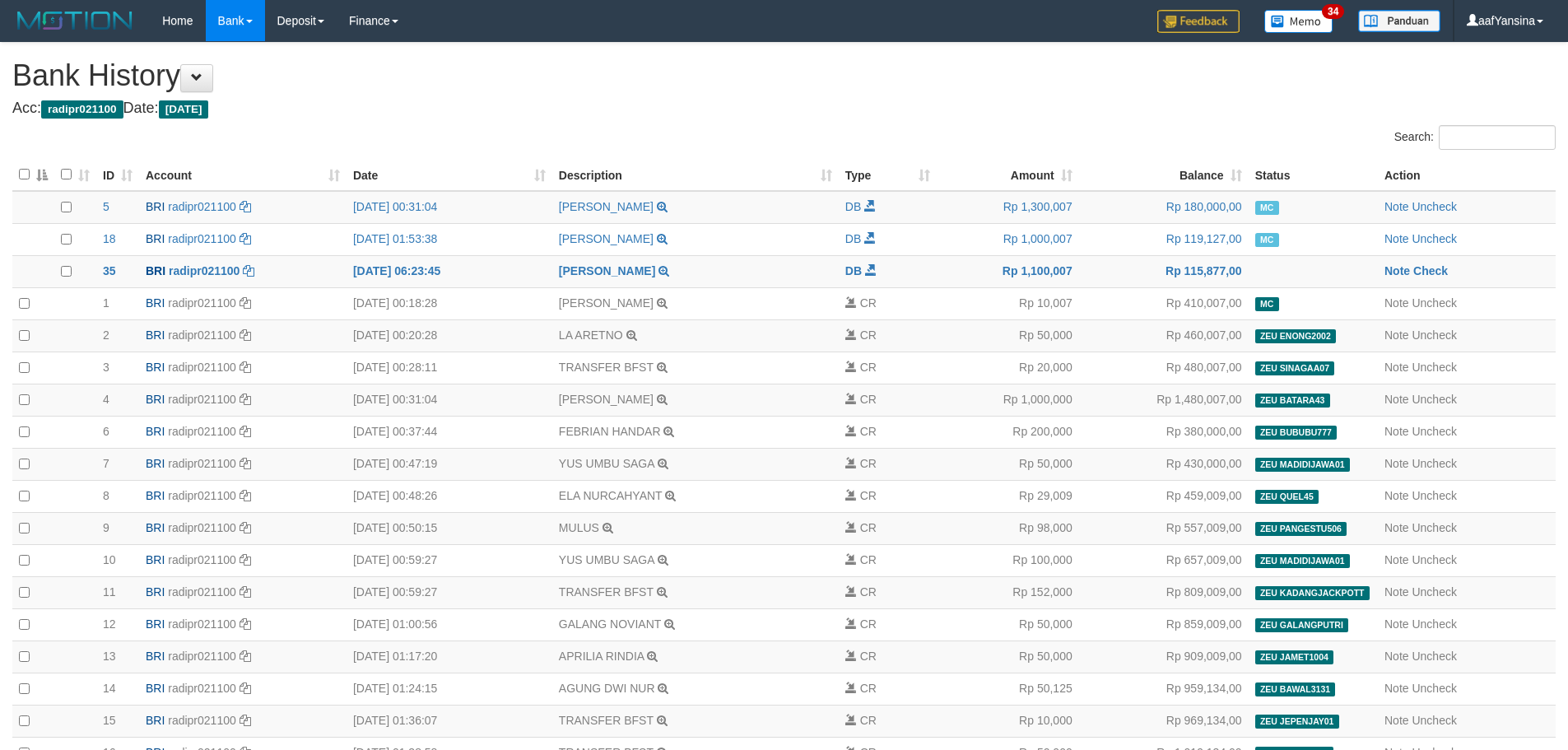 click on "code © [DATE]-[DATE] dwg |  [DATE] 06:24:29" at bounding box center (784, 1445) 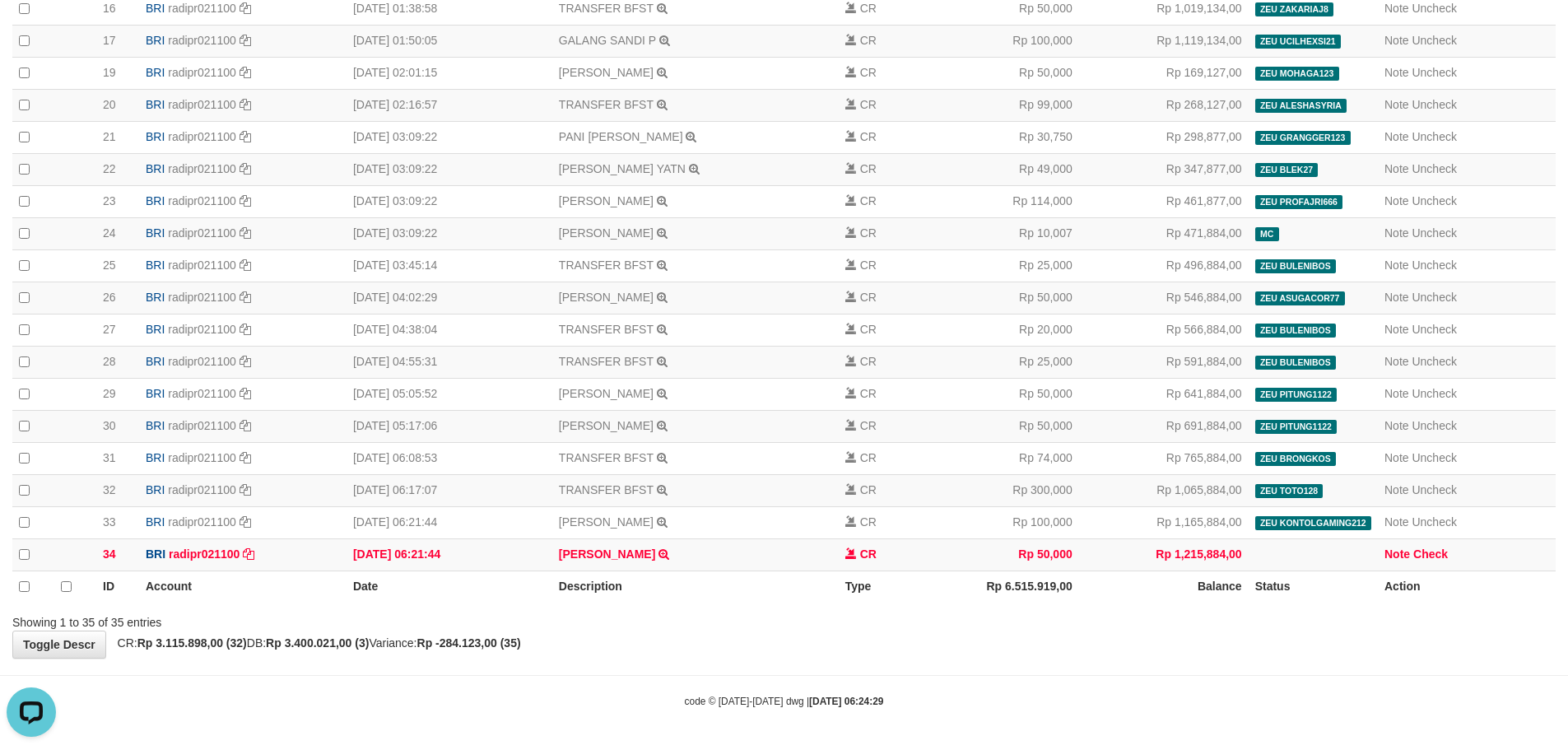 scroll, scrollTop: 0, scrollLeft: 0, axis: both 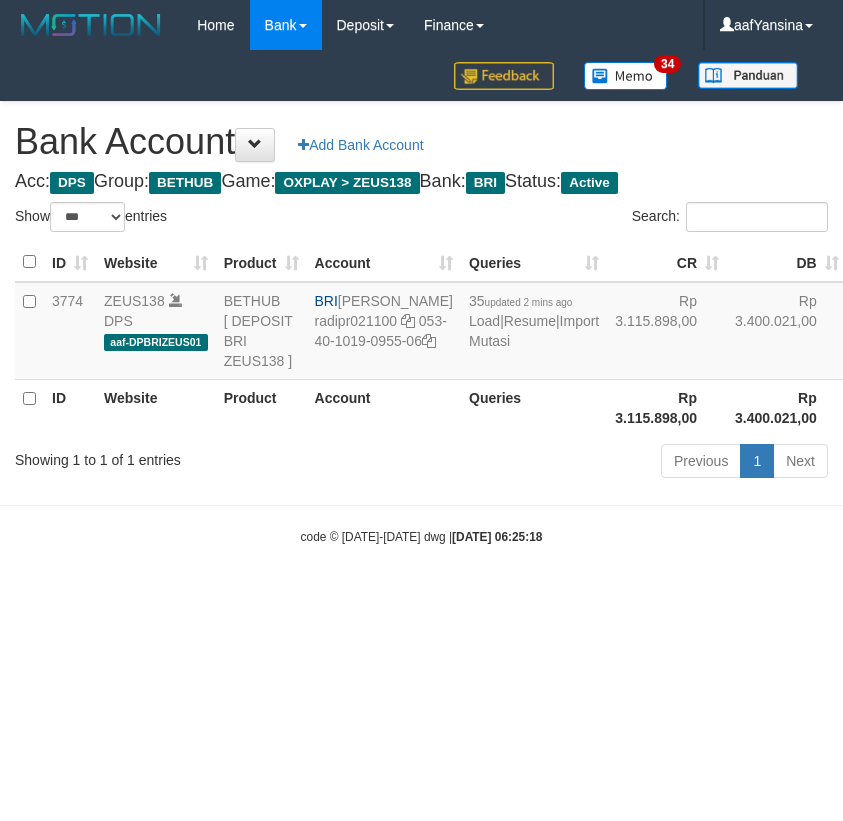 select on "***" 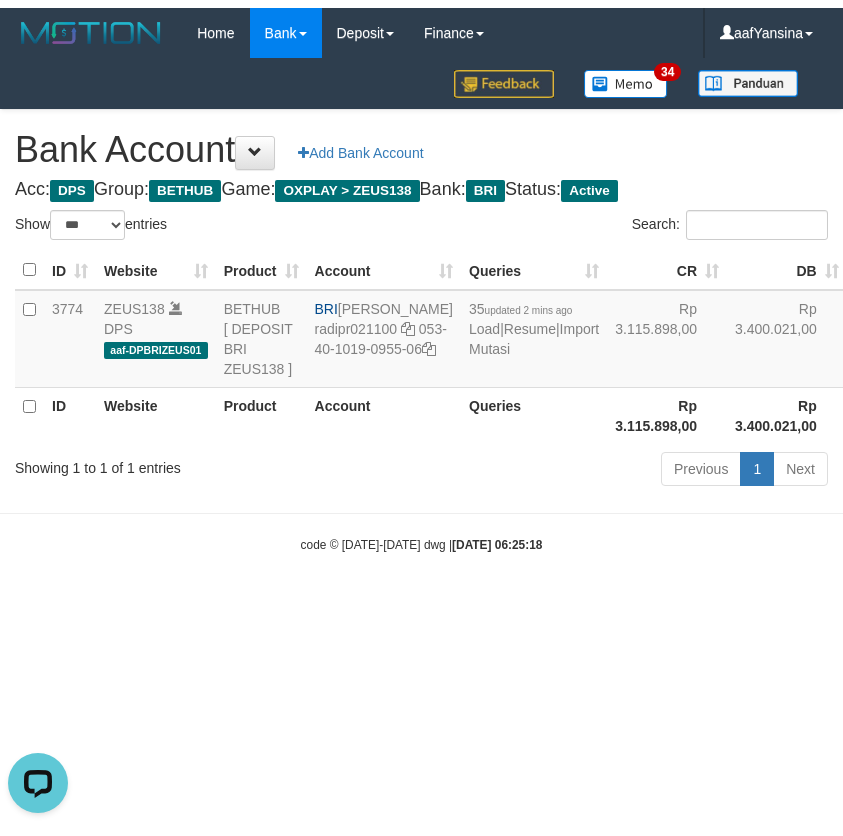 scroll, scrollTop: 0, scrollLeft: 0, axis: both 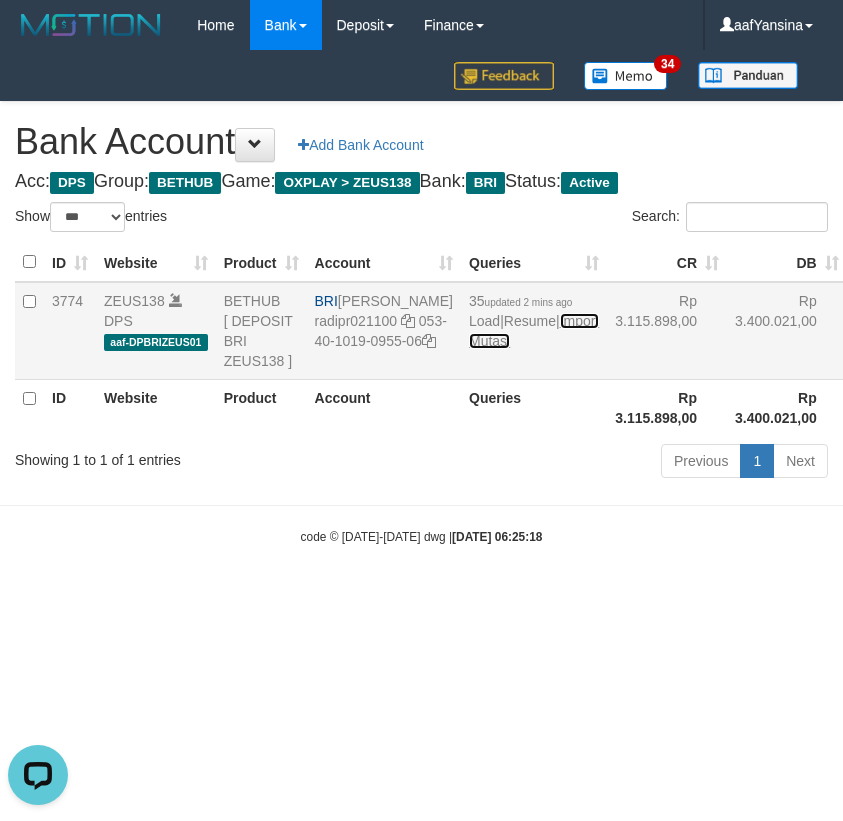 click on "Import Mutasi" at bounding box center [534, 331] 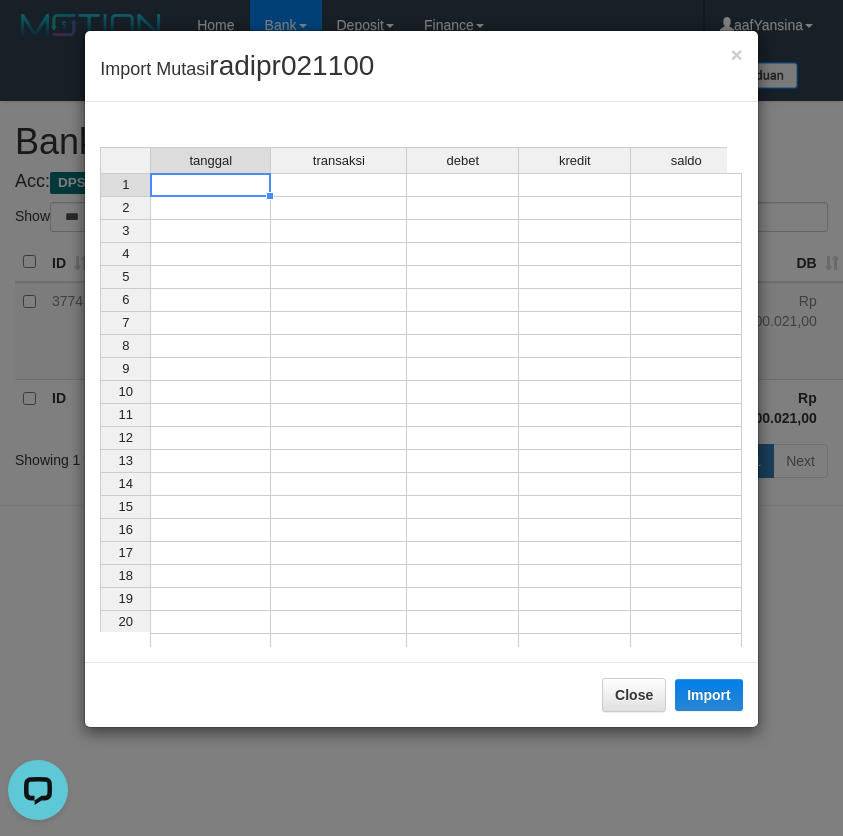 click at bounding box center (210, 185) 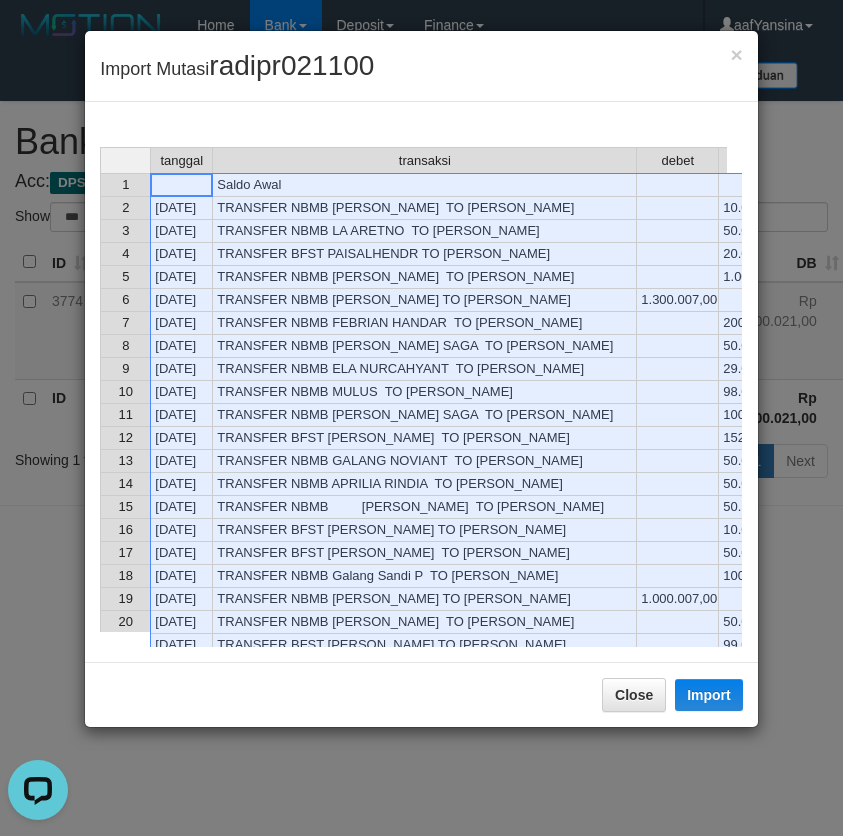 scroll, scrollTop: 653, scrollLeft: 0, axis: vertical 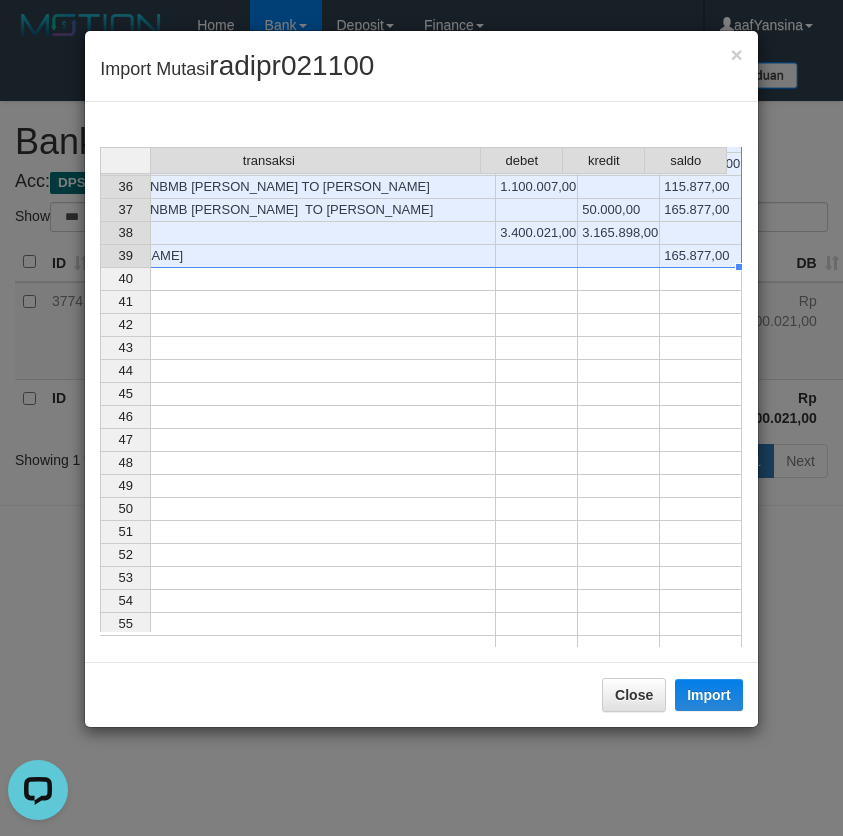 click on "165.877,00" at bounding box center [701, 256] 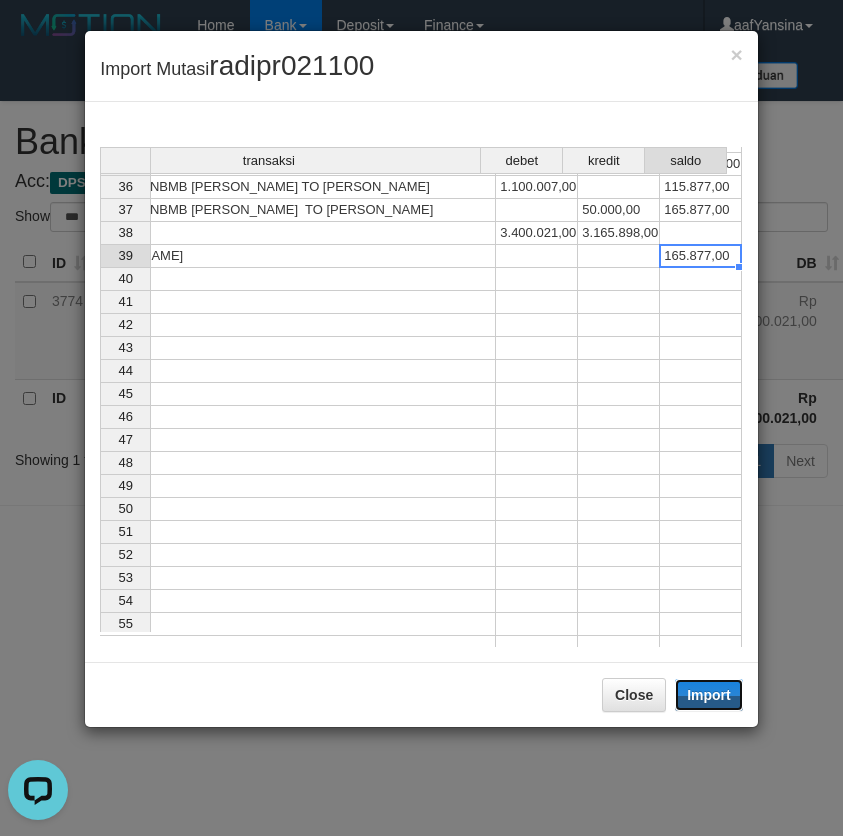 drag, startPoint x: 699, startPoint y: 699, endPoint x: 649, endPoint y: 720, distance: 54.230988 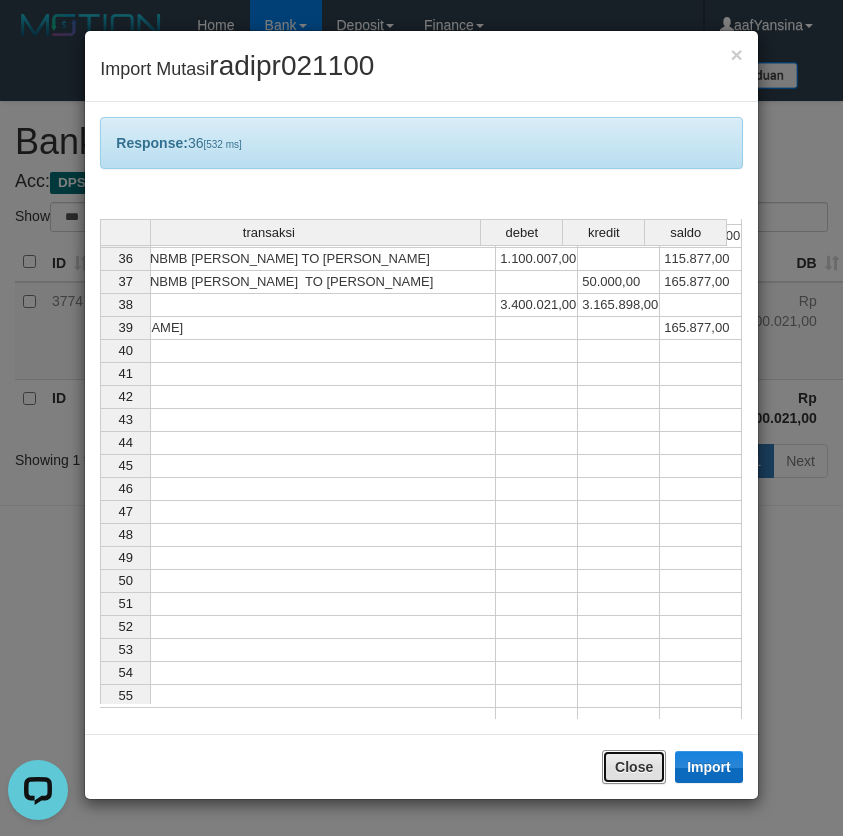 drag, startPoint x: 637, startPoint y: 756, endPoint x: 680, endPoint y: 735, distance: 47.853943 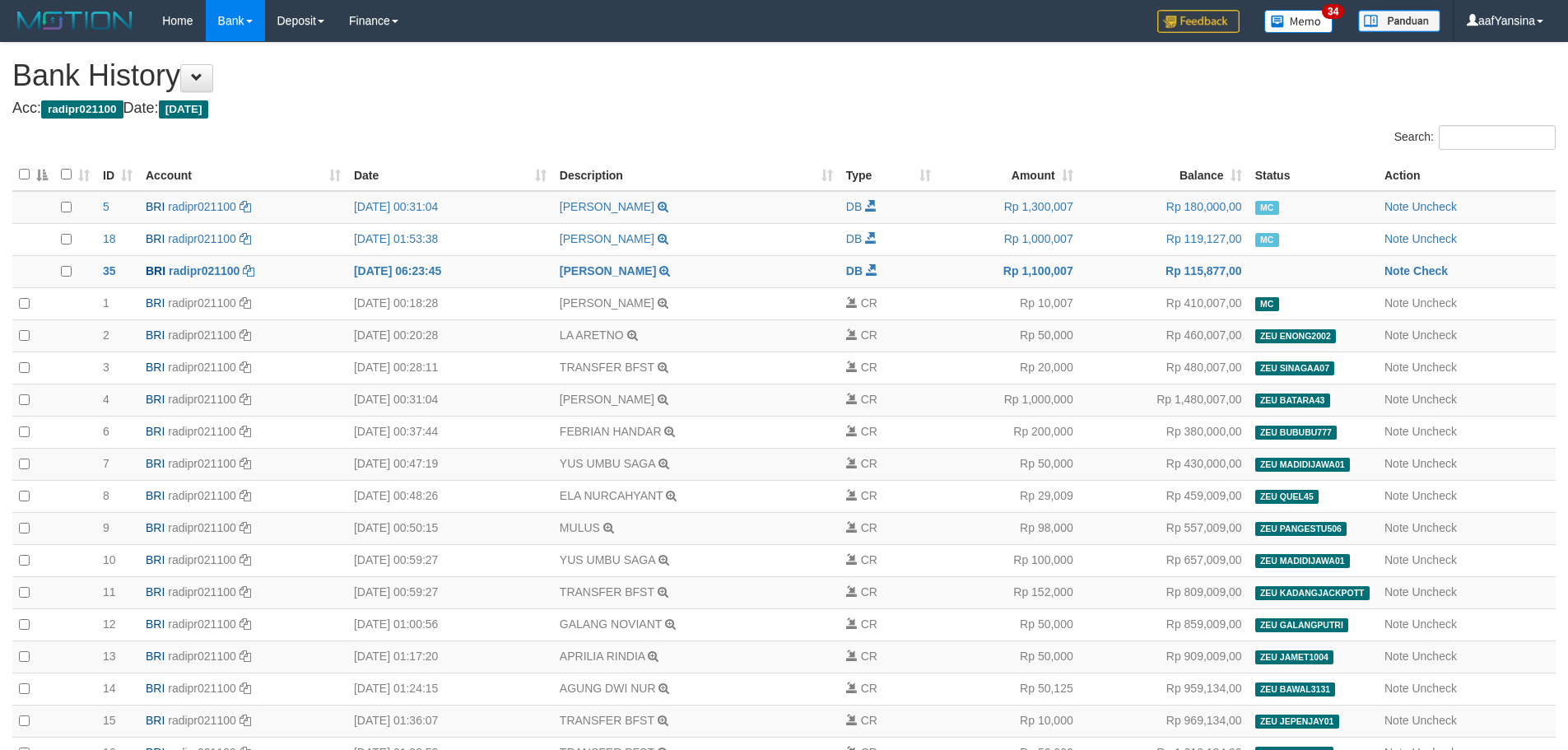scroll, scrollTop: 744, scrollLeft: 0, axis: vertical 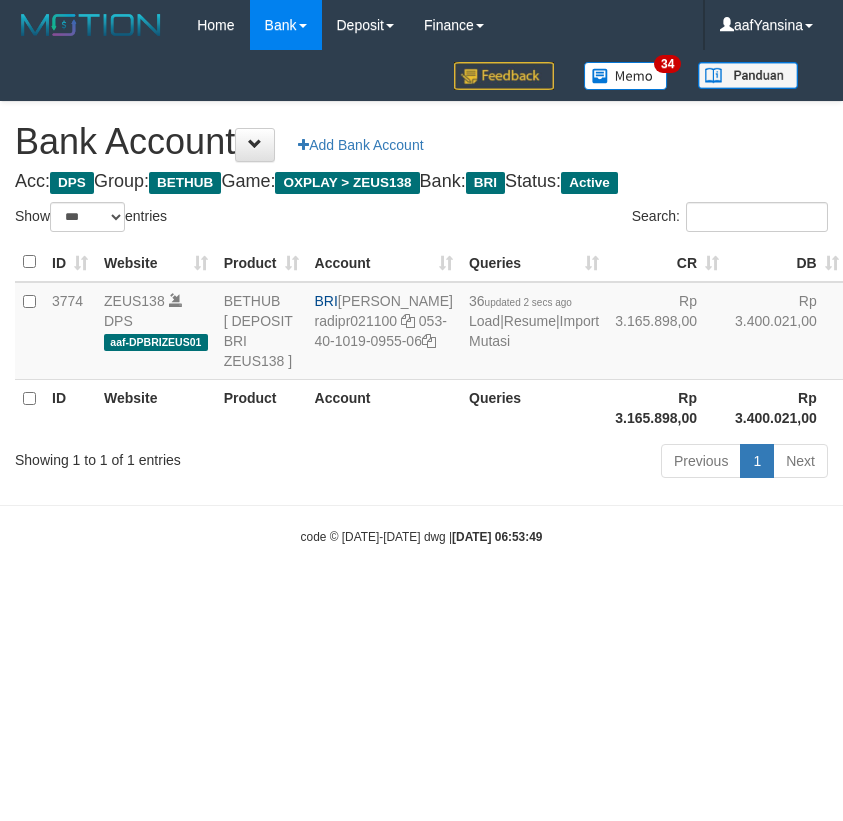 select on "***" 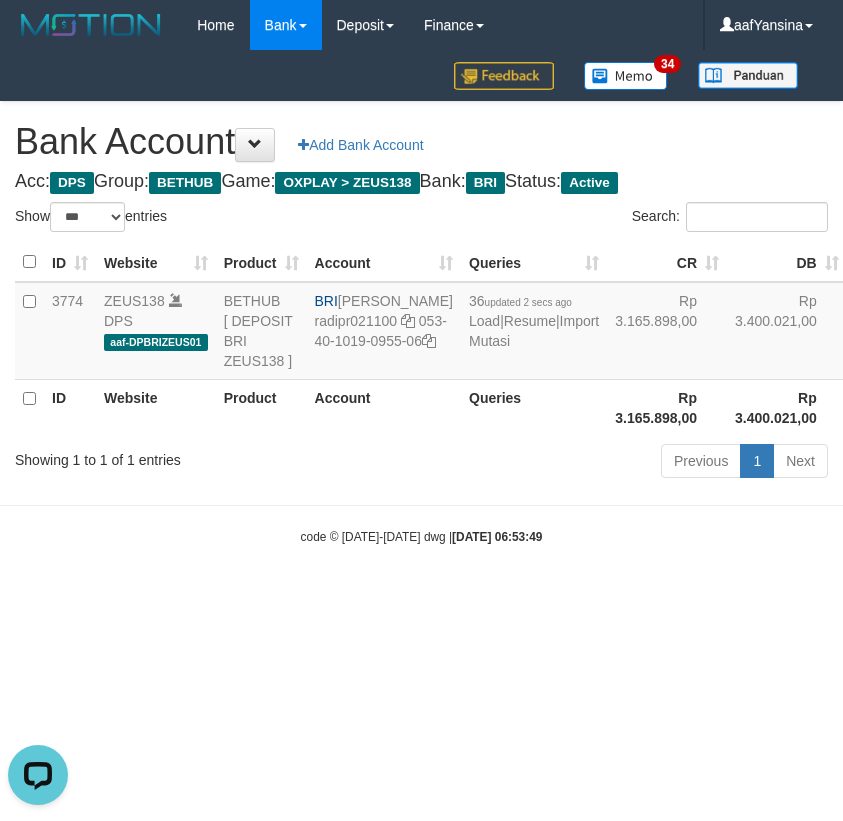 scroll, scrollTop: 0, scrollLeft: 0, axis: both 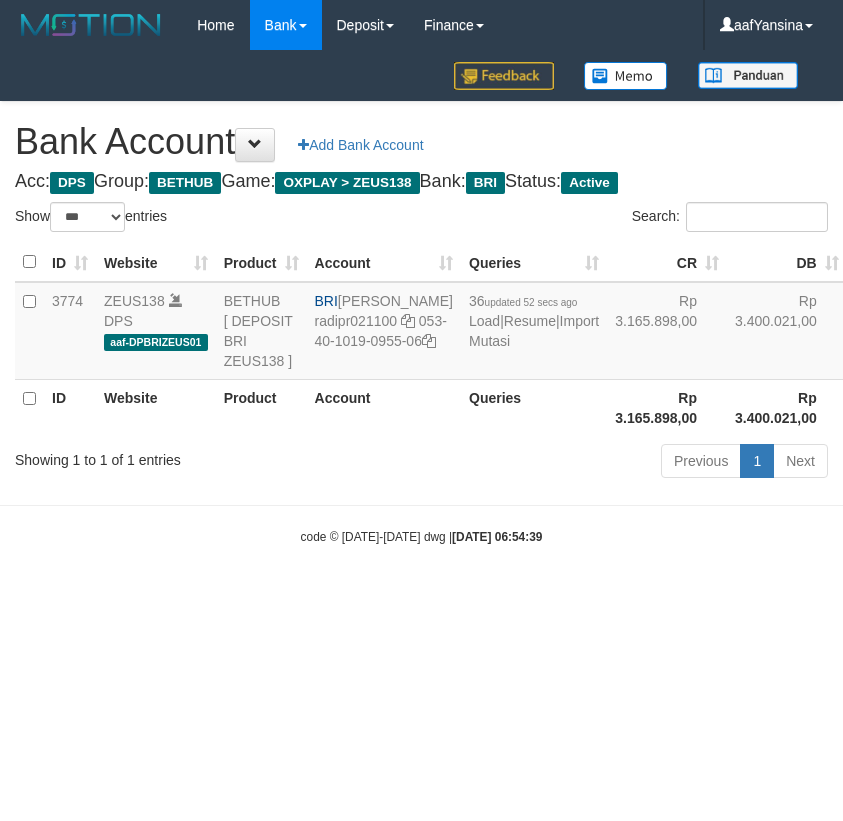 select on "***" 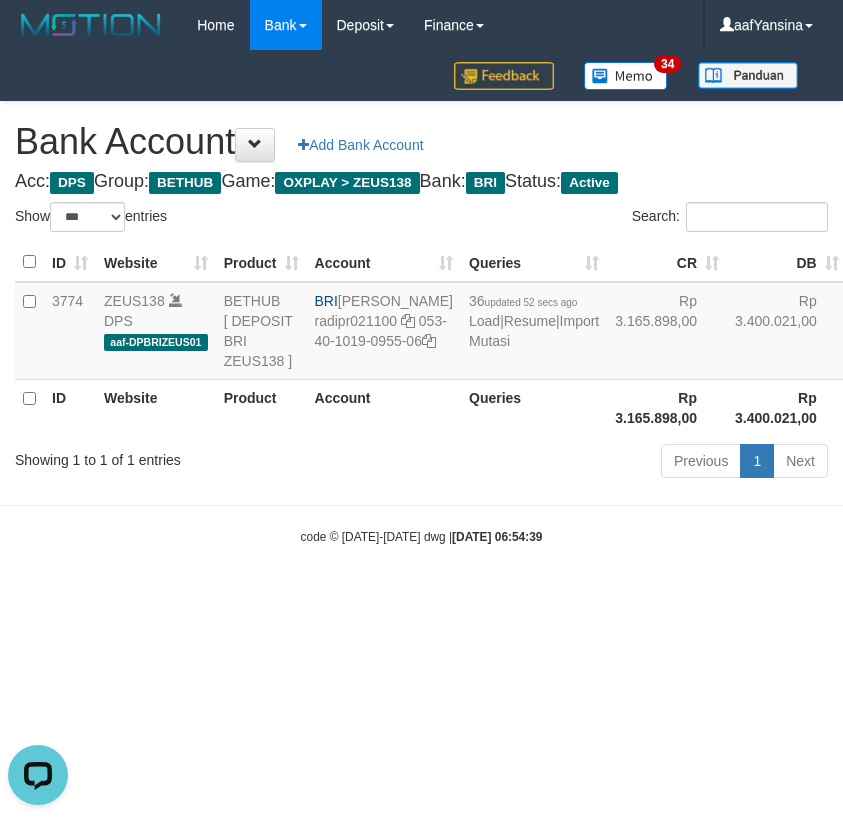 scroll, scrollTop: 0, scrollLeft: 0, axis: both 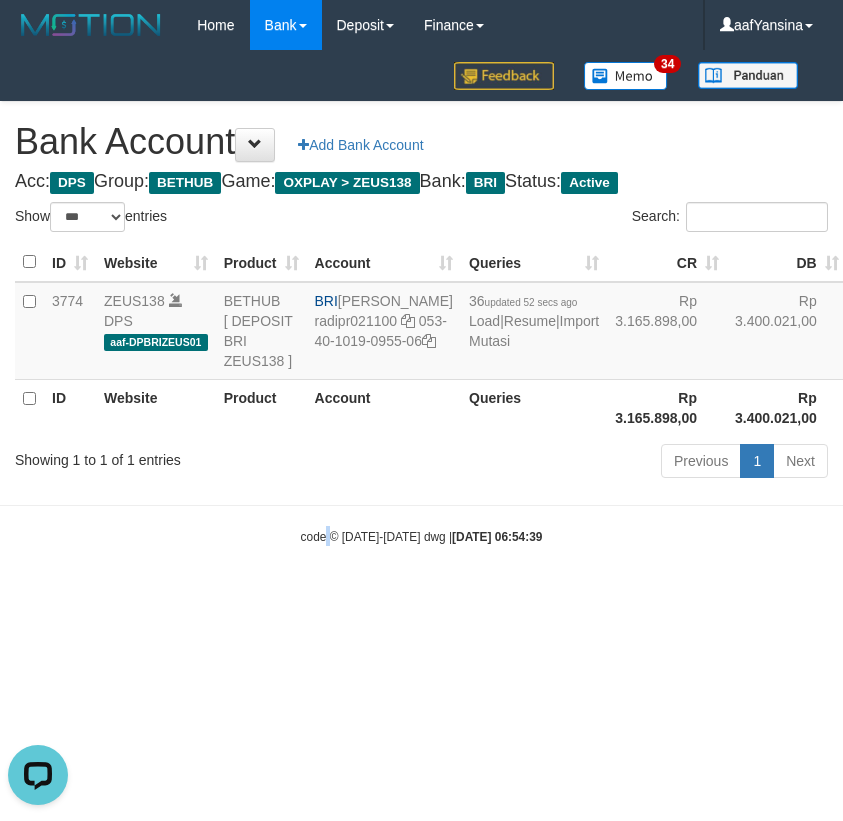drag, startPoint x: 325, startPoint y: 762, endPoint x: 369, endPoint y: 764, distance: 44.04543 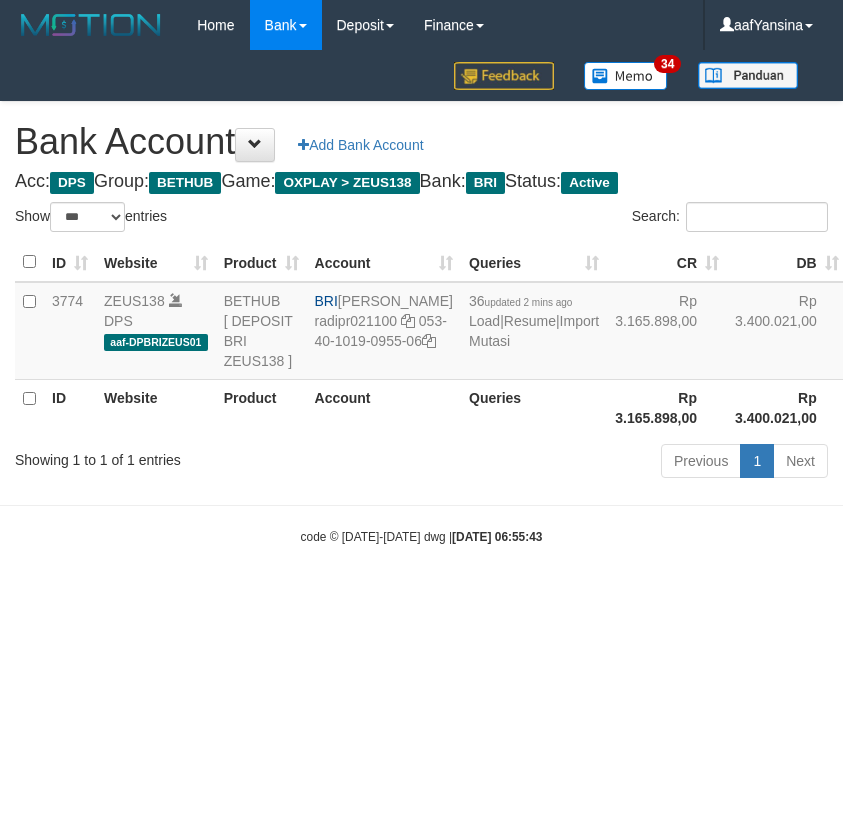 select on "***" 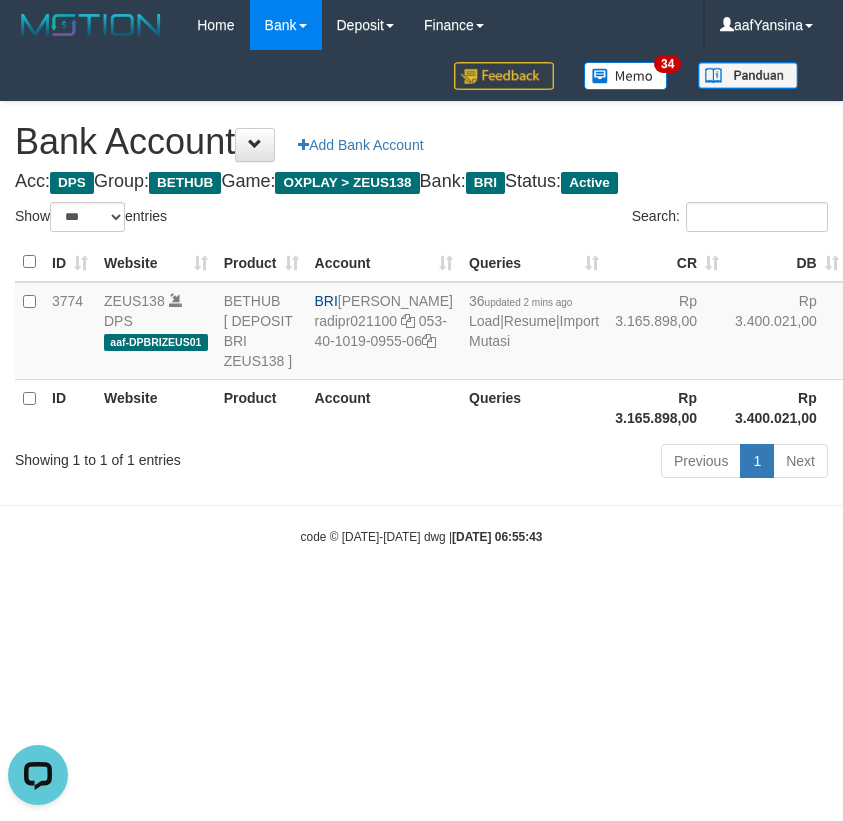 scroll, scrollTop: 0, scrollLeft: 0, axis: both 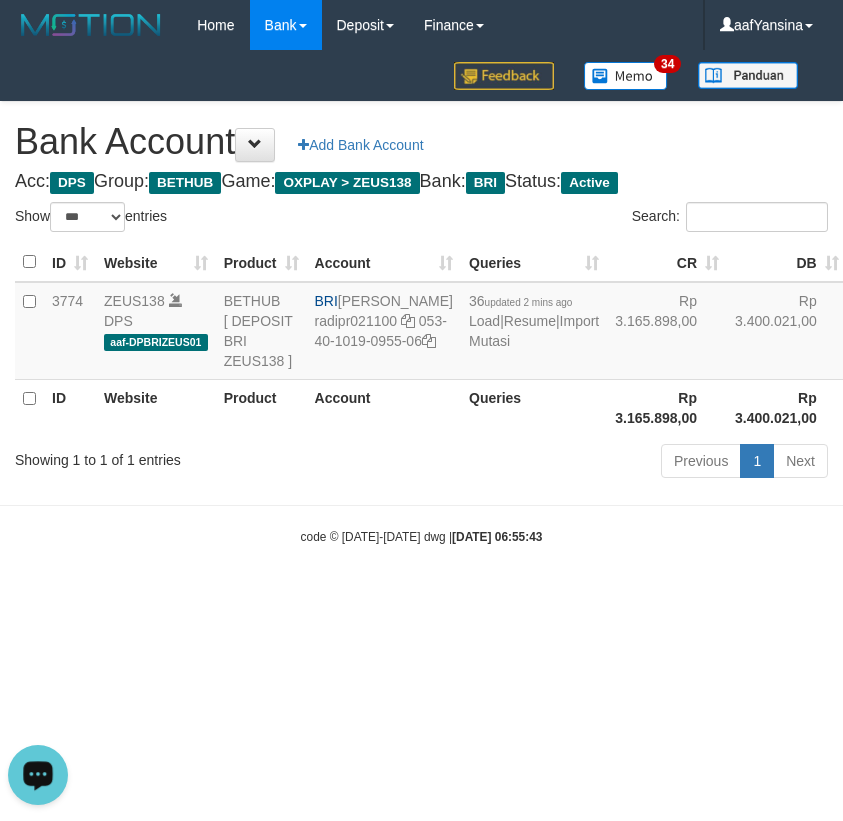 click on "Toggle navigation
Home
Bank
Account List
Deposit
History
Finance
Financial Data
aafYansina
My Profile
Log Out
34
Bank Account
Add Bank Account" at bounding box center (421, 298) 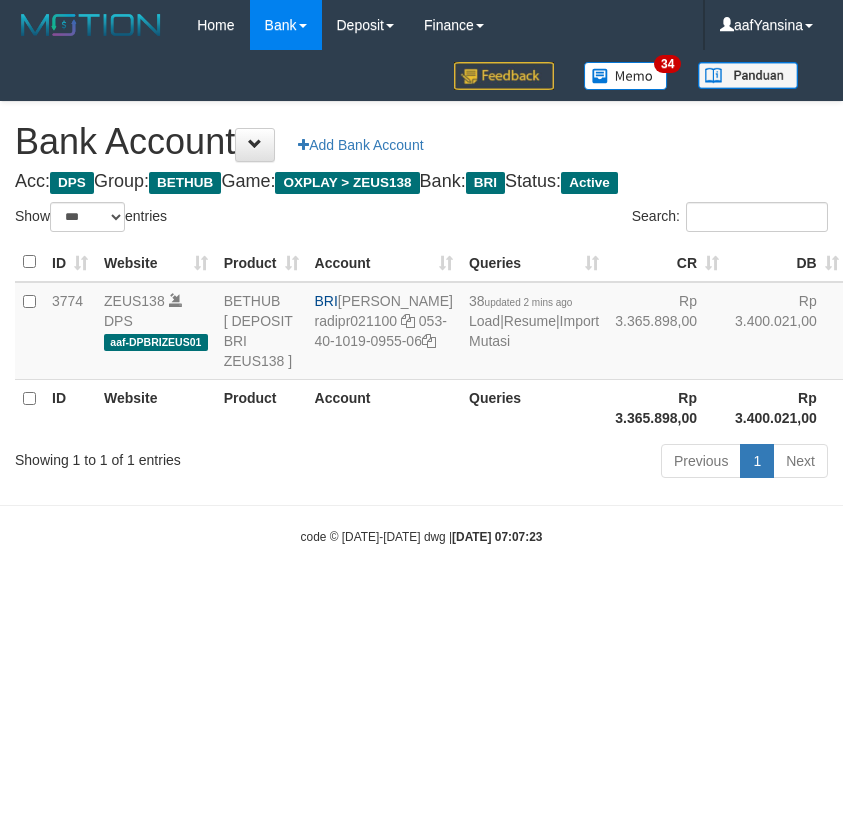 select on "***" 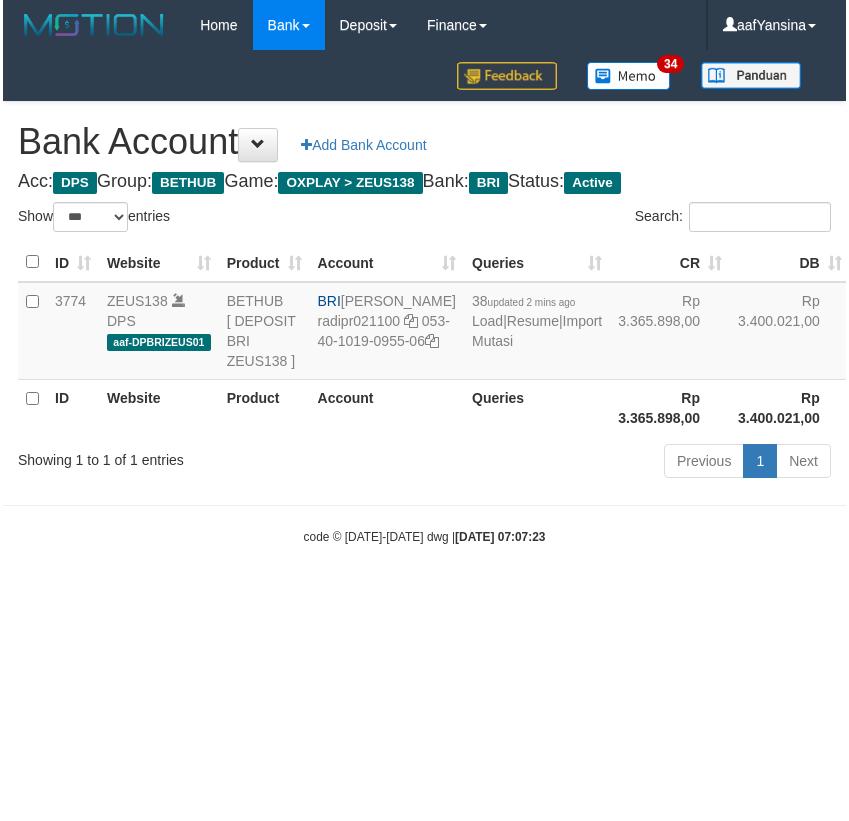 scroll, scrollTop: 0, scrollLeft: 0, axis: both 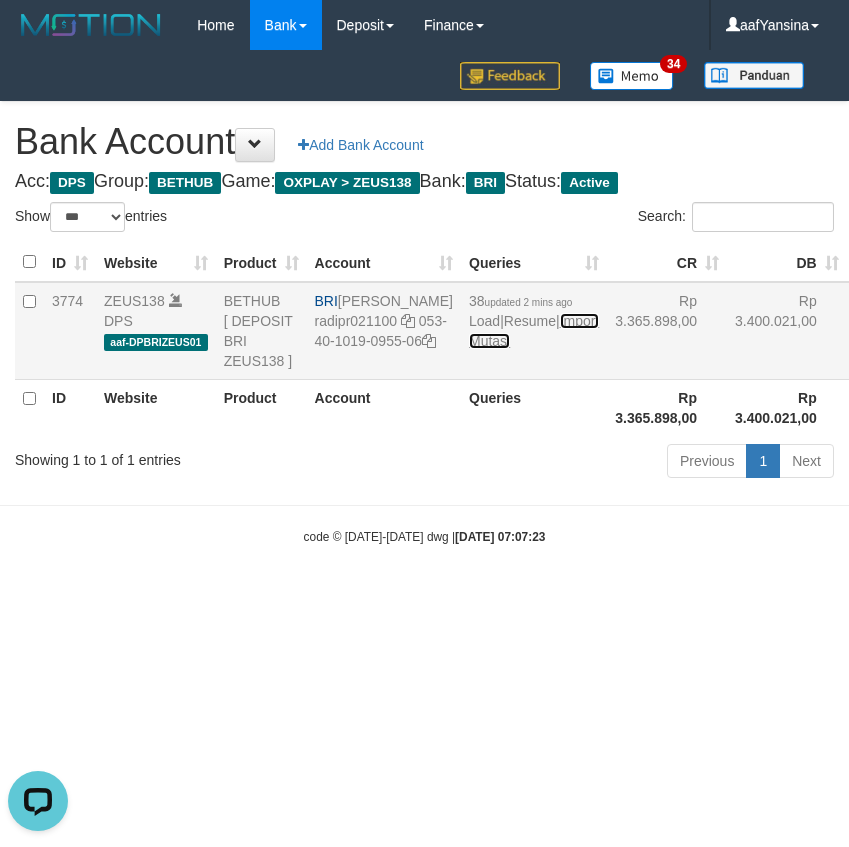 click on "Import Mutasi" at bounding box center [534, 331] 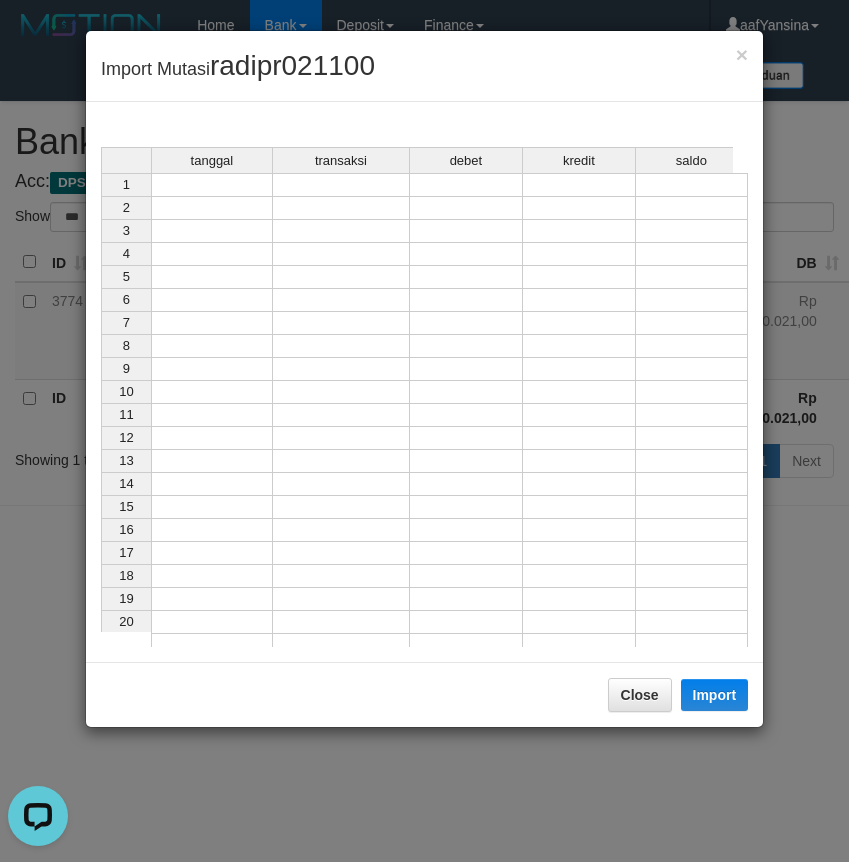 click at bounding box center [212, 185] 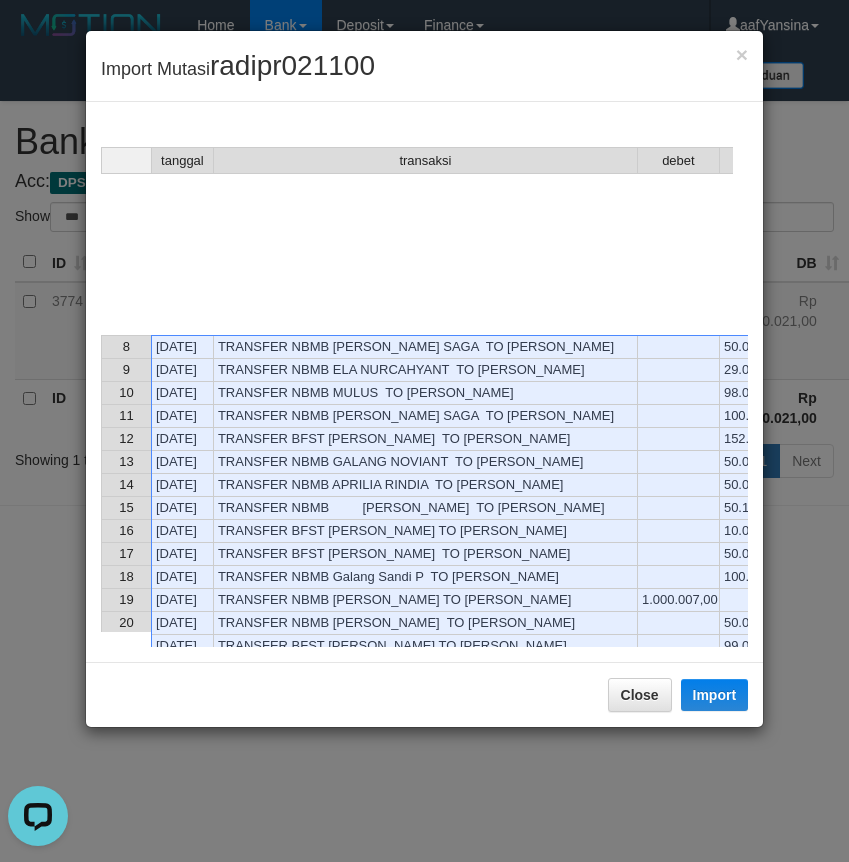 scroll, scrollTop: 729, scrollLeft: 0, axis: vertical 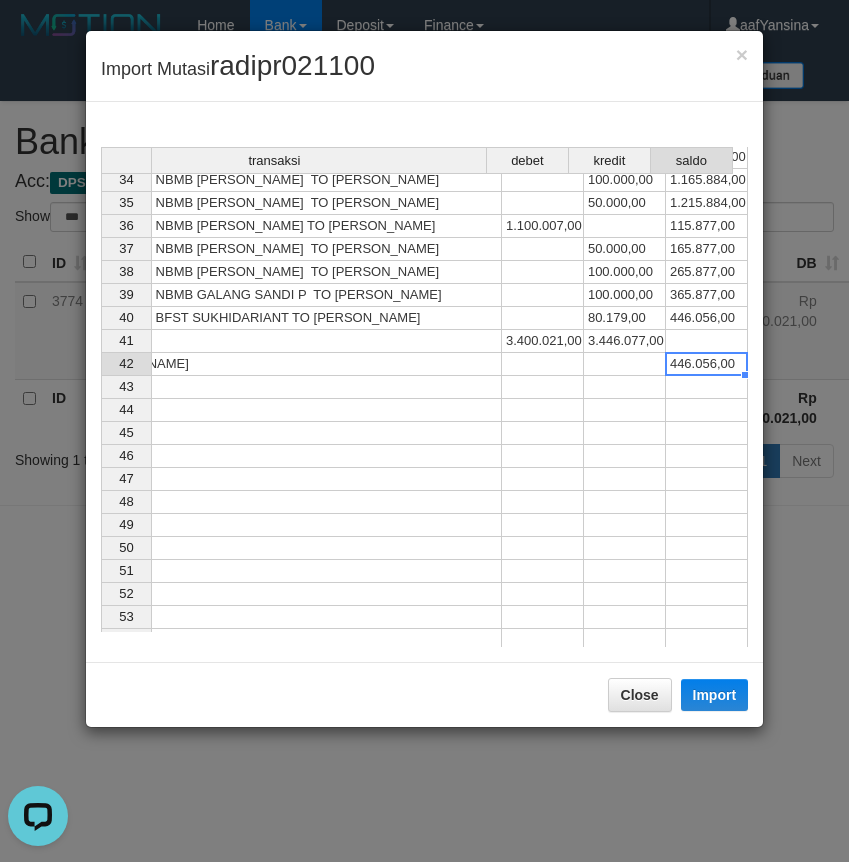 click on "446.056,00" at bounding box center [707, 364] 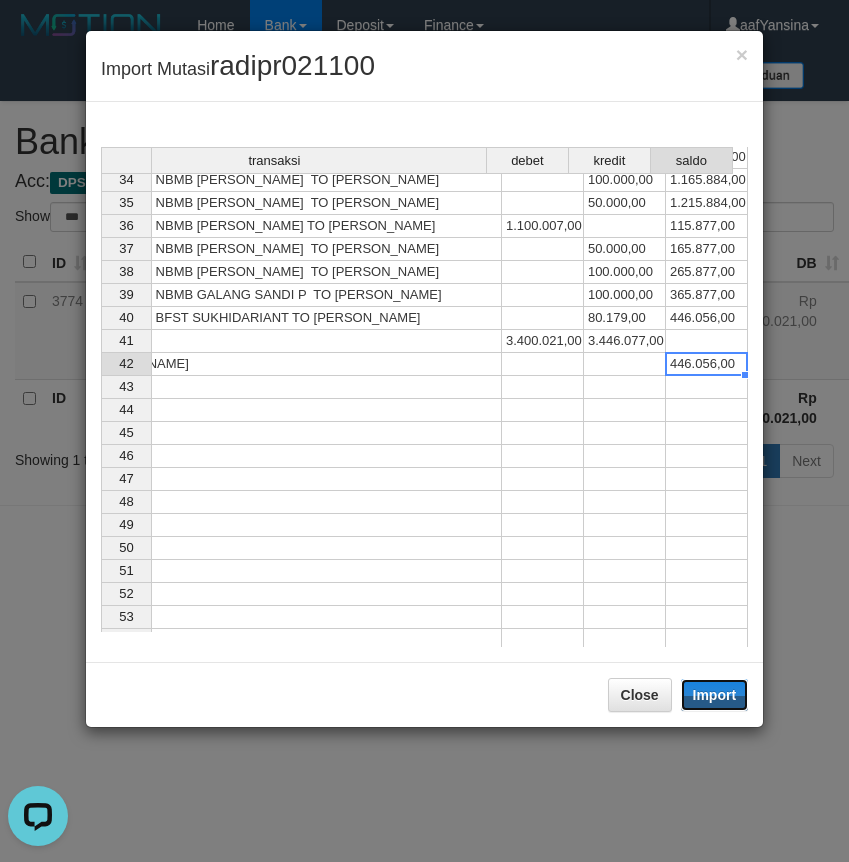 drag, startPoint x: 714, startPoint y: 691, endPoint x: 6, endPoint y: 392, distance: 768.5473 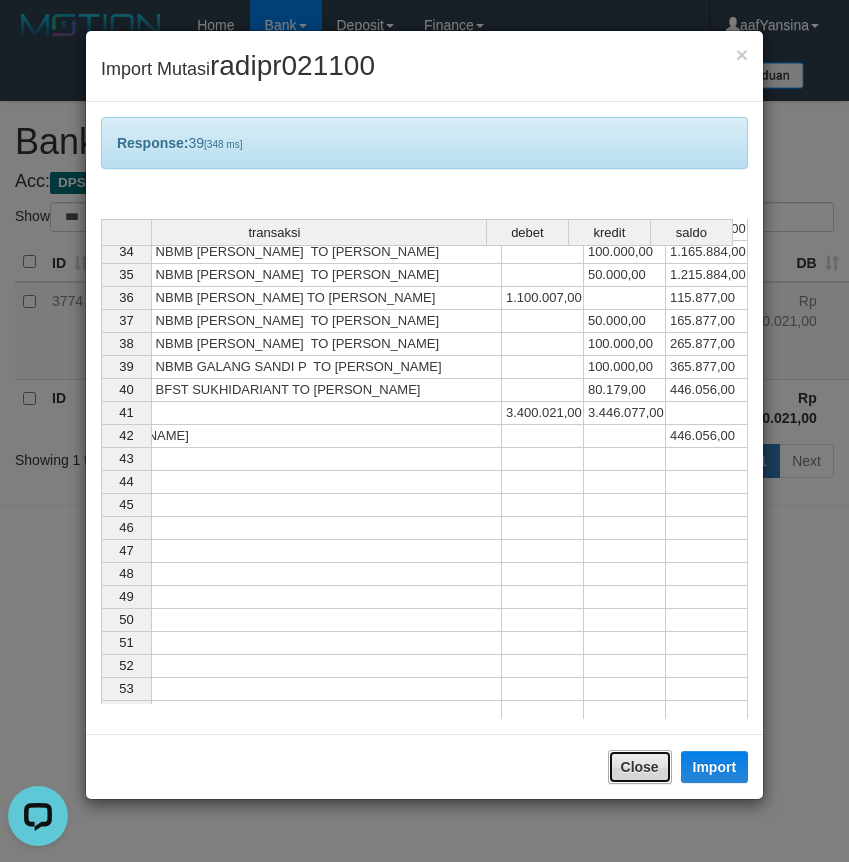 click on "Close" at bounding box center [640, 767] 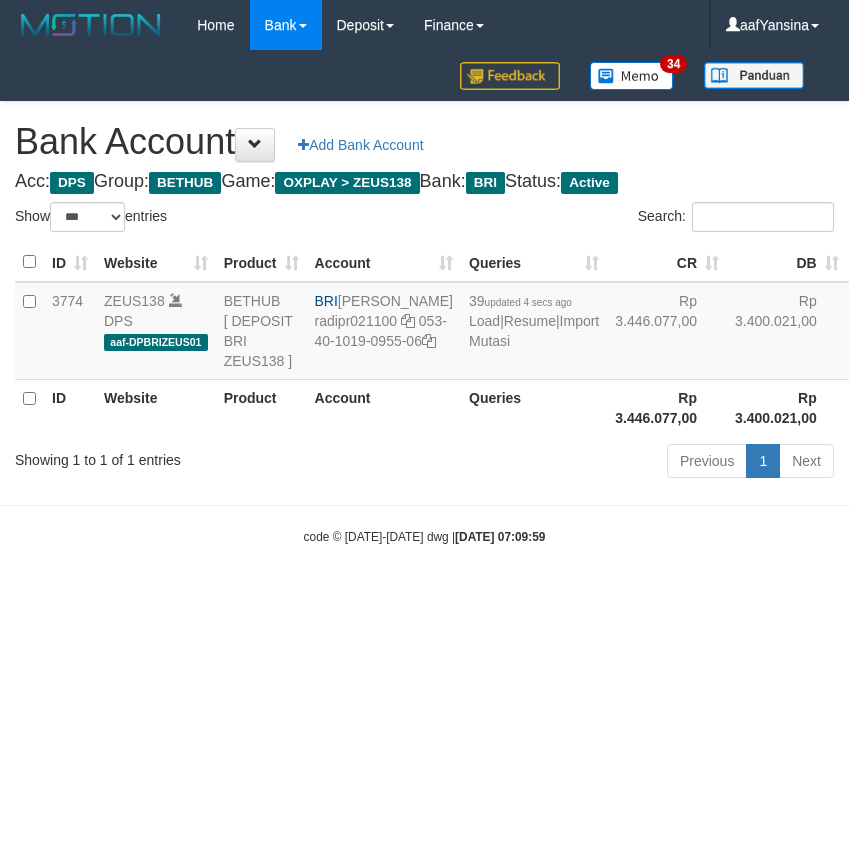 select on "***" 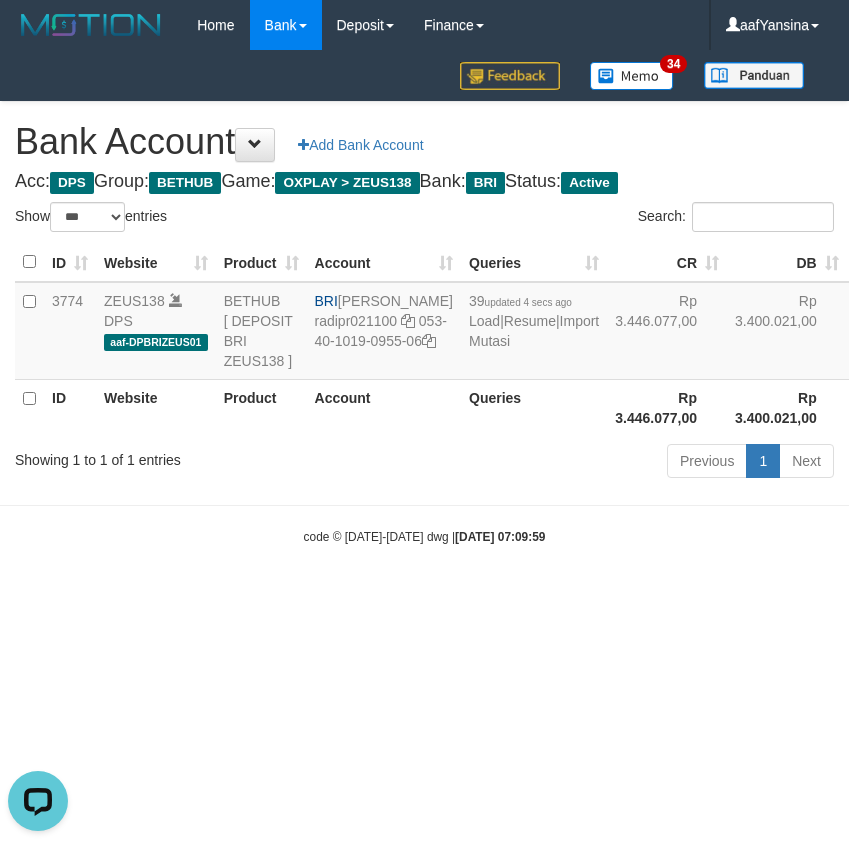 scroll, scrollTop: 0, scrollLeft: 0, axis: both 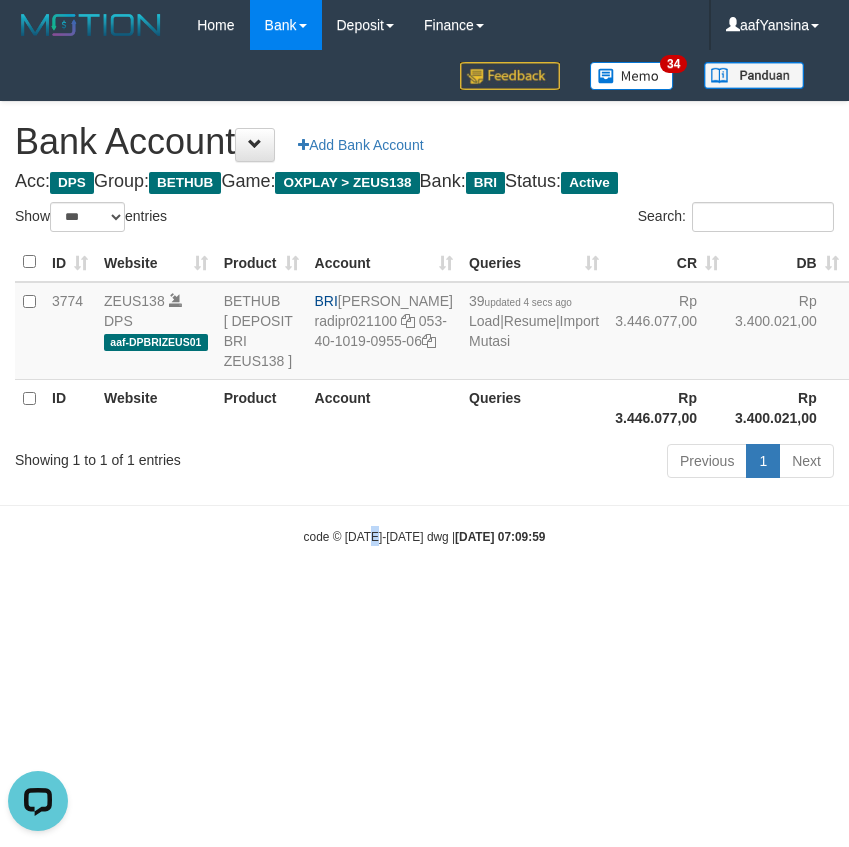 click on "Toggle navigation
Home
Bank
Account List
Deposit
History
Finance
Financial Data
aafYansina
My Profile
Log Out
34
Bank Account
Add Bank Account" at bounding box center (424, 298) 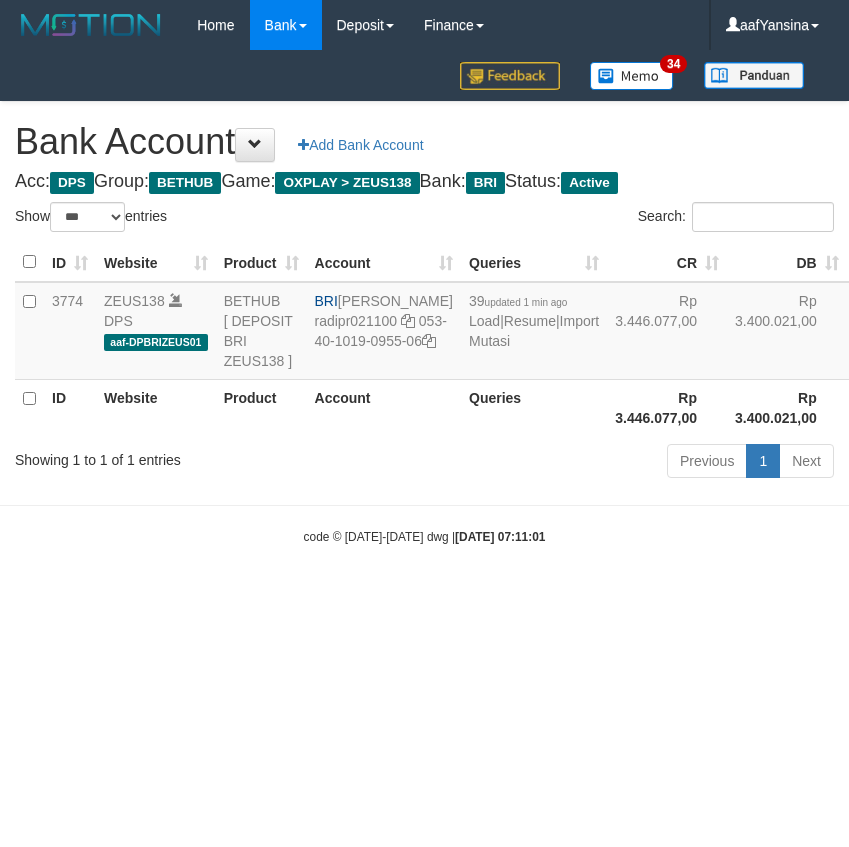 select on "***" 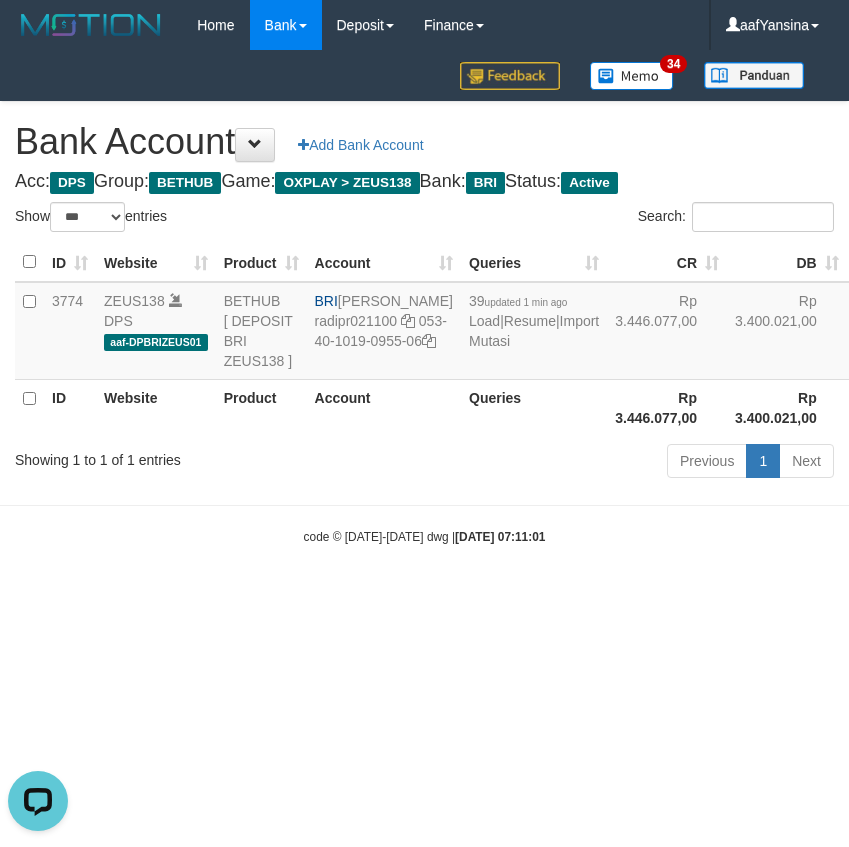 scroll, scrollTop: 0, scrollLeft: 0, axis: both 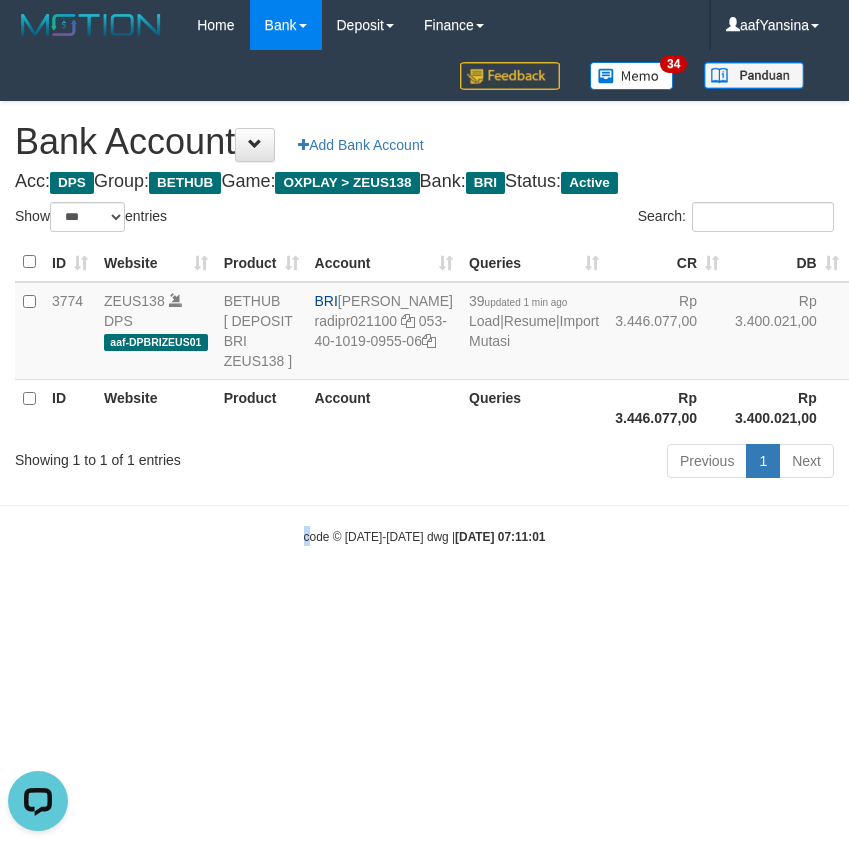 drag, startPoint x: 300, startPoint y: 695, endPoint x: 311, endPoint y: 700, distance: 12.083046 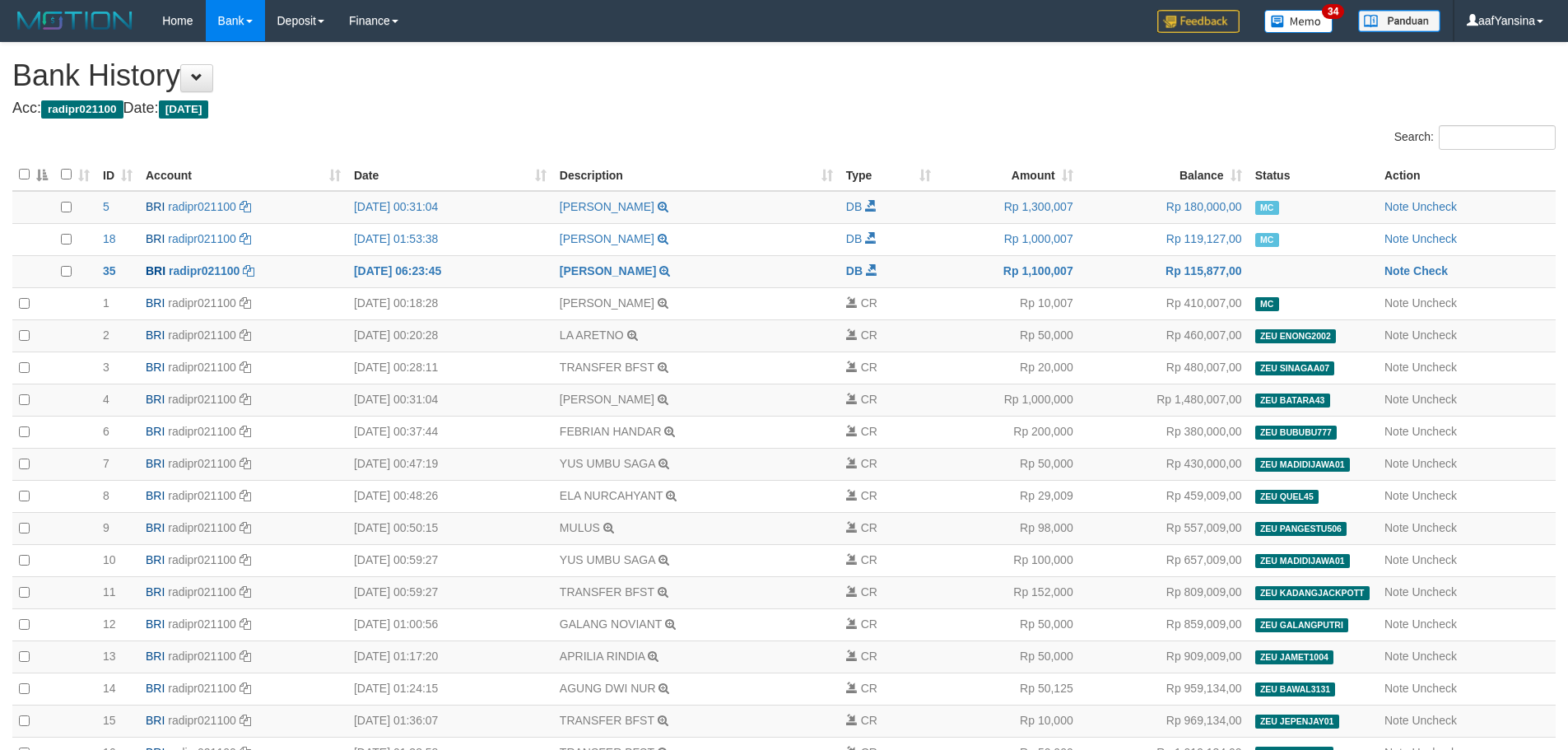 scroll, scrollTop: 744, scrollLeft: 0, axis: vertical 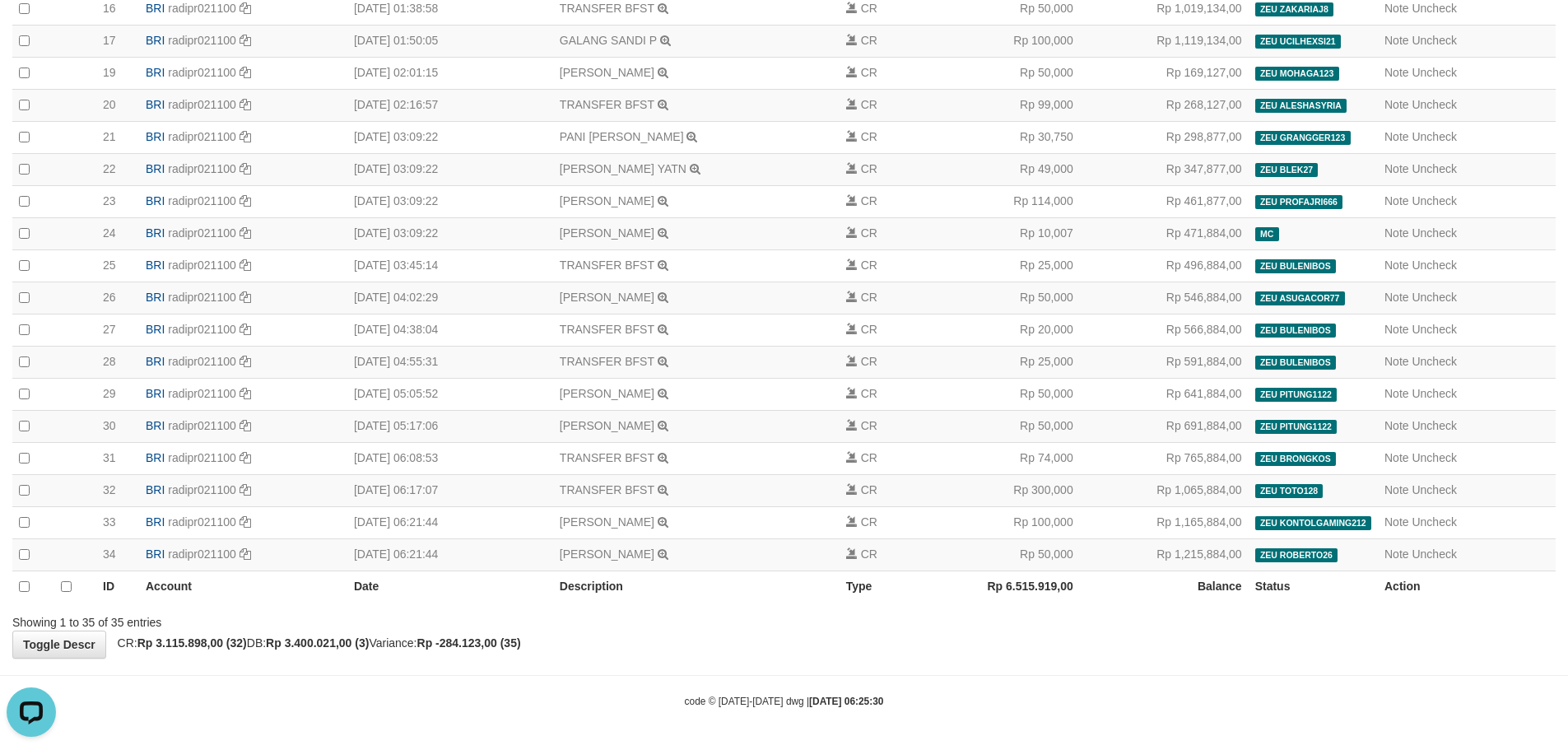 click on "Toggle navigation
Home
Bank
Account List
Deposit
History
Finance
Financial Data
aafYansina
My Profile
Log Out
34
Bank History
Acc:" at bounding box center (784, 2) 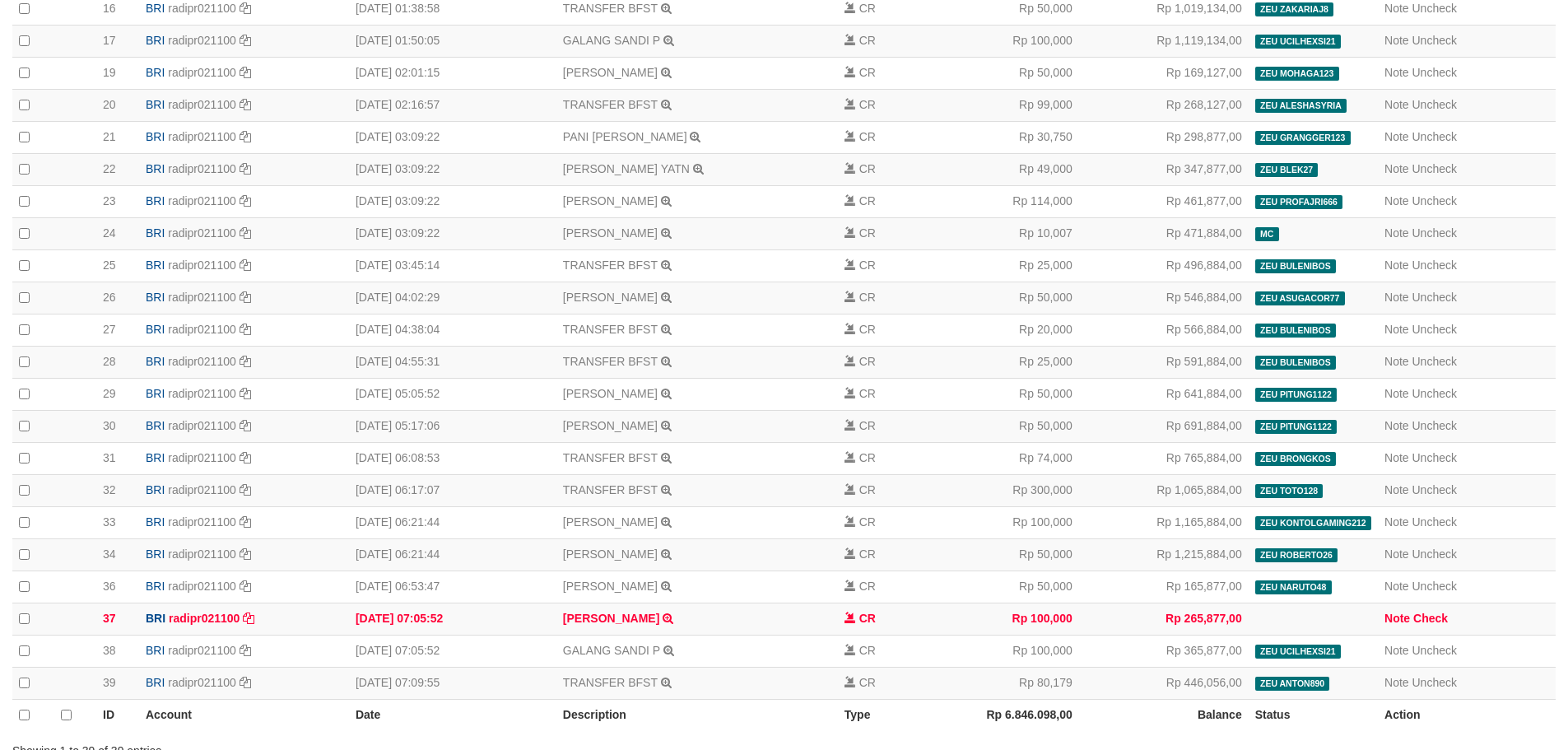 scroll, scrollTop: 873, scrollLeft: 0, axis: vertical 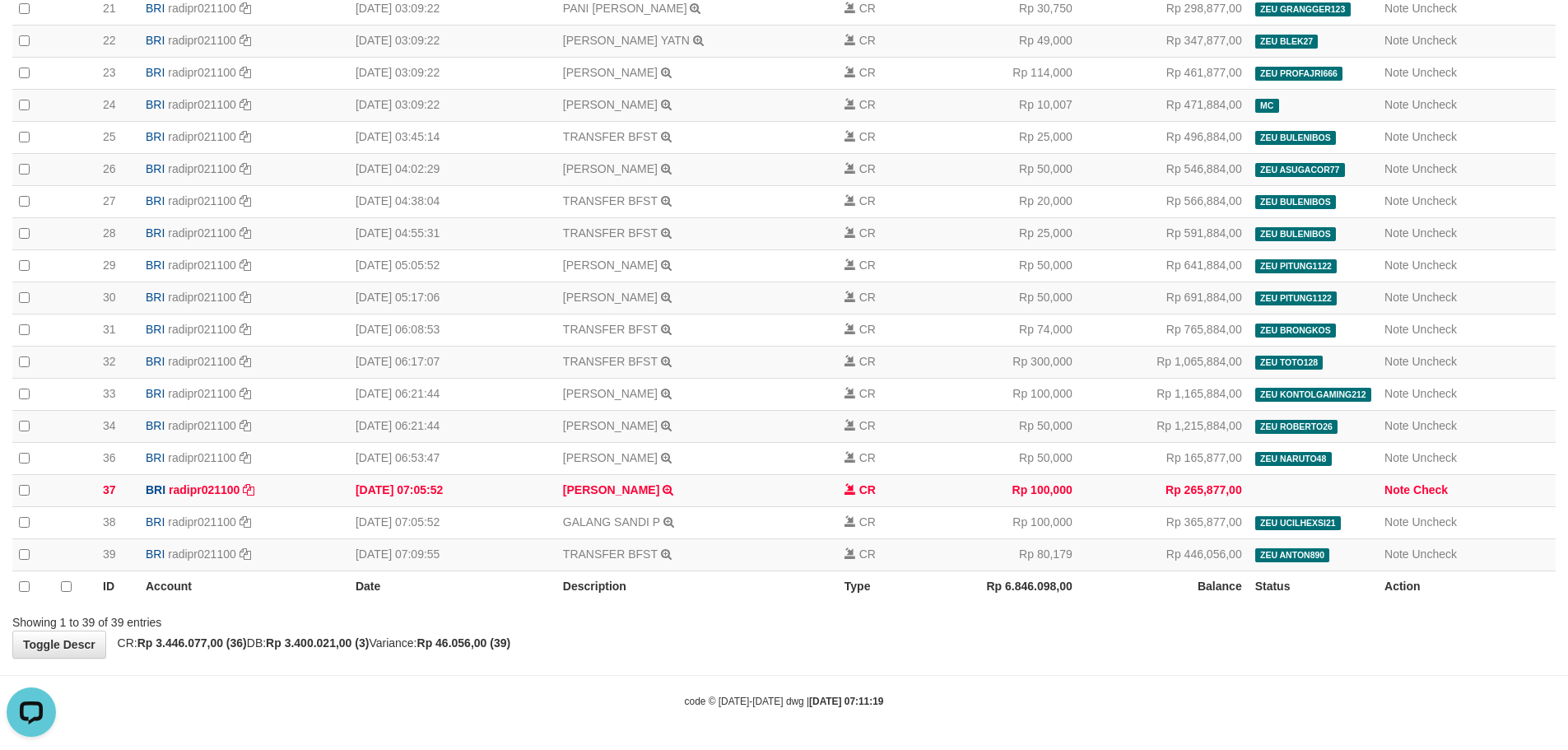 click on "code © 2012-2018 dwg |  2025/07/10 07:11:19" at bounding box center [784, 701] 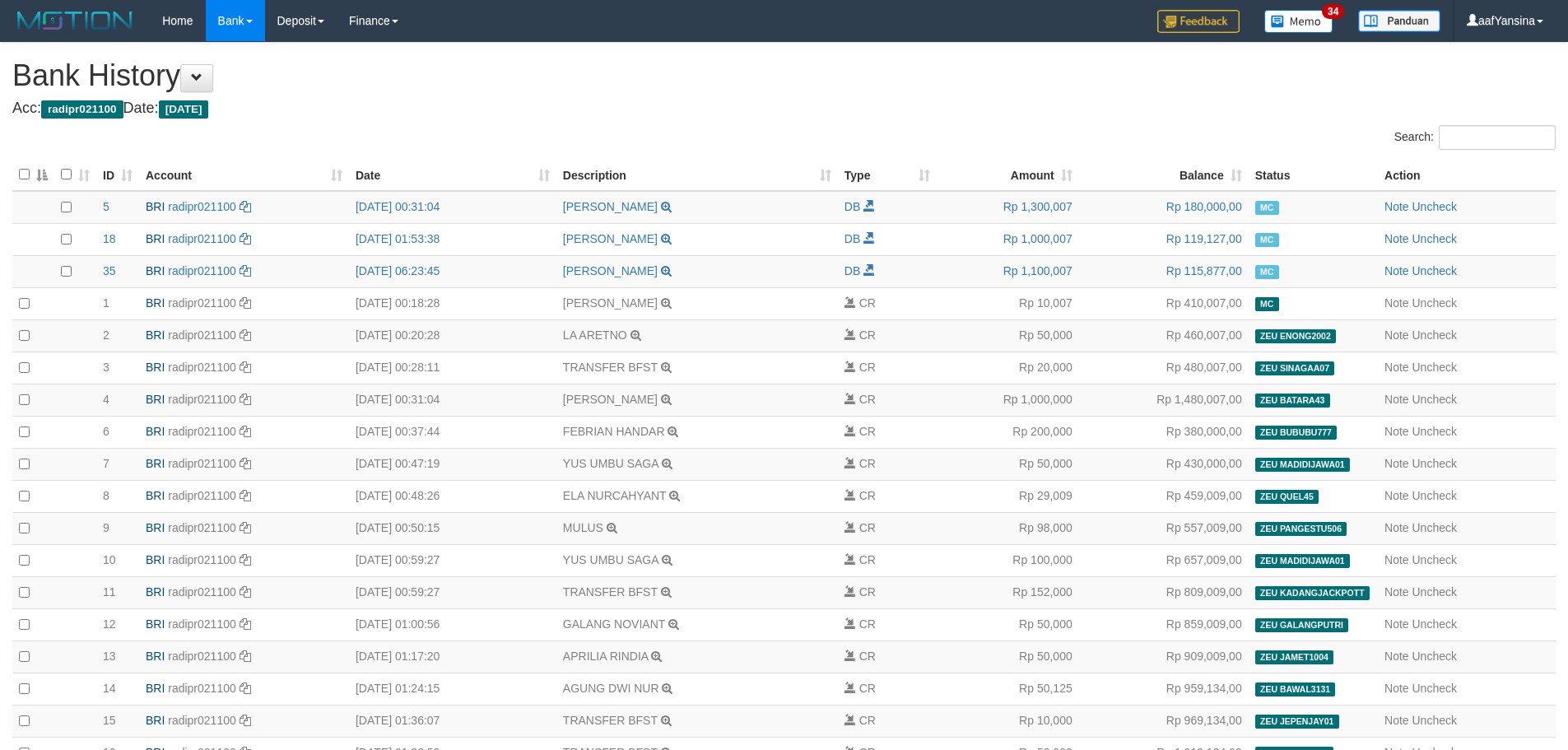 scroll, scrollTop: 873, scrollLeft: 0, axis: vertical 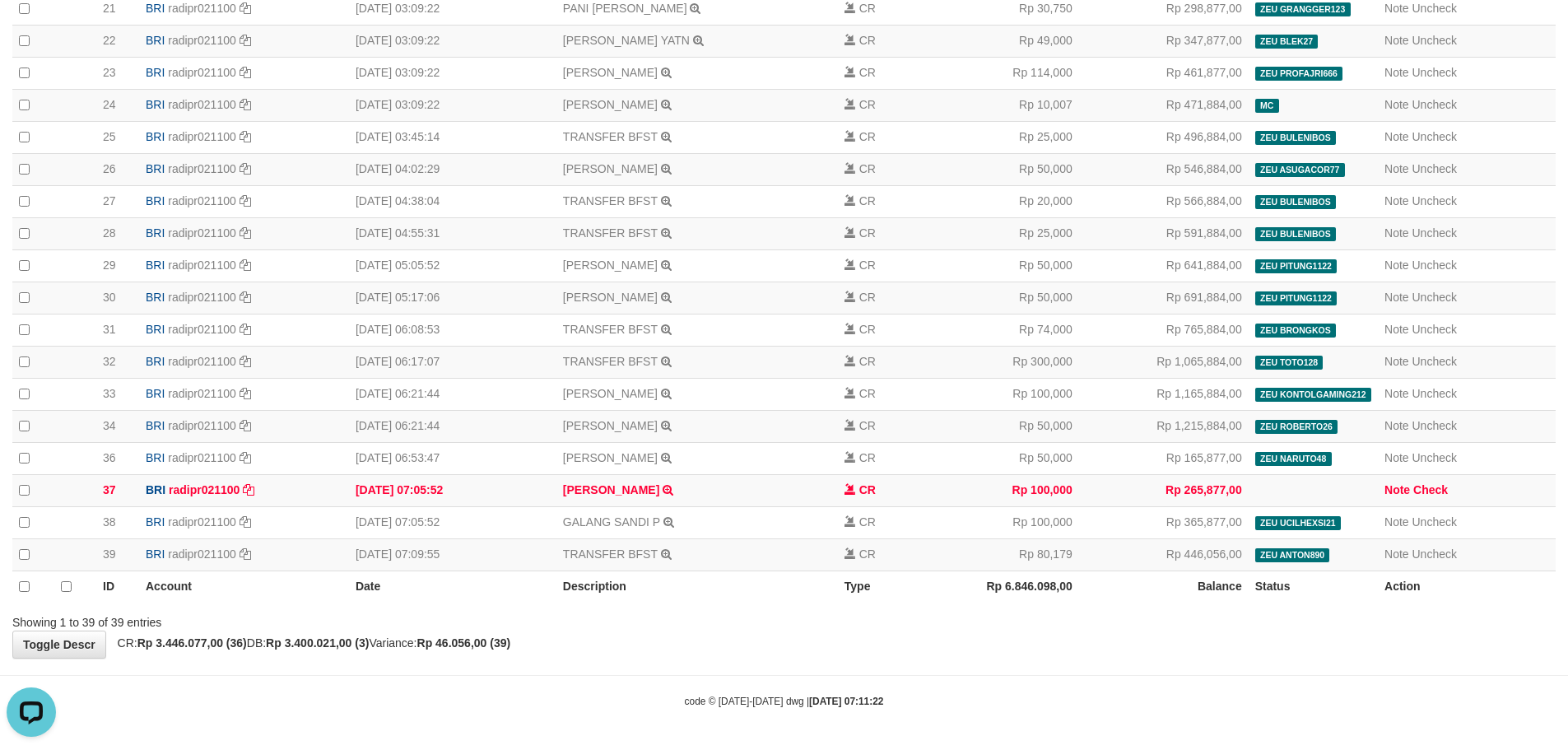 click on "**********" at bounding box center [784, -86] 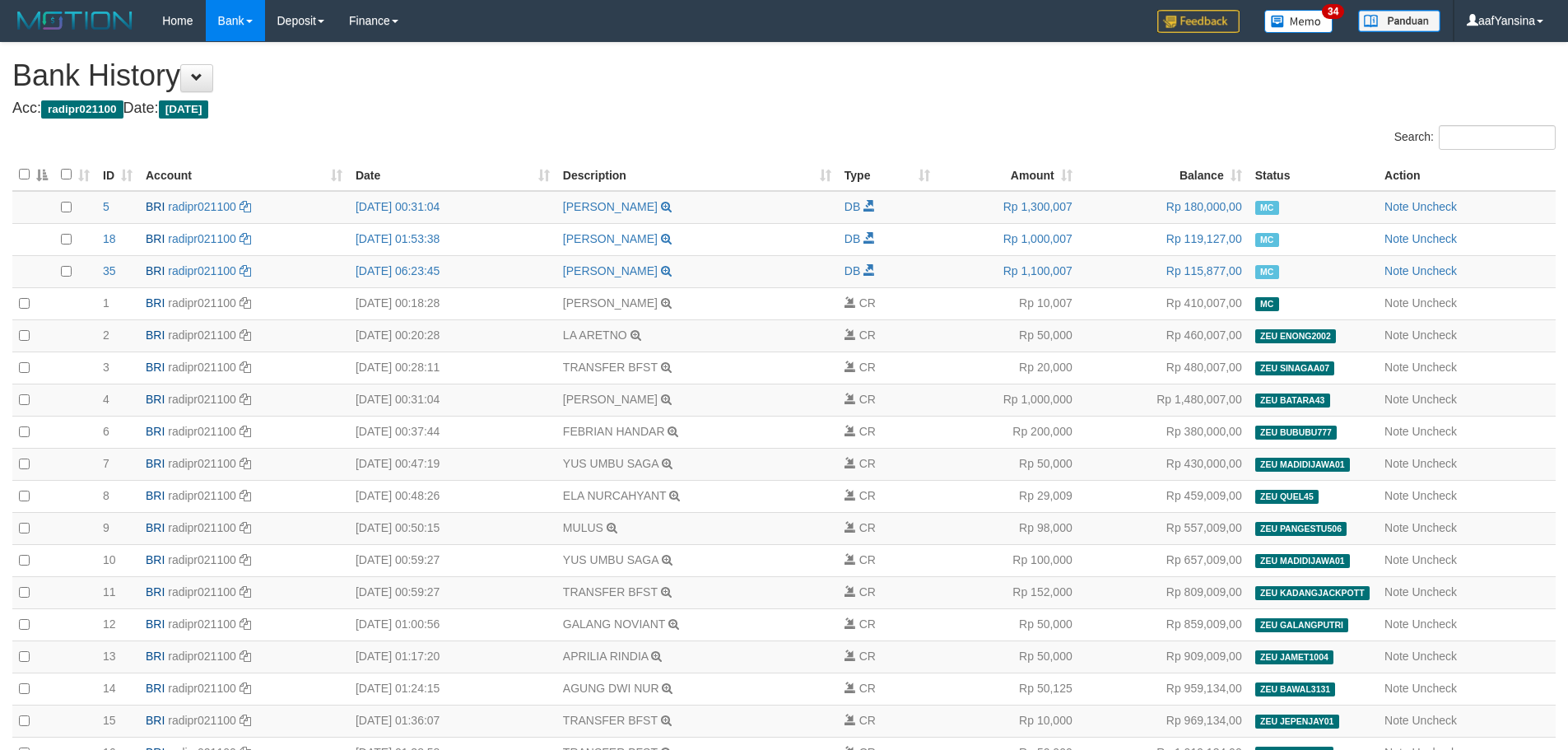 scroll, scrollTop: 873, scrollLeft: 0, axis: vertical 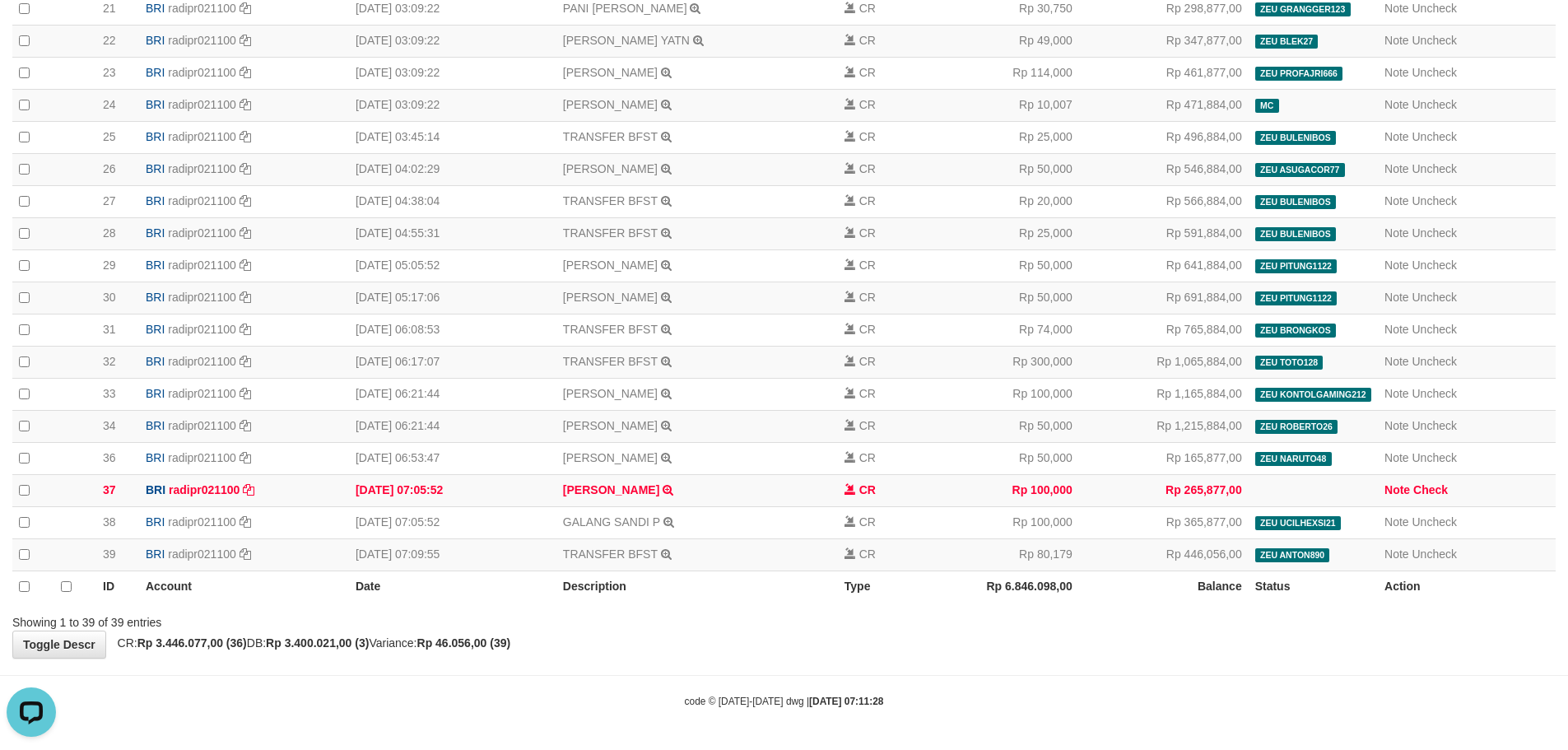 drag, startPoint x: 1216, startPoint y: 651, endPoint x: 1273, endPoint y: 621, distance: 64.41273 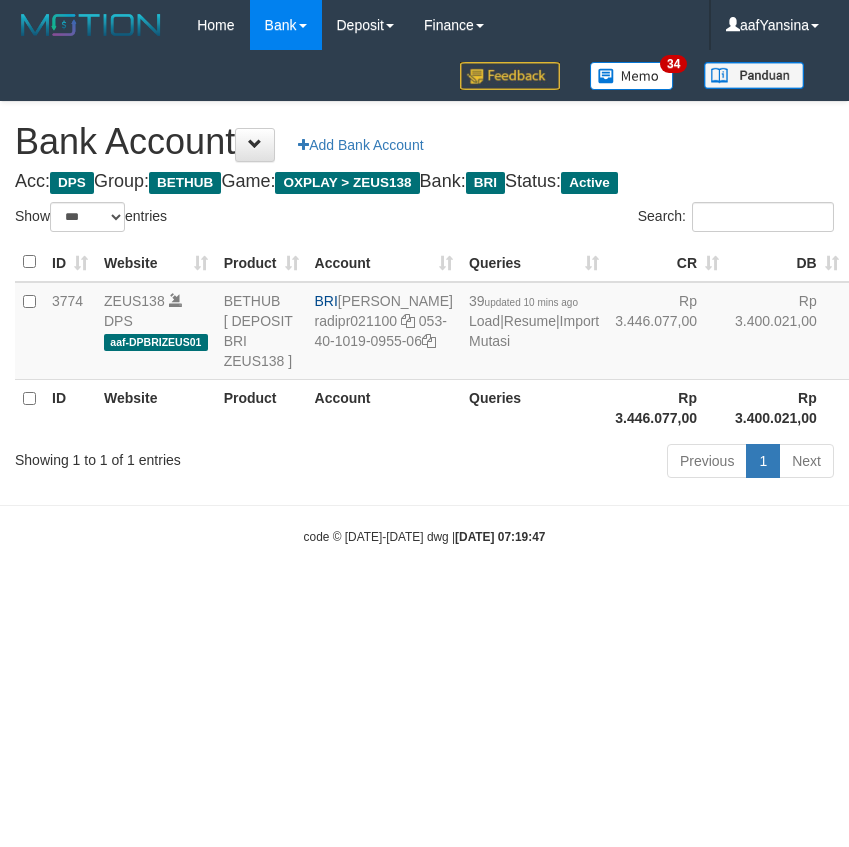 select on "***" 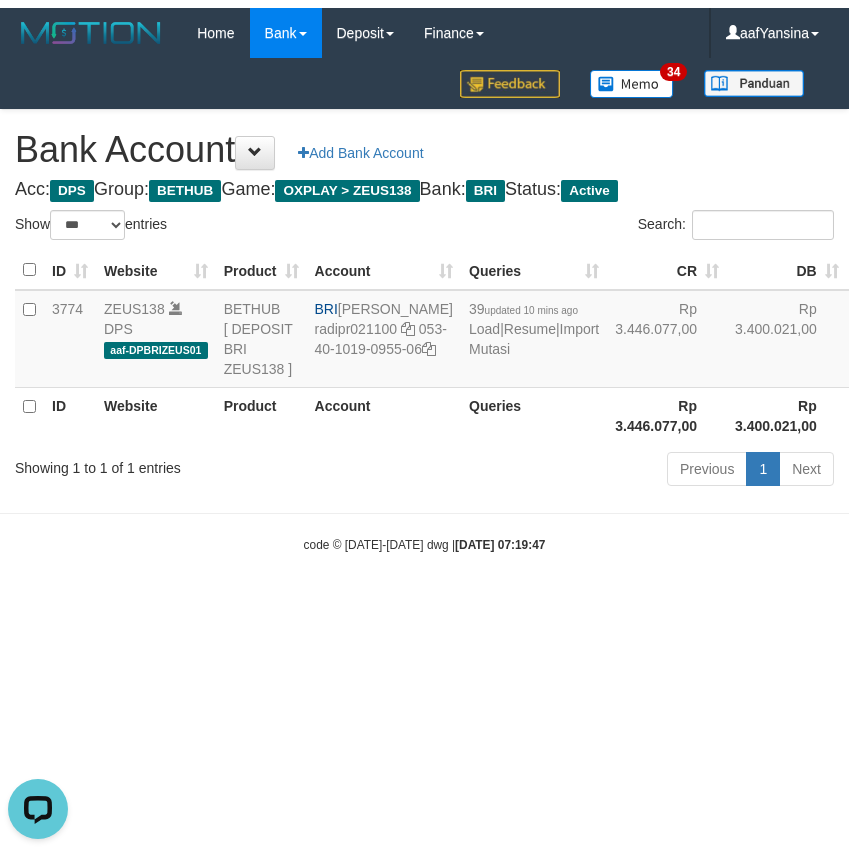 scroll, scrollTop: 0, scrollLeft: 0, axis: both 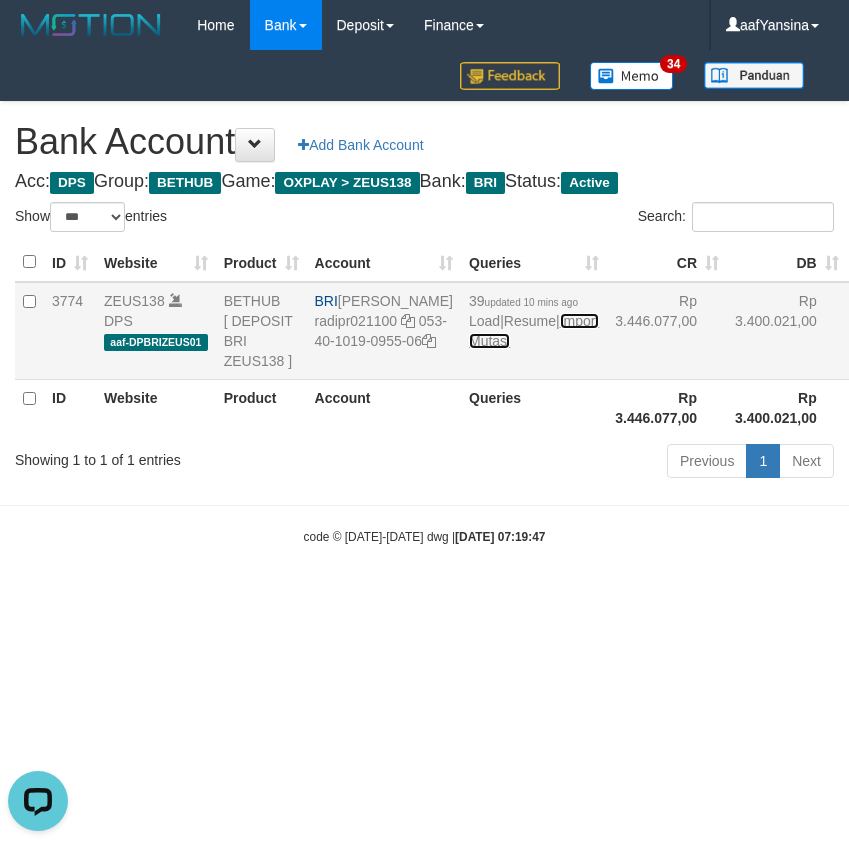 click on "Import Mutasi" at bounding box center [534, 331] 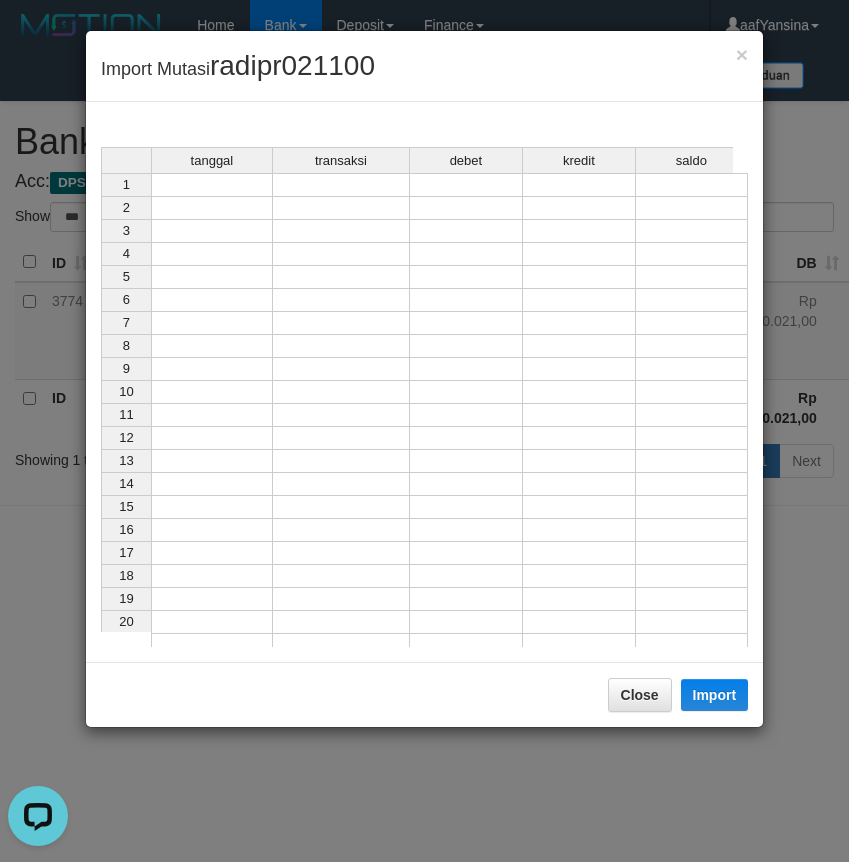 click at bounding box center (212, 185) 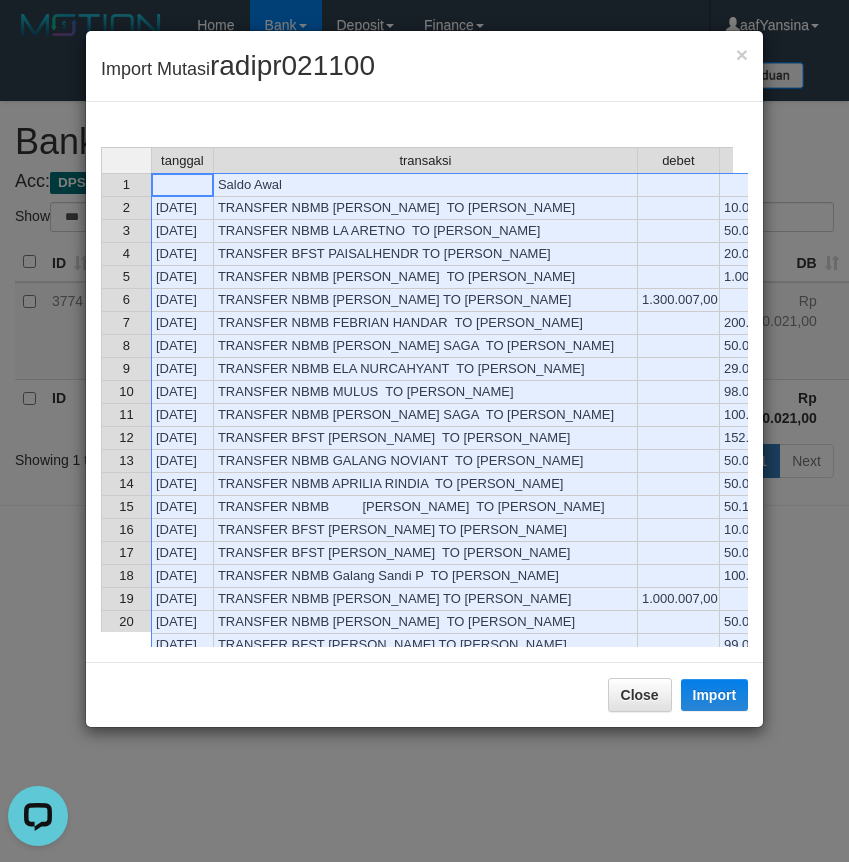 scroll, scrollTop: 164, scrollLeft: 0, axis: vertical 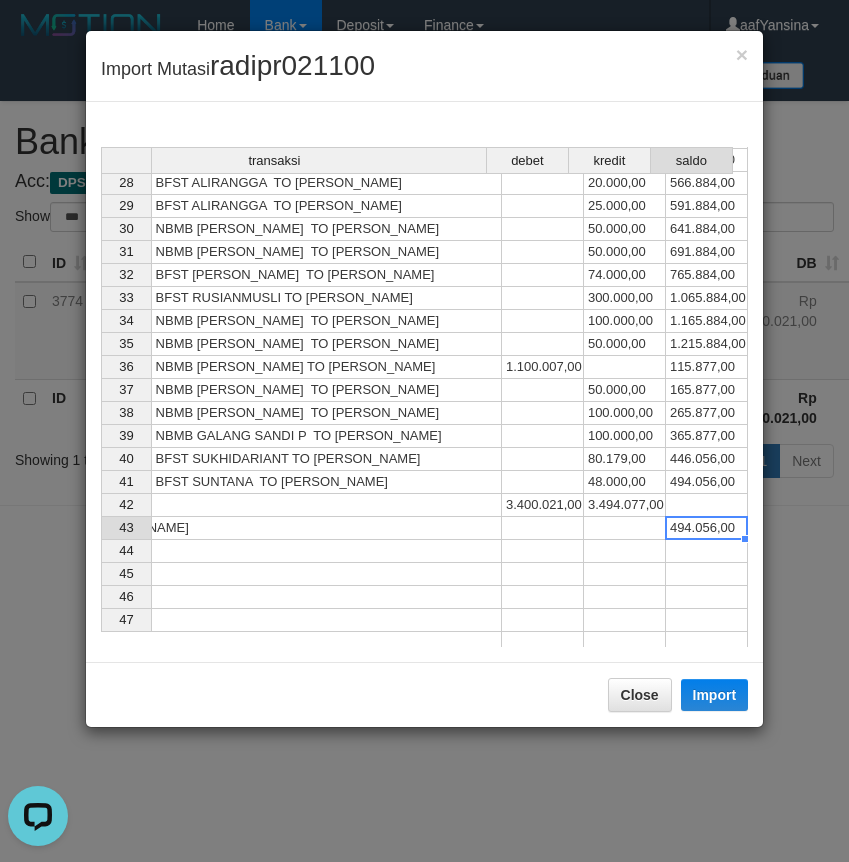 drag, startPoint x: 690, startPoint y: 534, endPoint x: 508, endPoint y: 510, distance: 183.57559 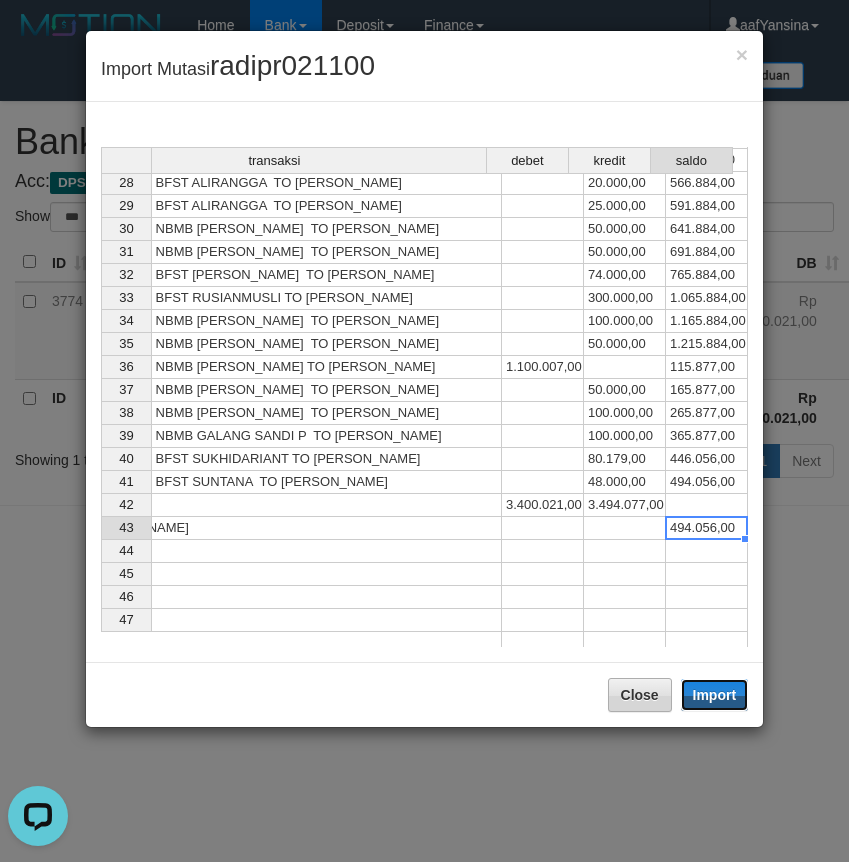 drag, startPoint x: 722, startPoint y: 688, endPoint x: 625, endPoint y: 768, distance: 125.73385 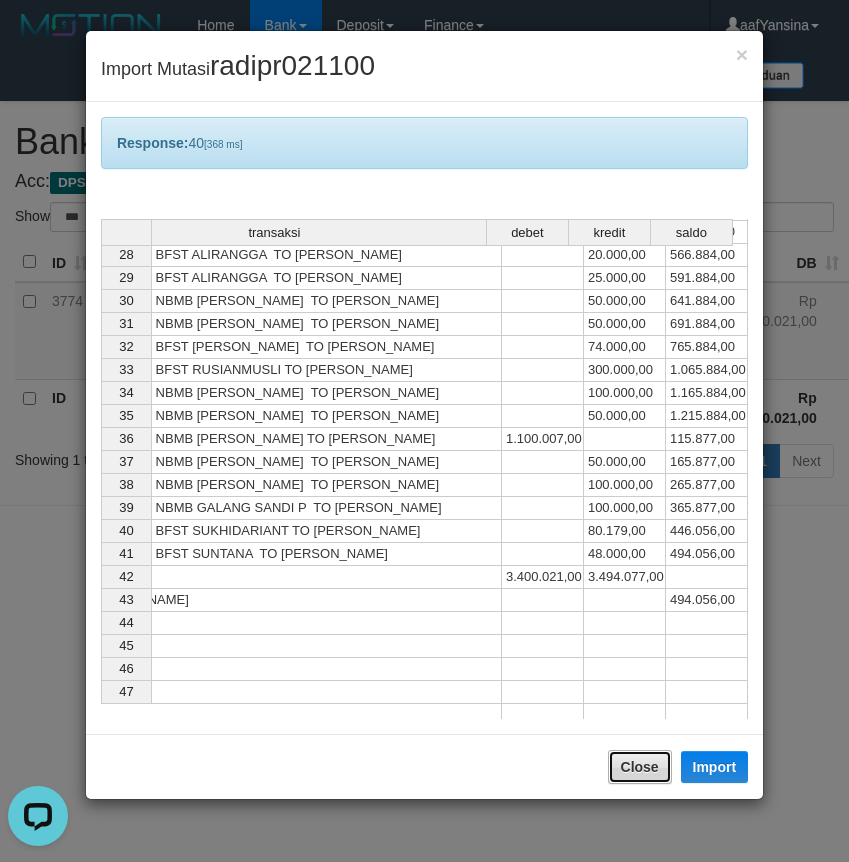 click on "Close" at bounding box center [640, 767] 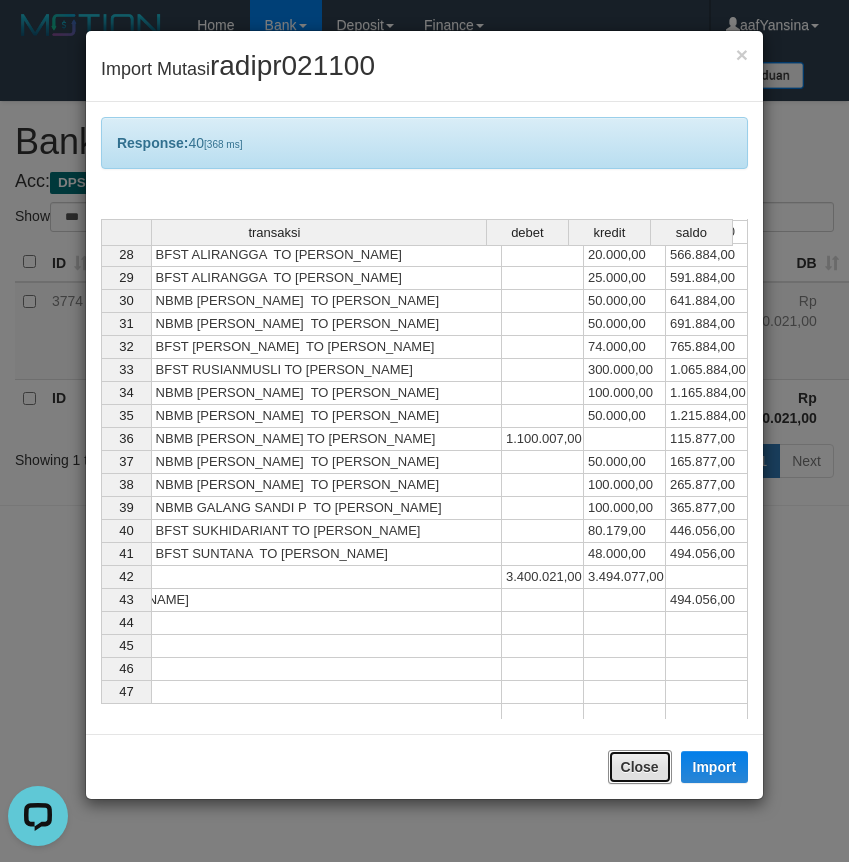 type 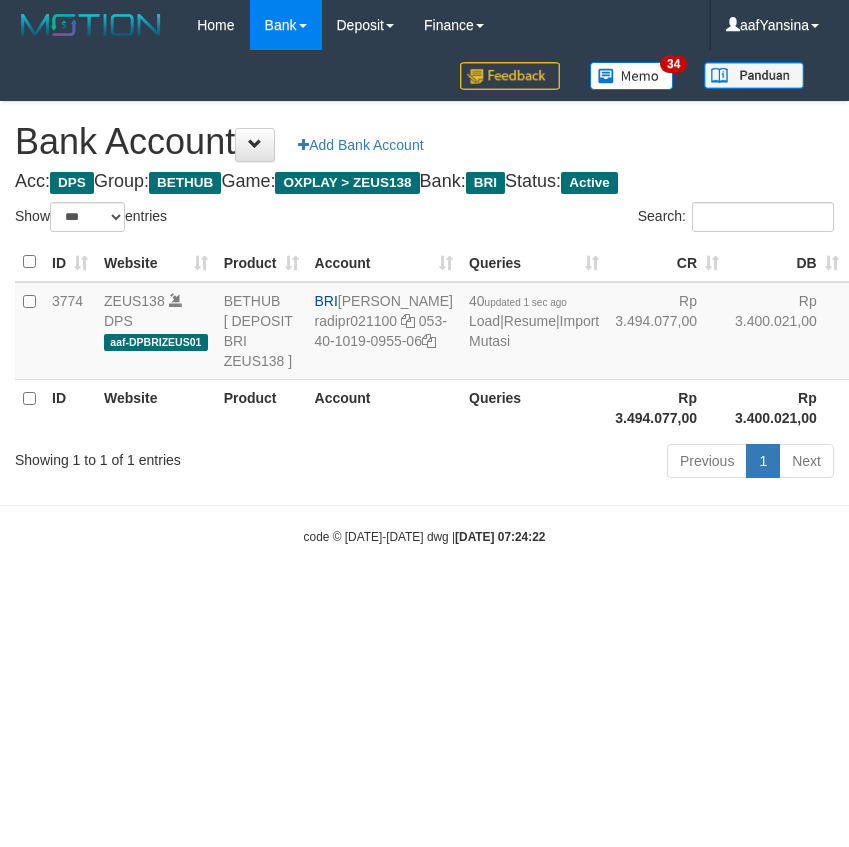 select on "***" 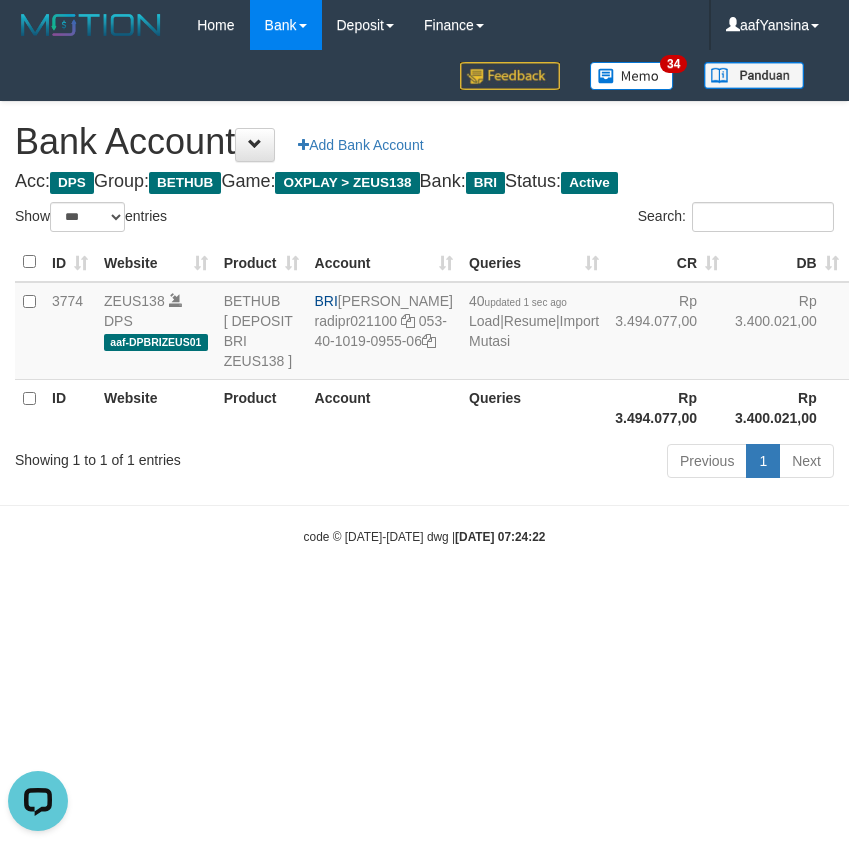 scroll, scrollTop: 0, scrollLeft: 0, axis: both 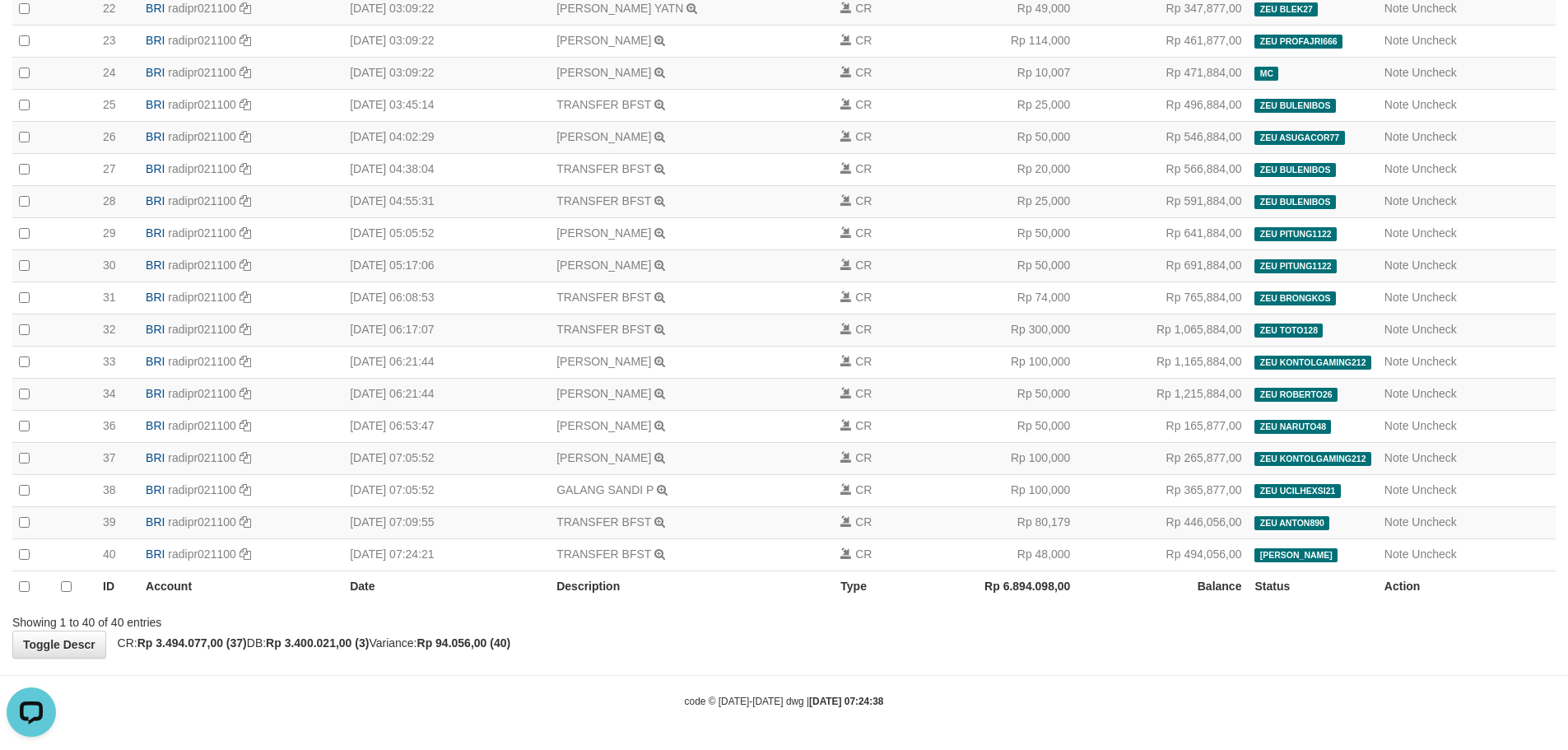 click on "Toggle navigation
Home
Bank
Account List
Deposit
History
Finance
Financial Data
aafYansina
My Profile
Log Out
34
Bank History
Acc:" at bounding box center [784, -77] 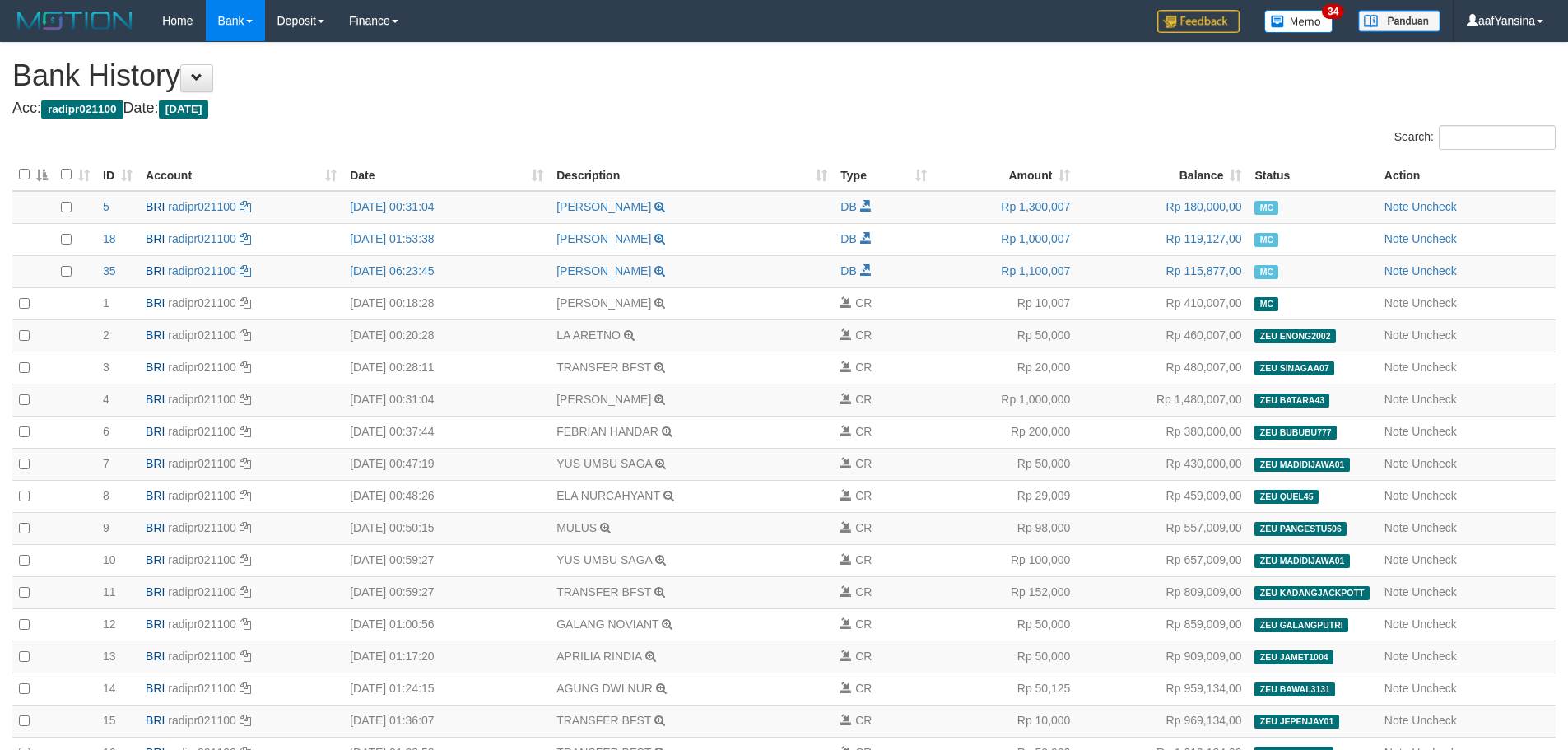 scroll, scrollTop: 905, scrollLeft: 0, axis: vertical 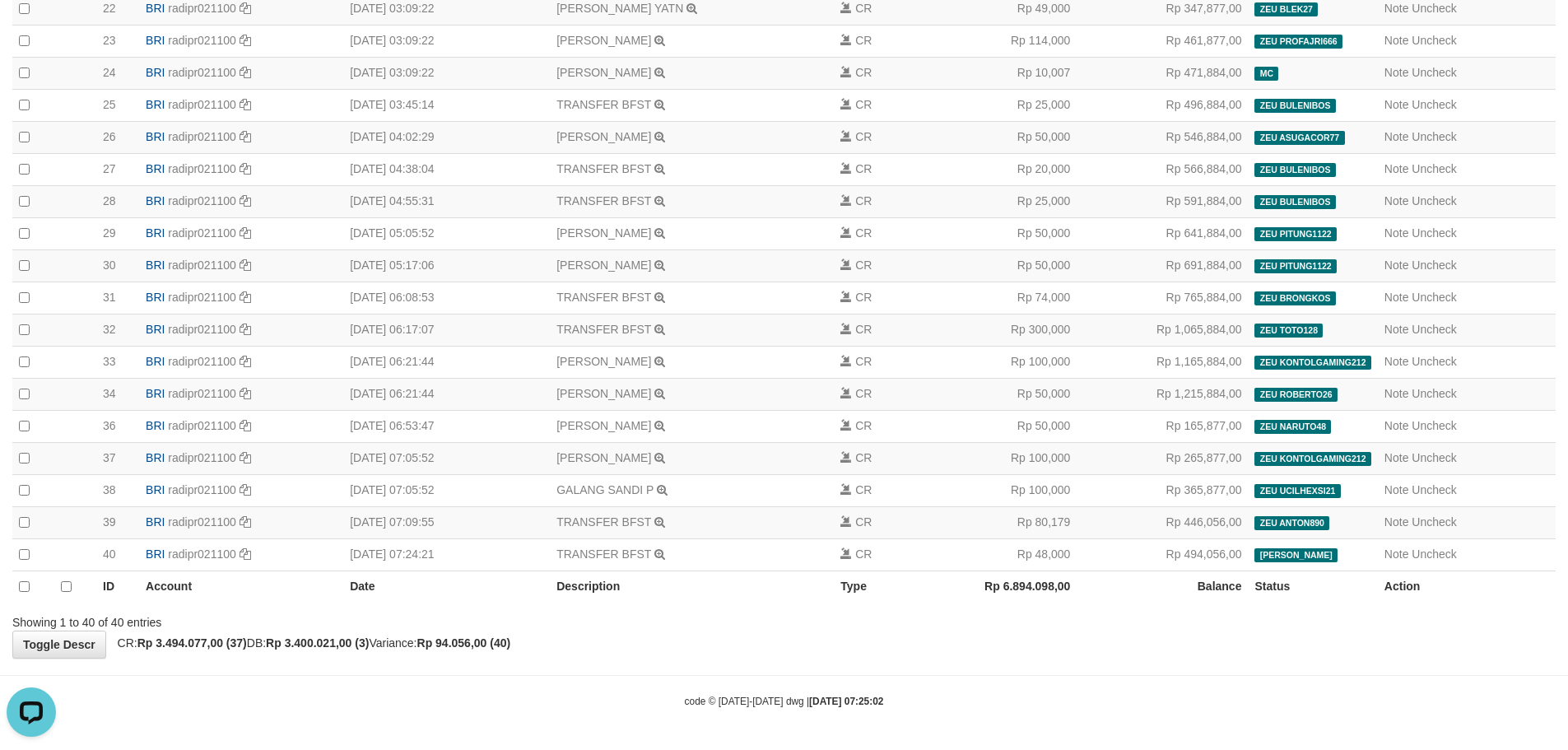 click on "Toggle navigation
Home
Bank
Account List
Deposit
History
Finance
Financial Data
aafYansina
My Profile
Log Out
34
Bank History
Acc:" at bounding box center [784, -77] 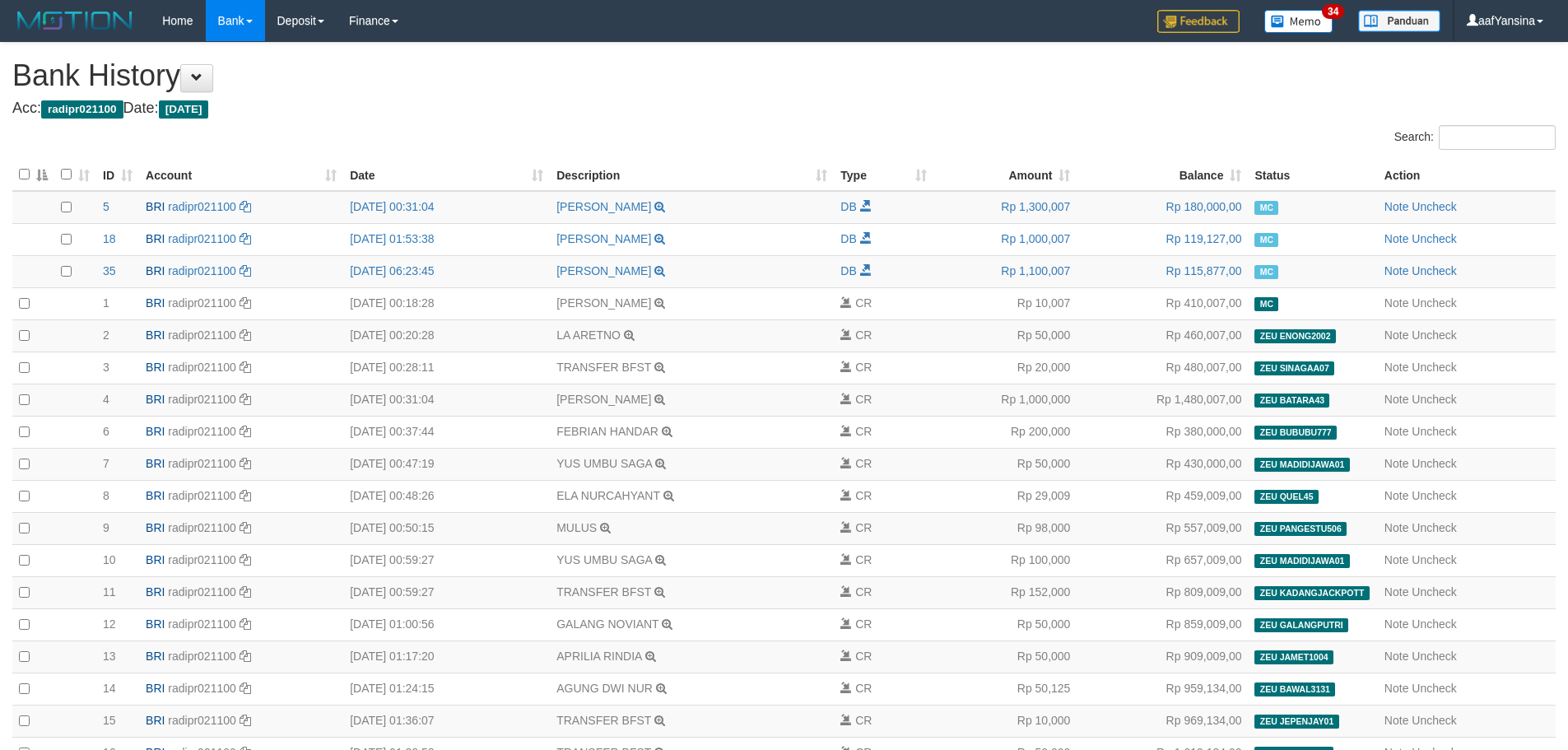 scroll, scrollTop: 905, scrollLeft: 0, axis: vertical 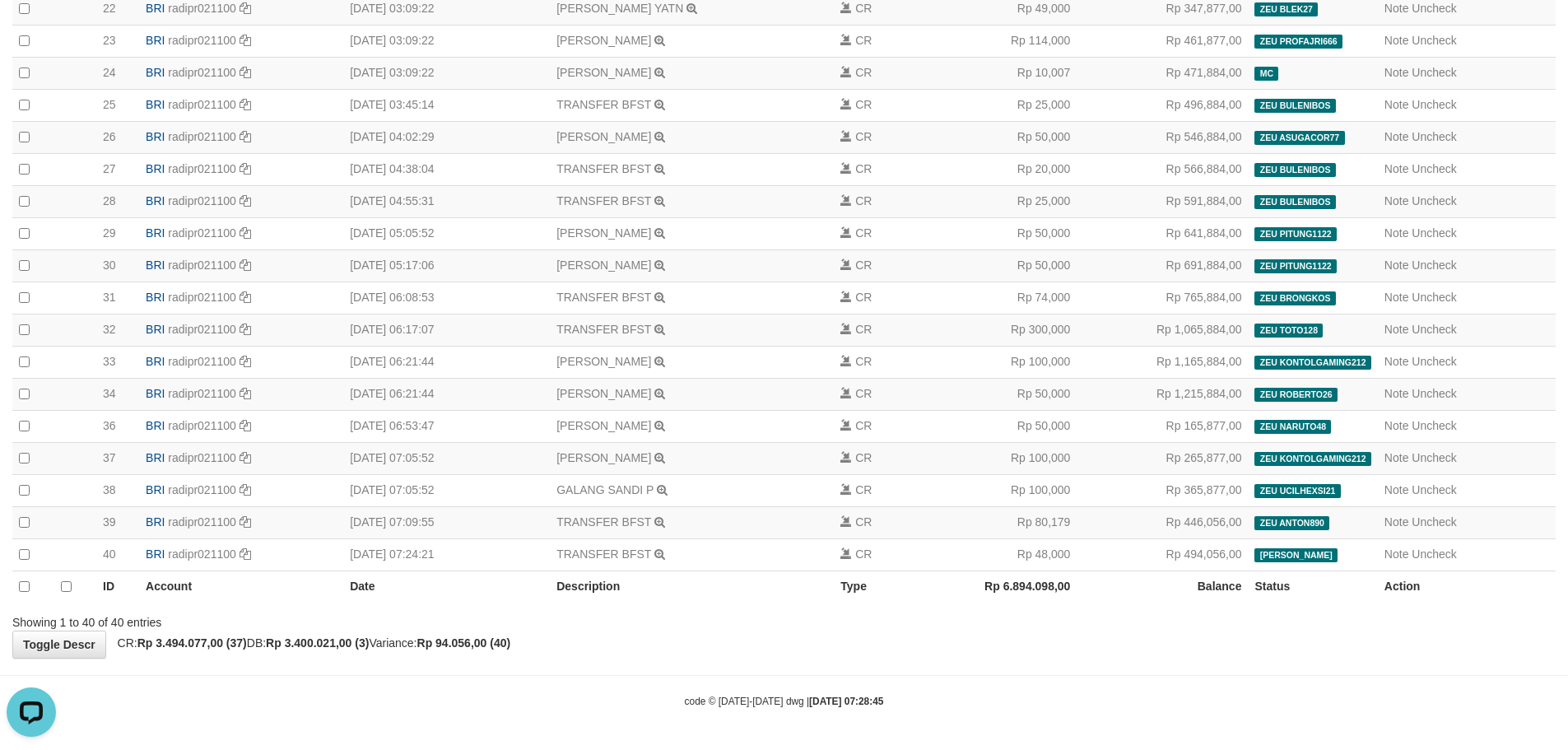 click on "code © 2012-2018 dwg |  2025/07/10 07:28:45" at bounding box center (784, 701) 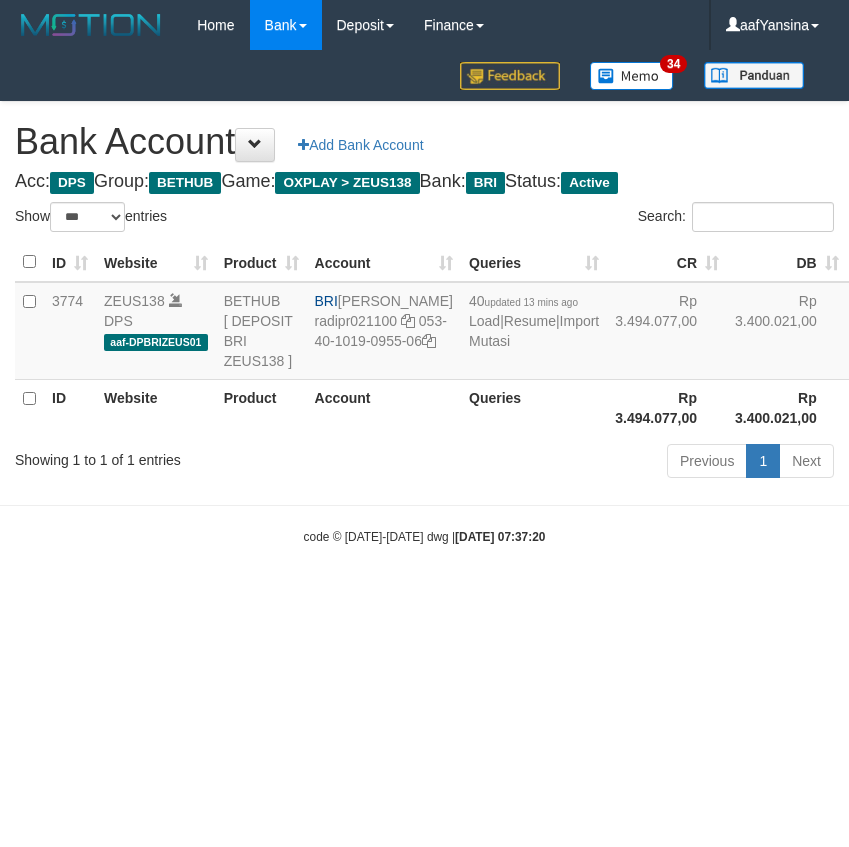 select on "***" 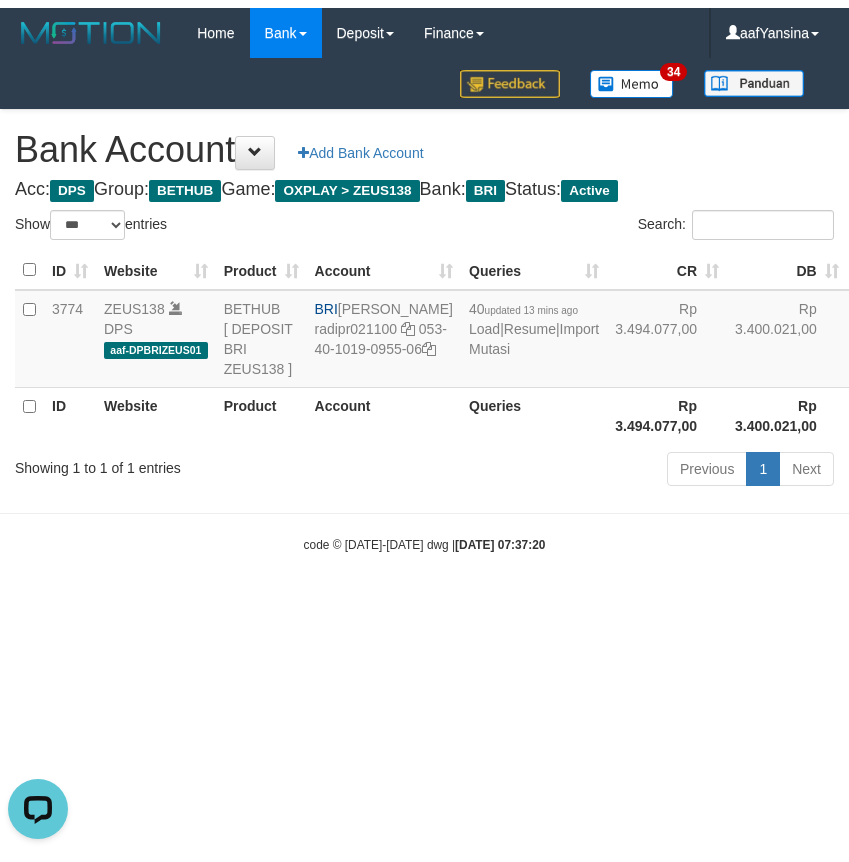 scroll, scrollTop: 0, scrollLeft: 0, axis: both 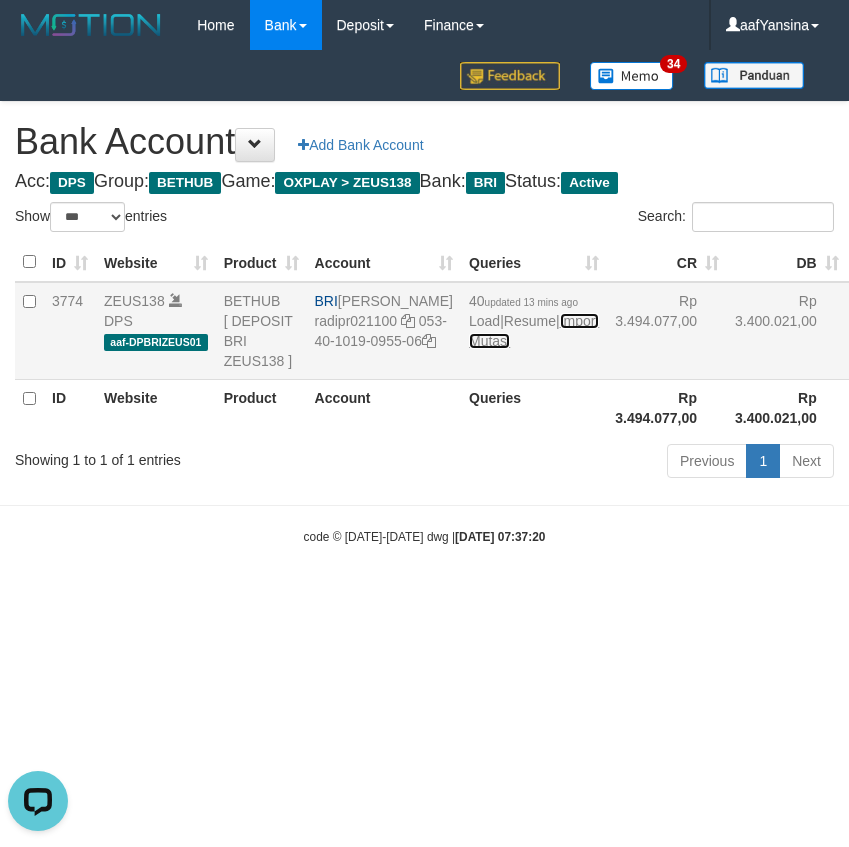 click on "Import Mutasi" at bounding box center (534, 331) 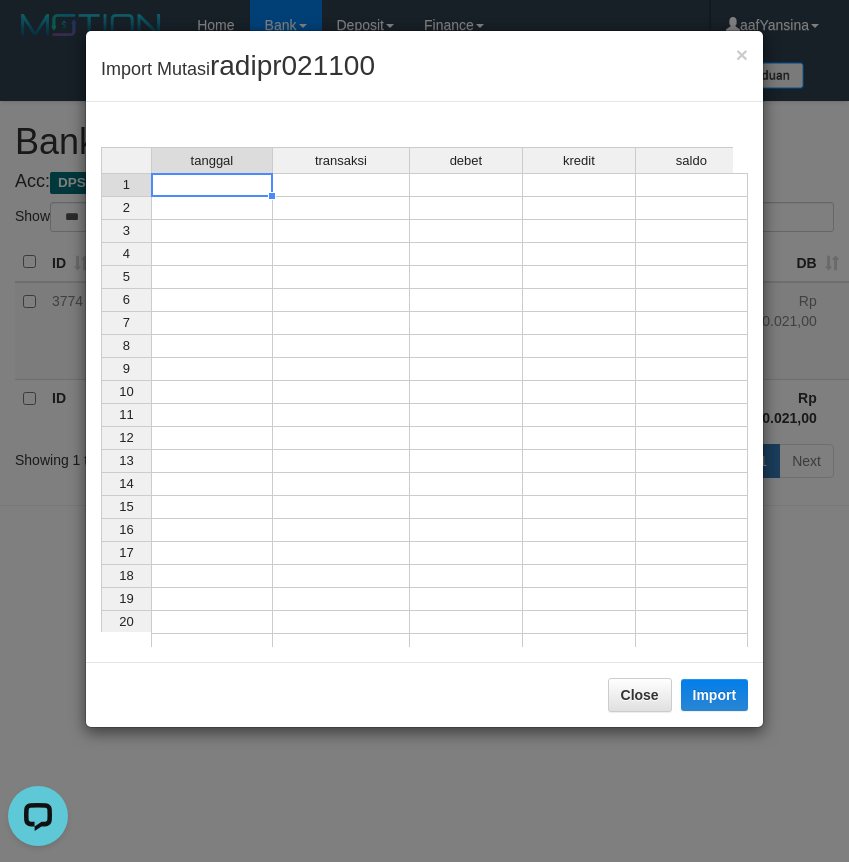 click at bounding box center (212, 185) 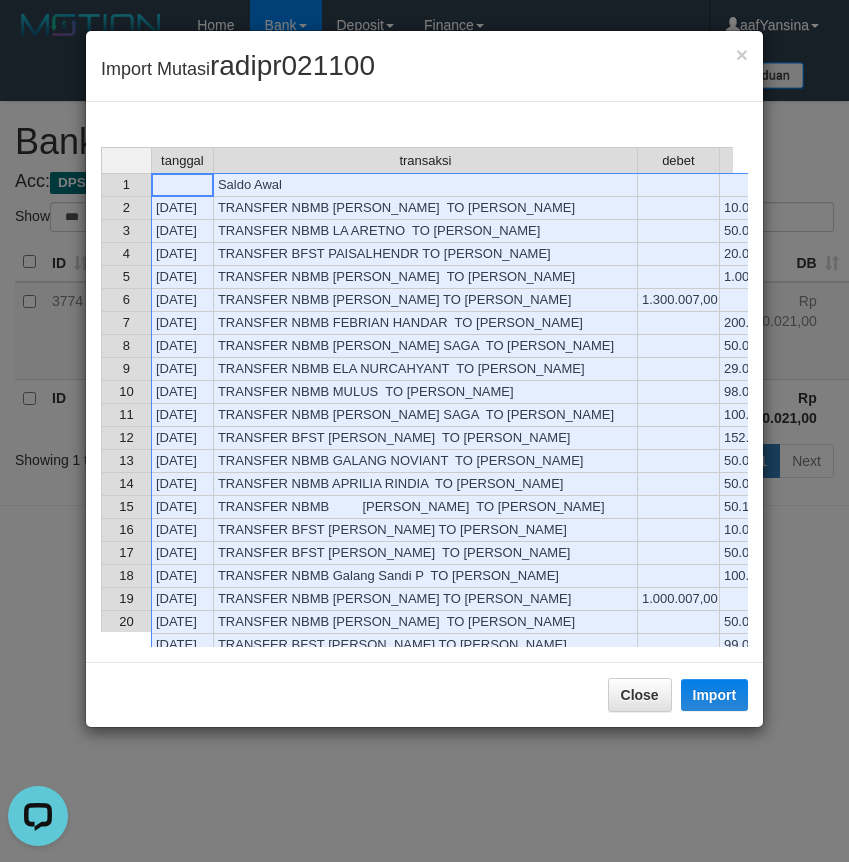 scroll, scrollTop: 124, scrollLeft: 0, axis: vertical 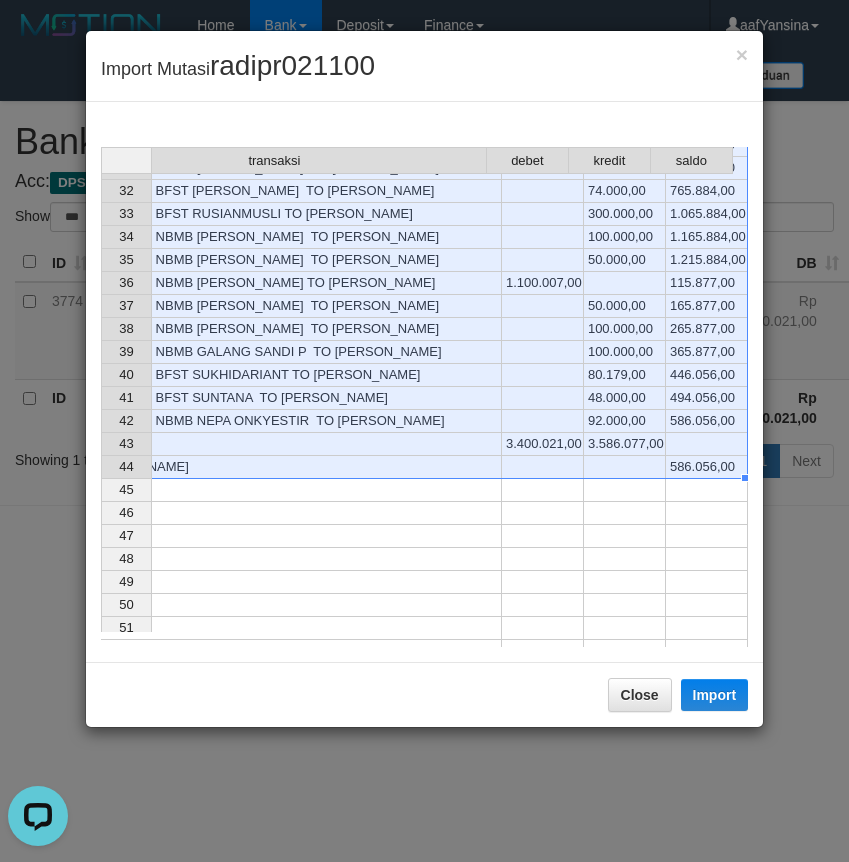 click on "586.056,00" at bounding box center (707, 467) 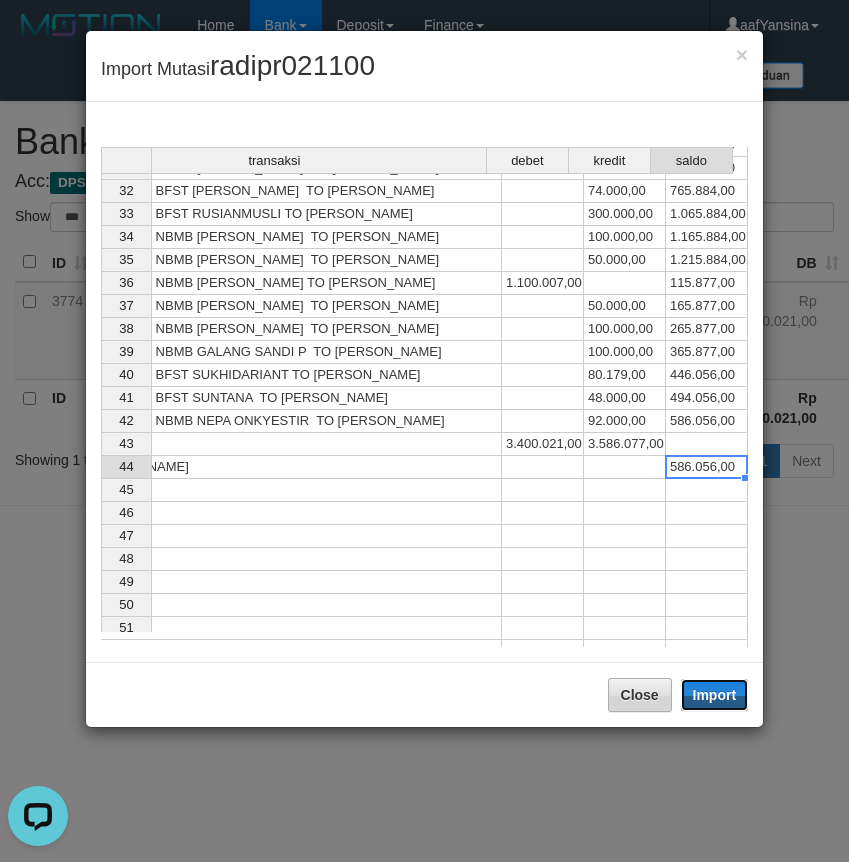 drag, startPoint x: 724, startPoint y: 692, endPoint x: 630, endPoint y: 768, distance: 120.880104 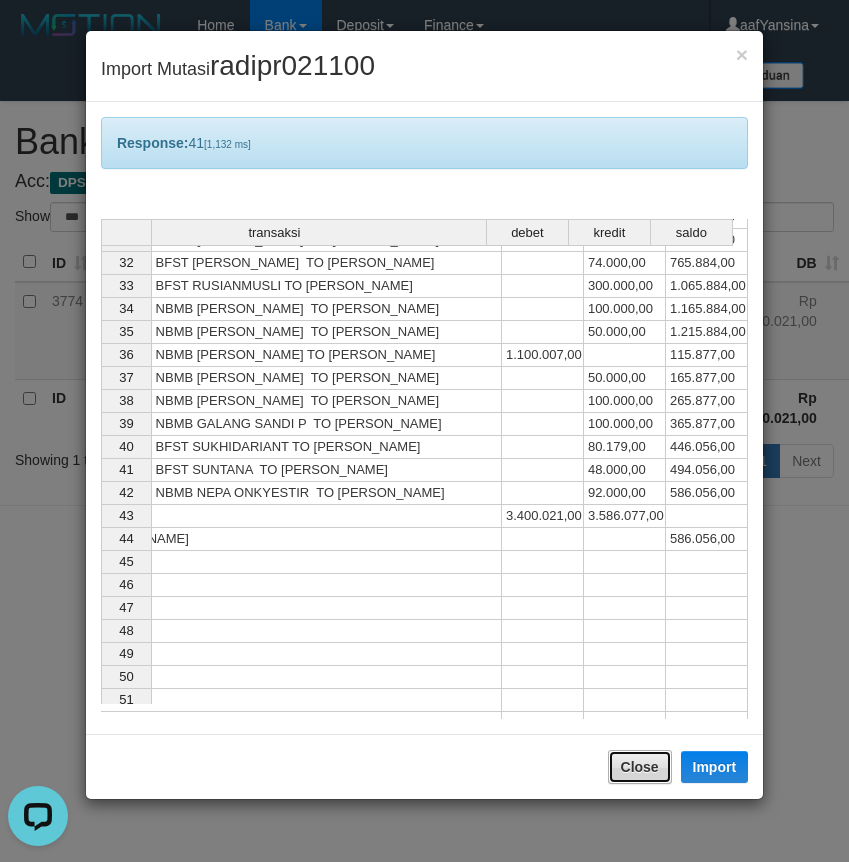 click on "Close" at bounding box center [640, 767] 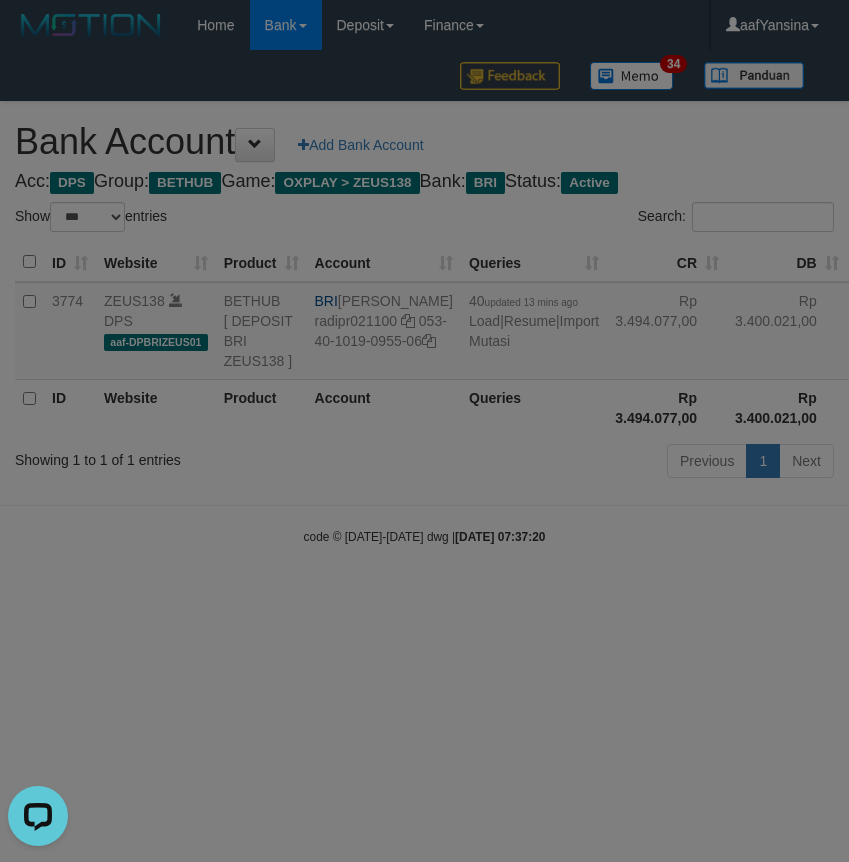 type 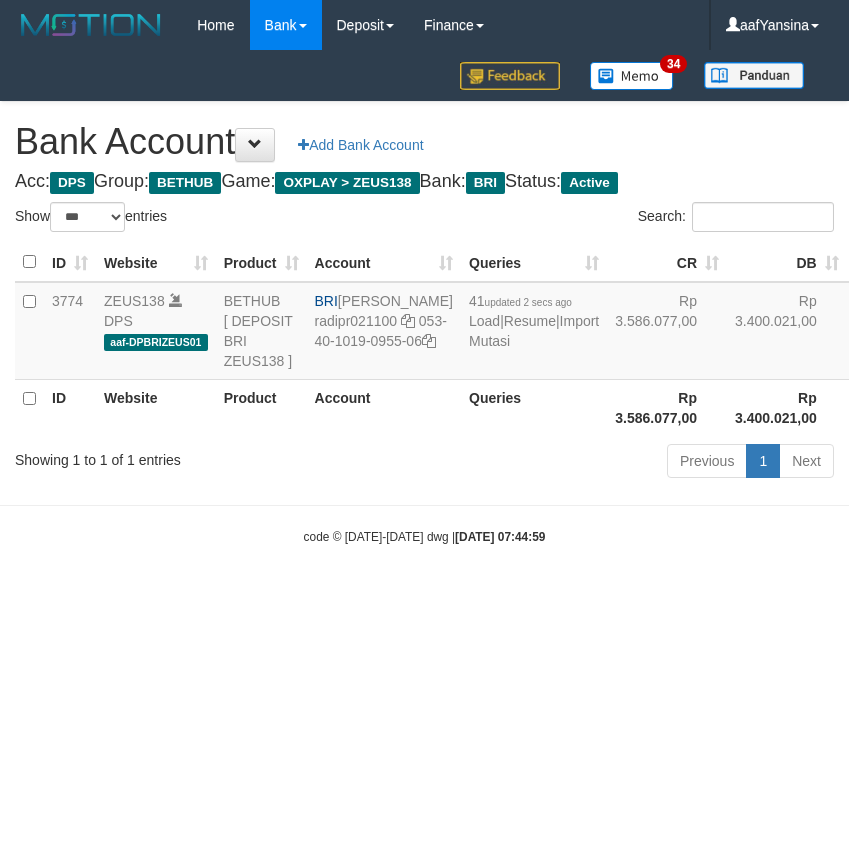 select on "***" 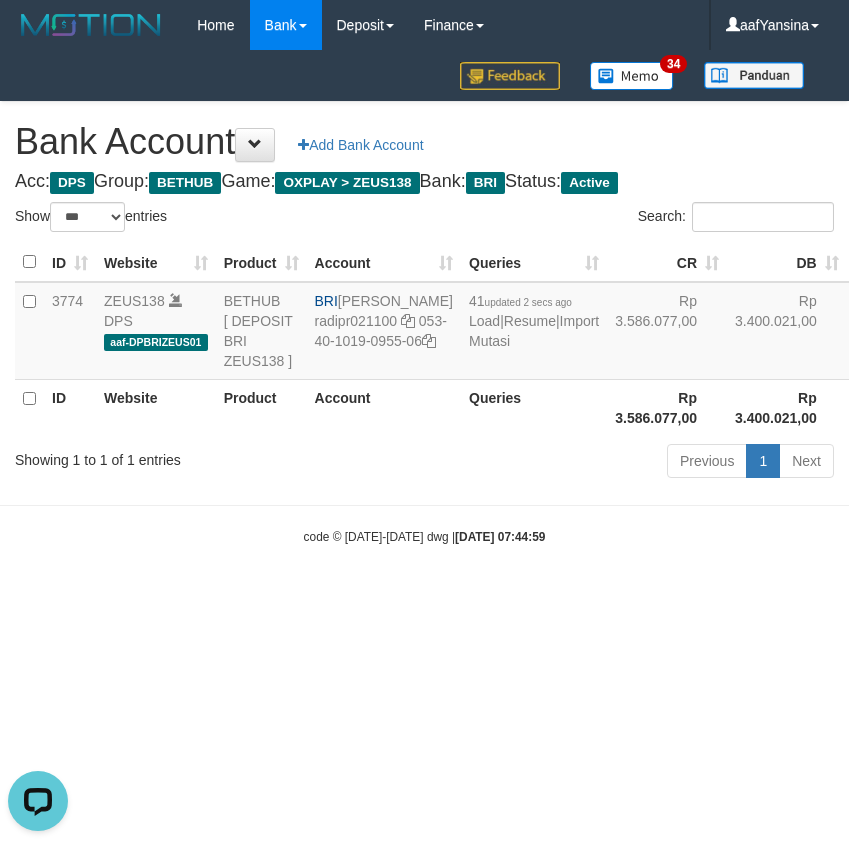scroll, scrollTop: 0, scrollLeft: 0, axis: both 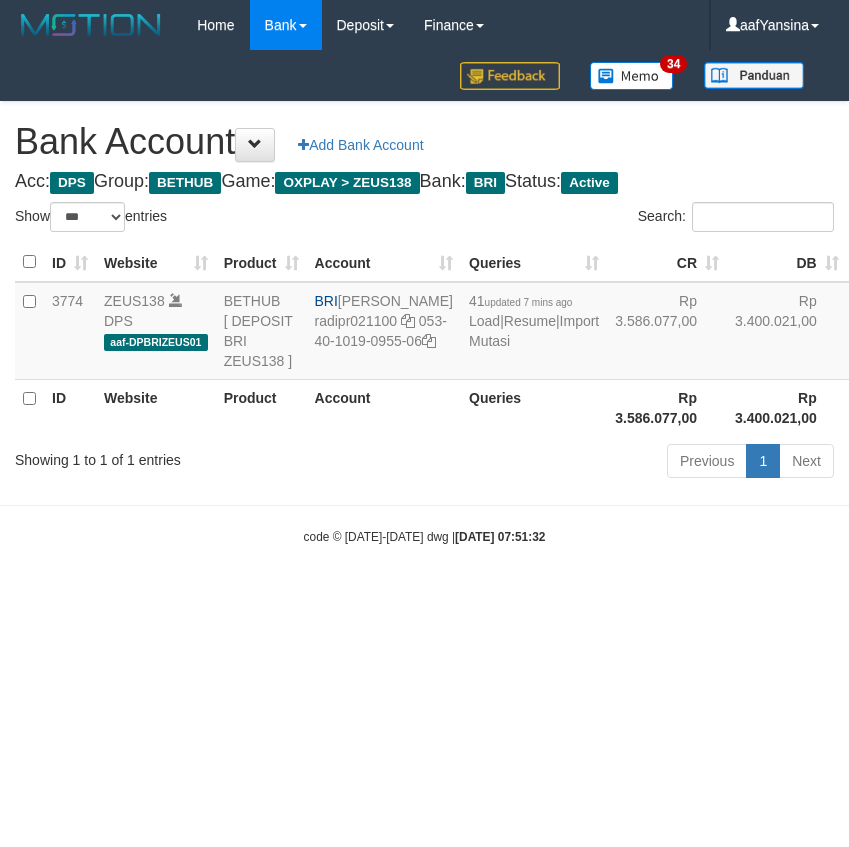 select on "***" 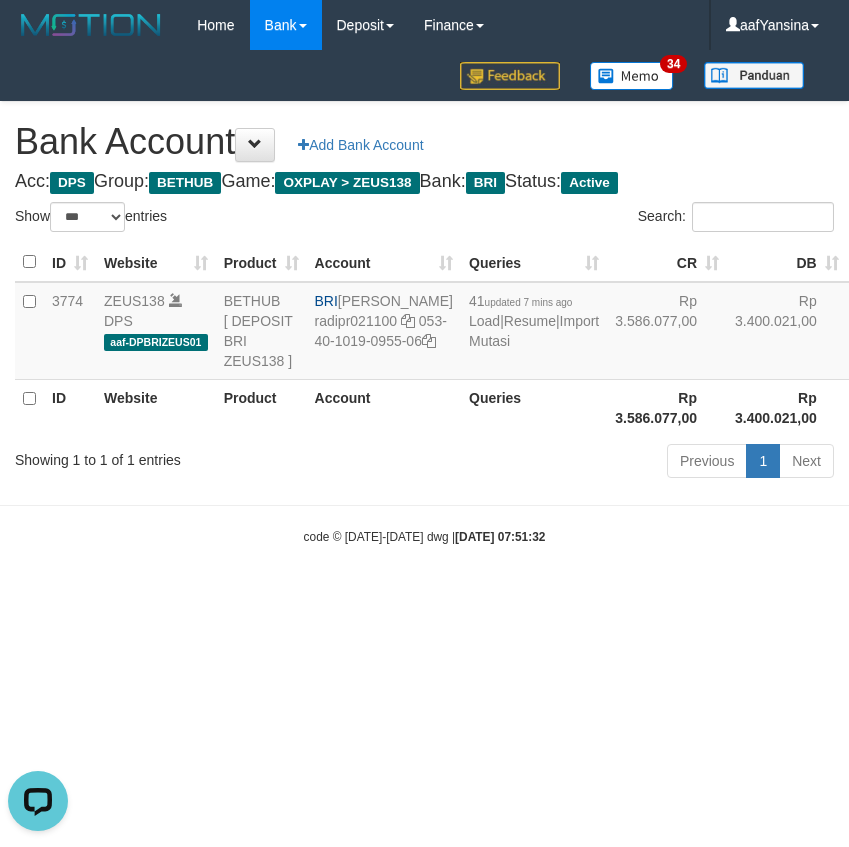 scroll, scrollTop: 0, scrollLeft: 0, axis: both 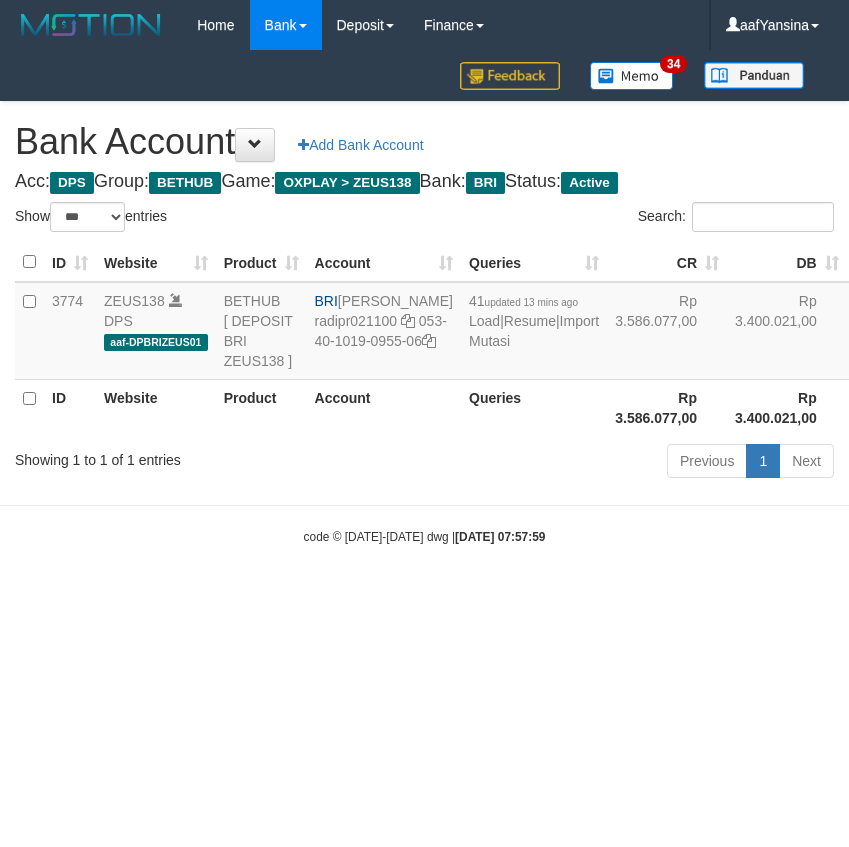 select on "***" 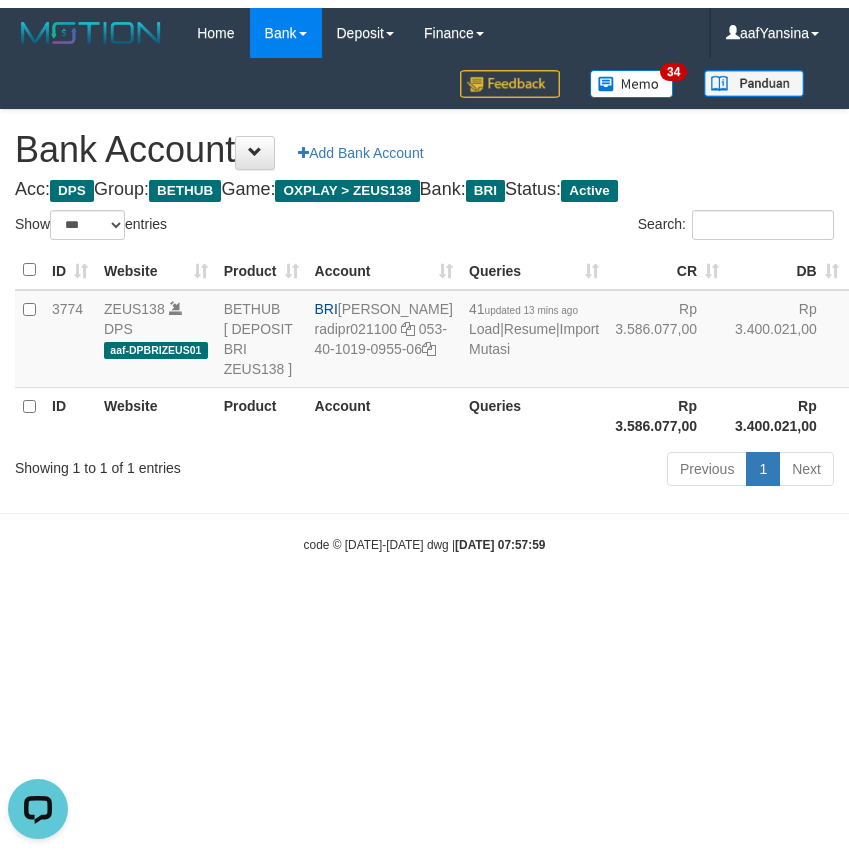 scroll, scrollTop: 0, scrollLeft: 0, axis: both 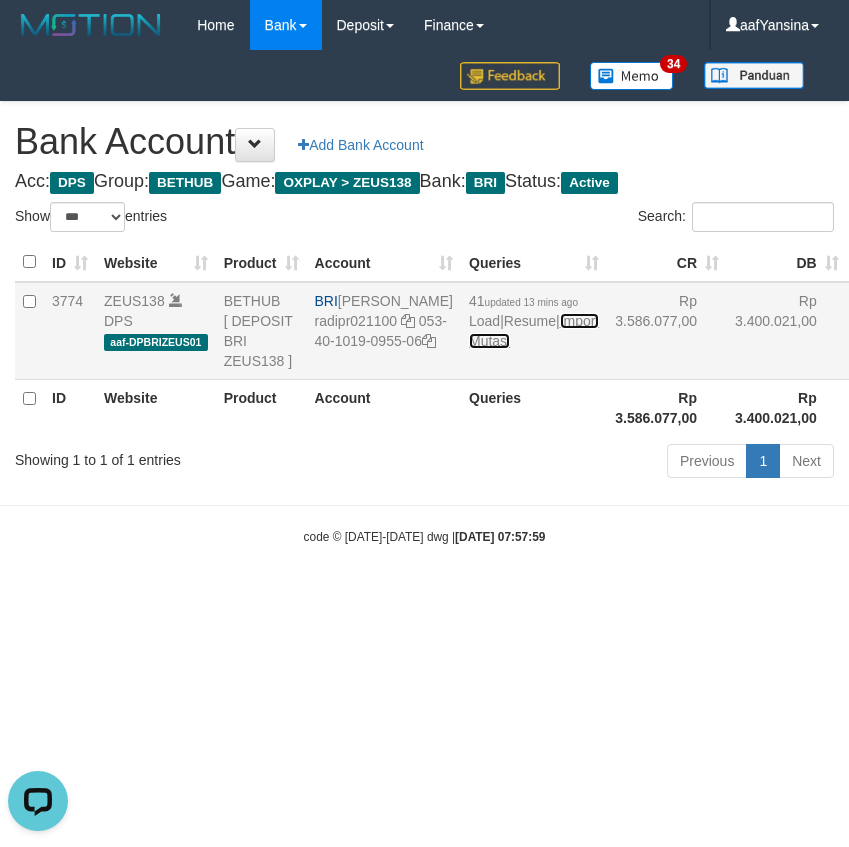 click on "Import Mutasi" at bounding box center (534, 331) 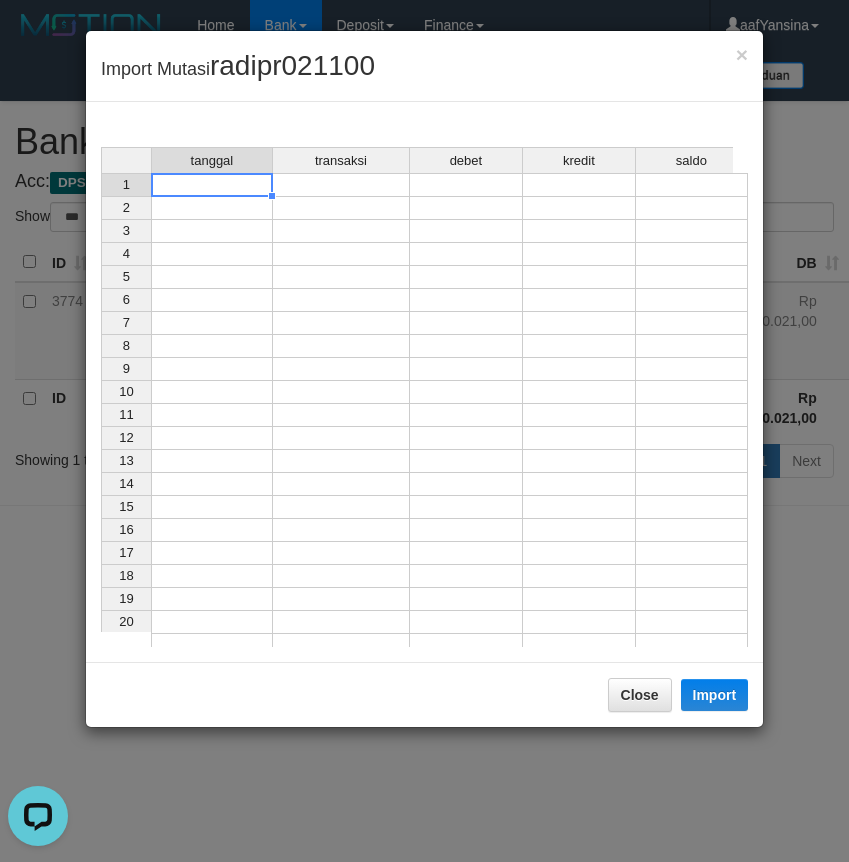 click at bounding box center [212, 185] 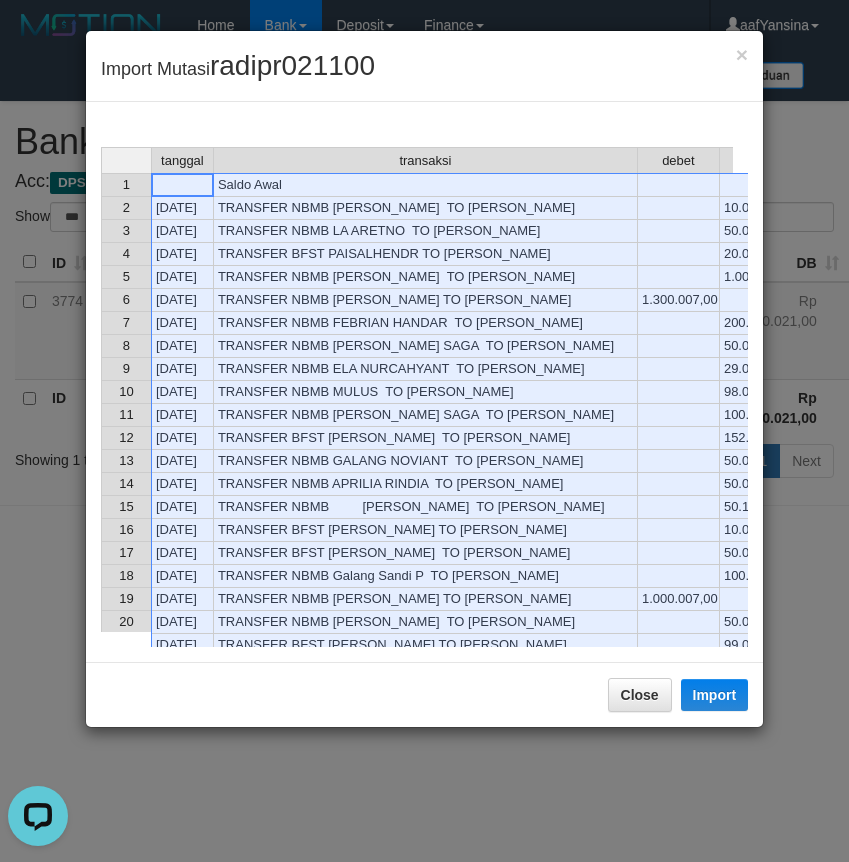 scroll, scrollTop: 183, scrollLeft: 0, axis: vertical 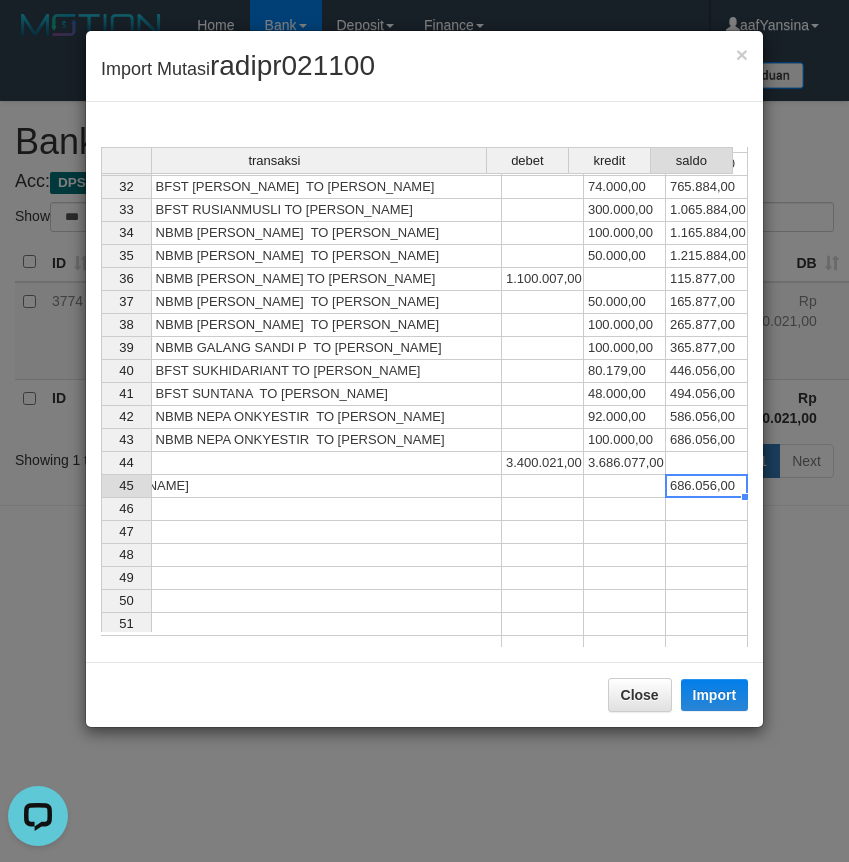 click on "686.056,00" at bounding box center (707, 486) 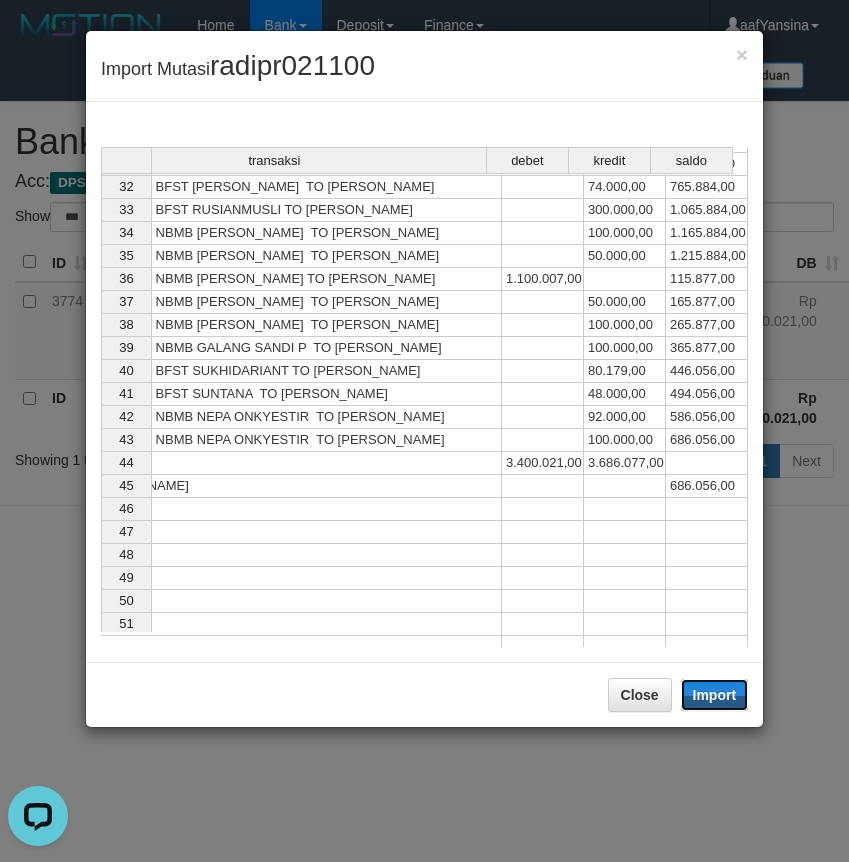 drag, startPoint x: 718, startPoint y: 698, endPoint x: 613, endPoint y: 799, distance: 145.69145 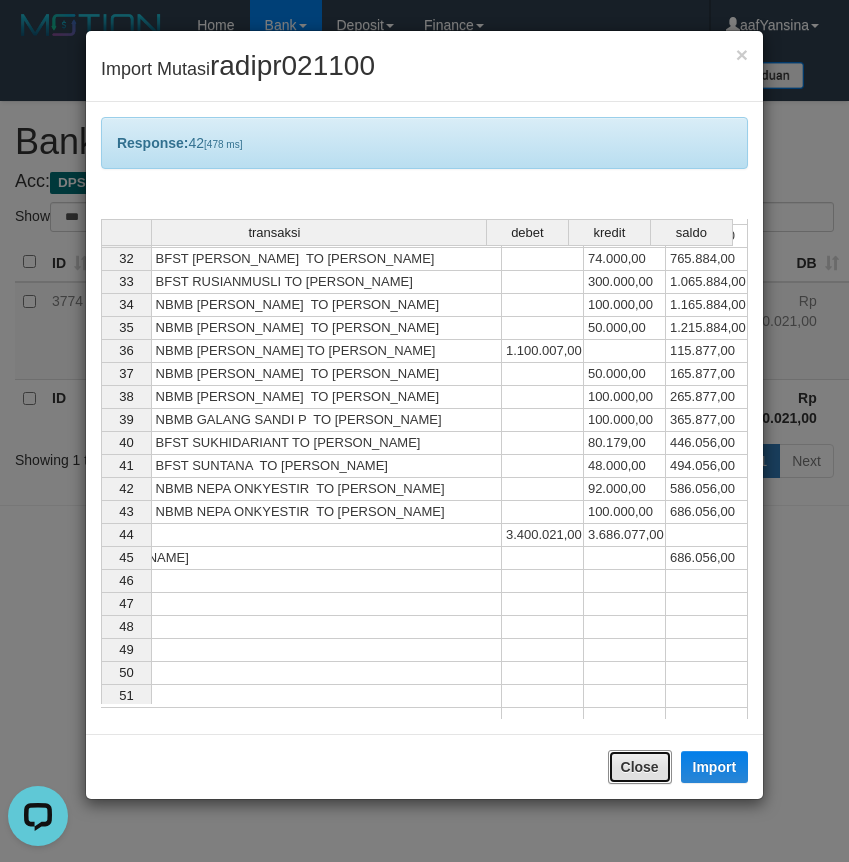 drag, startPoint x: 640, startPoint y: 760, endPoint x: 611, endPoint y: 788, distance: 40.311287 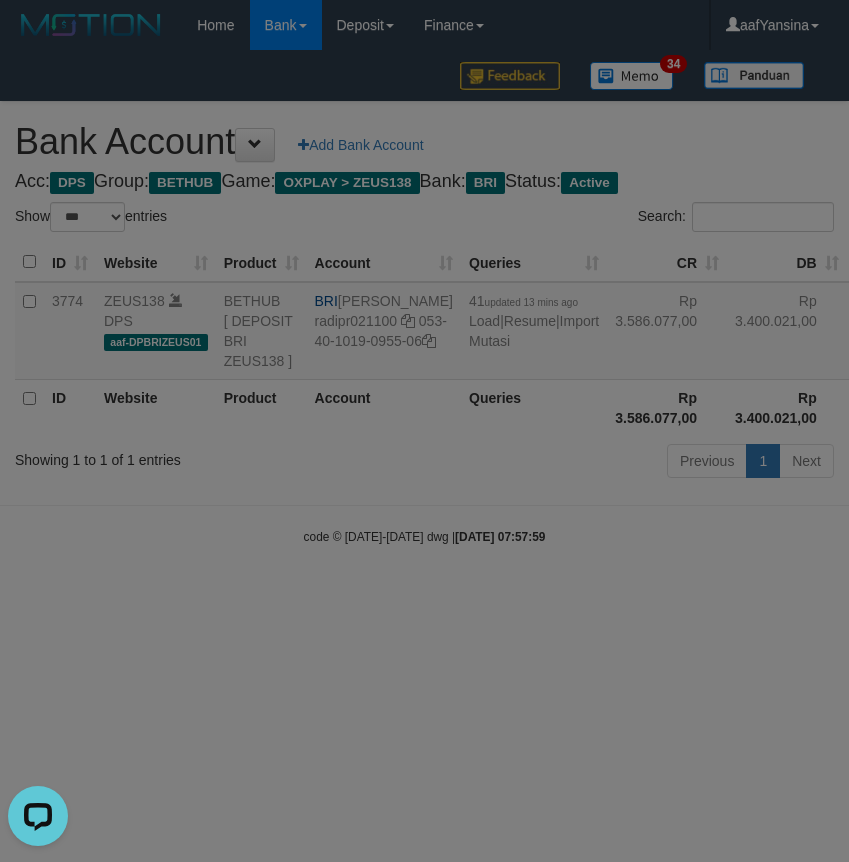 type 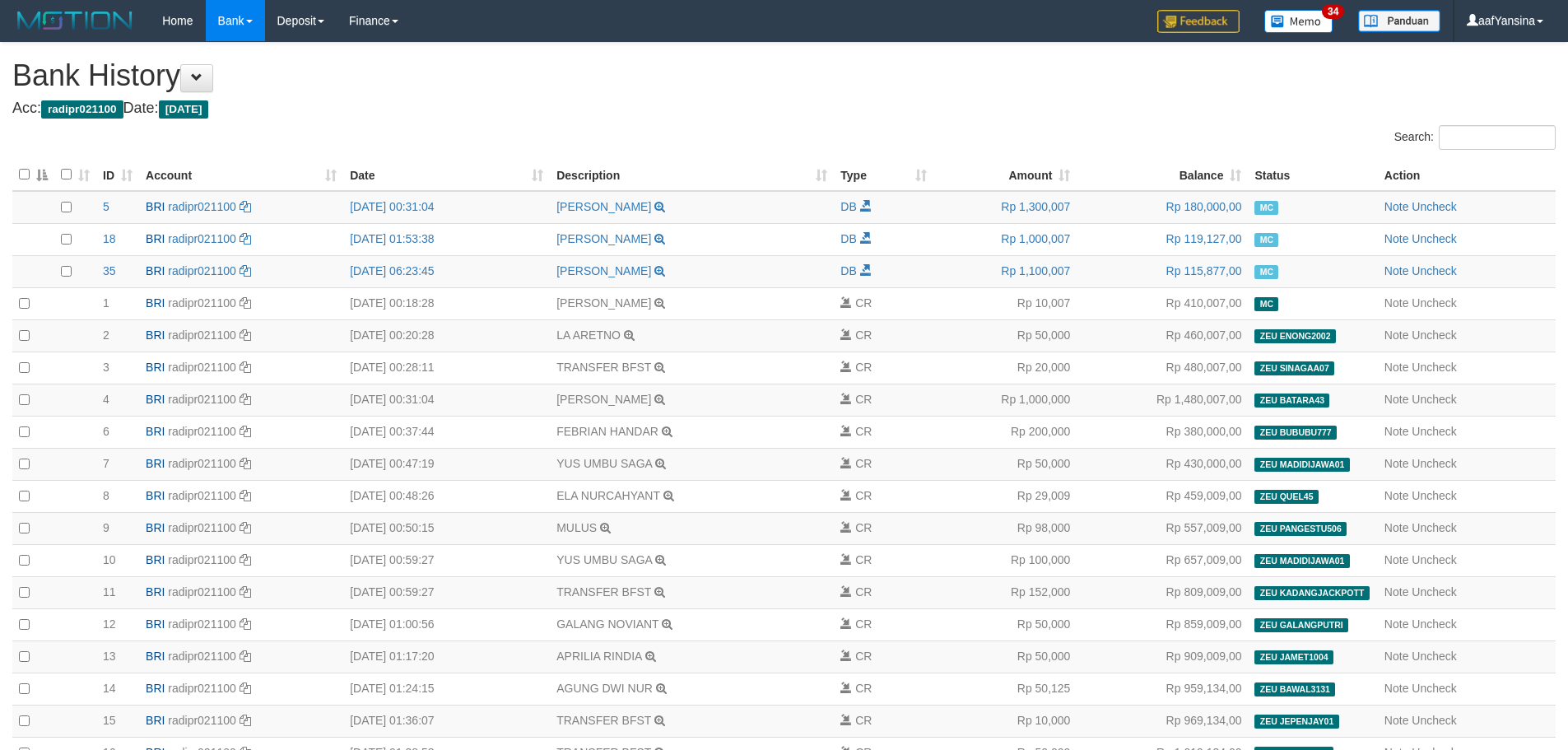 scroll, scrollTop: 905, scrollLeft: 0, axis: vertical 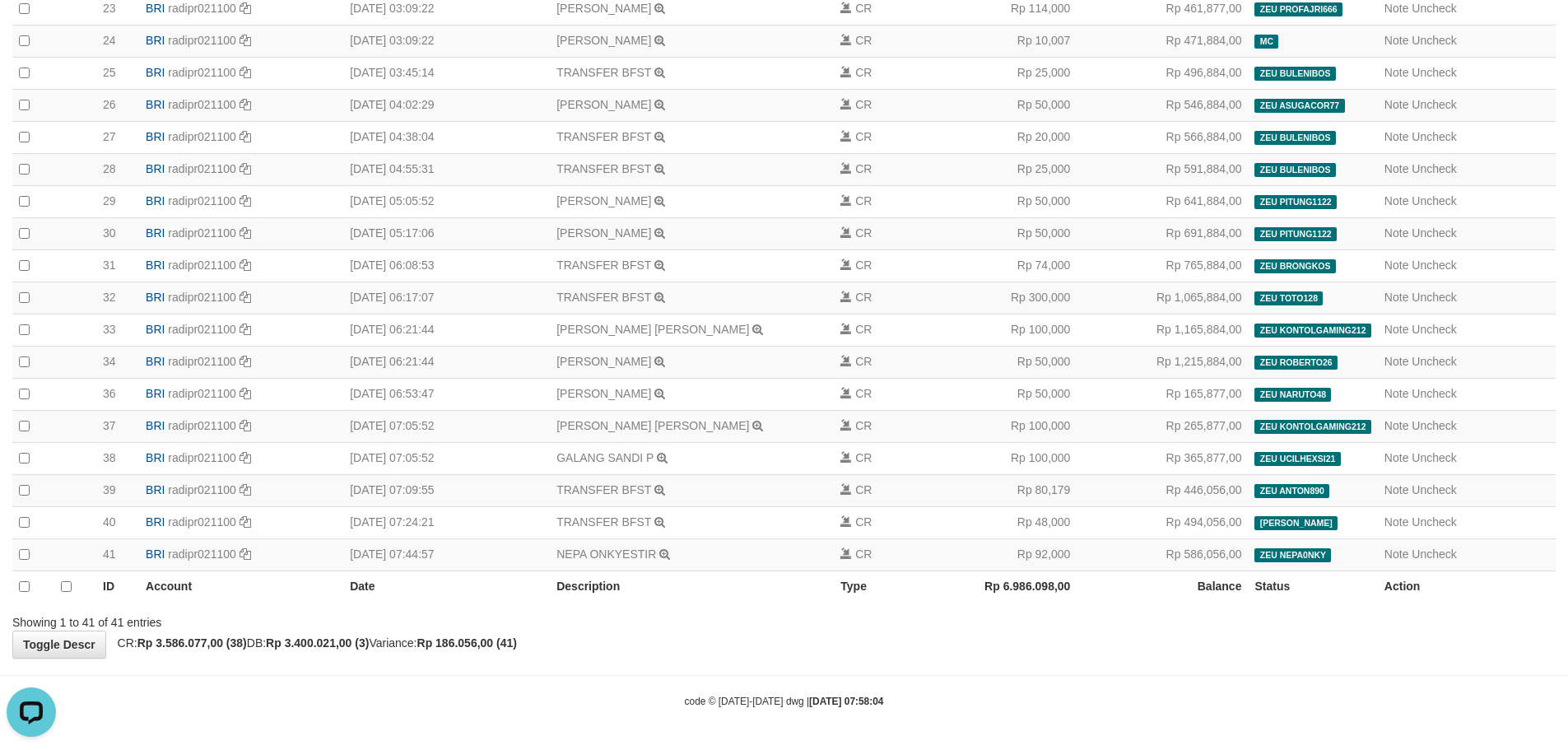 drag, startPoint x: 1206, startPoint y: 649, endPoint x: 1216, endPoint y: 646, distance: 10.440307 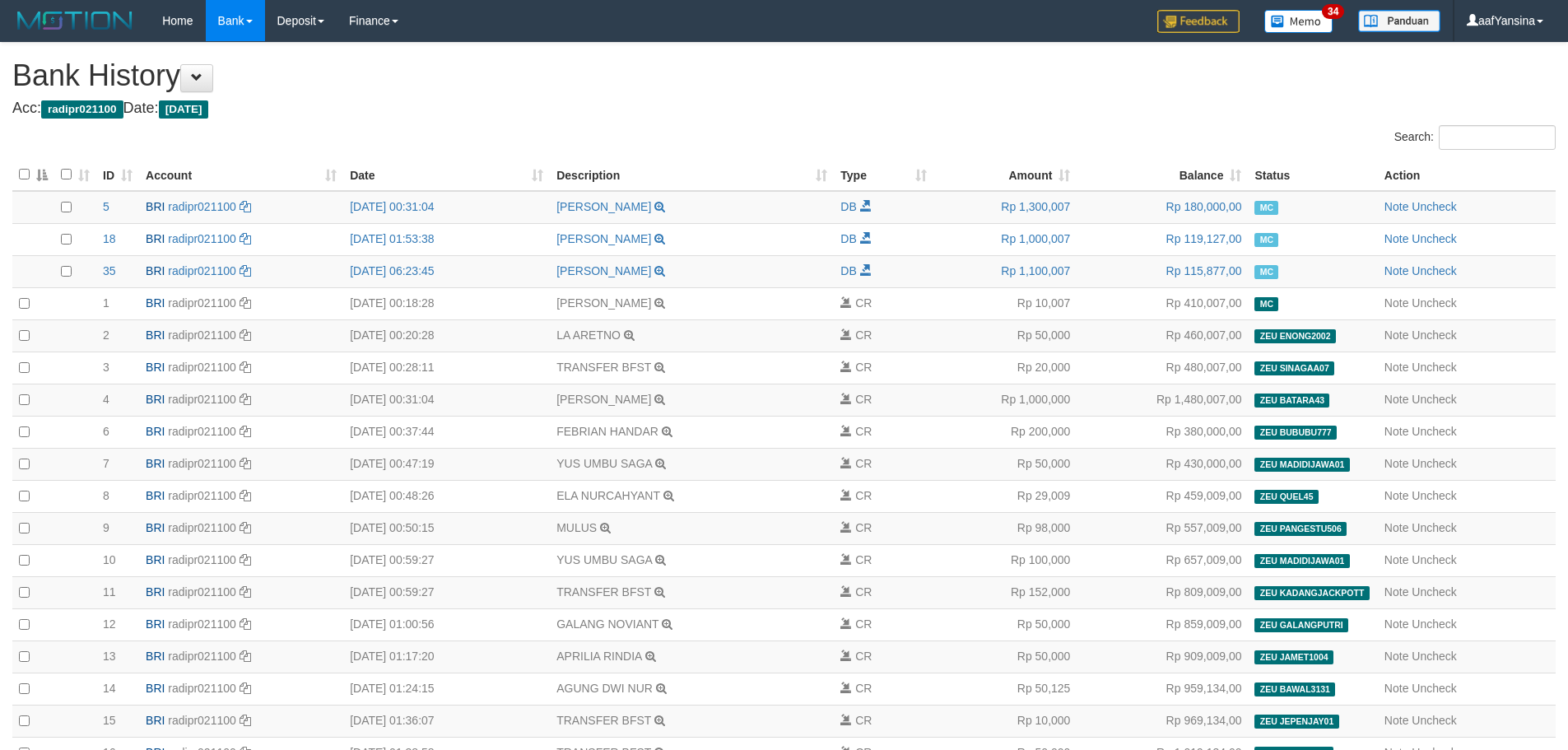 scroll, scrollTop: 937, scrollLeft: 0, axis: vertical 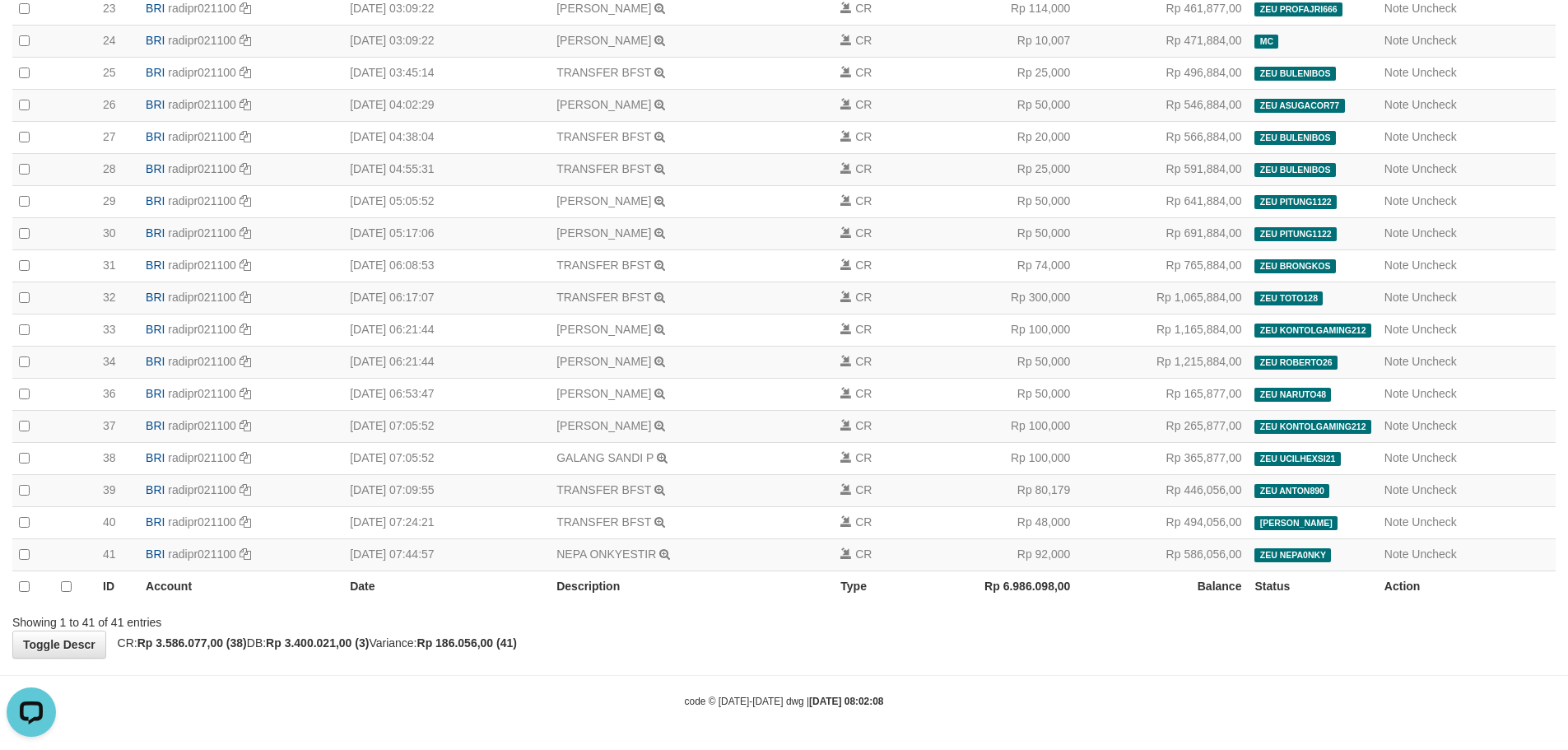 click on "Toggle navigation
Home
Bank
Account List
Deposit
History
Finance
Financial Data
aafYansina
My Profile
Log Out
34
Bank History
Acc:" at bounding box center [784, -94] 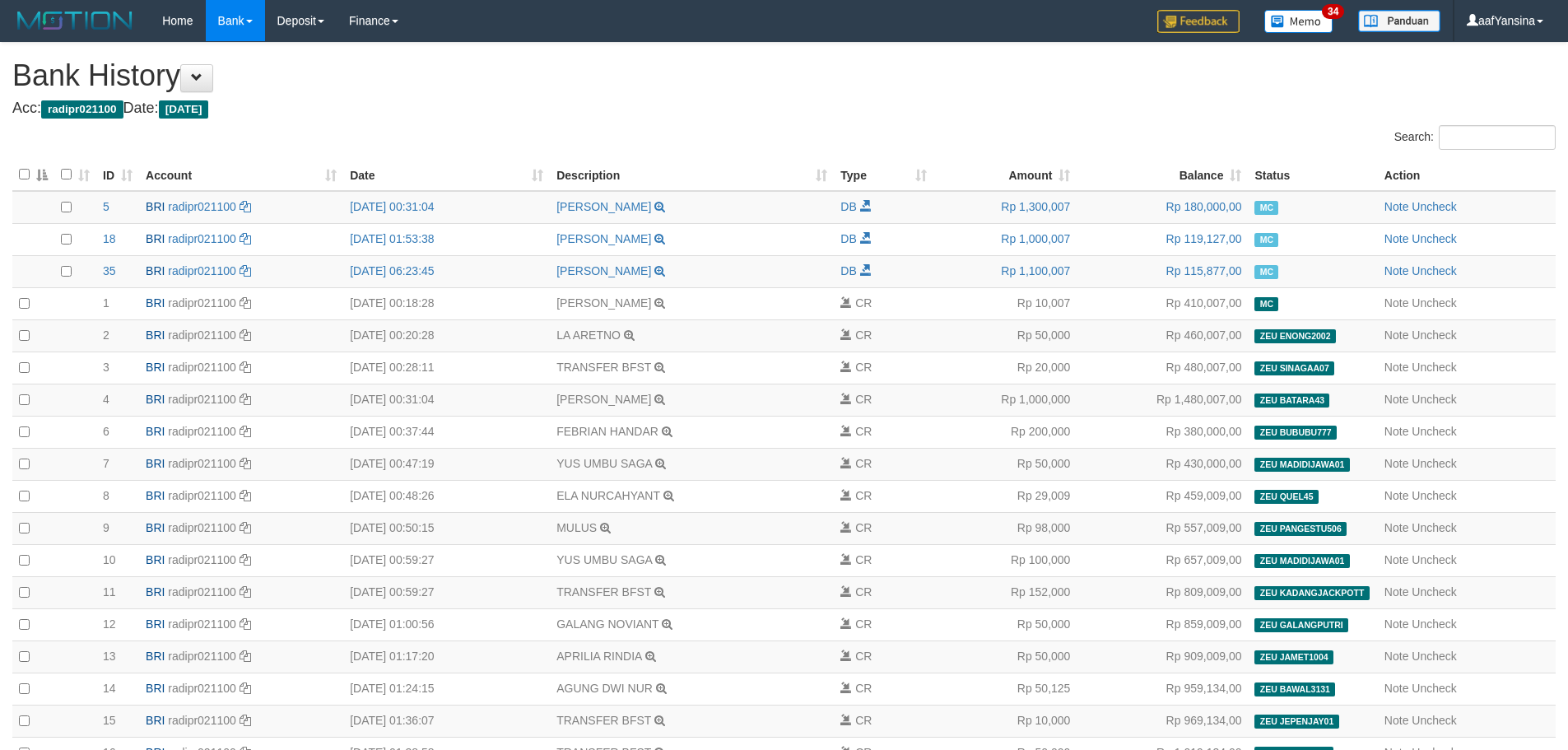scroll, scrollTop: 937, scrollLeft: 0, axis: vertical 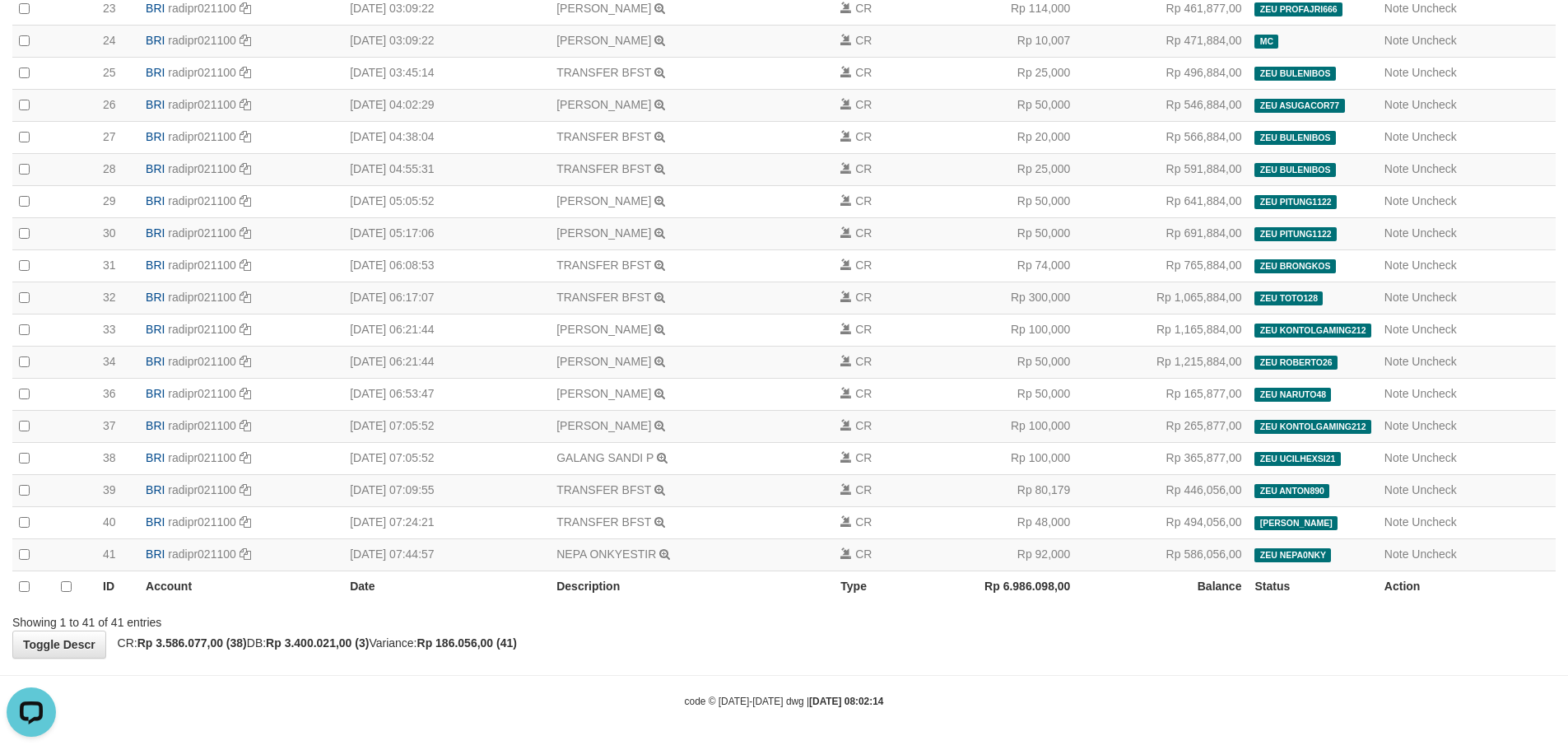 drag, startPoint x: 1132, startPoint y: 707, endPoint x: 1129, endPoint y: 668, distance: 39.11521 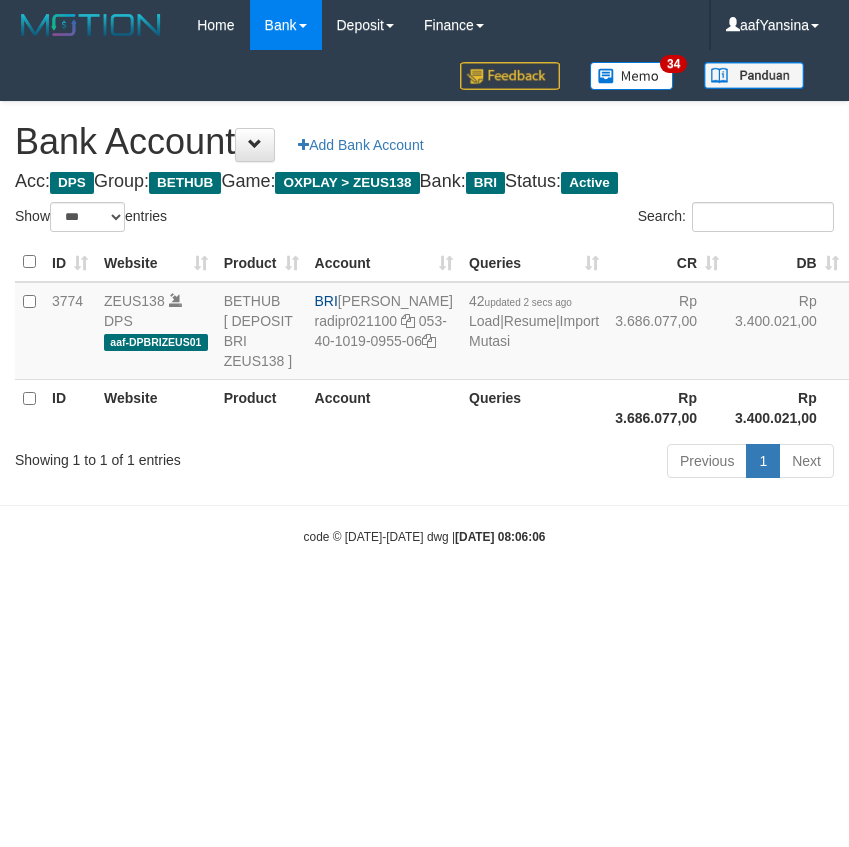 select on "***" 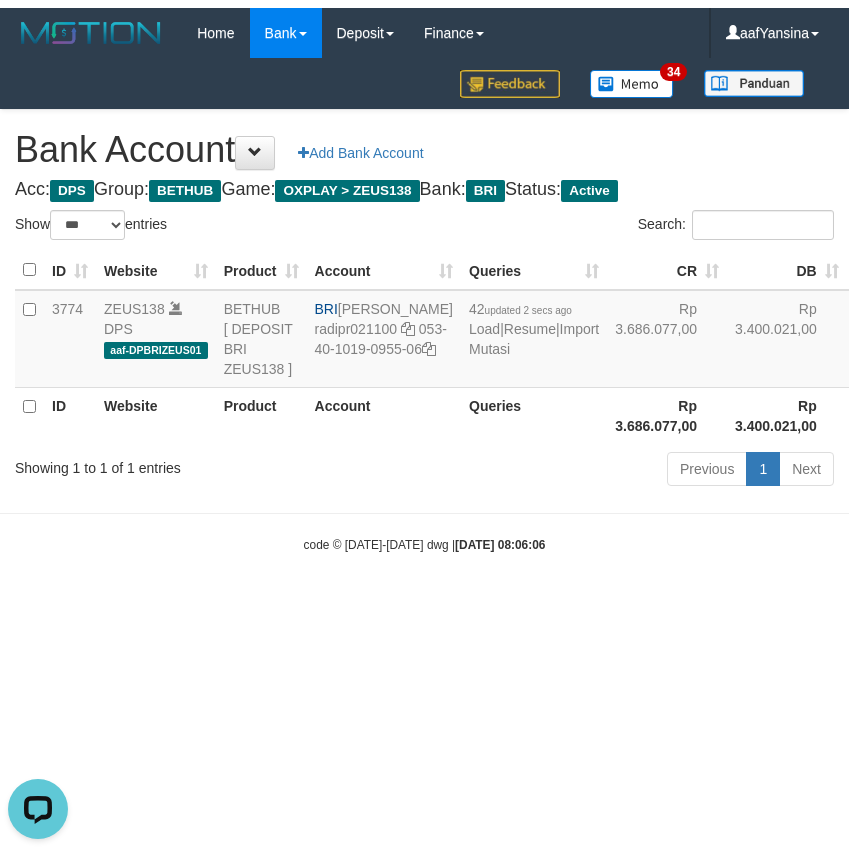 scroll, scrollTop: 0, scrollLeft: 0, axis: both 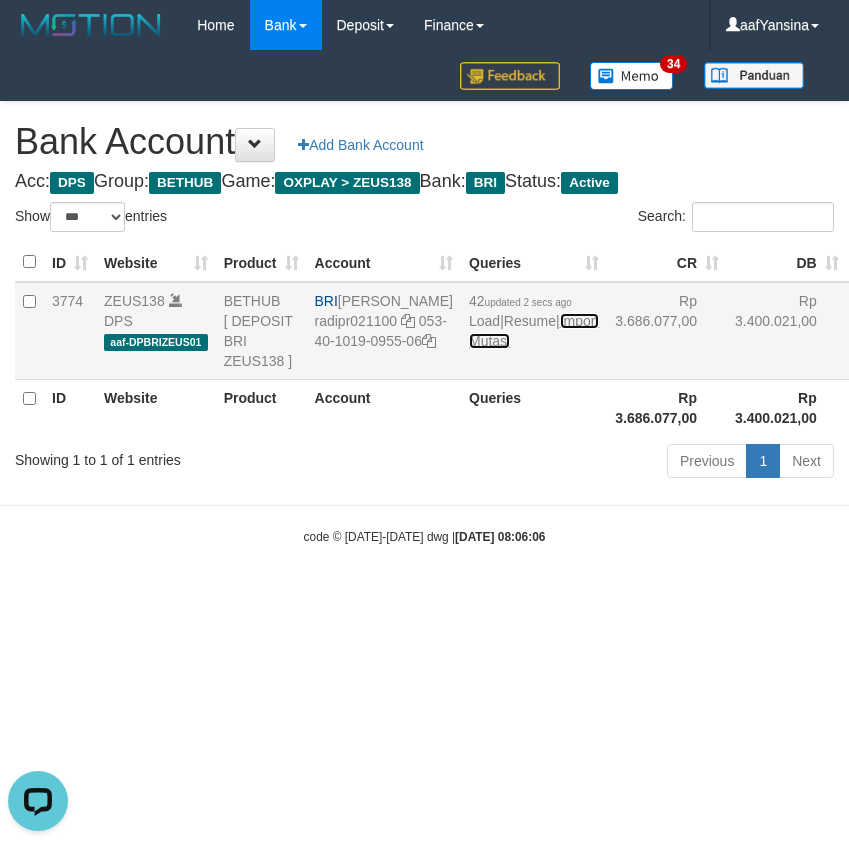 click on "Import Mutasi" at bounding box center (534, 331) 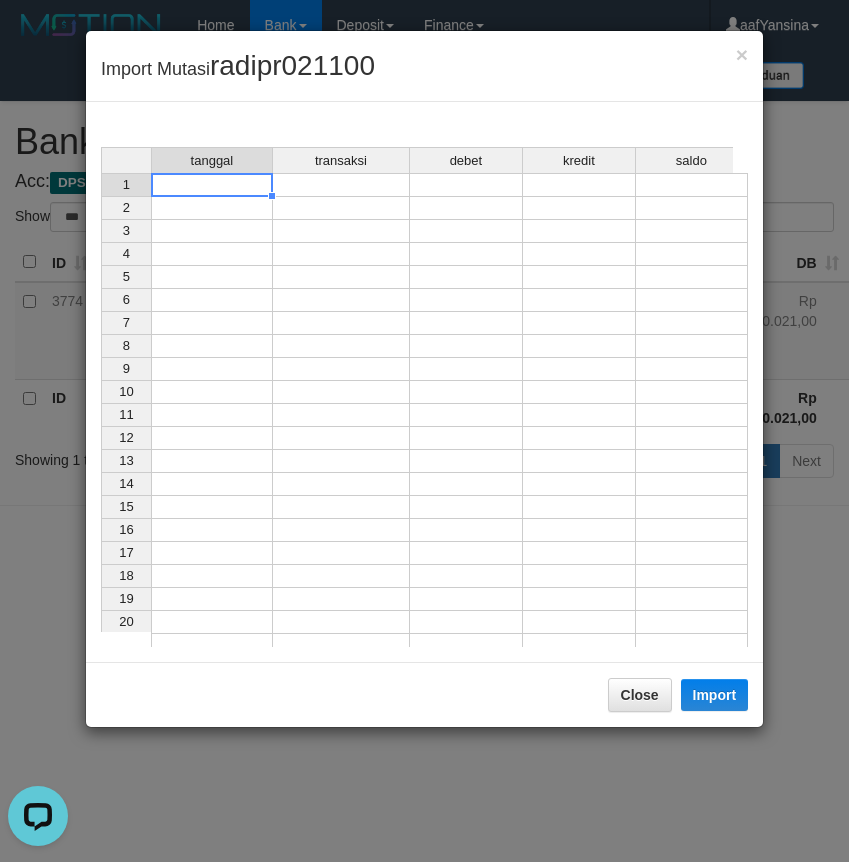 click at bounding box center [212, 185] 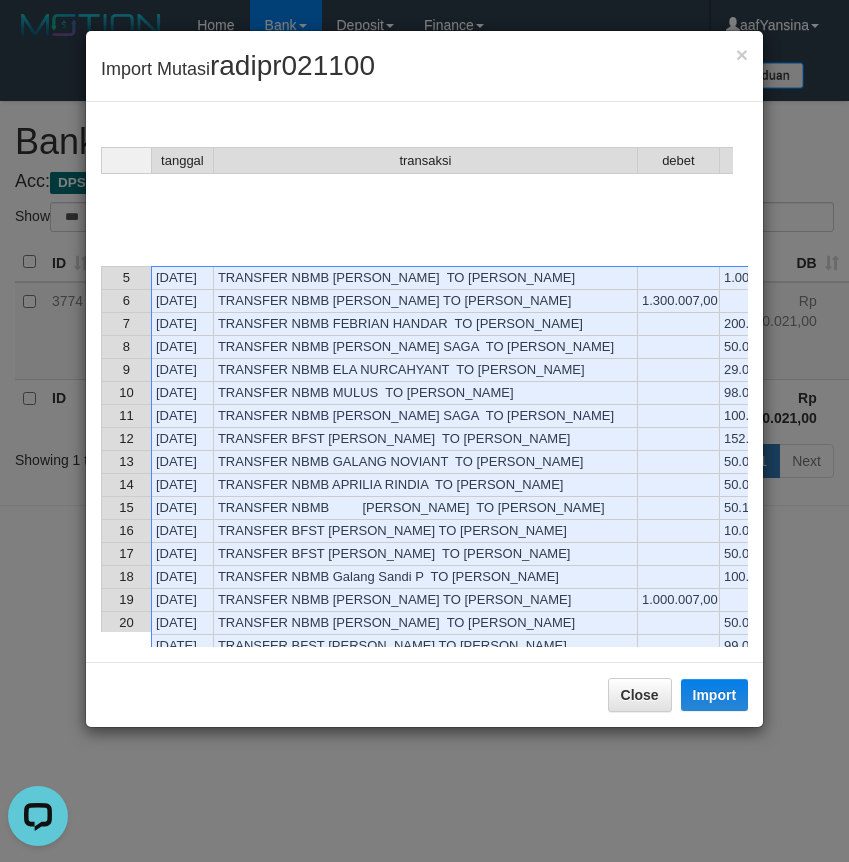scroll, scrollTop: 506, scrollLeft: 0, axis: vertical 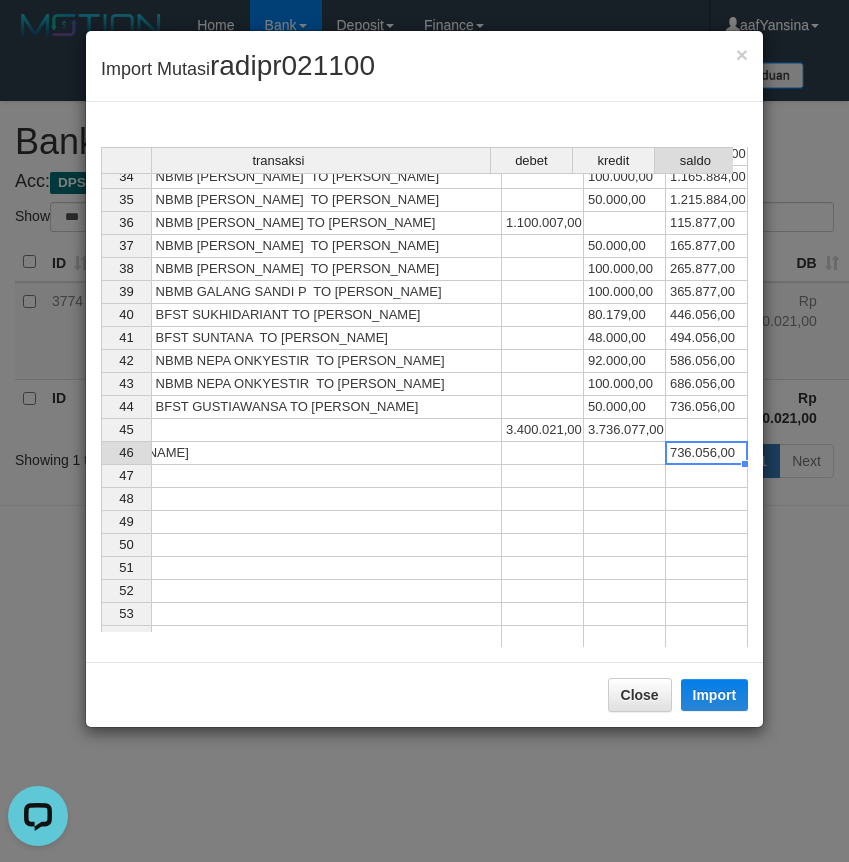 drag, startPoint x: 698, startPoint y: 446, endPoint x: 555, endPoint y: 433, distance: 143.58969 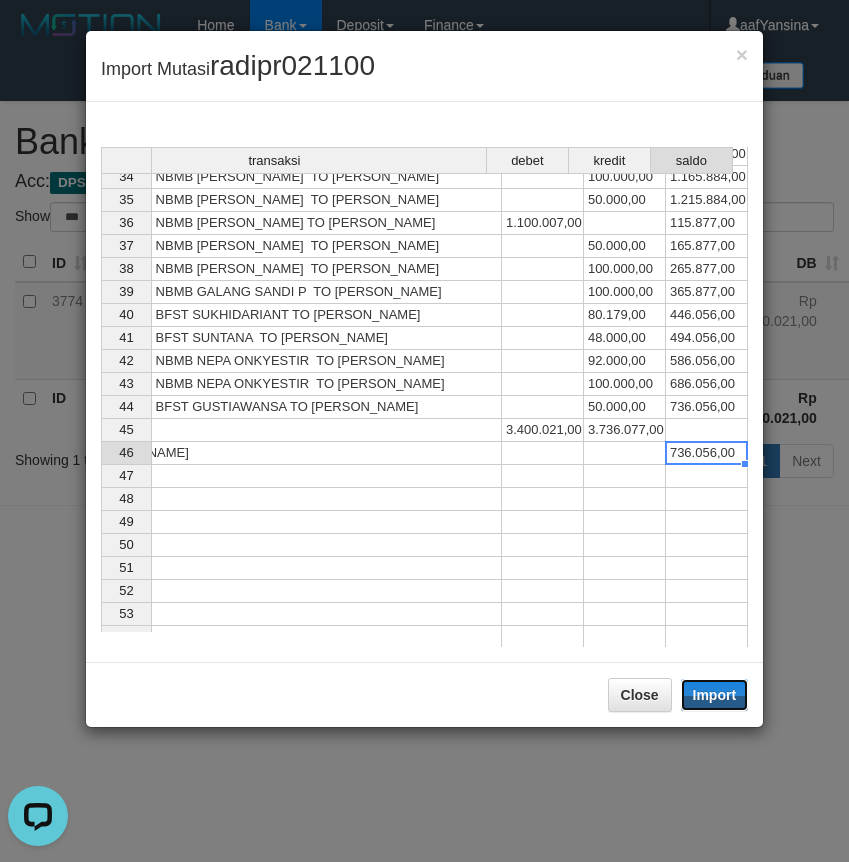 drag, startPoint x: 712, startPoint y: 693, endPoint x: 1, endPoint y: 499, distance: 736.9919 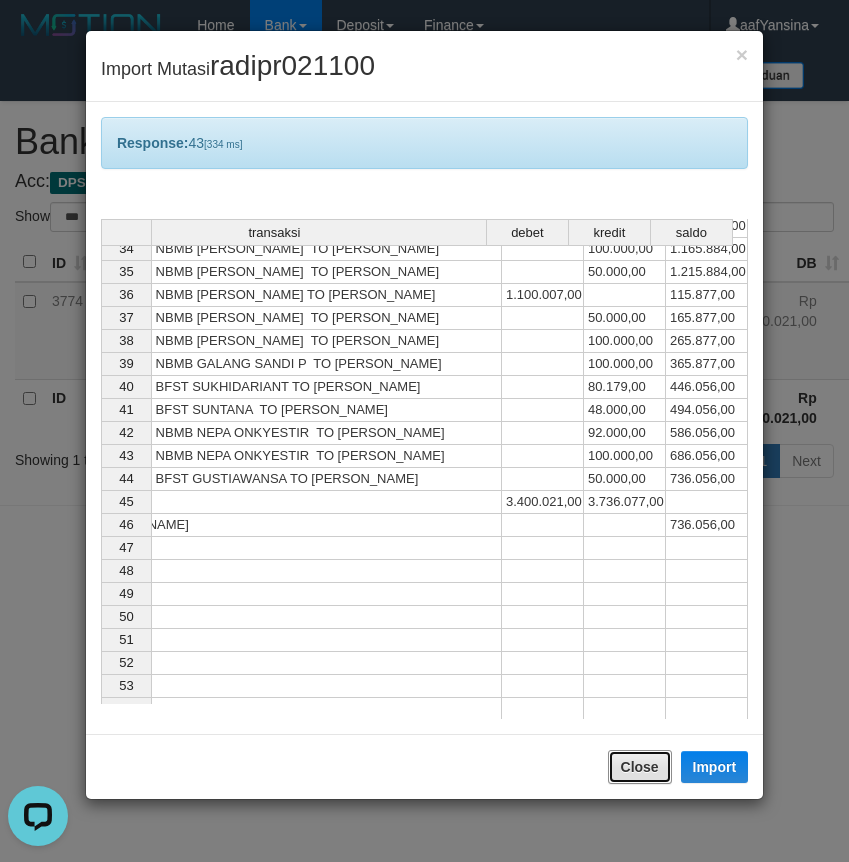drag, startPoint x: 643, startPoint y: 762, endPoint x: 617, endPoint y: 756, distance: 26.683329 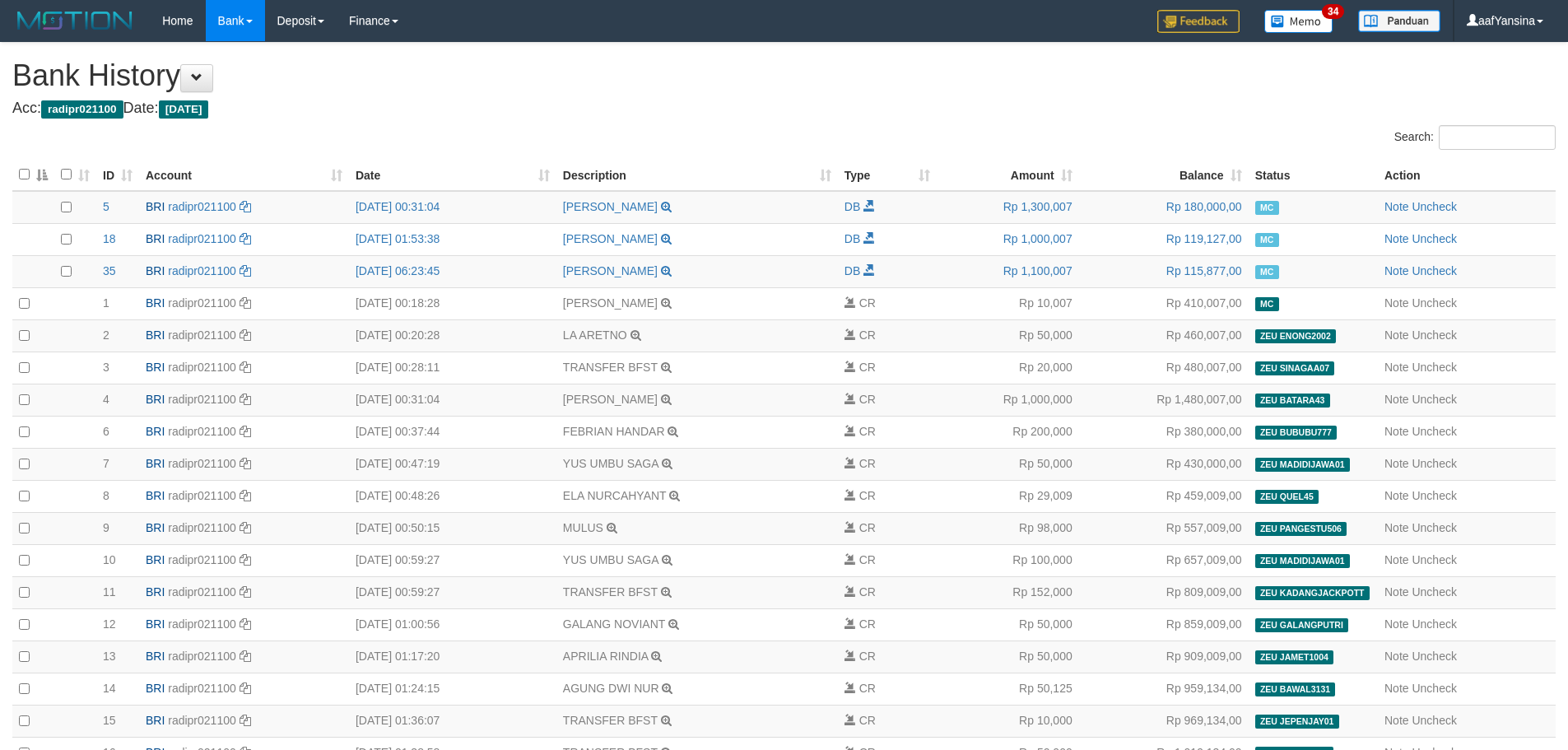 scroll, scrollTop: 937, scrollLeft: 0, axis: vertical 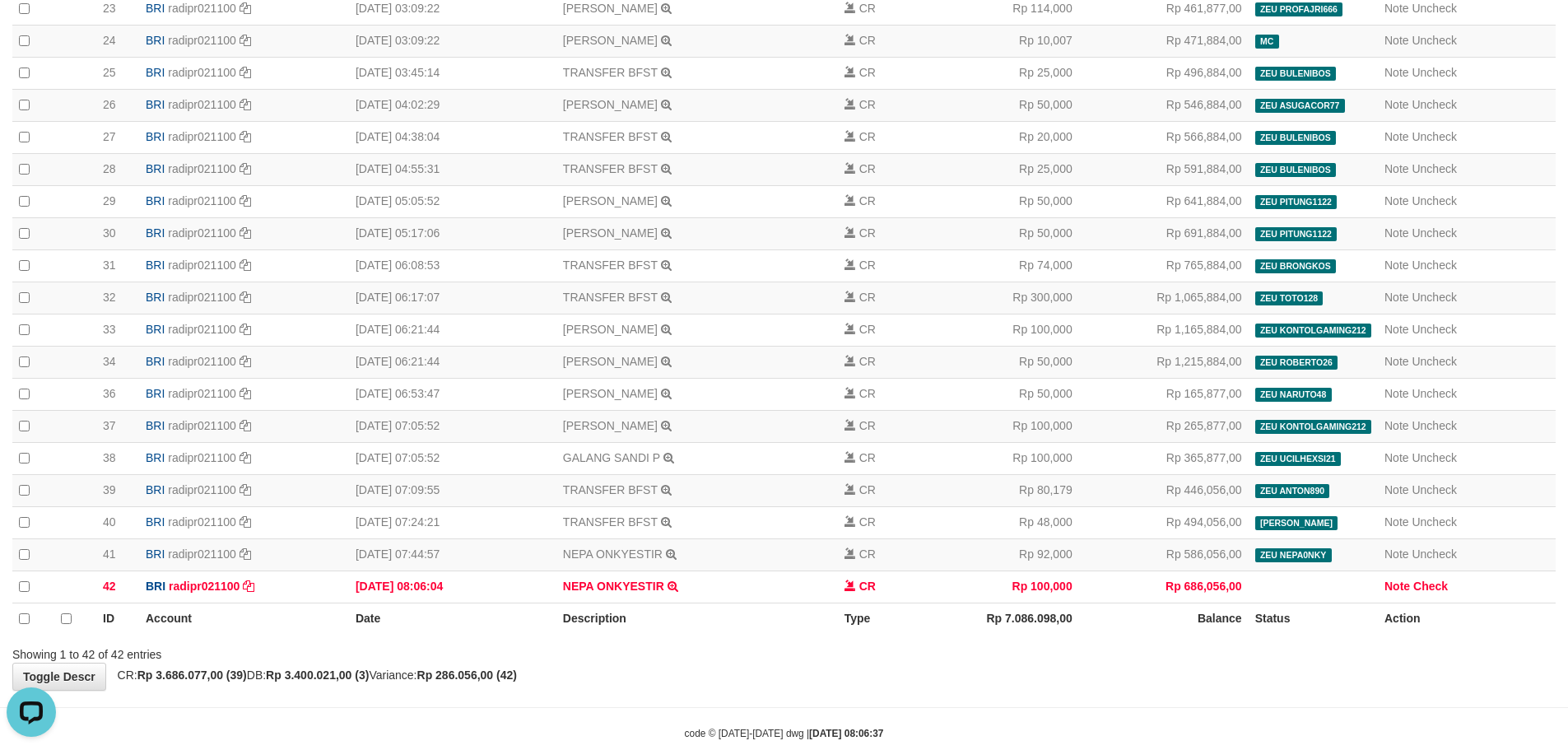 drag, startPoint x: 950, startPoint y: 687, endPoint x: 992, endPoint y: 669, distance: 45.694639 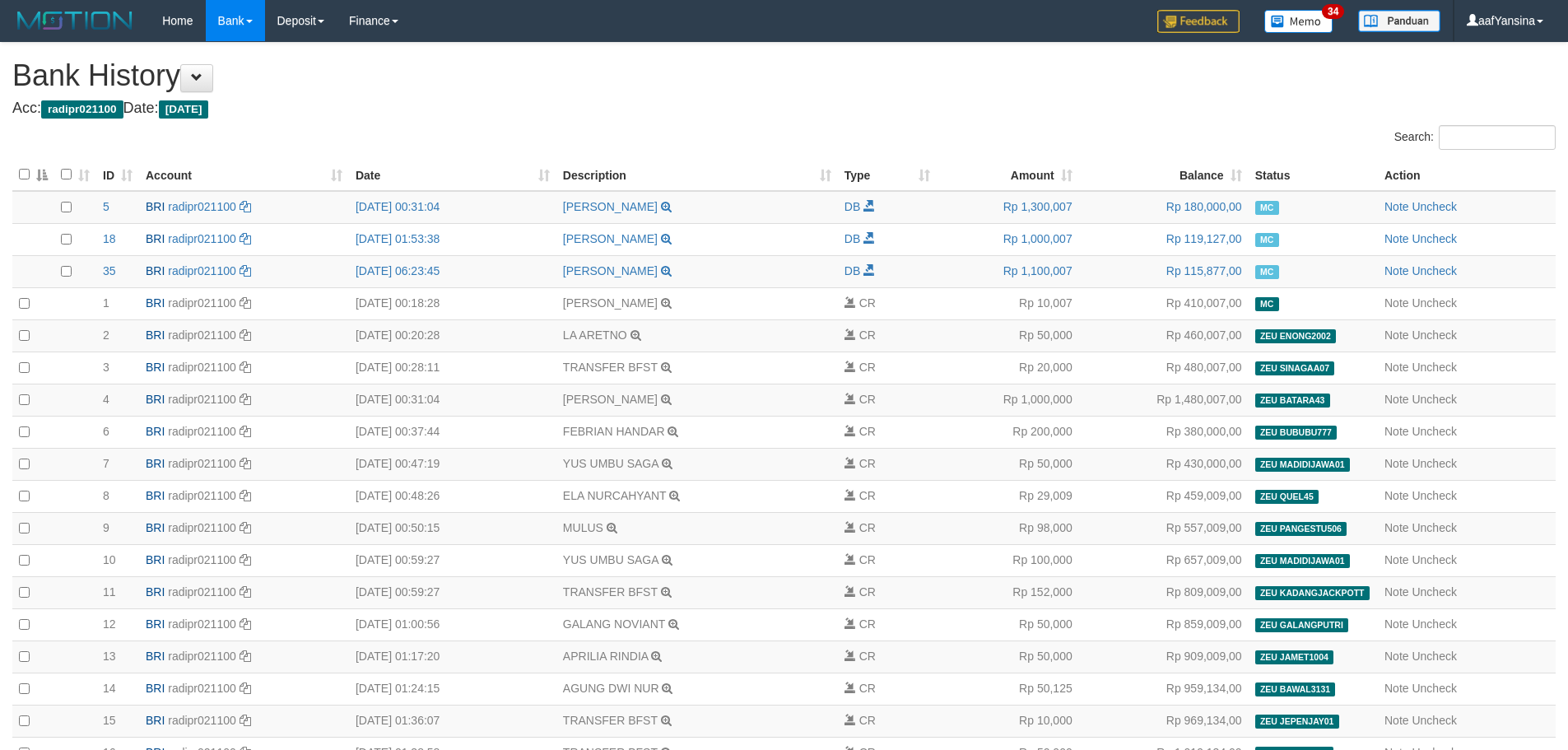 scroll, scrollTop: 937, scrollLeft: 0, axis: vertical 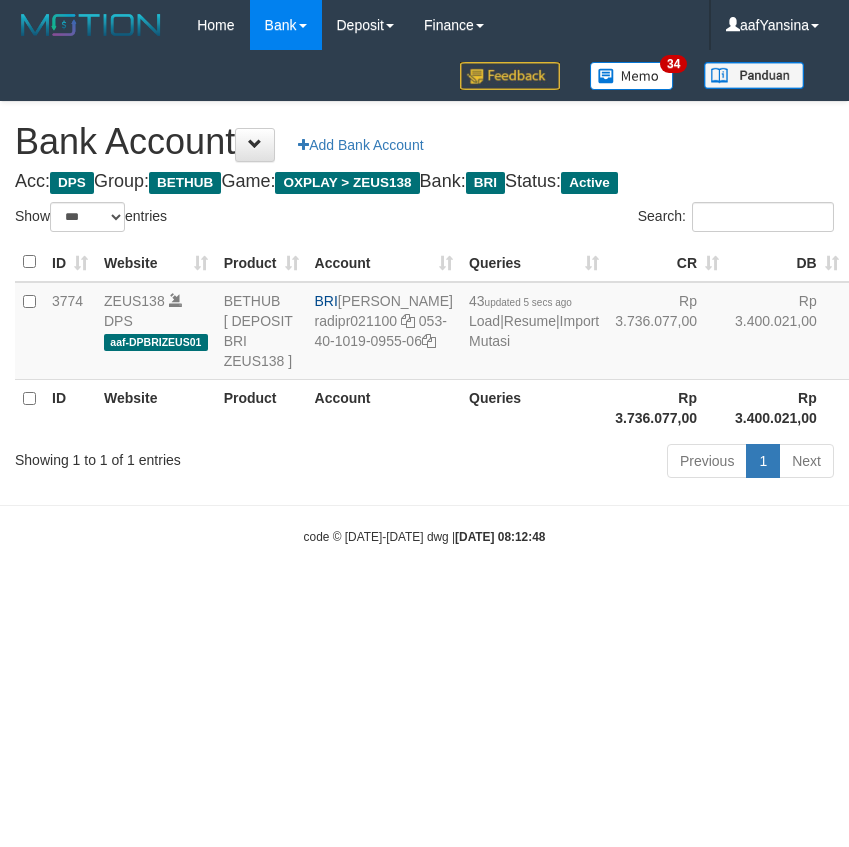 select on "***" 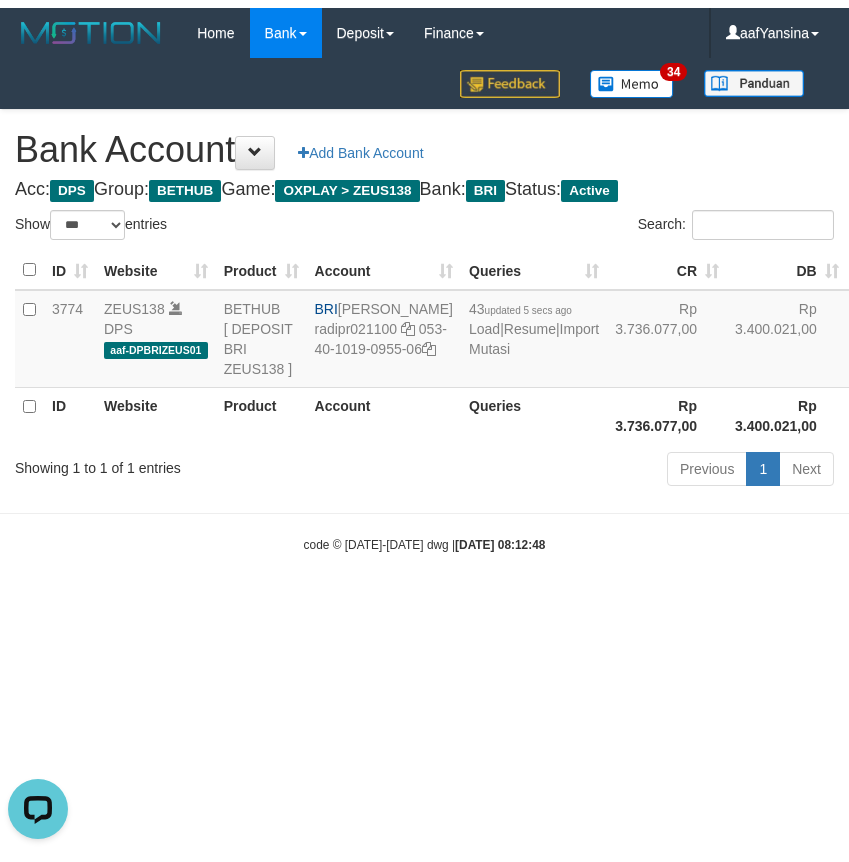 scroll, scrollTop: 0, scrollLeft: 0, axis: both 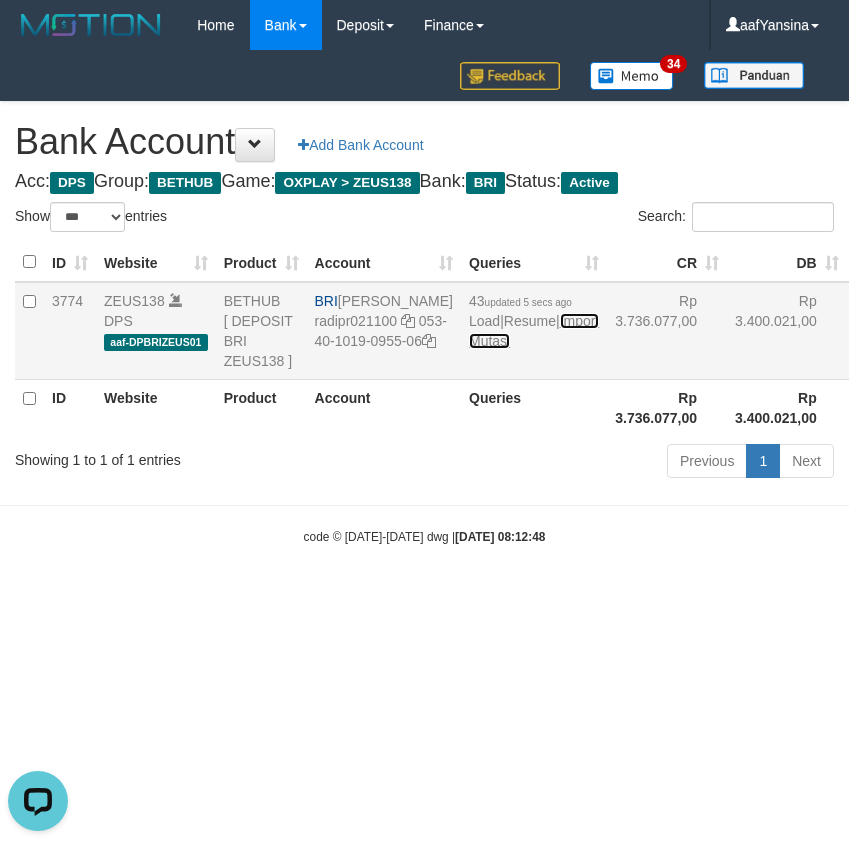click on "Import Mutasi" at bounding box center [534, 331] 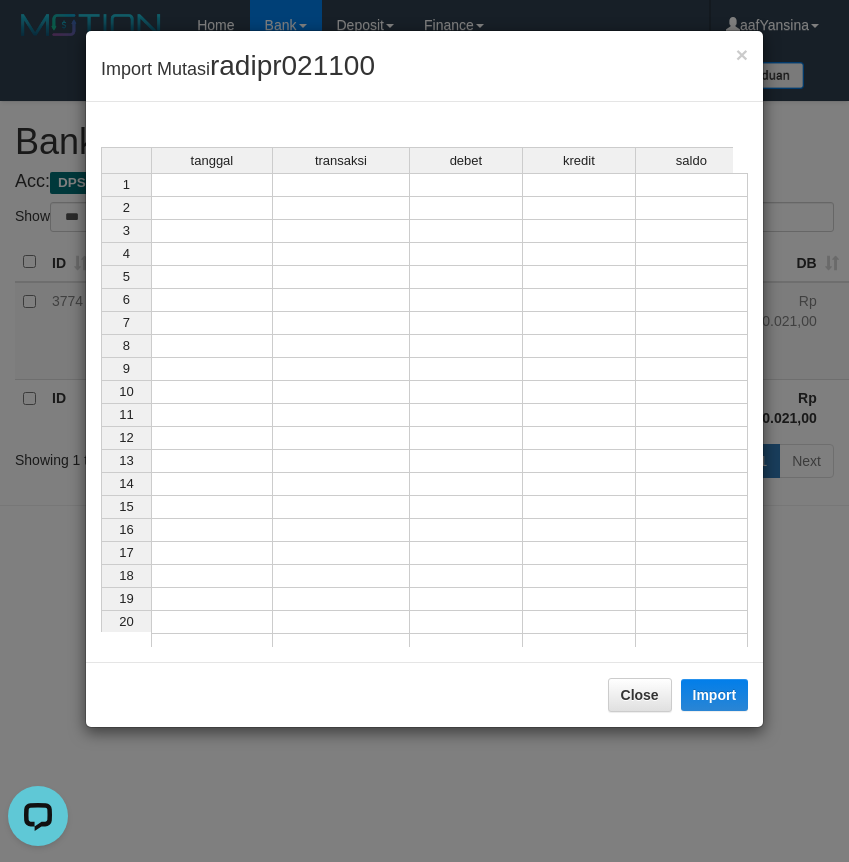 click at bounding box center (212, 185) 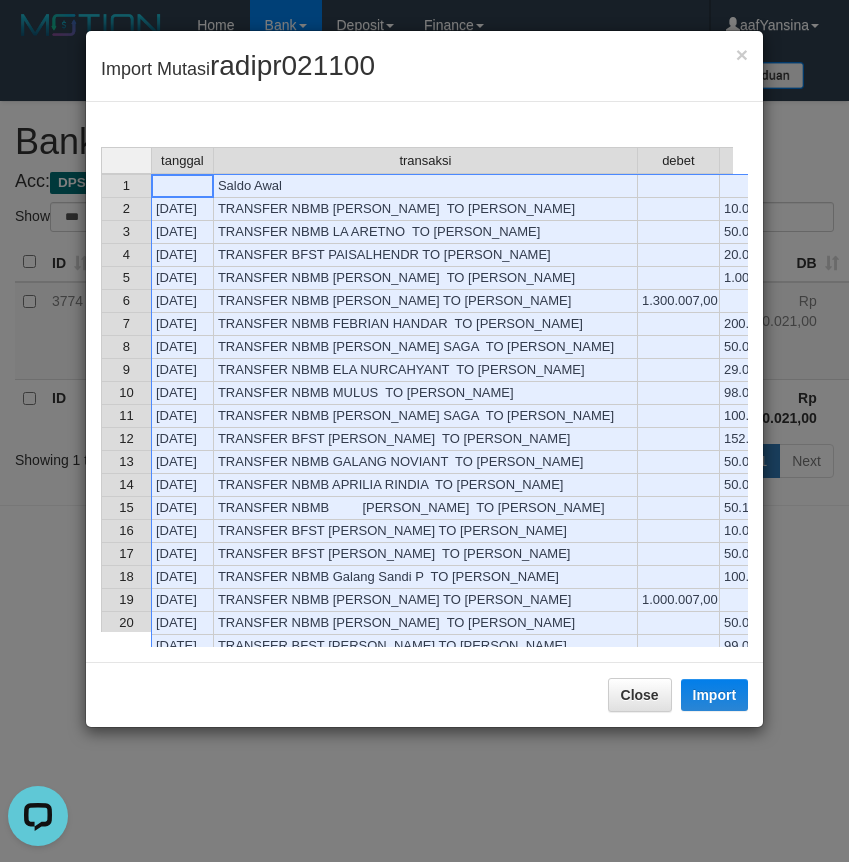 scroll, scrollTop: 524, scrollLeft: 0, axis: vertical 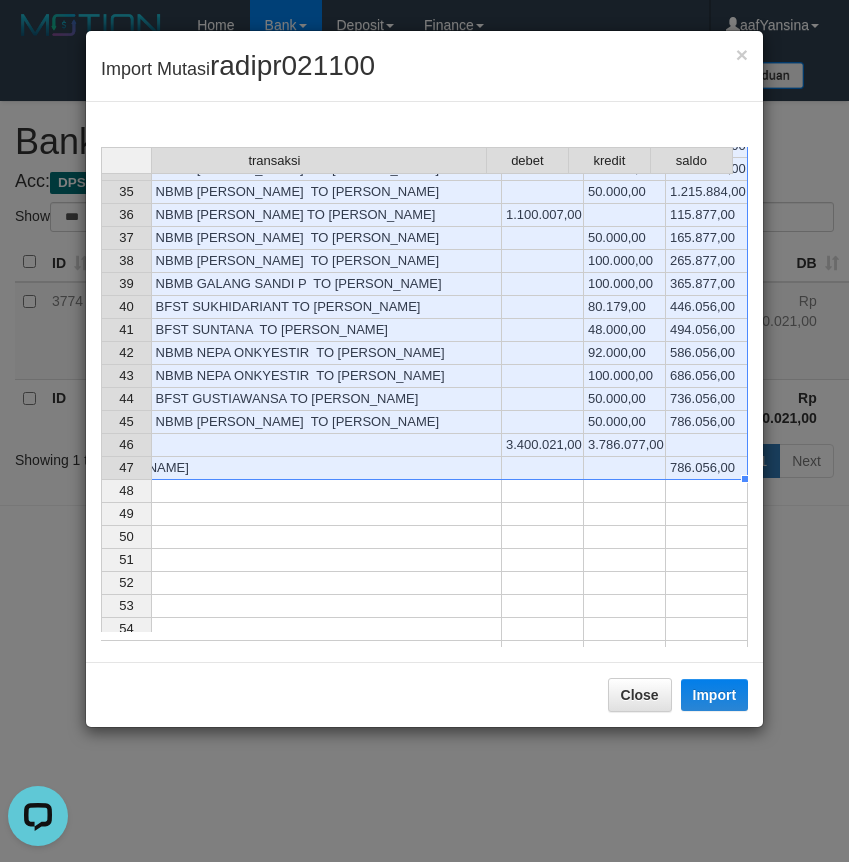 click on "786.056,00" at bounding box center (707, 468) 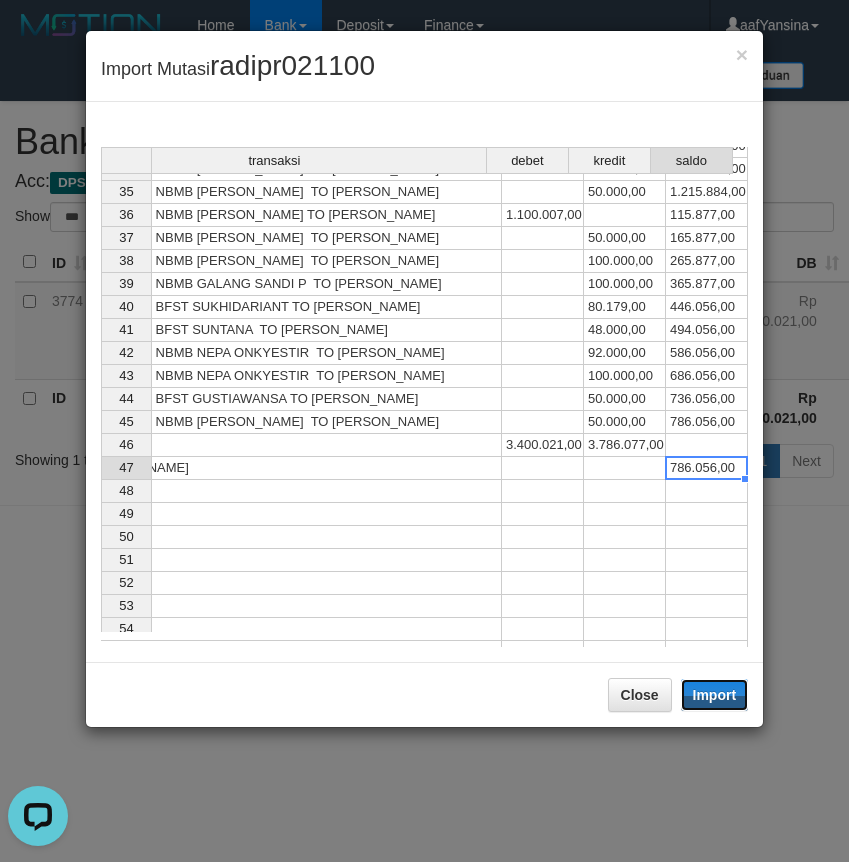 drag, startPoint x: 723, startPoint y: 694, endPoint x: 6, endPoint y: 574, distance: 726.9725 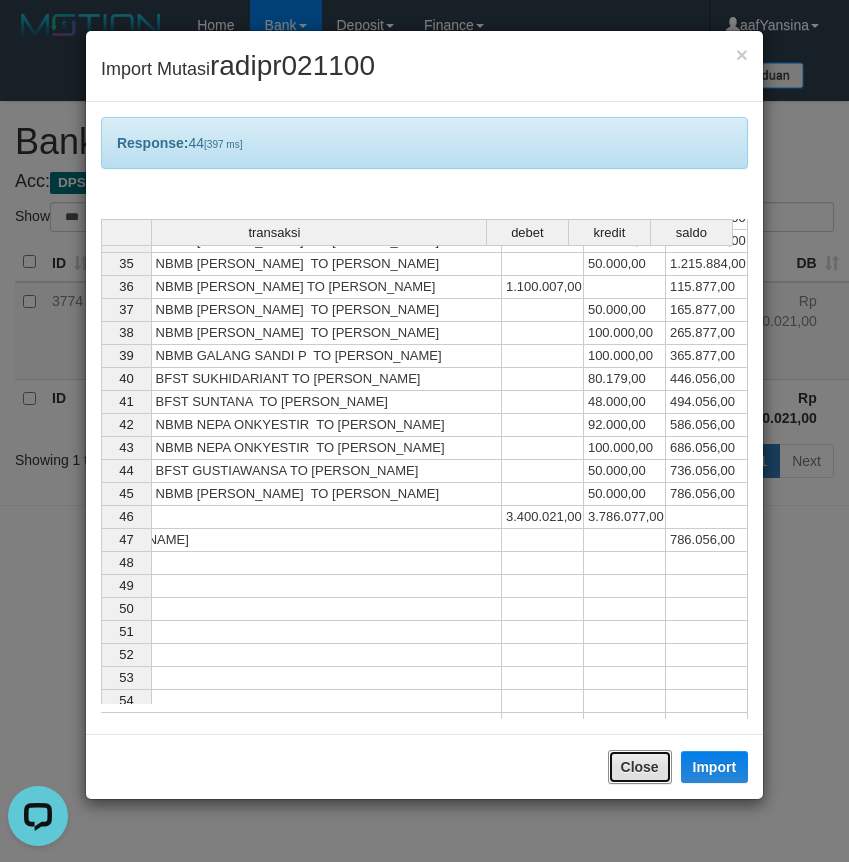 click on "Close" at bounding box center (640, 767) 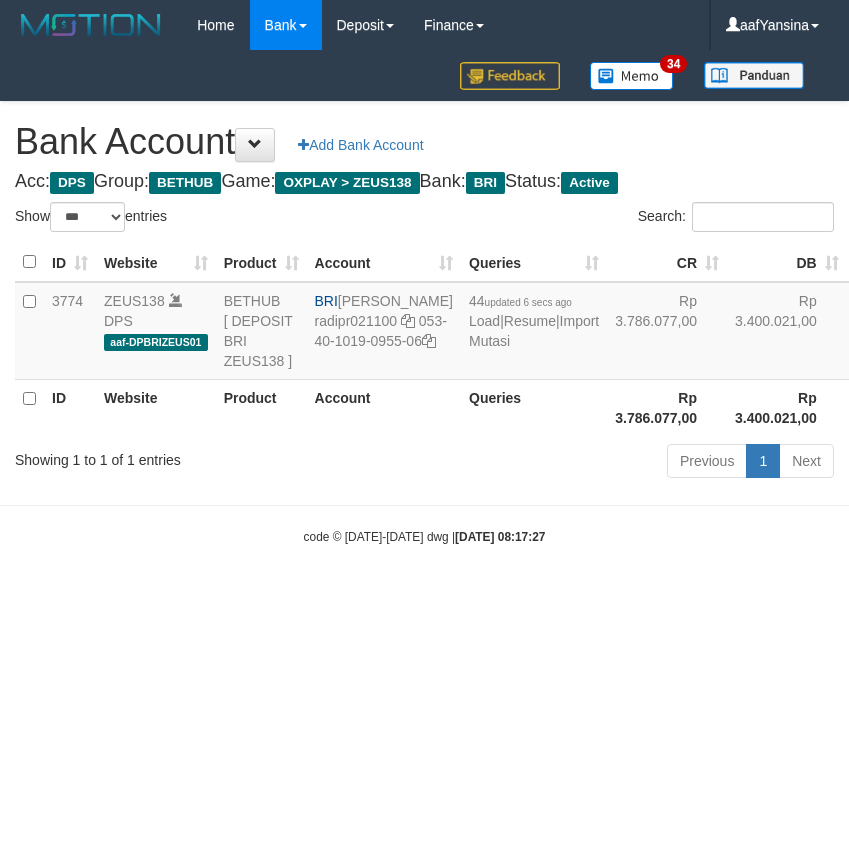 select on "***" 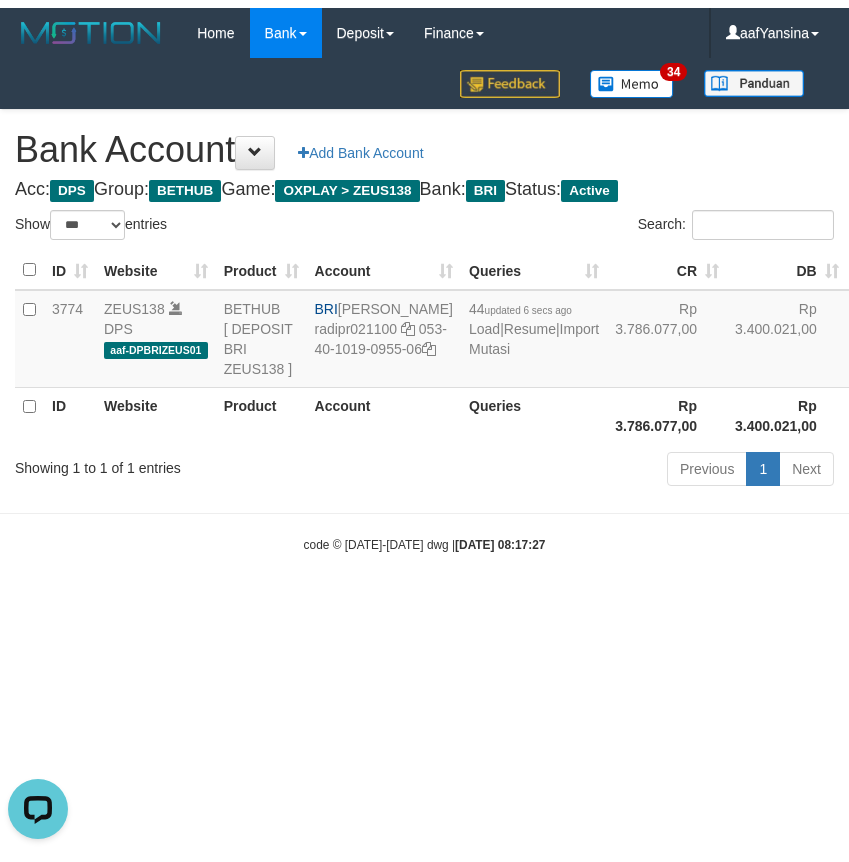 scroll, scrollTop: 0, scrollLeft: 0, axis: both 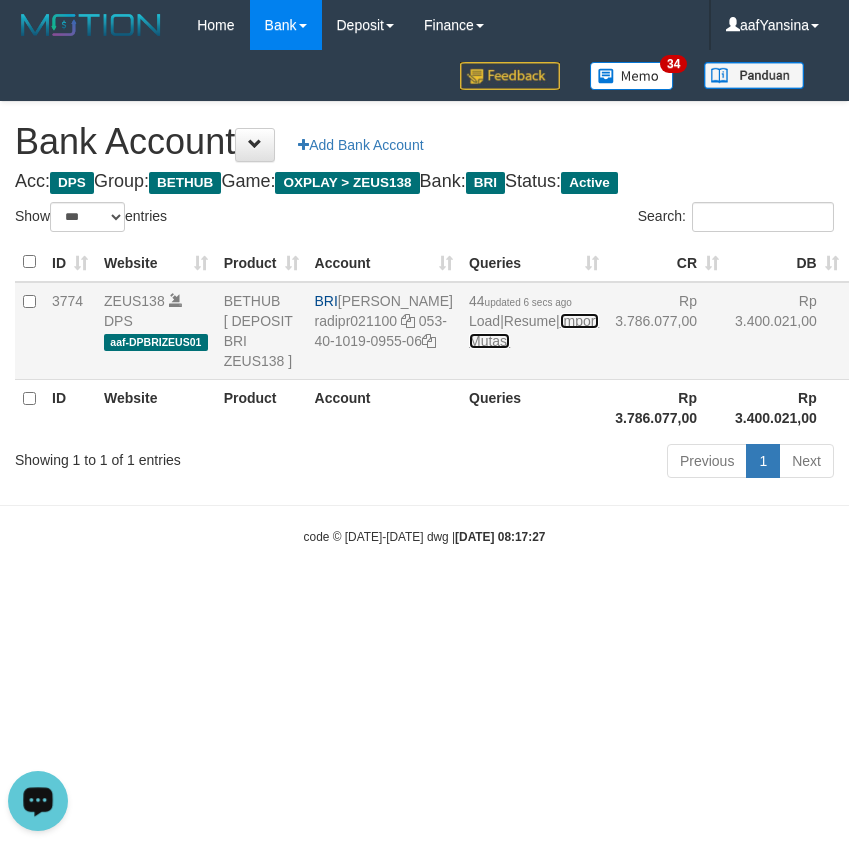 click on "Import Mutasi" at bounding box center [534, 331] 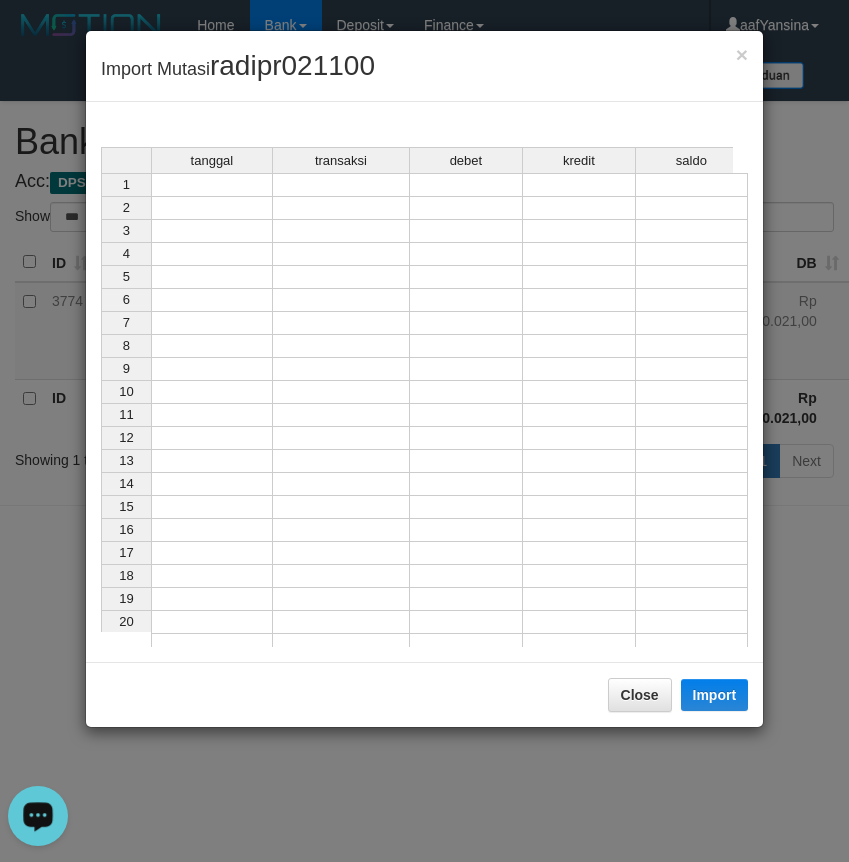 click at bounding box center (212, 185) 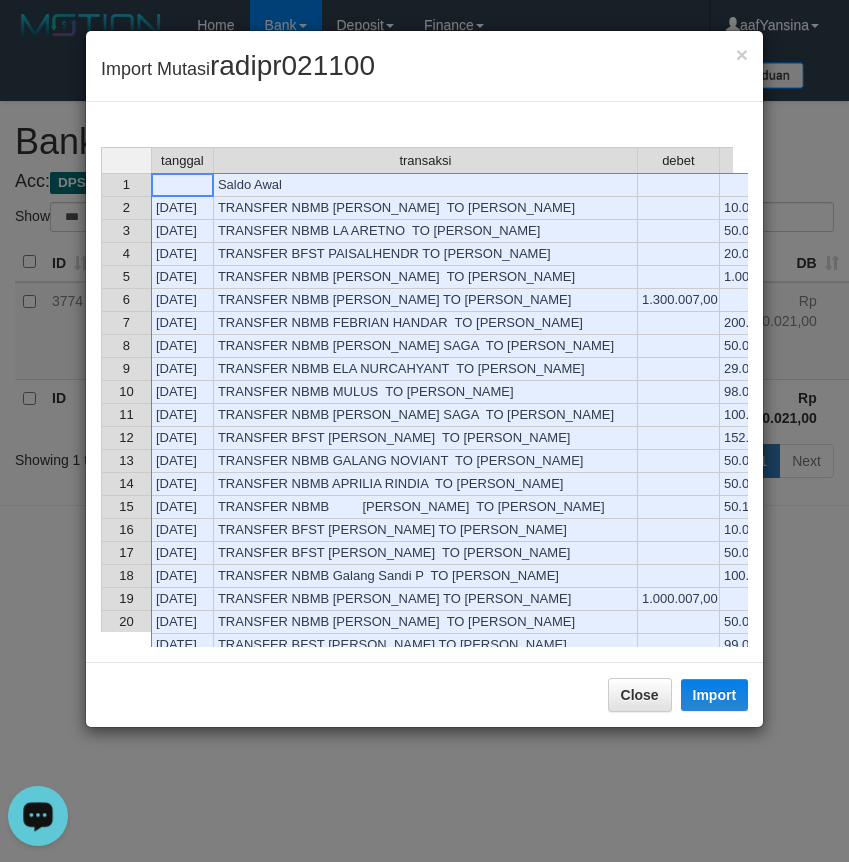 scroll, scrollTop: 78, scrollLeft: 0, axis: vertical 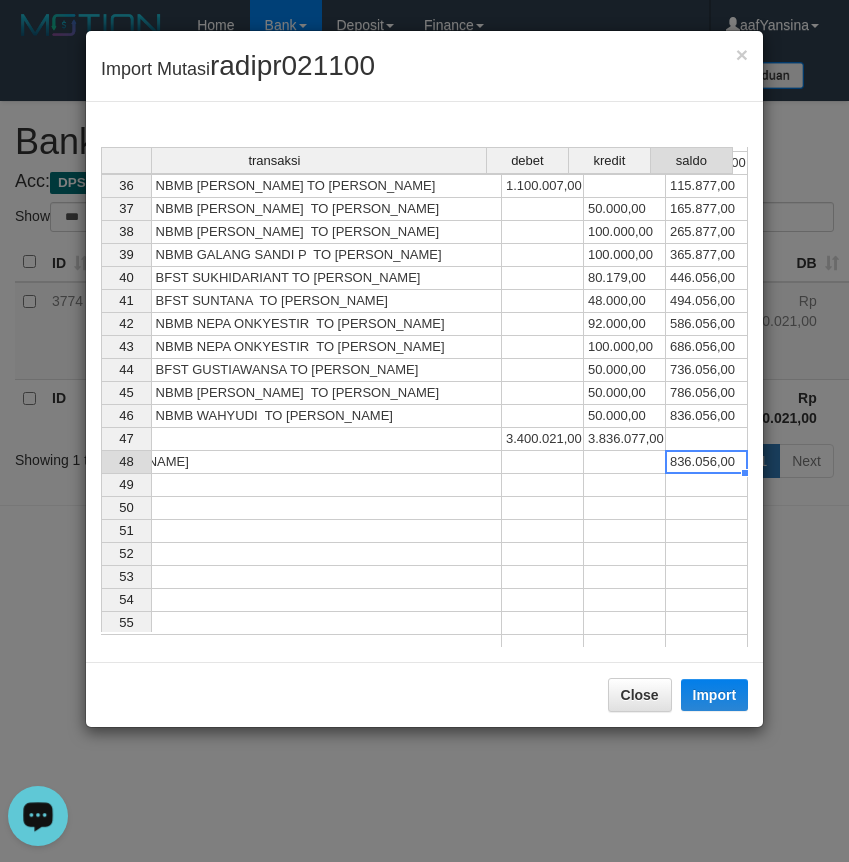 click at bounding box center (-36, 865) 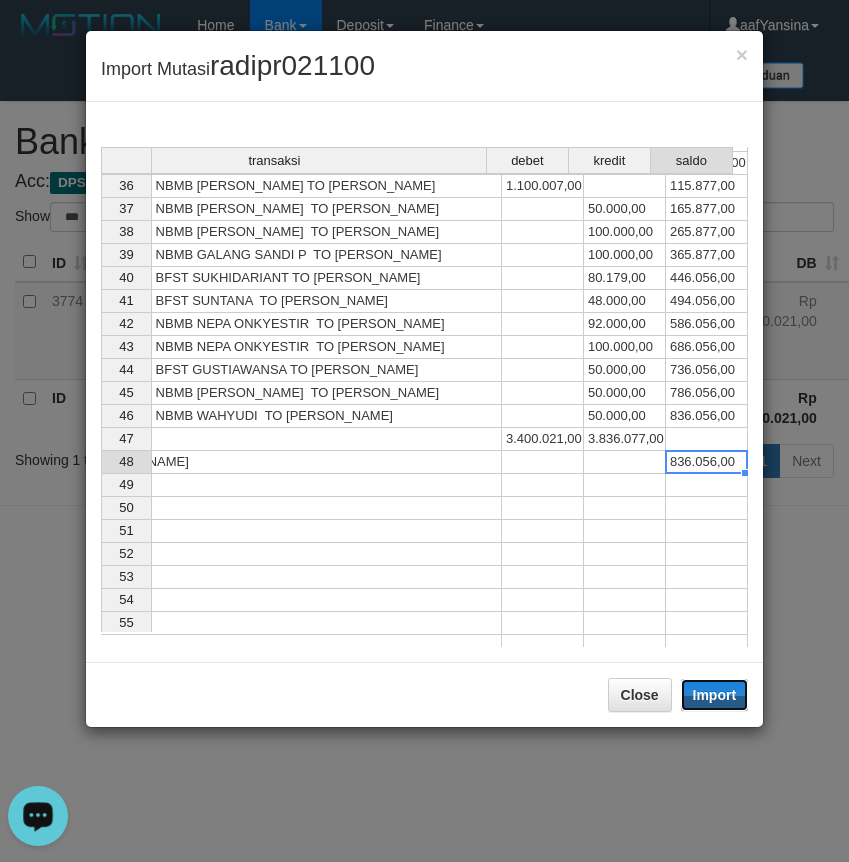 drag, startPoint x: 730, startPoint y: 690, endPoint x: 3, endPoint y: 230, distance: 860.3075 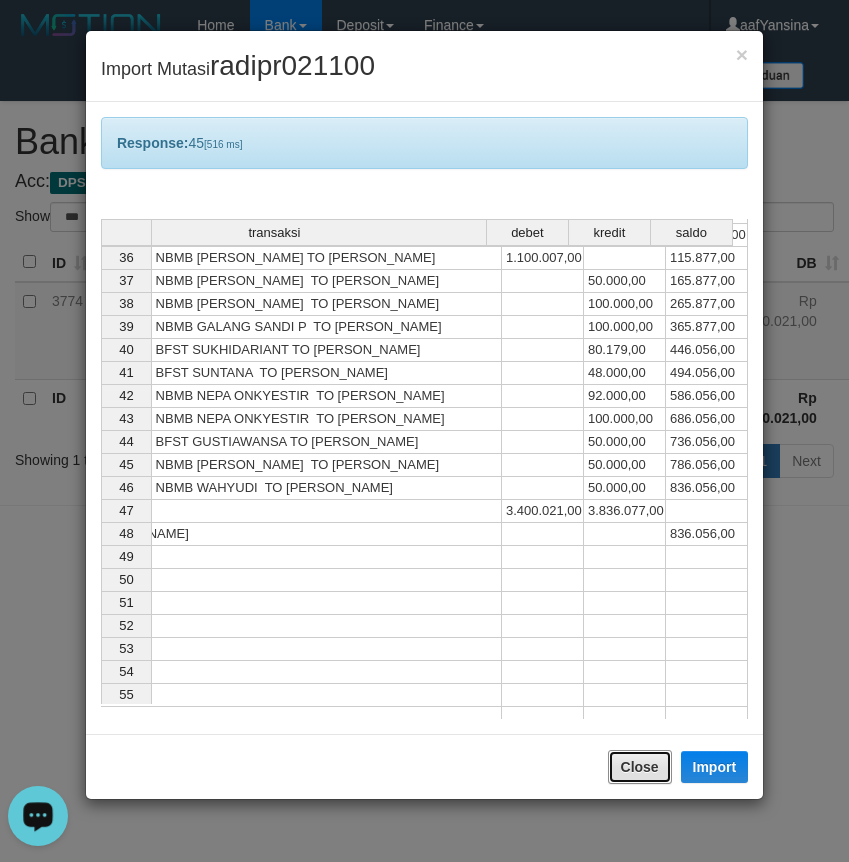drag, startPoint x: 627, startPoint y: 766, endPoint x: 623, endPoint y: 778, distance: 12.649111 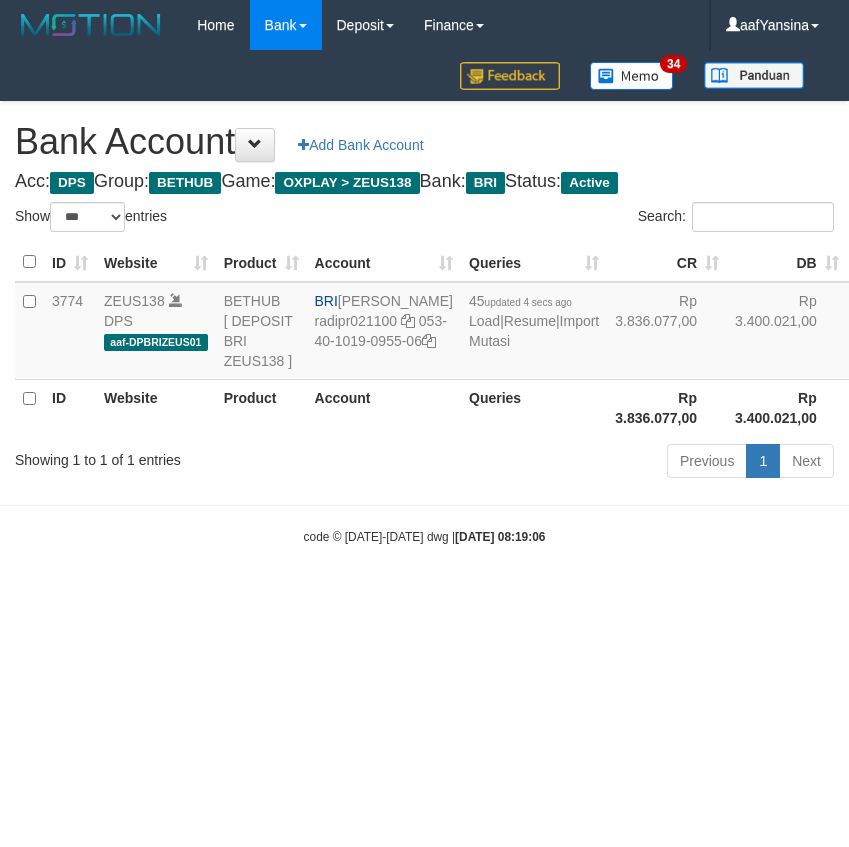 select on "***" 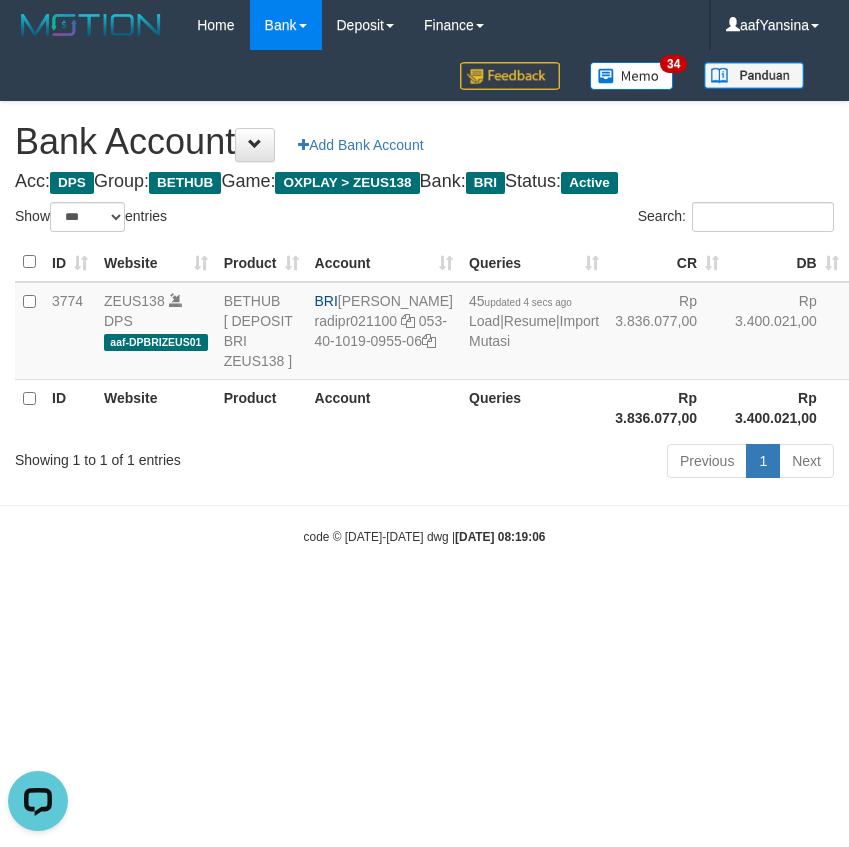 scroll, scrollTop: 0, scrollLeft: 0, axis: both 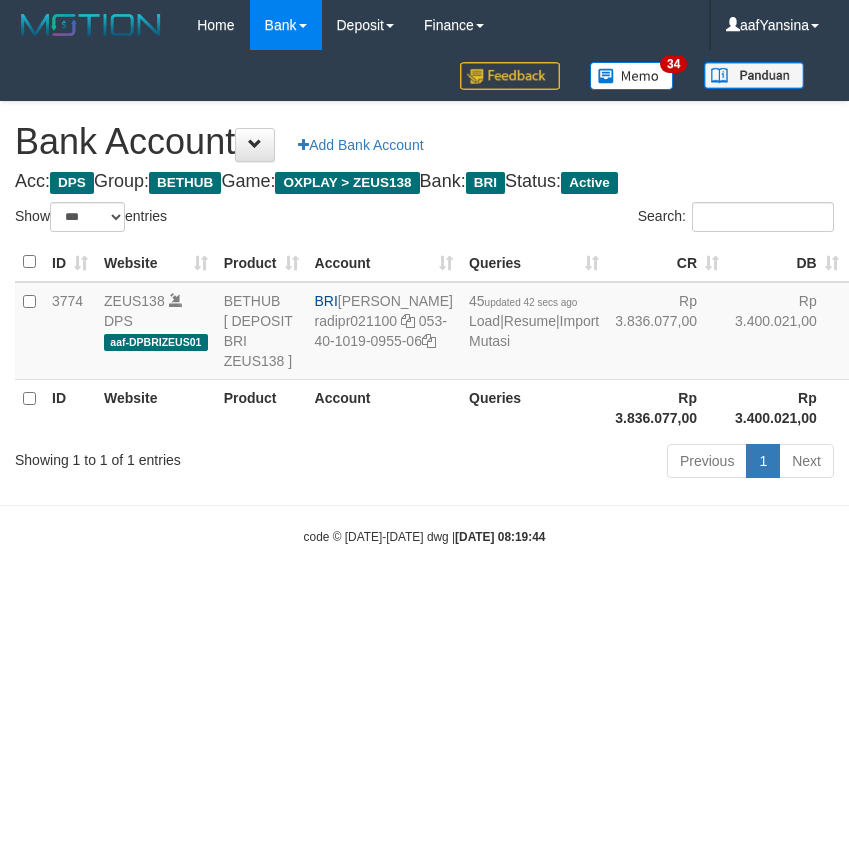 select on "***" 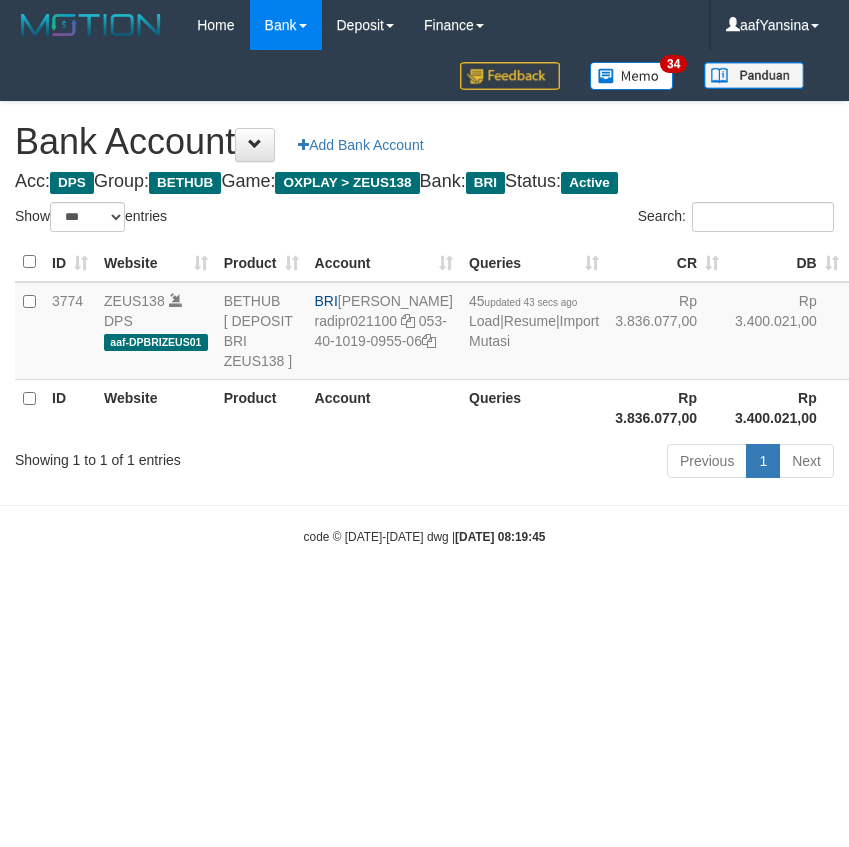 select on "***" 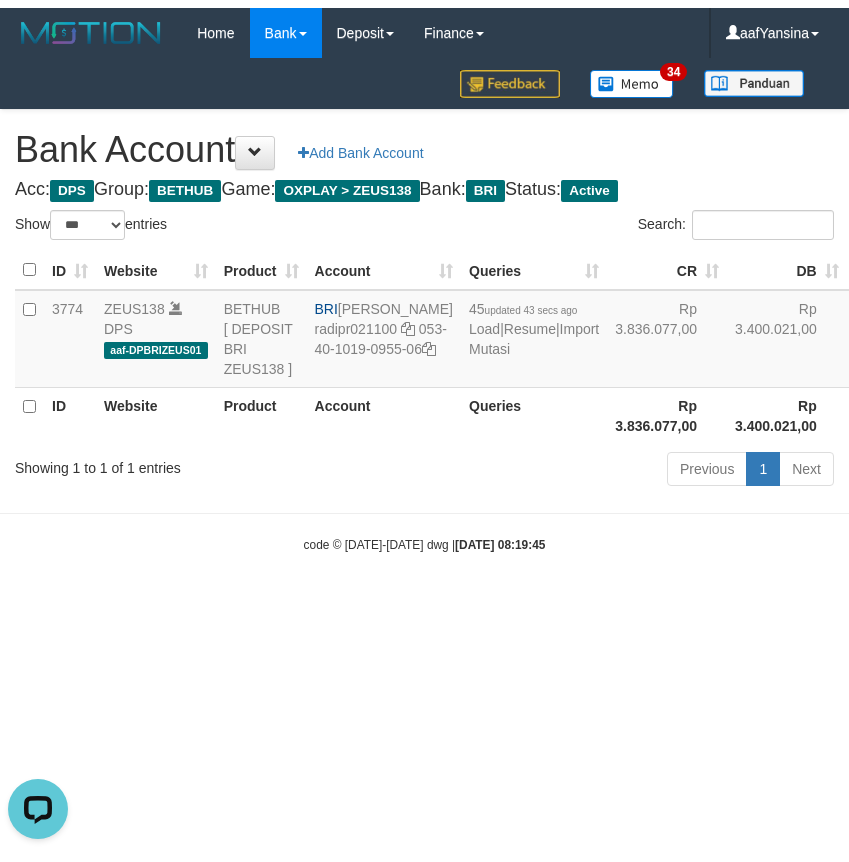 scroll, scrollTop: 0, scrollLeft: 0, axis: both 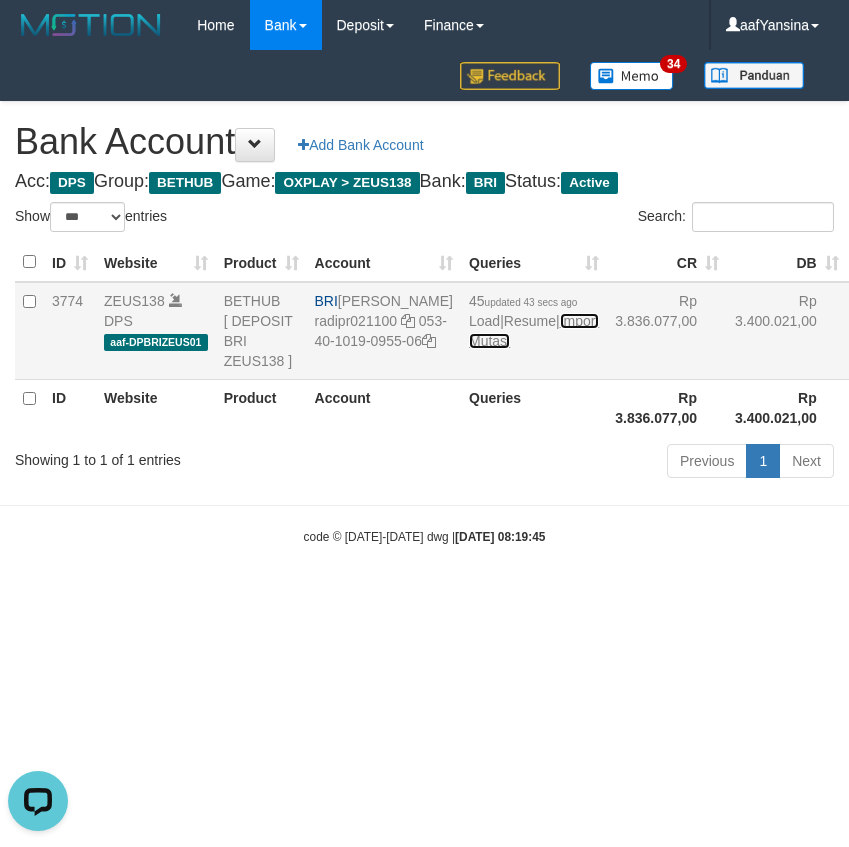 click on "Import Mutasi" at bounding box center (534, 331) 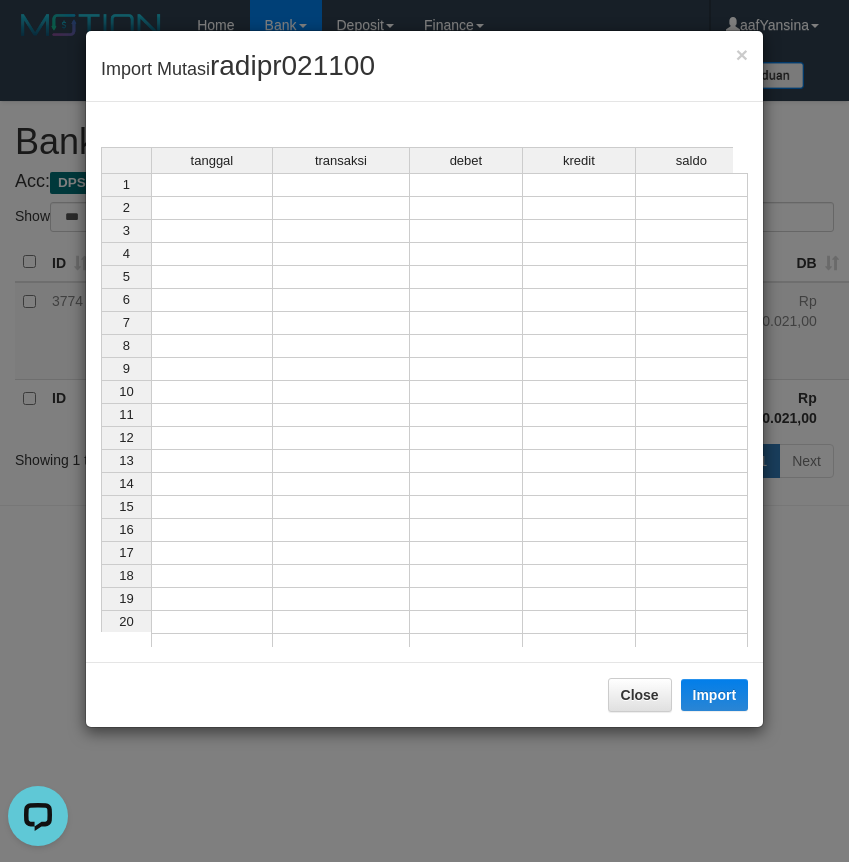 click at bounding box center (212, 185) 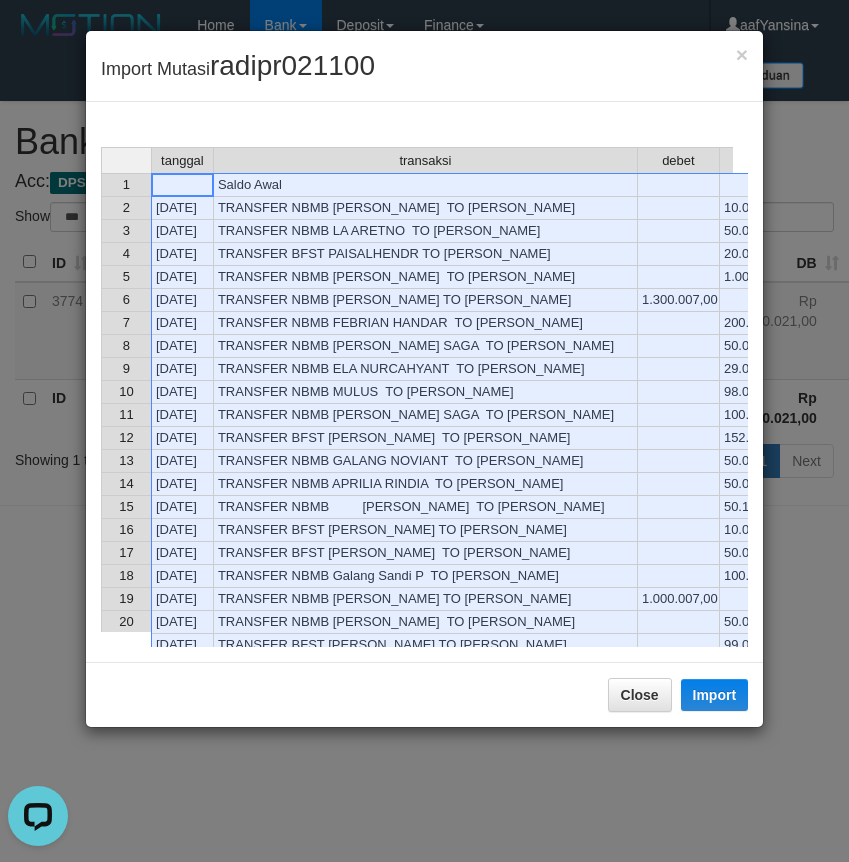 scroll, scrollTop: 374, scrollLeft: 0, axis: vertical 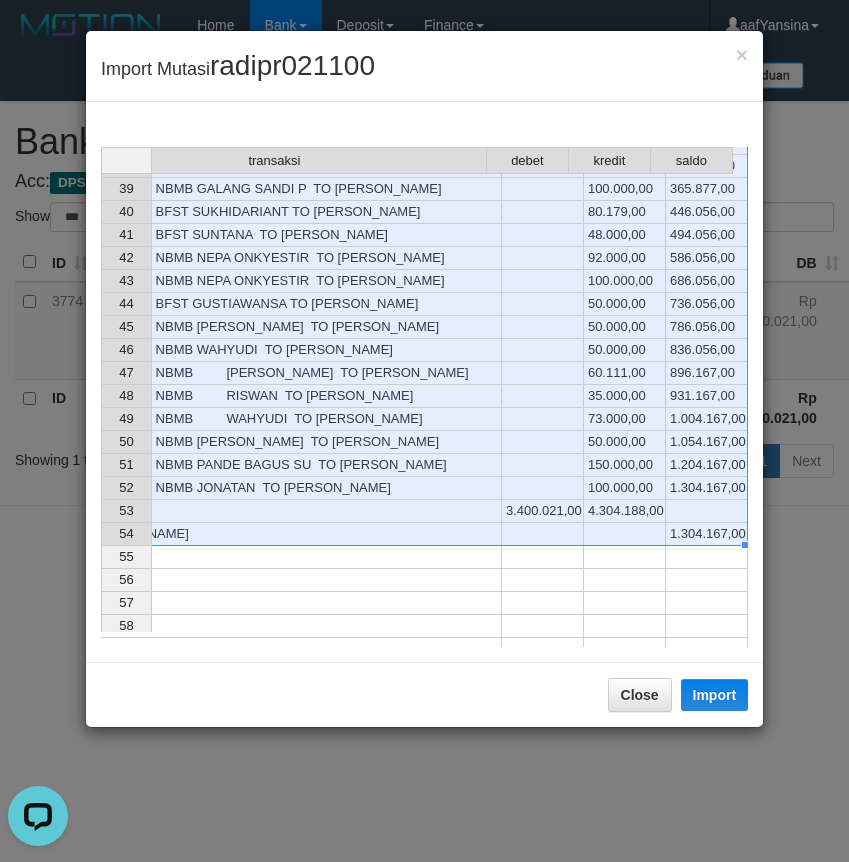 click on "tanggal transaksi debet kredit saldo 28 10/07/25 TRANSFER BFST ALIRANGGA  TO REYNALDI ADI PRATAMA 20.000,00 566.884,00 29 10/07/25 TRANSFER BFST ALIRANGGA  TO REYNALDI ADI PRATAMA 25.000,00 591.884,00 30 10/07/25 TRANSFER NBMB HERI KISWANTO  TO REYNALDI ADI PRATAMA 50.000,00 641.884,00 31 10/07/25 TRANSFER NBMB HERI KISWANTO  TO REYNALDI ADI PRATAMA 50.000,00 691.884,00 32 10/07/25 TRANSFER BFST SURAWANTO  TO REYNALDI ADI PRATAMA 74.000,00 765.884,00 33 10/07/25 TRANSFER BFST RUSIANMUSLI TO REYNALDI ADI PRATAMA 300.000,00 1.065.884,00 34 10/07/25 TRANSFER NBMB REZA ARI SETIA  TO REYNALDI ADI PRATAMA 100.000,00 1.165.884,00 35 10/07/25 TRANSFER NBMB ROBERTO MANALU  TO REYNALDI ADI PRATAMA 50.000,00 1.215.884,00 36 10/07/25 TRANSFER NBMB REYNALDI ADI PRATAMA TO YUSUF SYAFPUTRA 1.100.007,00 115.877,00 37 10/07/25 TRANSFER NBMB RIFKY DWIYANTO  TO REYNALDI ADI PRATAMA 50.000,00 165.877,00 38 10/07/25 TRANSFER NBMB REZA ARI SETIA  TO REYNALDI ADI PRATAMA 100.000,00 265.877,00 39 10/07/25 100.000,00 365.877,00 40" at bounding box center (-36, 382) 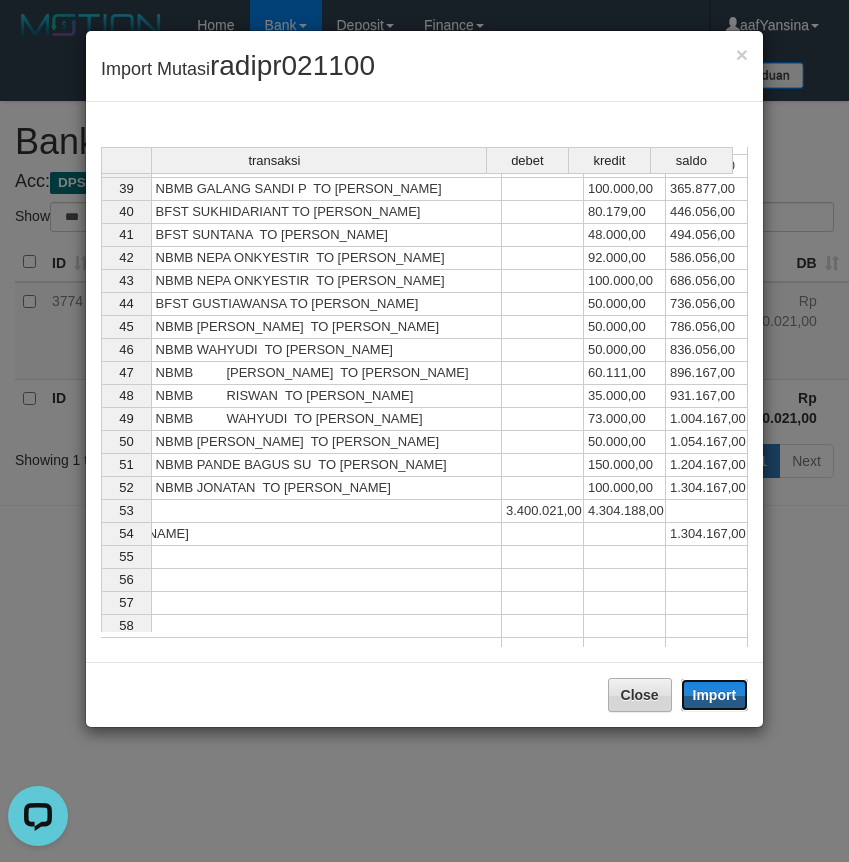 drag, startPoint x: 717, startPoint y: 695, endPoint x: 635, endPoint y: 768, distance: 109.786156 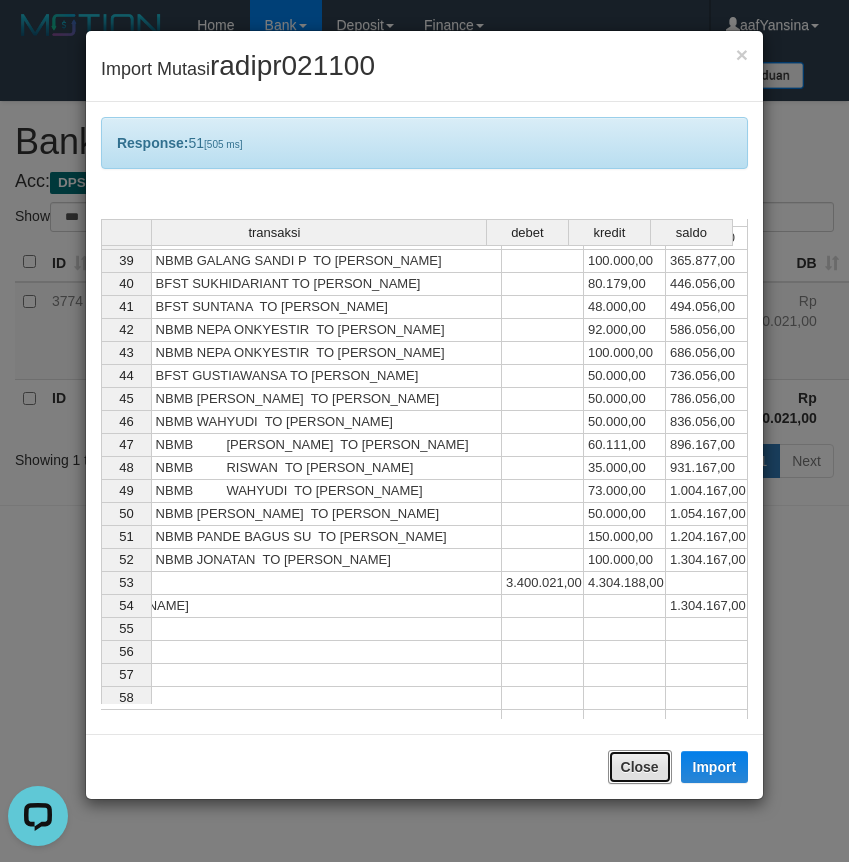 drag, startPoint x: 636, startPoint y: 767, endPoint x: 460, endPoint y: 778, distance: 176.34341 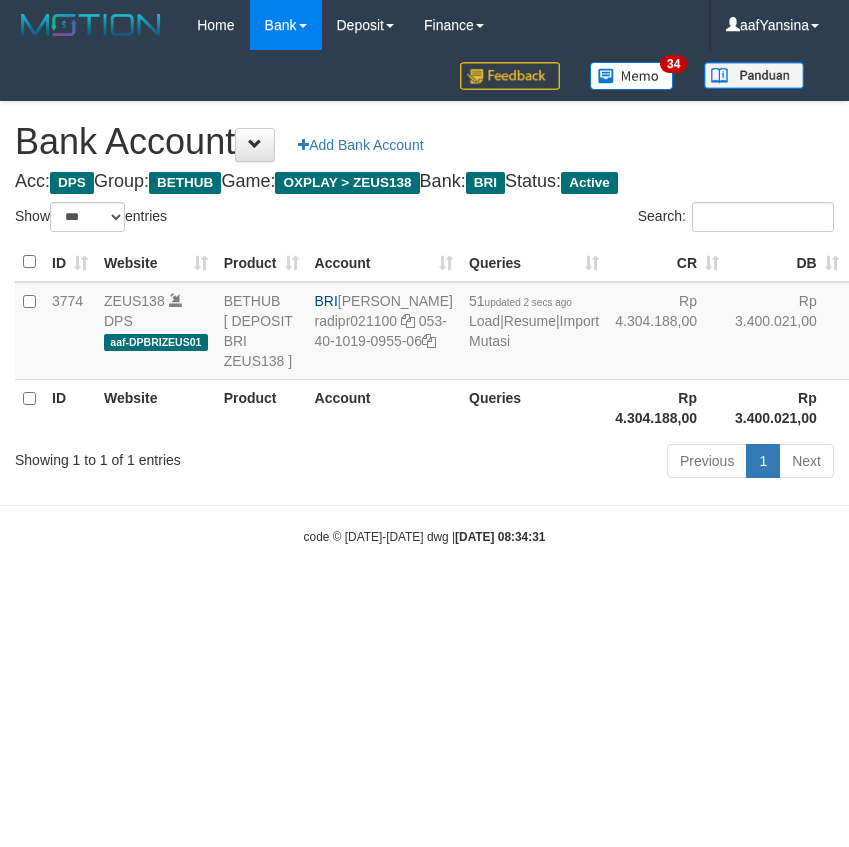 select on "***" 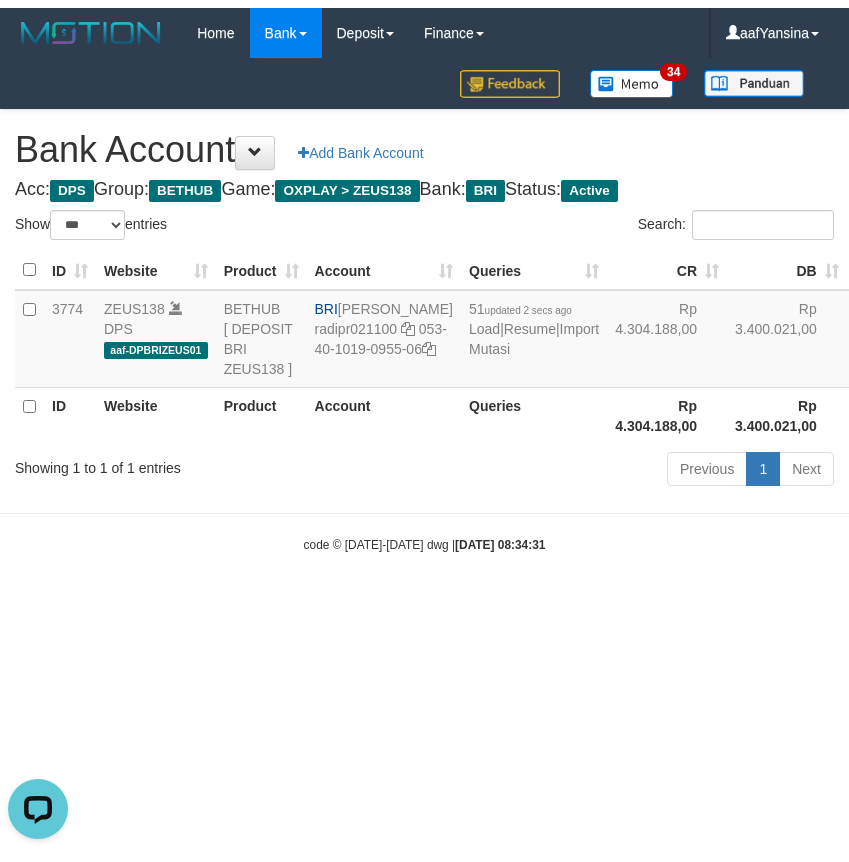 scroll, scrollTop: 0, scrollLeft: 0, axis: both 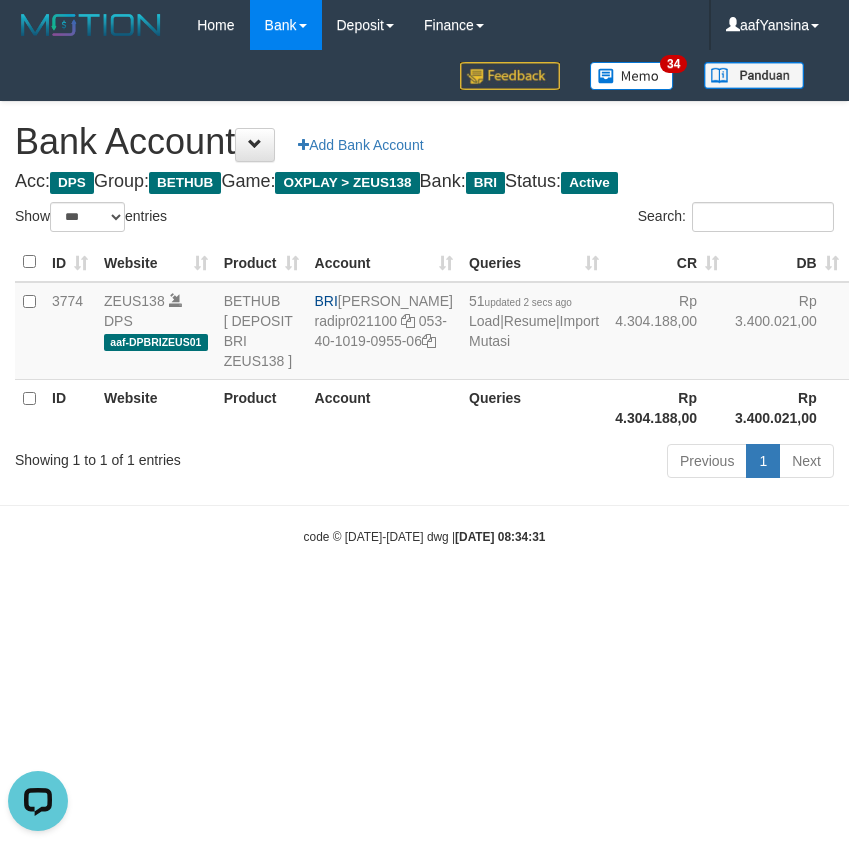 click on "Toggle navigation
Home
Bank
Account List
Deposit
History
Finance
Financial Data
aafYansina
My Profile
Log Out
34
Bank Account
Add Bank Account" at bounding box center (424, 298) 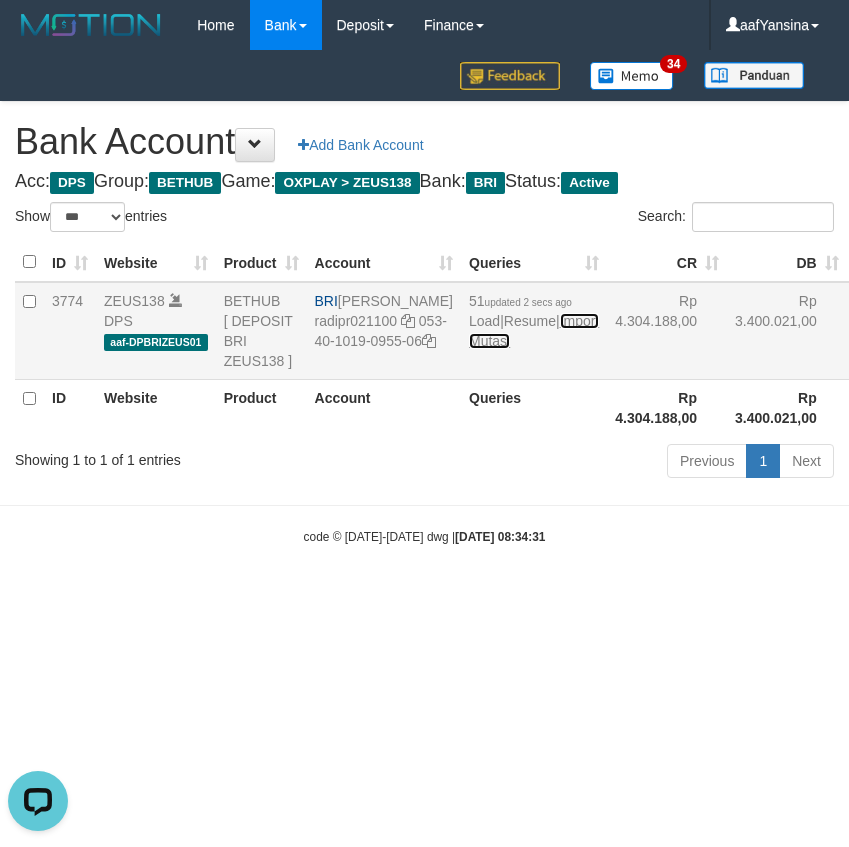 click on "Import Mutasi" at bounding box center (534, 331) 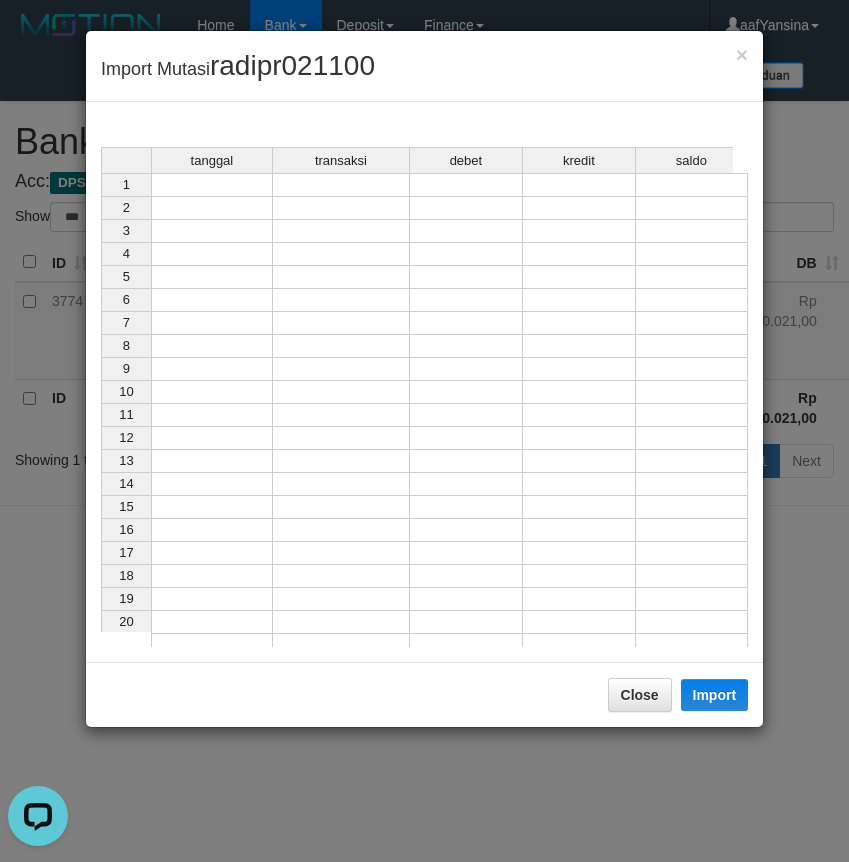 click at bounding box center [212, 185] 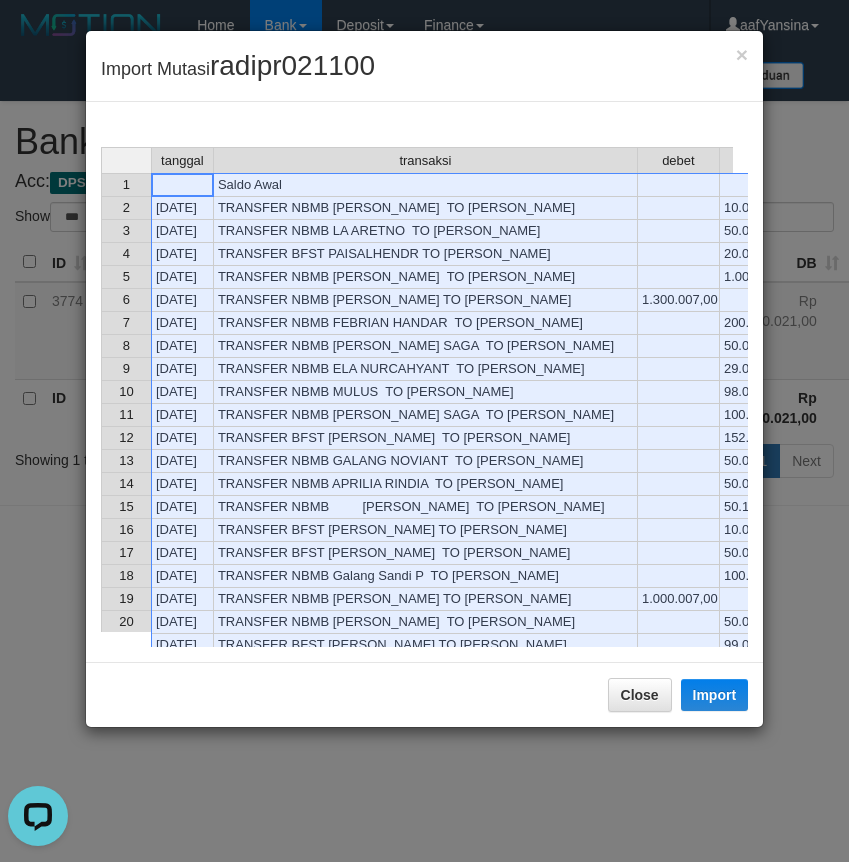 scroll, scrollTop: 305, scrollLeft: 0, axis: vertical 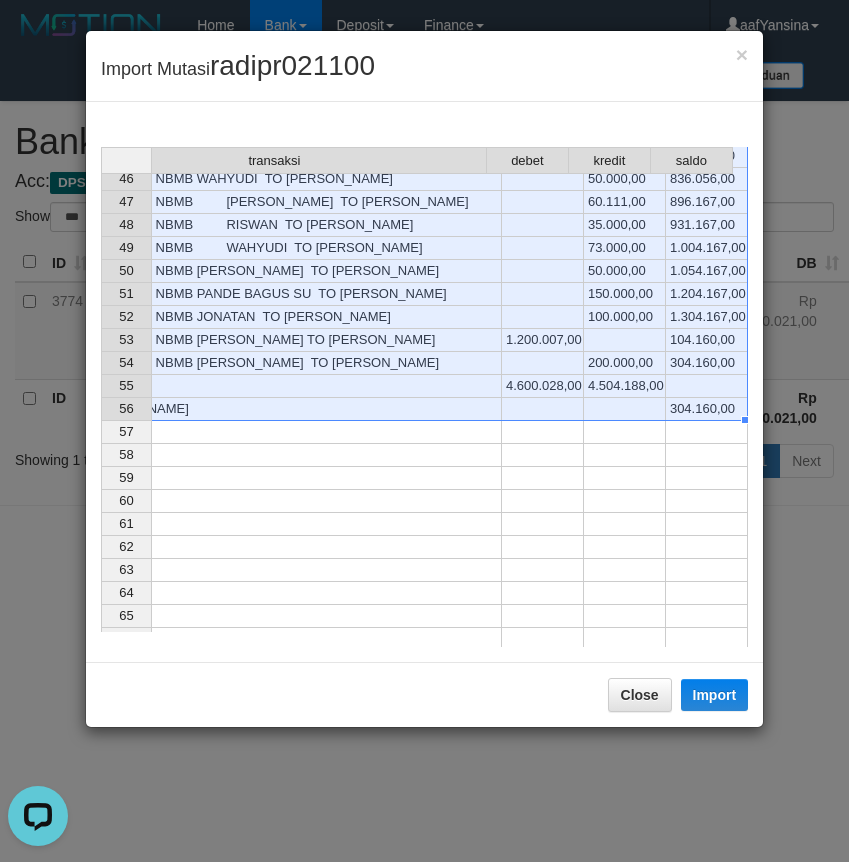 click on "304.160,00" at bounding box center (707, 409) 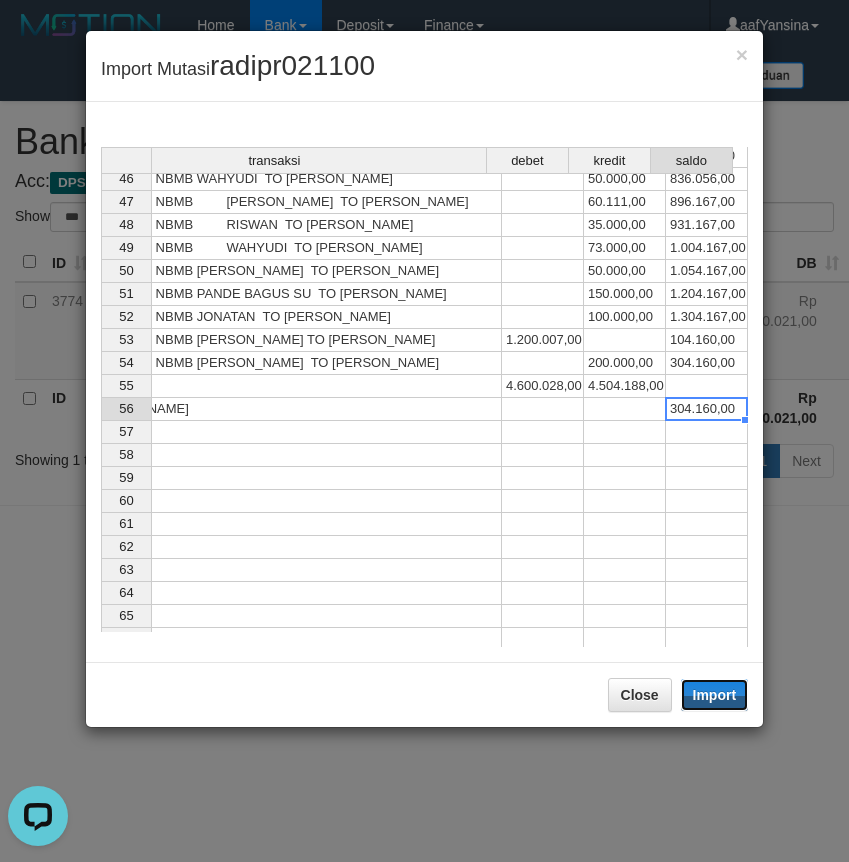 drag, startPoint x: 704, startPoint y: 690, endPoint x: 7, endPoint y: 552, distance: 710.5301 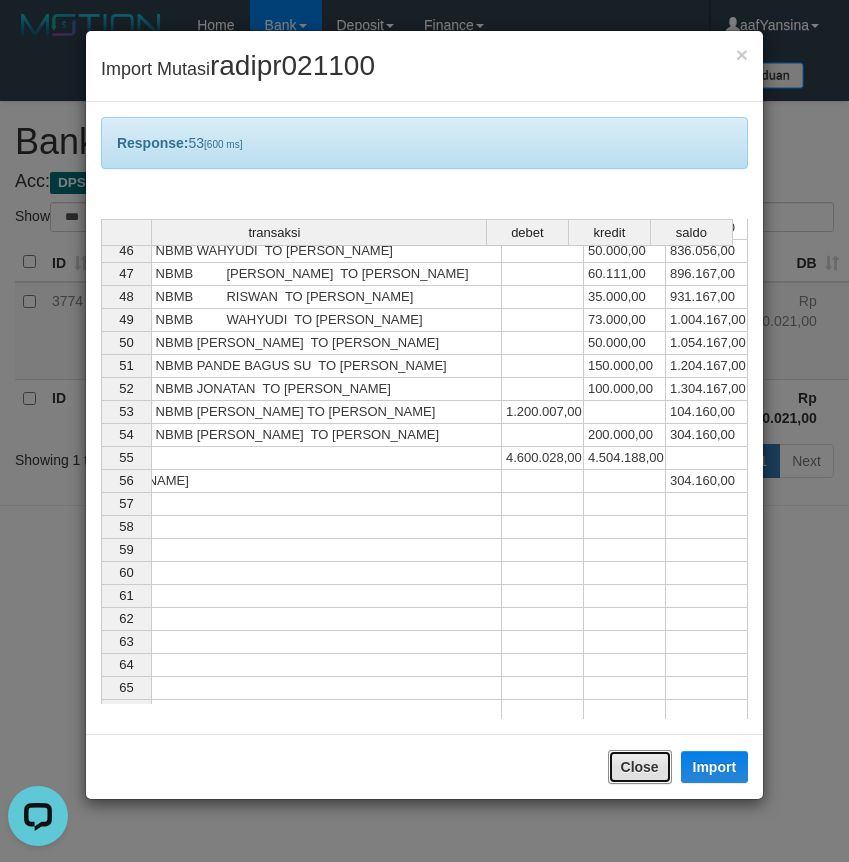 click on "Close
Import" at bounding box center [424, 766] 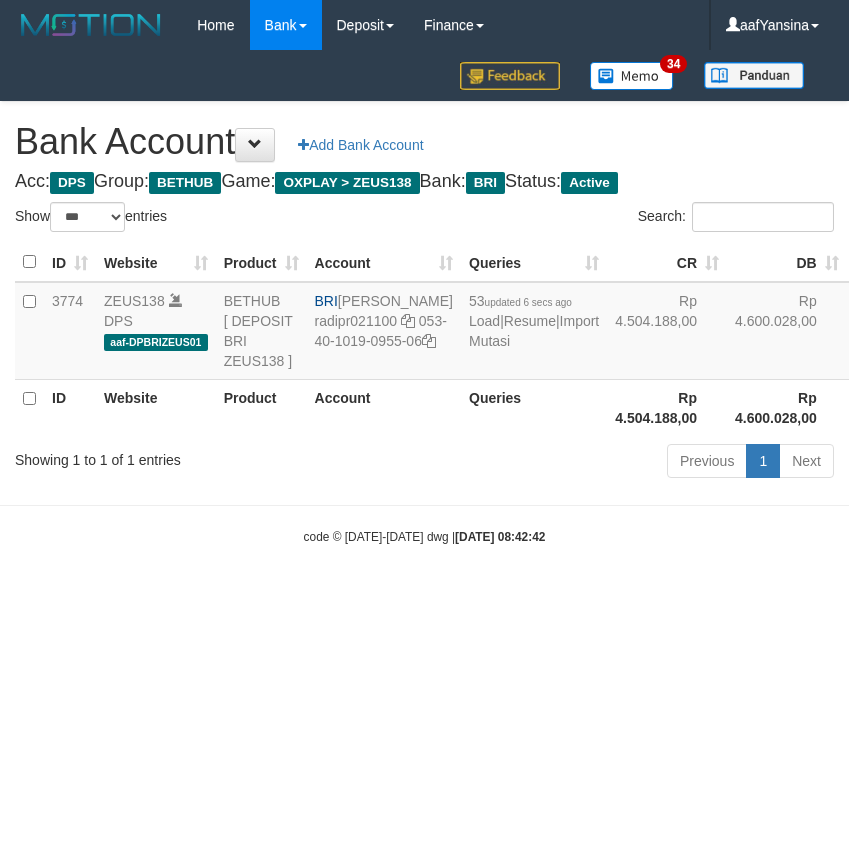 select on "***" 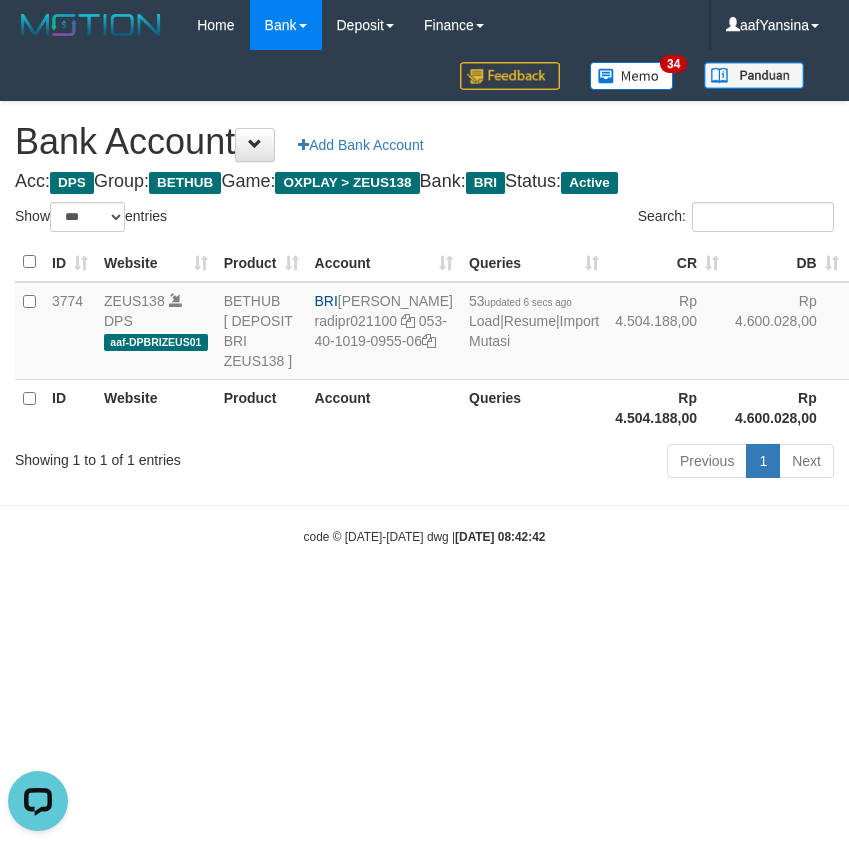 scroll, scrollTop: 0, scrollLeft: 0, axis: both 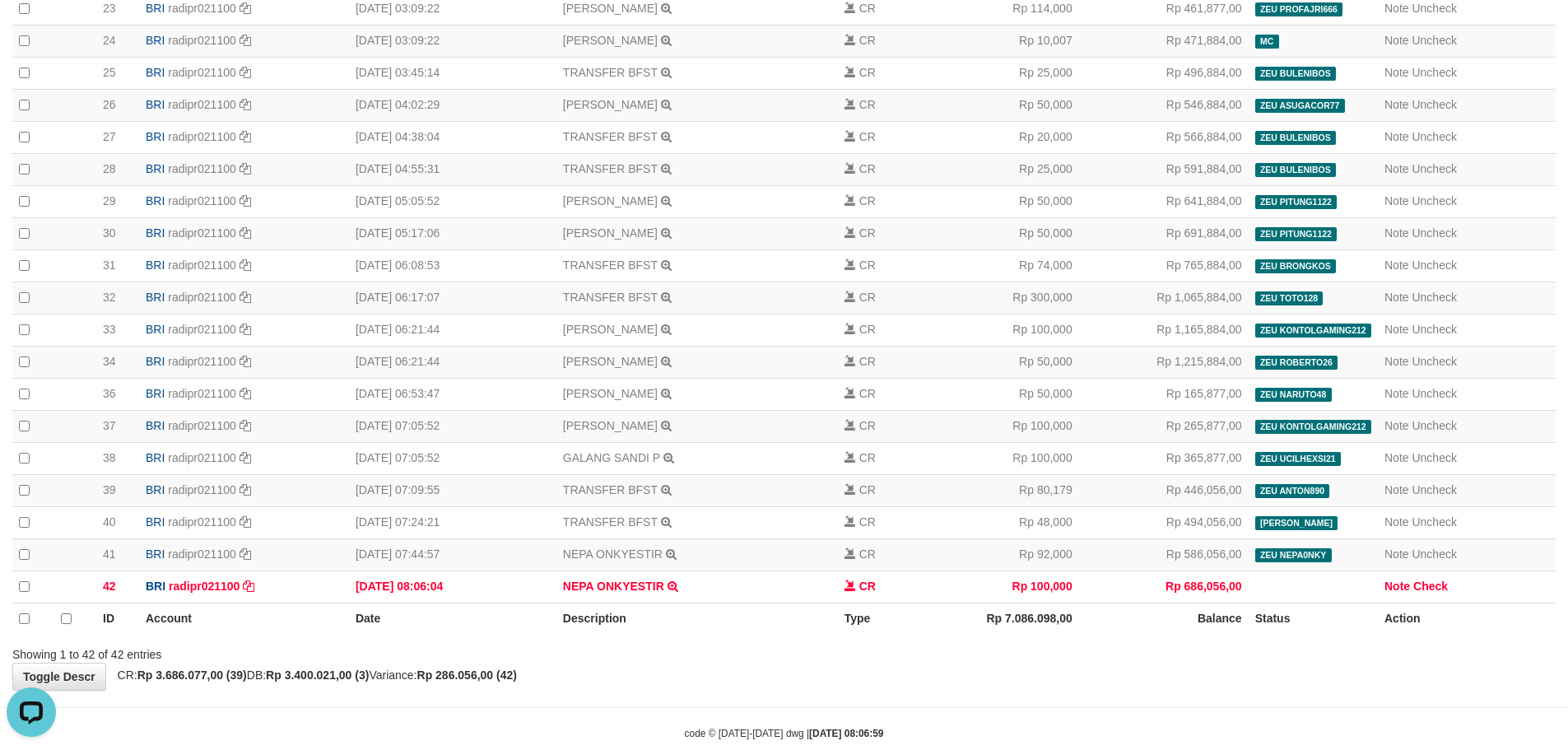 click on "**********" at bounding box center [784, -102] 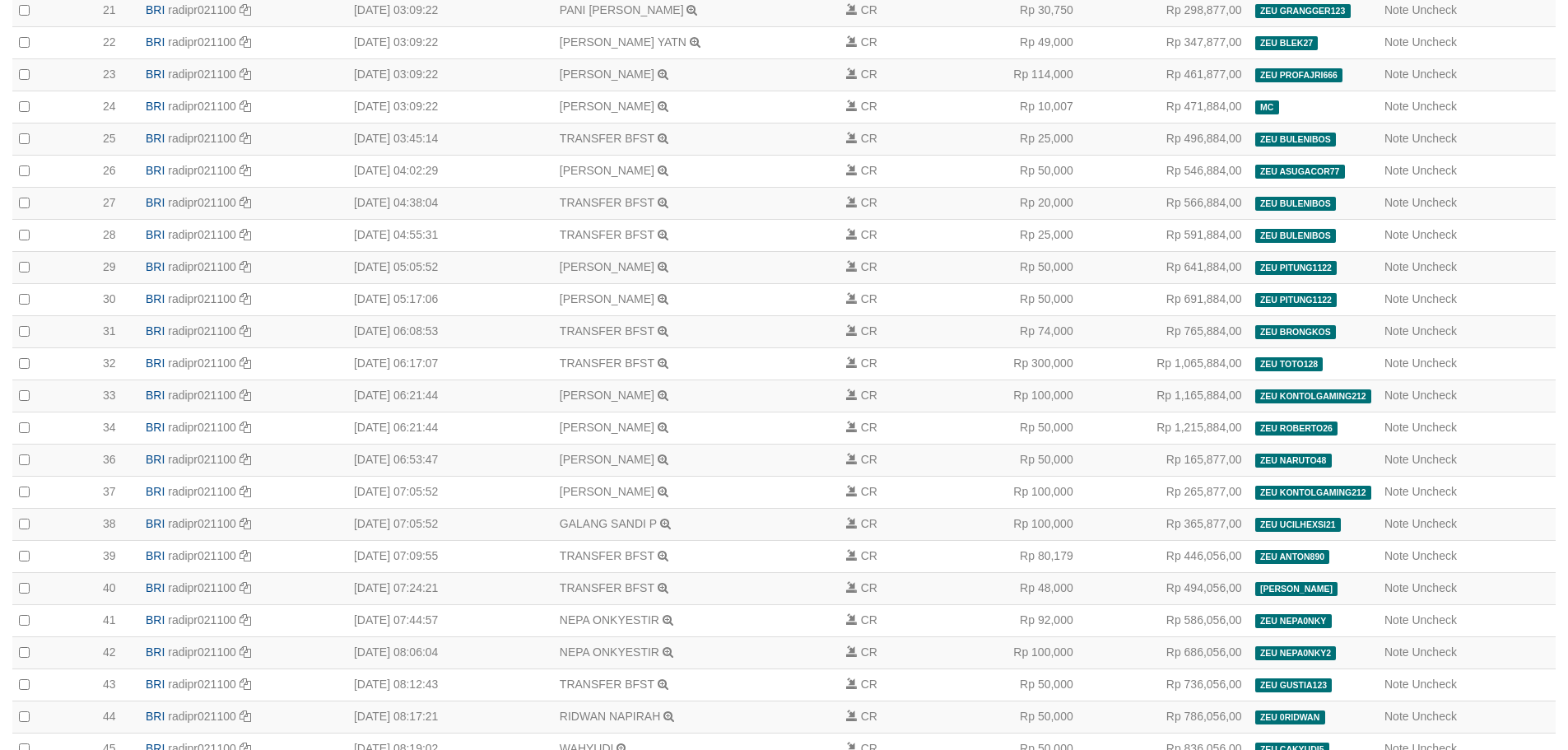 scroll, scrollTop: 937, scrollLeft: 0, axis: vertical 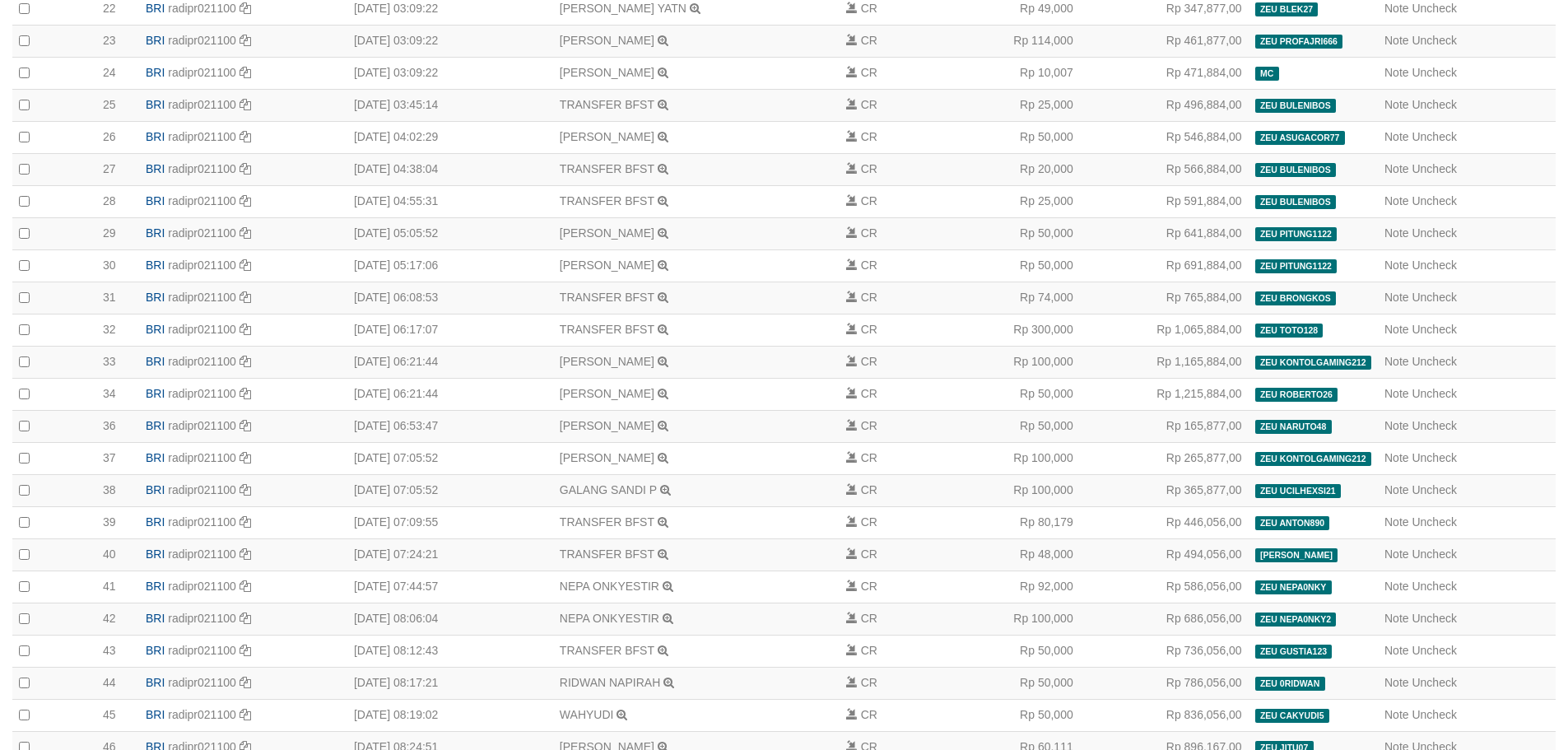 drag, startPoint x: 1565, startPoint y: 566, endPoint x: 1572, endPoint y: 595, distance: 29.832868 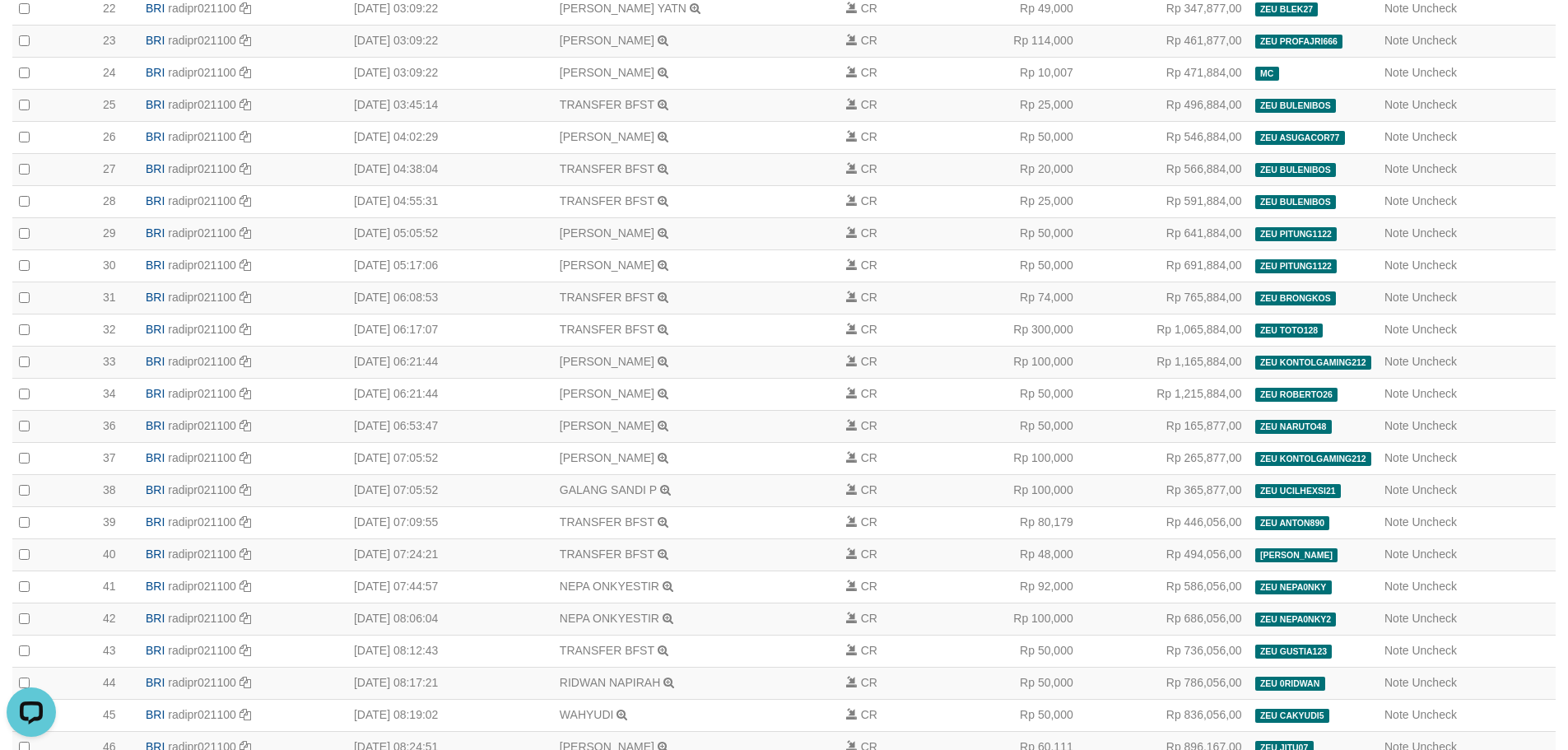 scroll, scrollTop: 0, scrollLeft: 0, axis: both 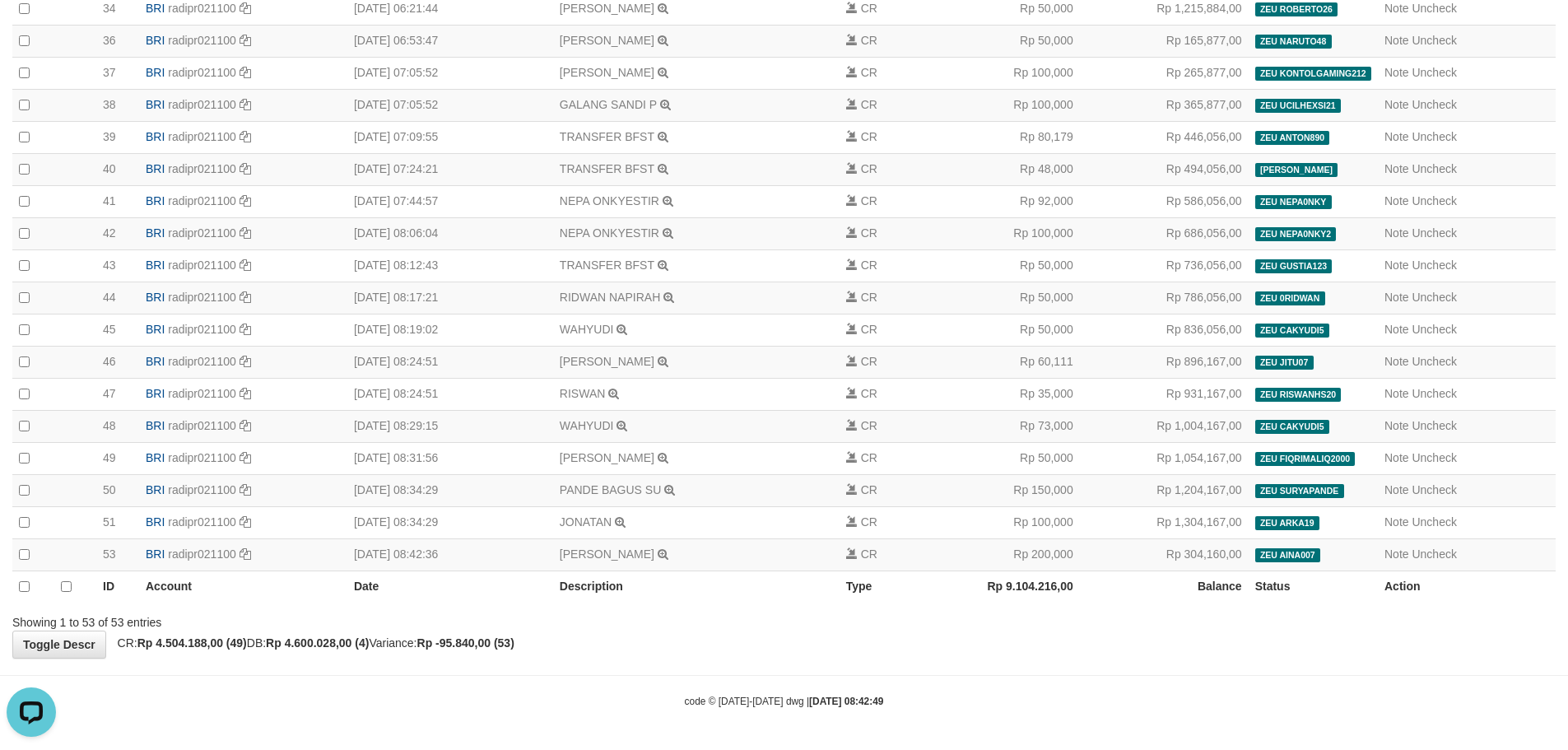 drag, startPoint x: 1340, startPoint y: 715, endPoint x: 1203, endPoint y: 634, distance: 159.15401 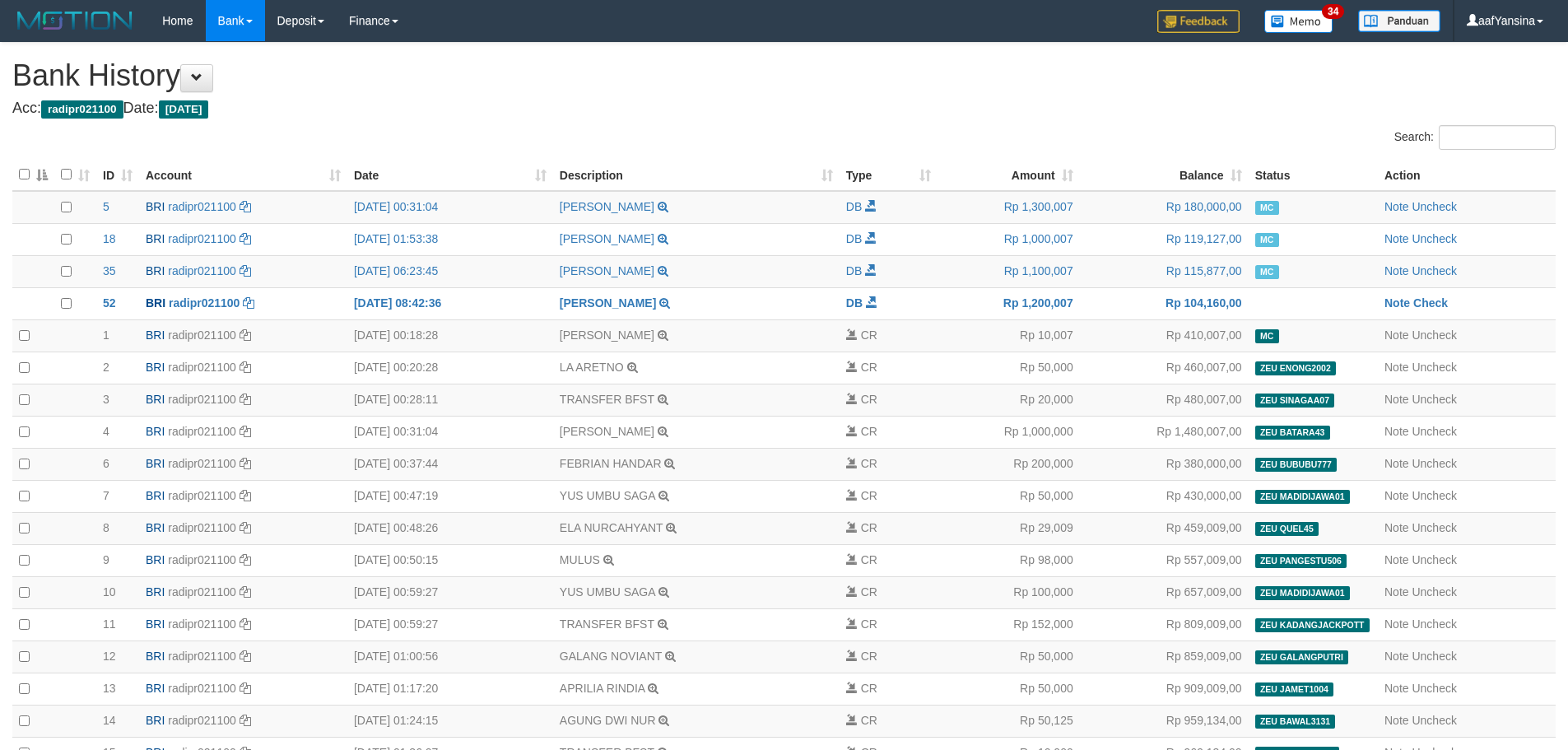 scroll, scrollTop: 1322, scrollLeft: 0, axis: vertical 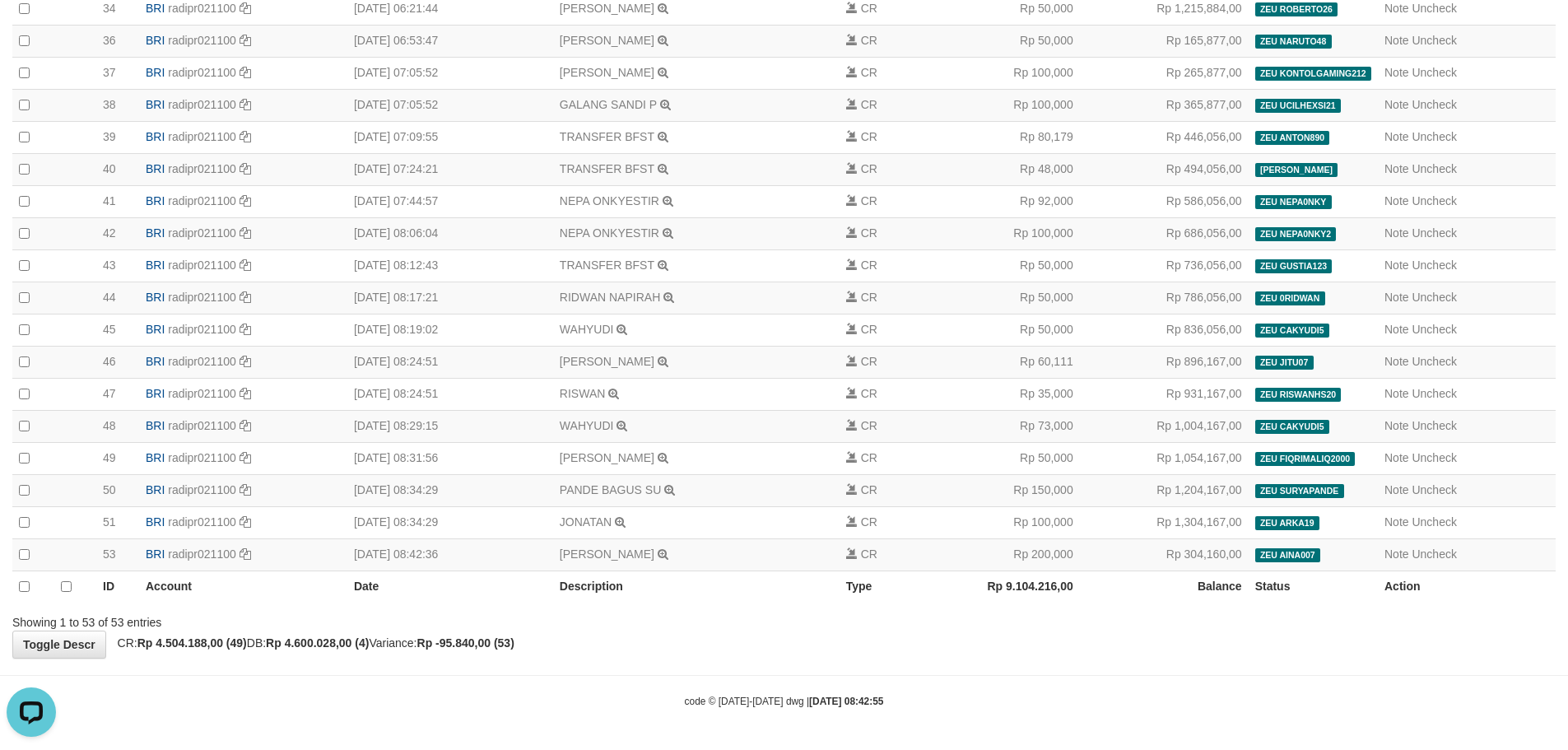 click on "Toggle navigation
Home
Bank
Account List
Deposit
History
Finance
Financial Data
aafYansina
My Profile
Log Out
34
Bank History
Acc:" at bounding box center [784, -286] 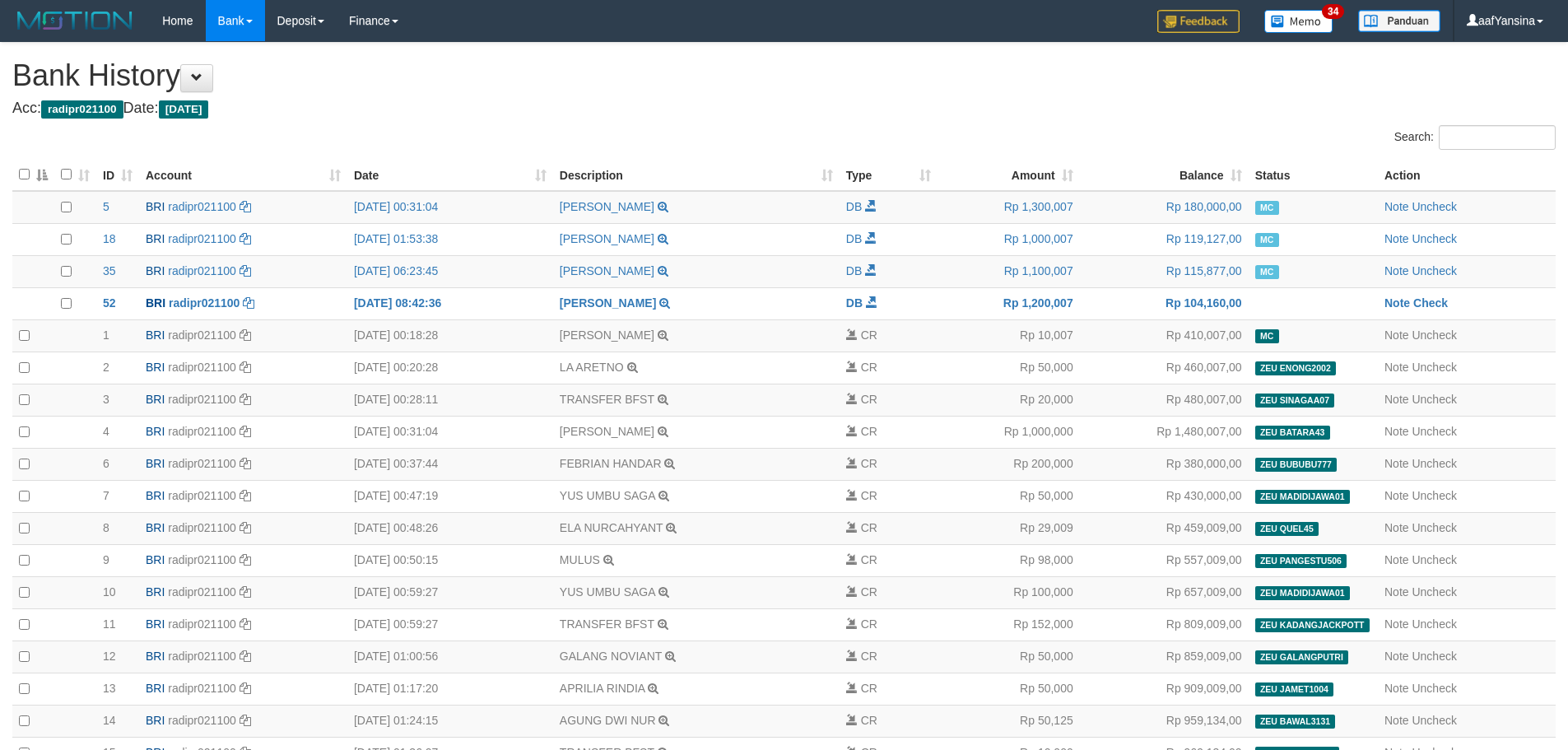 scroll, scrollTop: 1322, scrollLeft: 0, axis: vertical 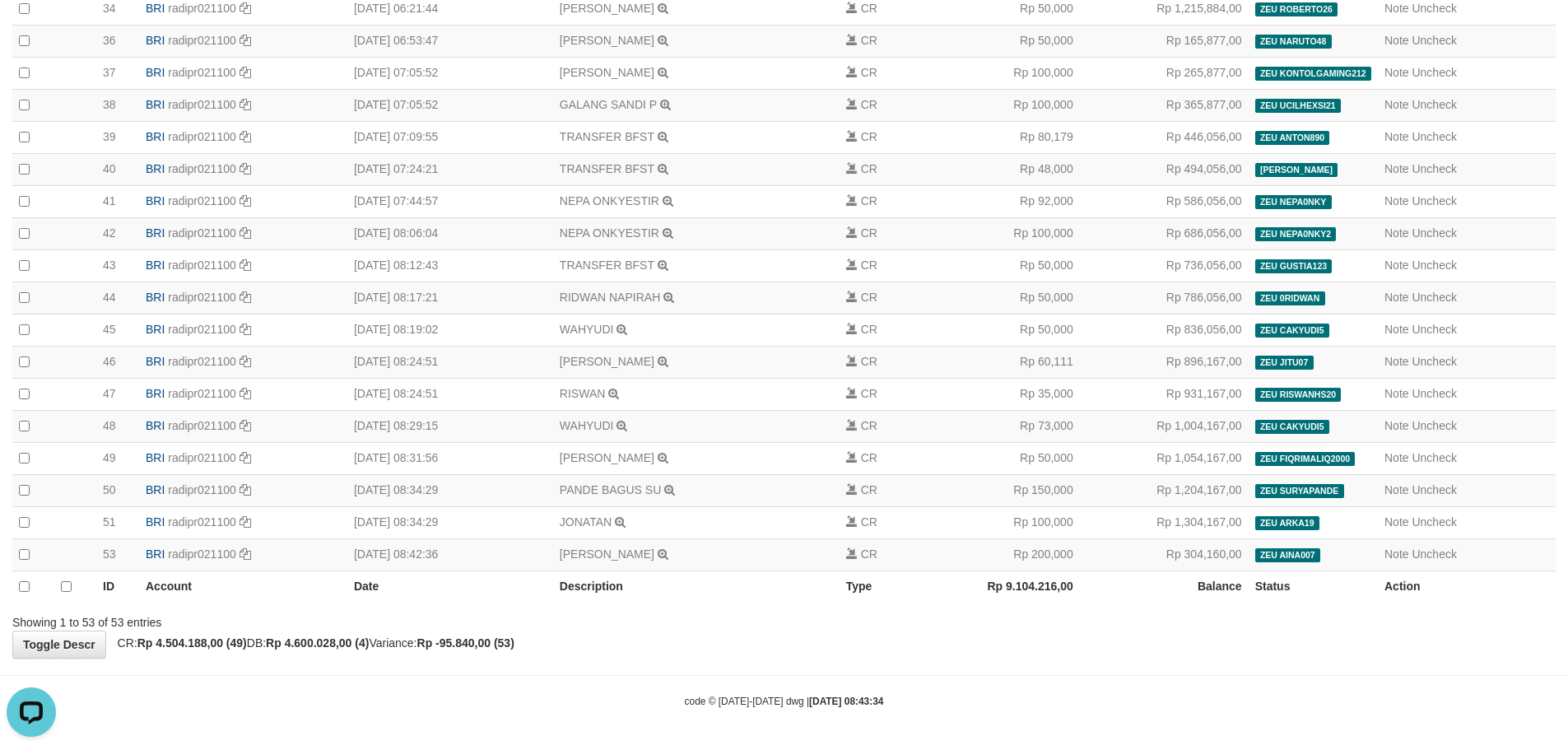 click on "Toggle navigation
Home
Bank
Account List
Deposit
History
Finance
Financial Data
aafYansina
My Profile
Log Out
34
Bank History
Acc:" at bounding box center (784, -286) 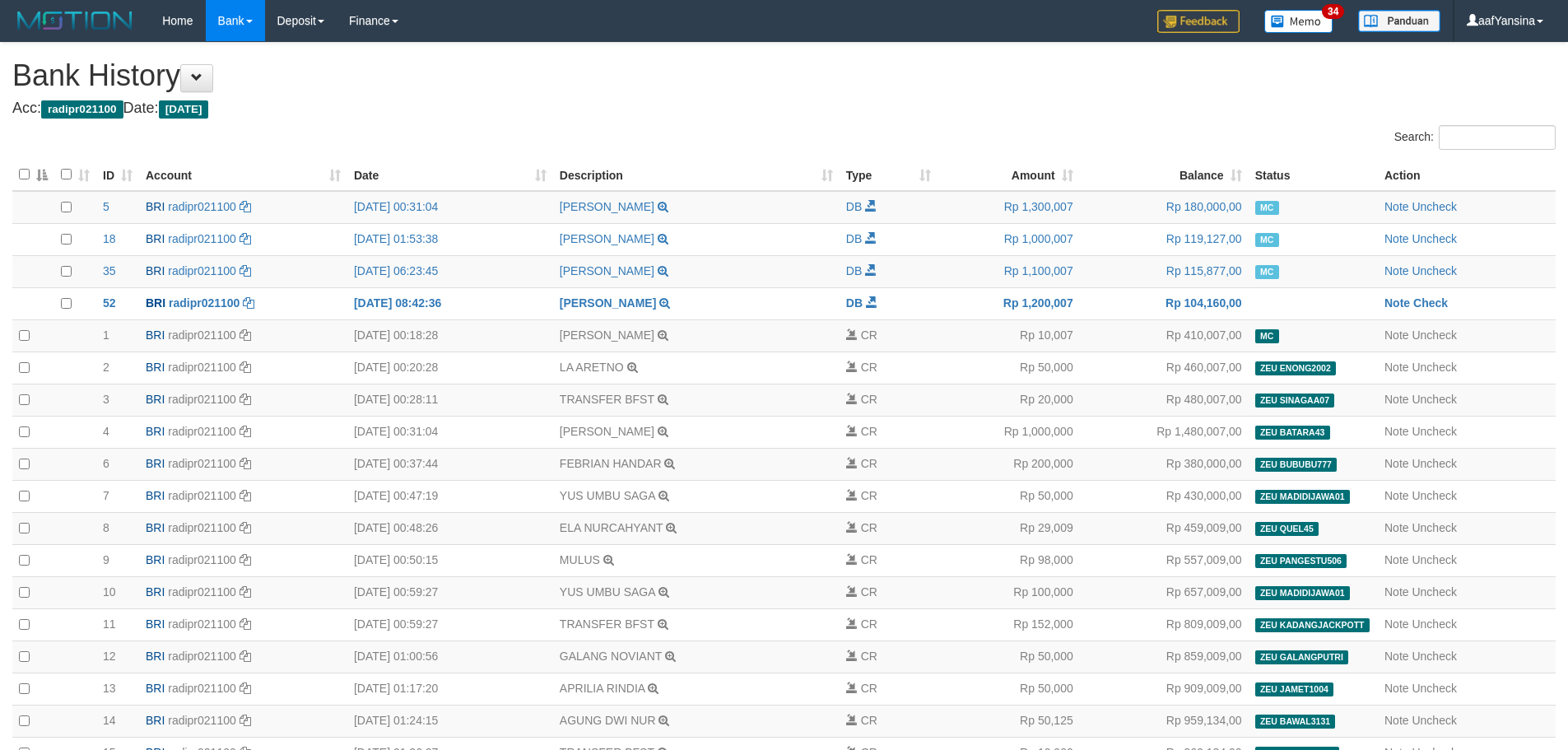 scroll, scrollTop: 1322, scrollLeft: 0, axis: vertical 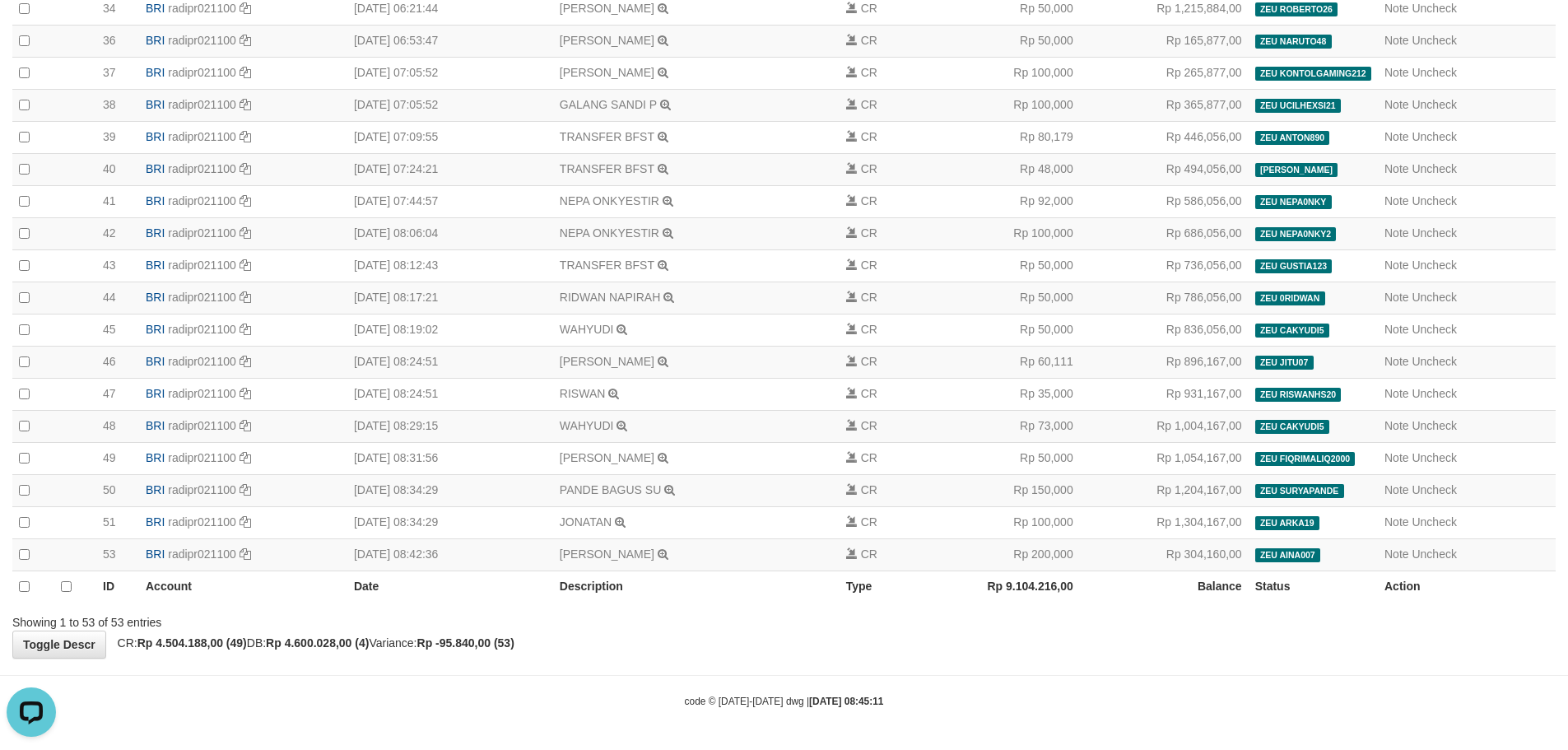 drag, startPoint x: 1138, startPoint y: 641, endPoint x: 1138, endPoint y: 650, distance: 9 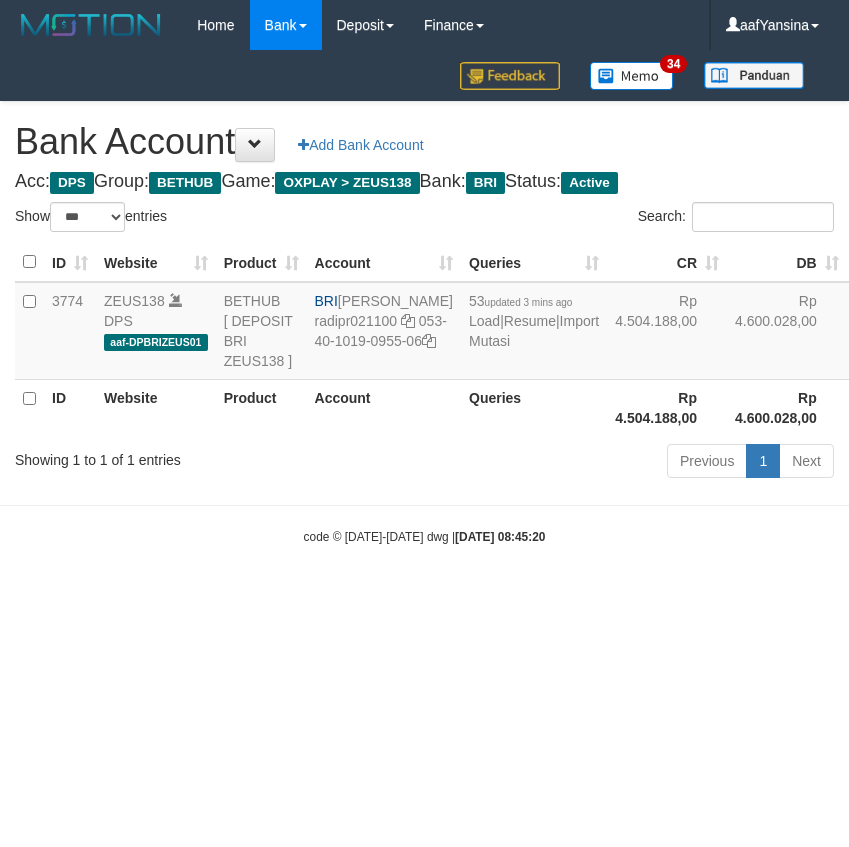 select on "***" 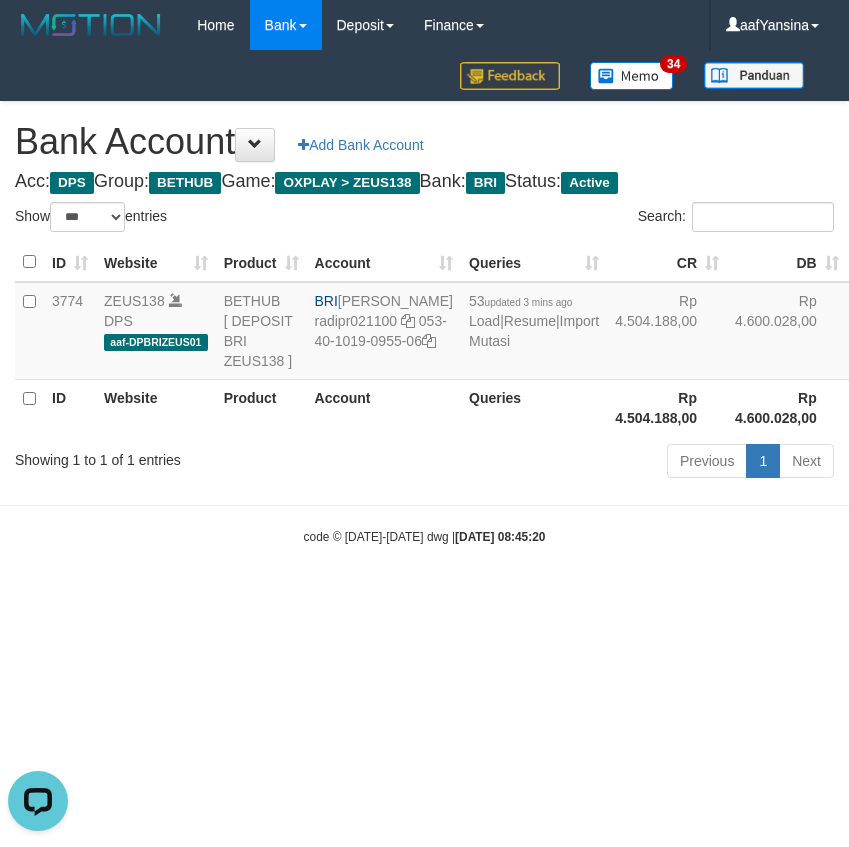 scroll, scrollTop: 0, scrollLeft: 0, axis: both 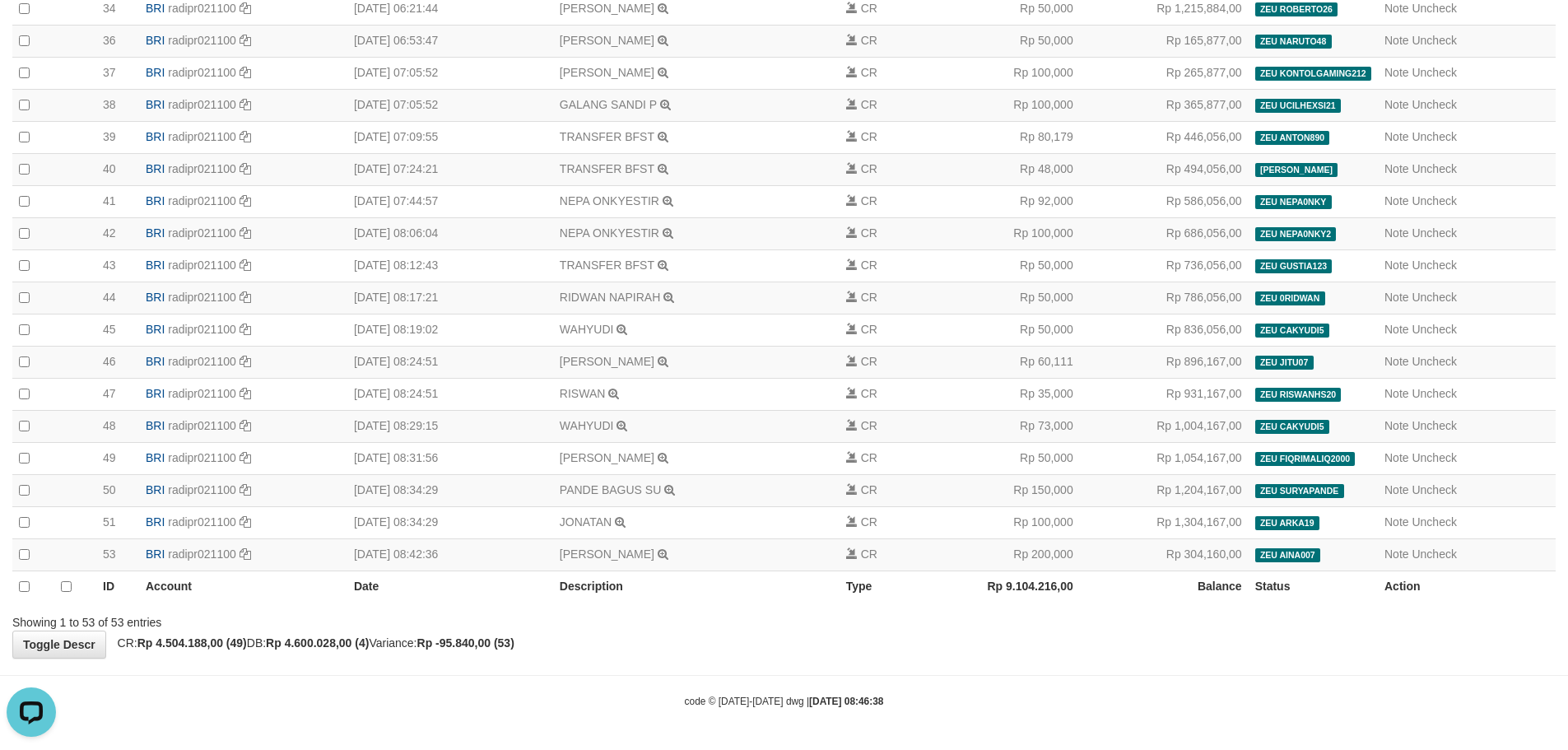 drag, startPoint x: 1033, startPoint y: 674, endPoint x: 1046, endPoint y: 664, distance: 16 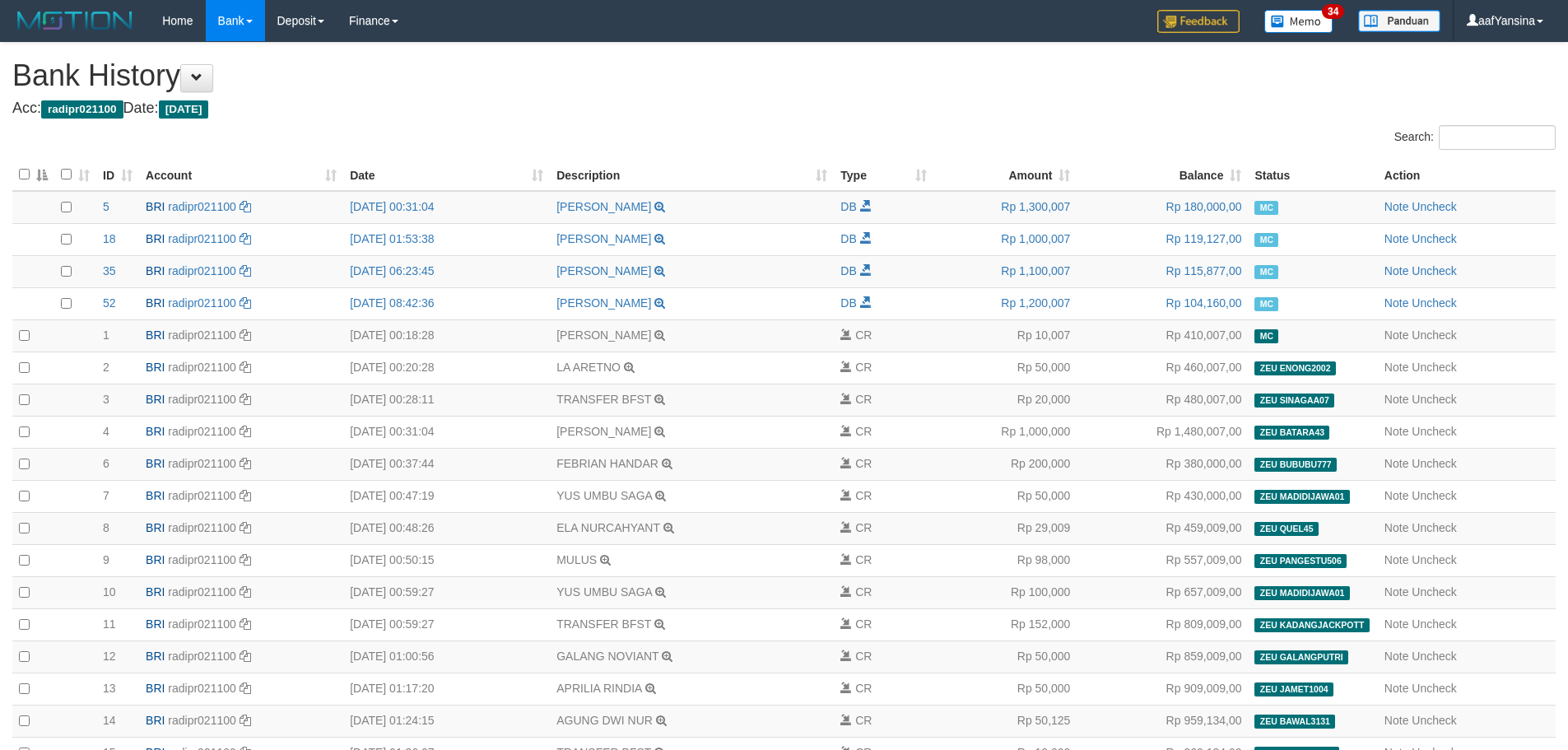scroll, scrollTop: 1322, scrollLeft: 0, axis: vertical 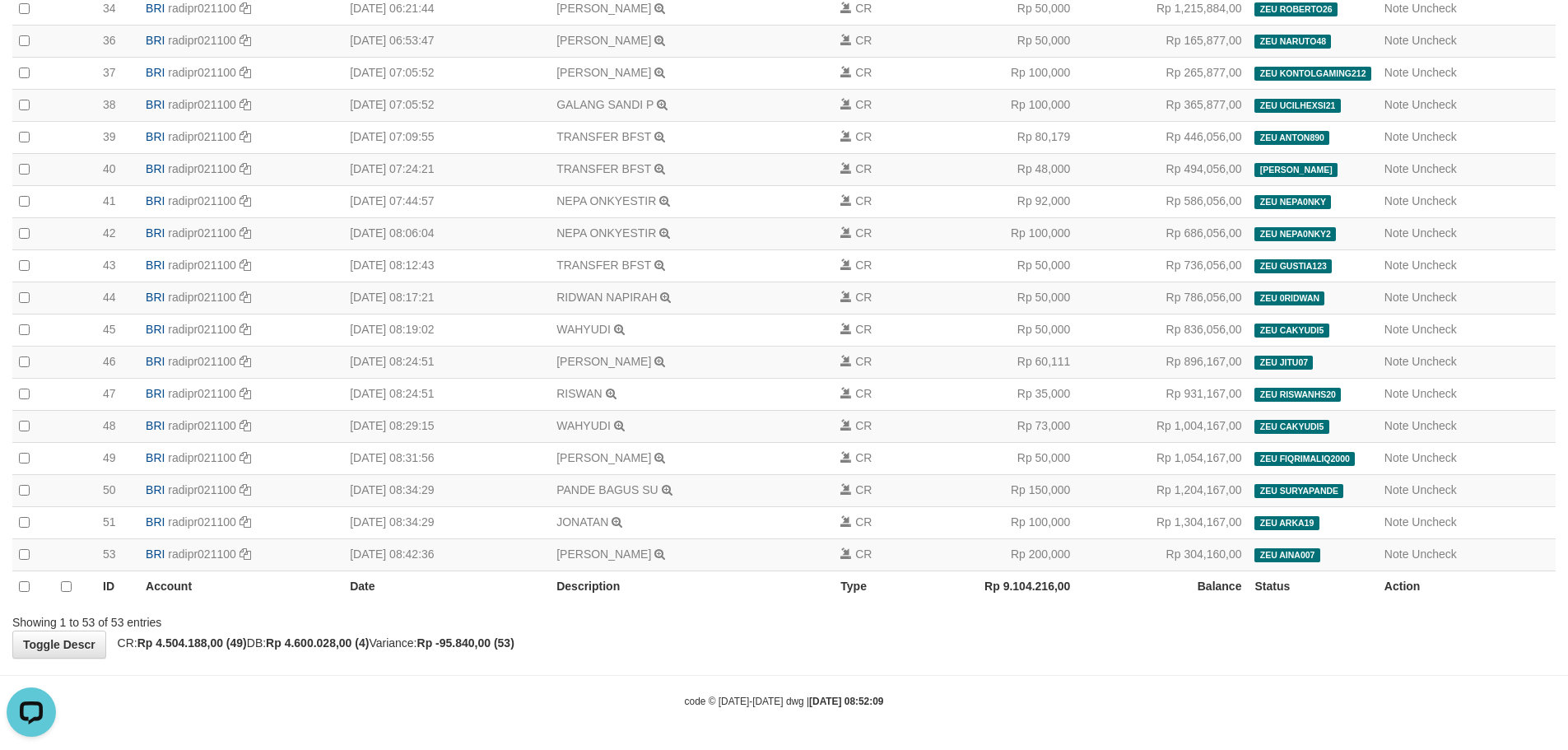 click on "code © 2012-2018 dwg |  2025/07/10 08:52:09" at bounding box center (784, 701) 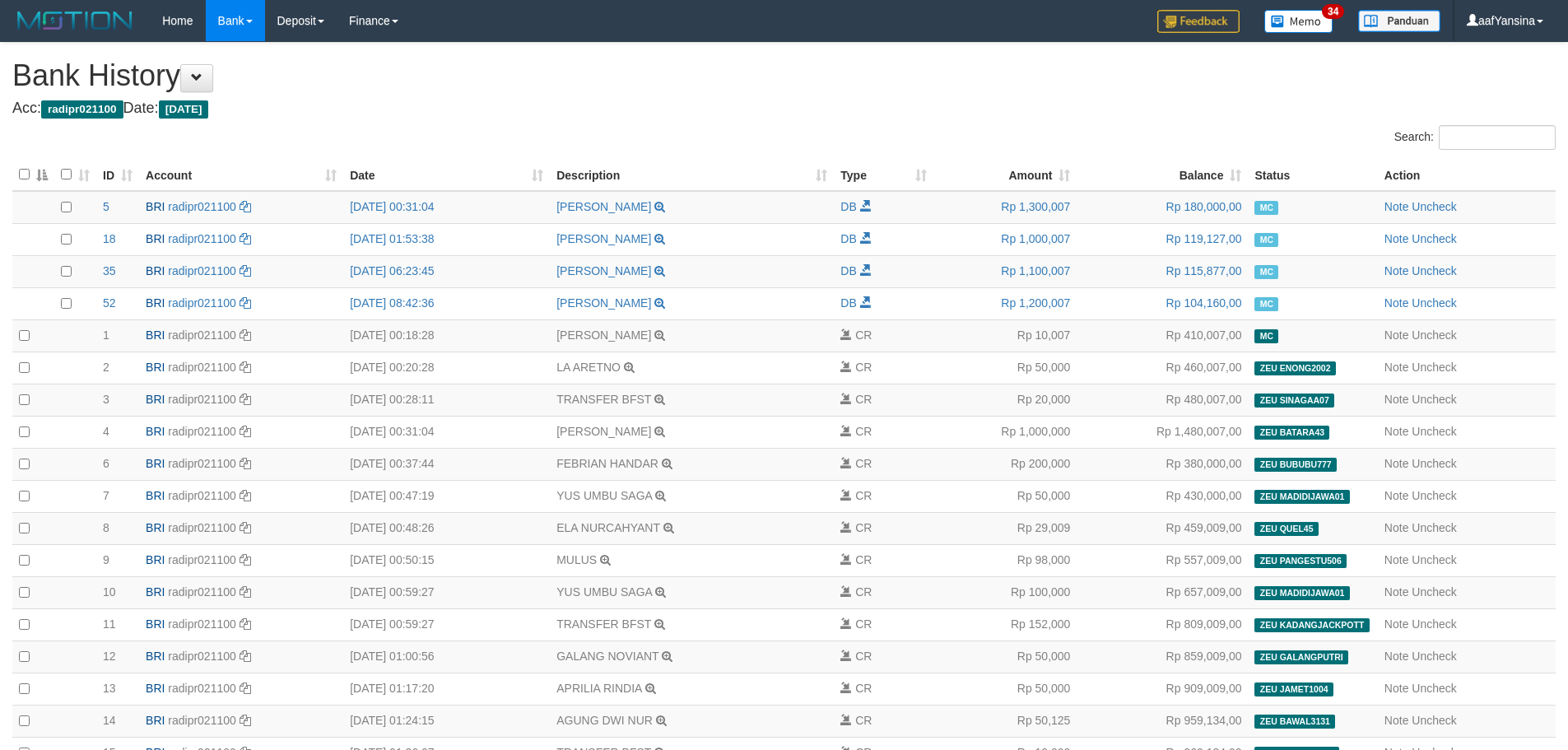 scroll, scrollTop: 1322, scrollLeft: 0, axis: vertical 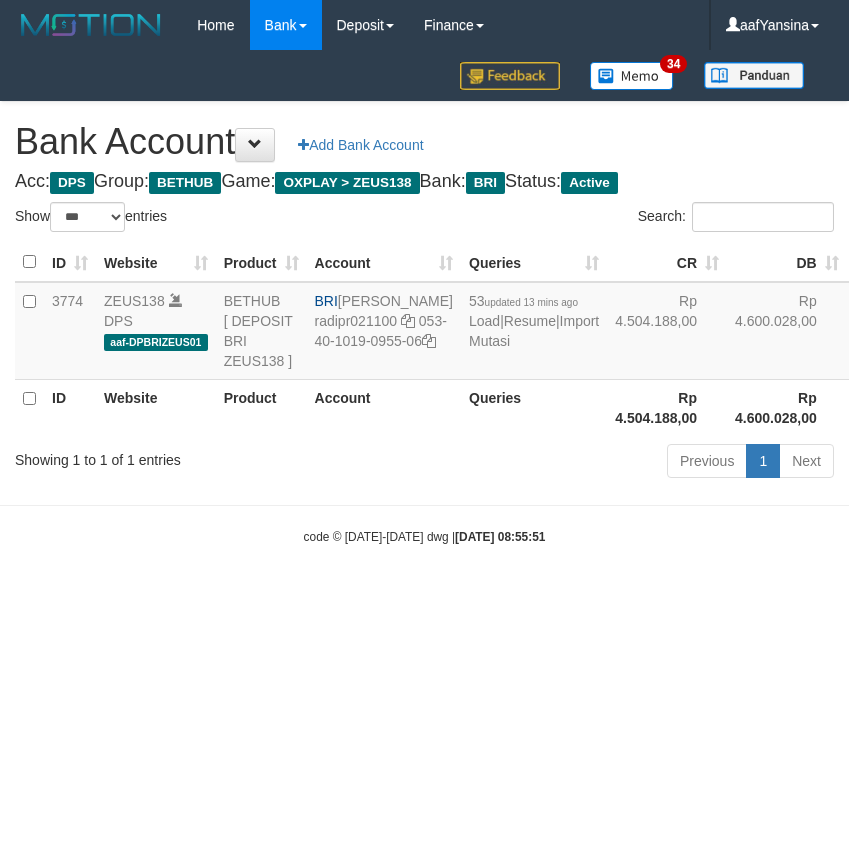select on "***" 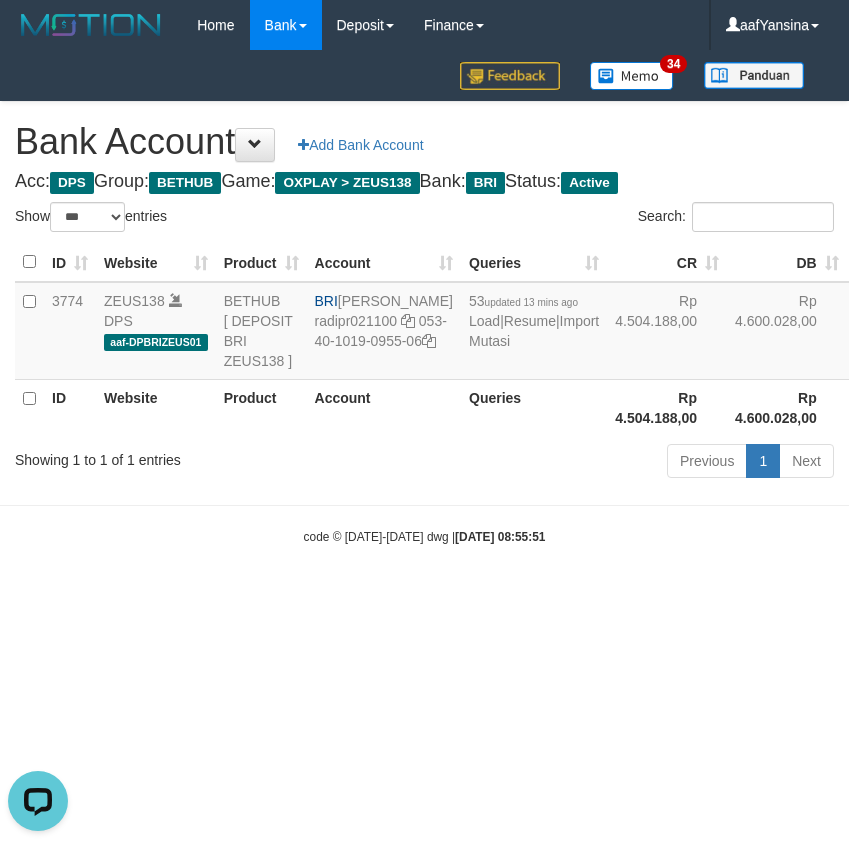 scroll, scrollTop: 0, scrollLeft: 0, axis: both 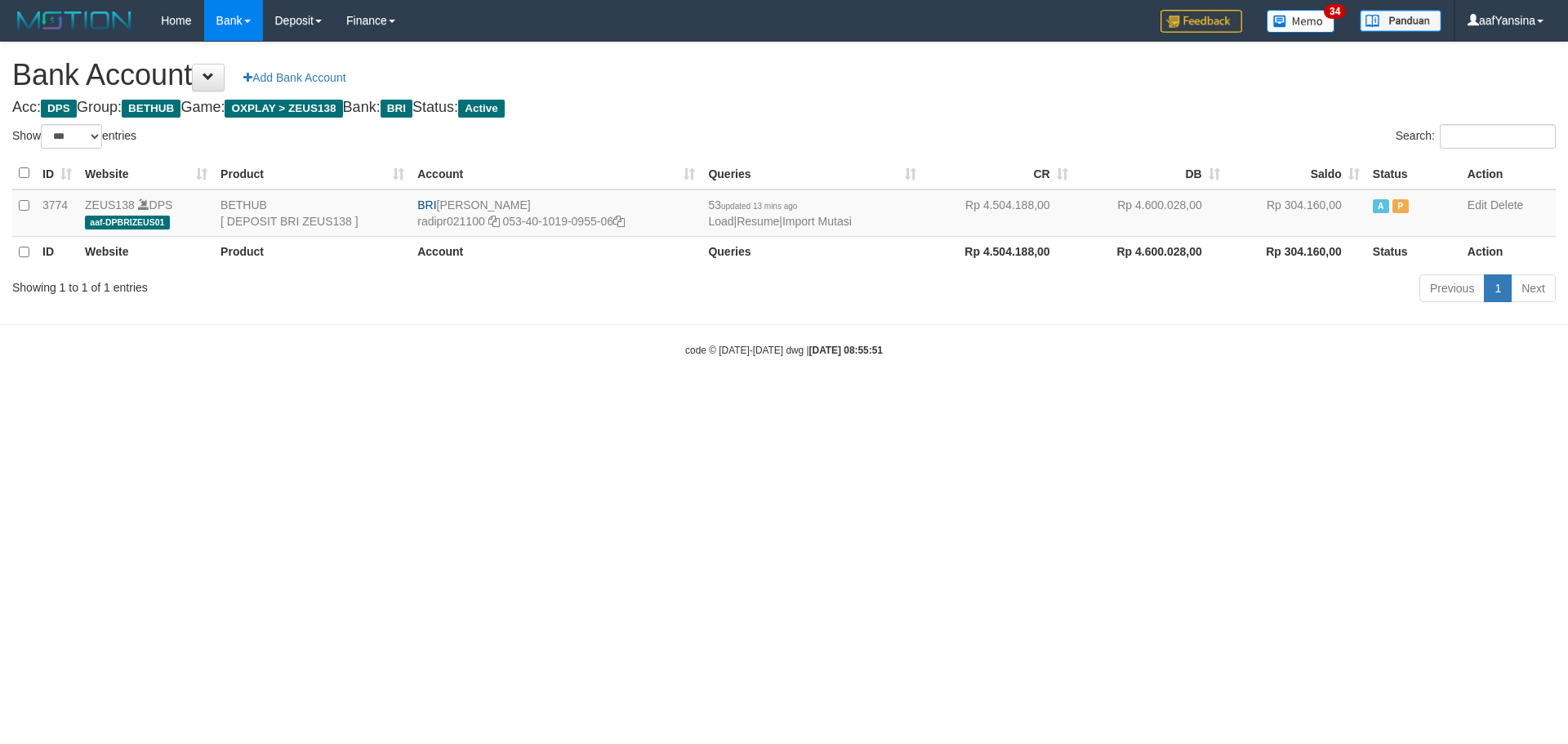 select on "***" 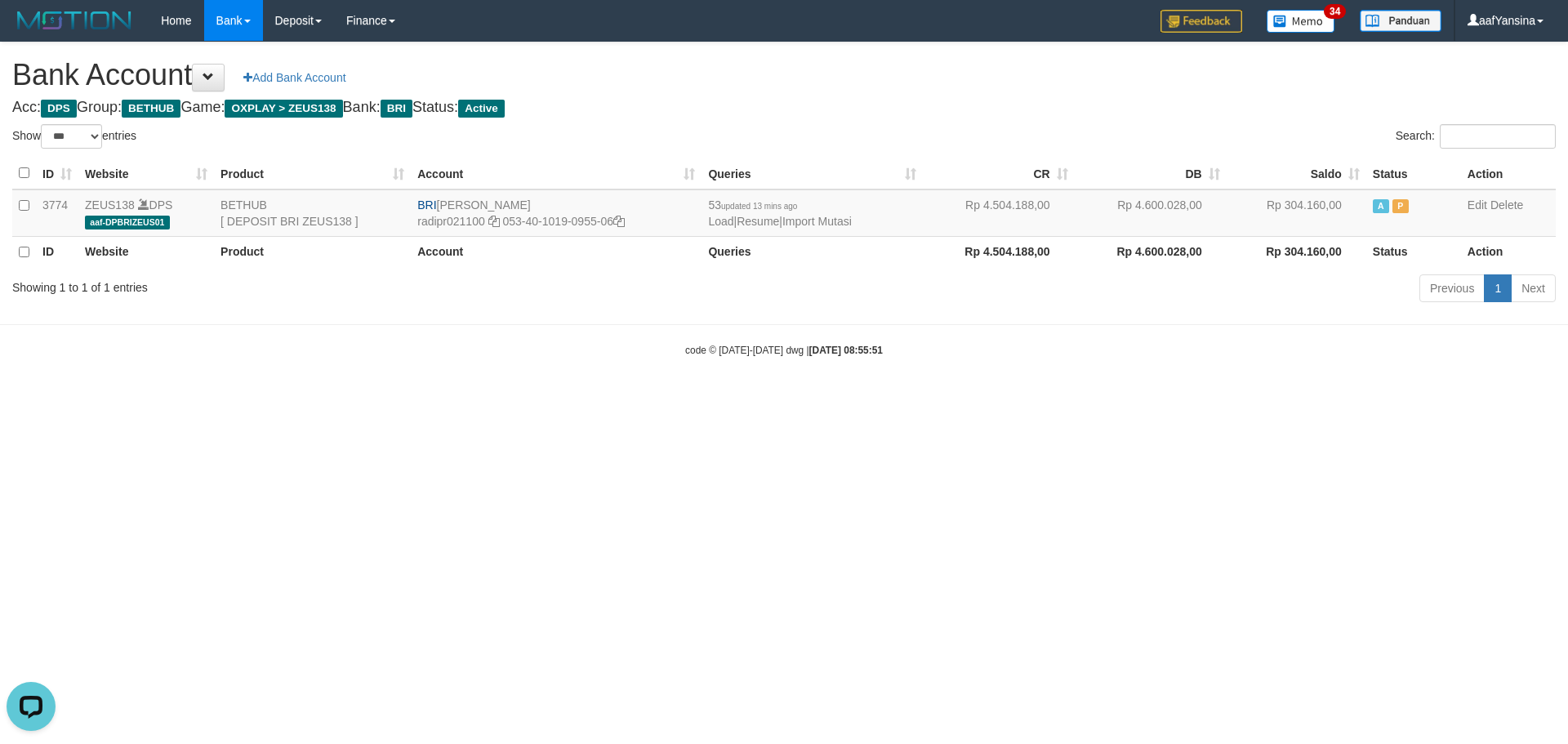 scroll, scrollTop: 0, scrollLeft: 0, axis: both 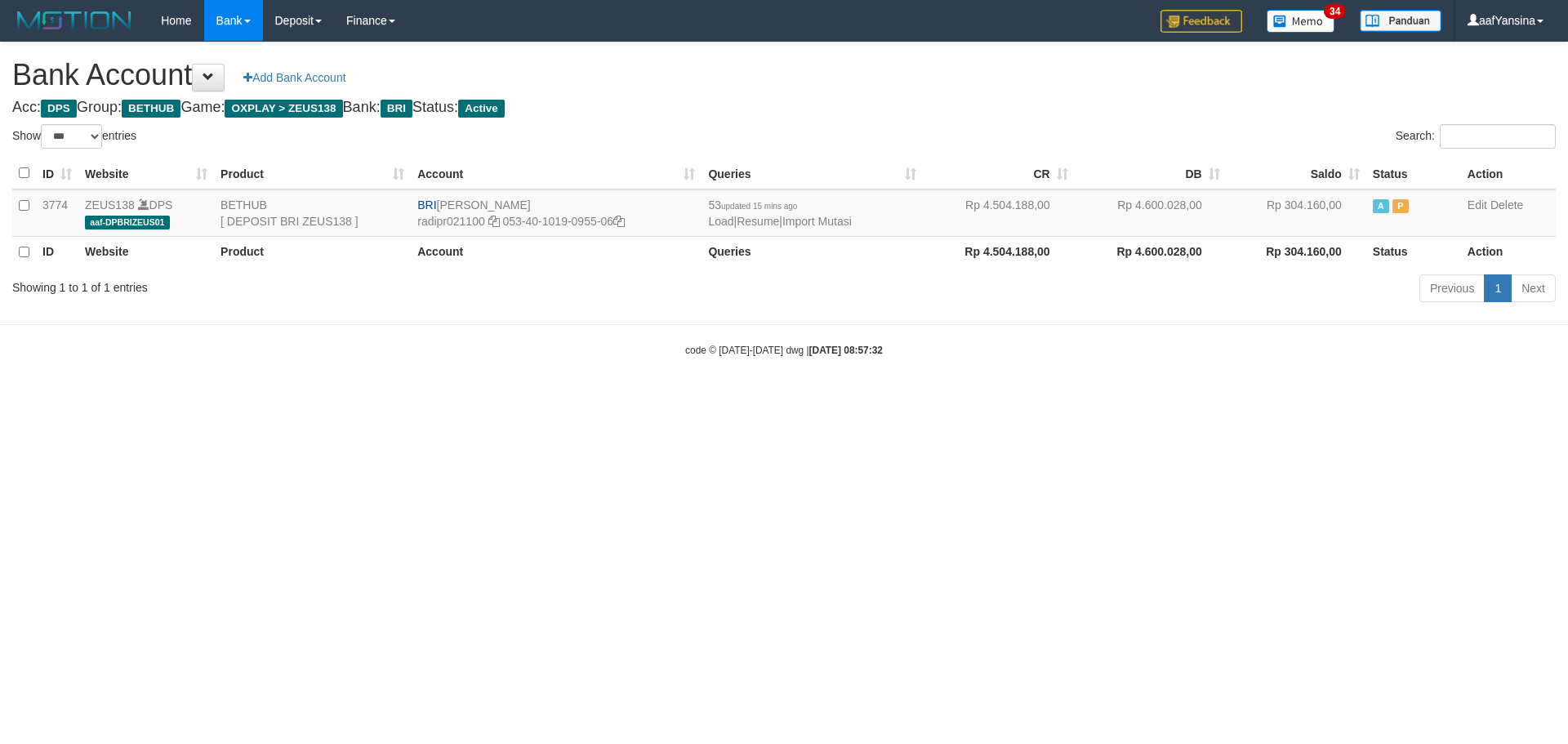 select on "***" 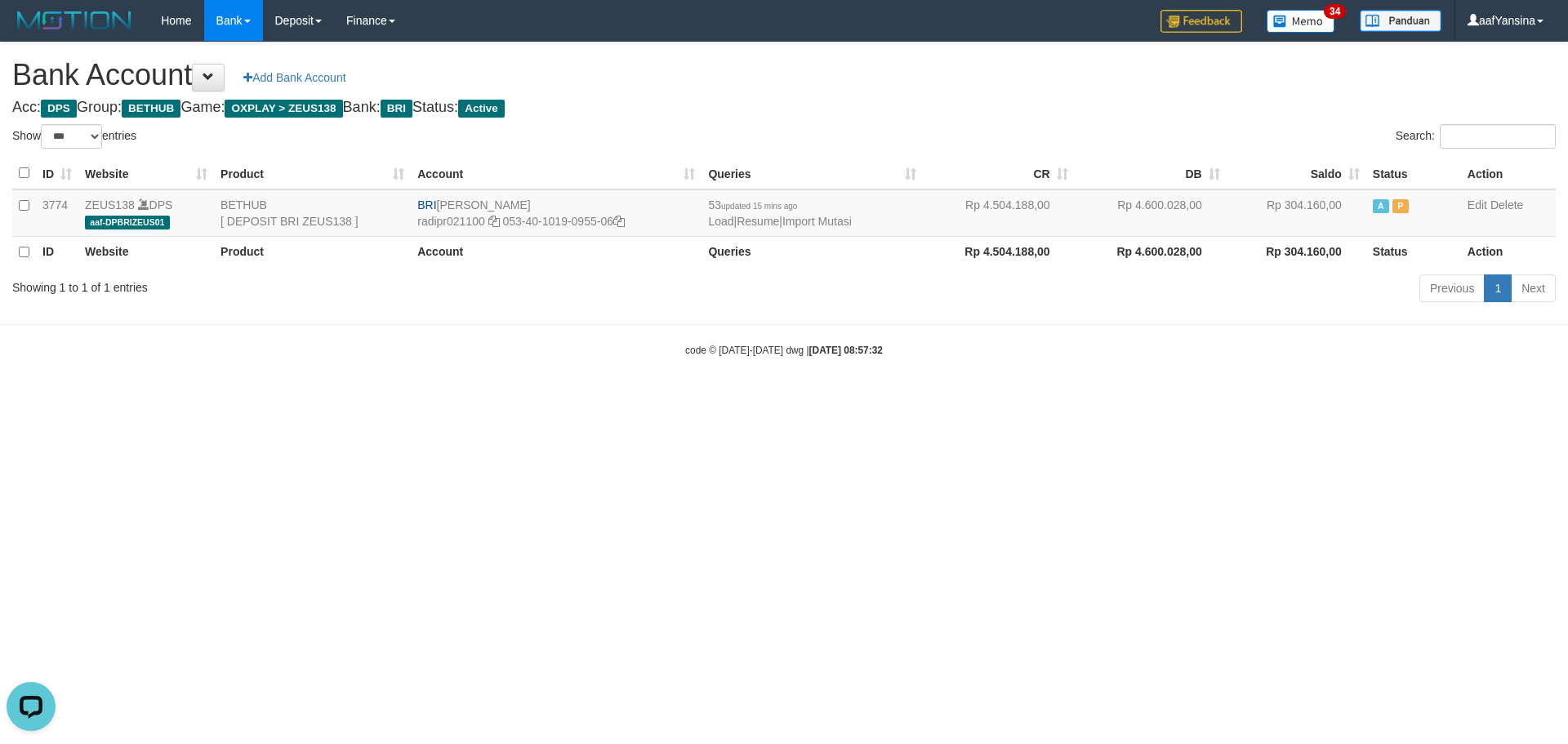 scroll, scrollTop: 0, scrollLeft: 0, axis: both 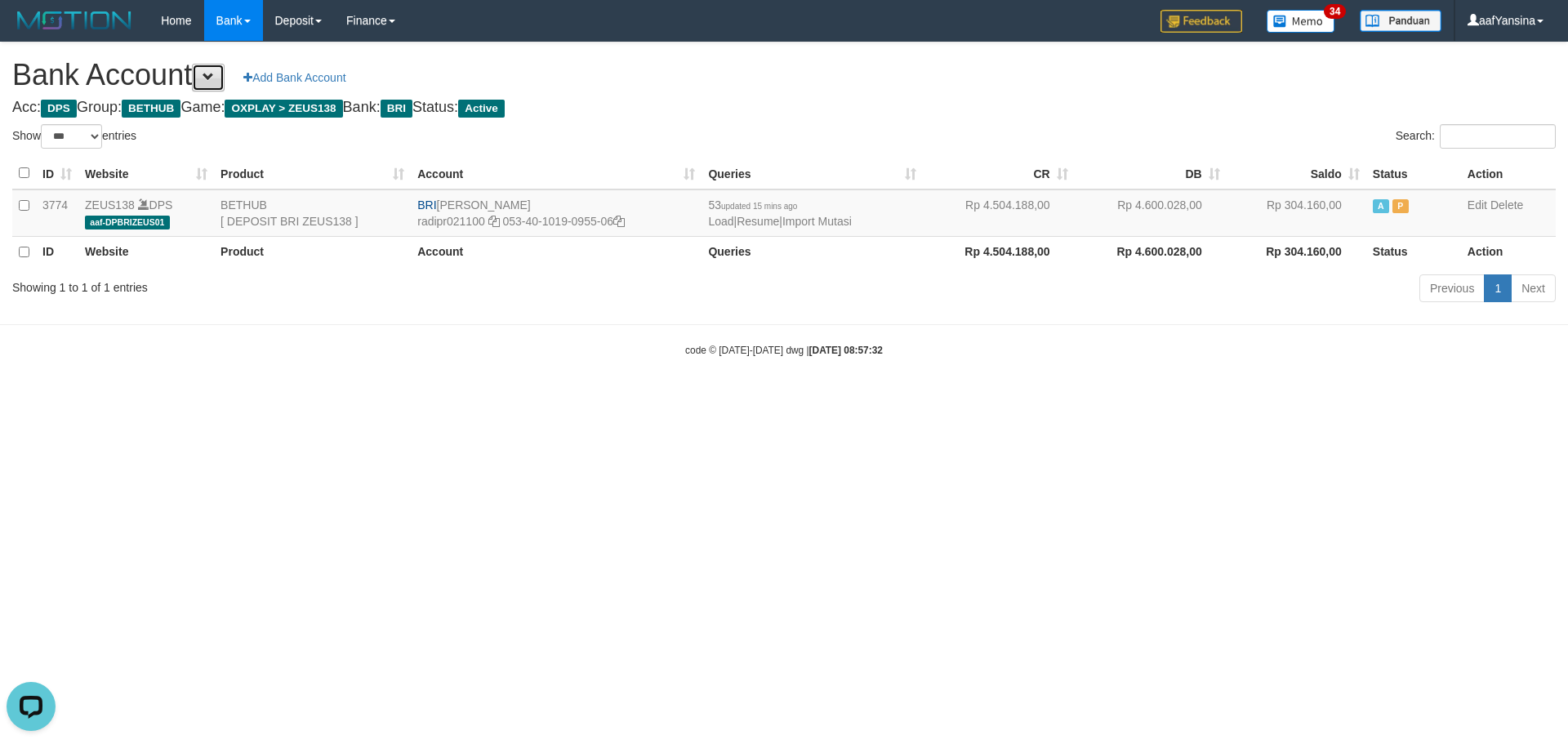 click at bounding box center (208, 77) 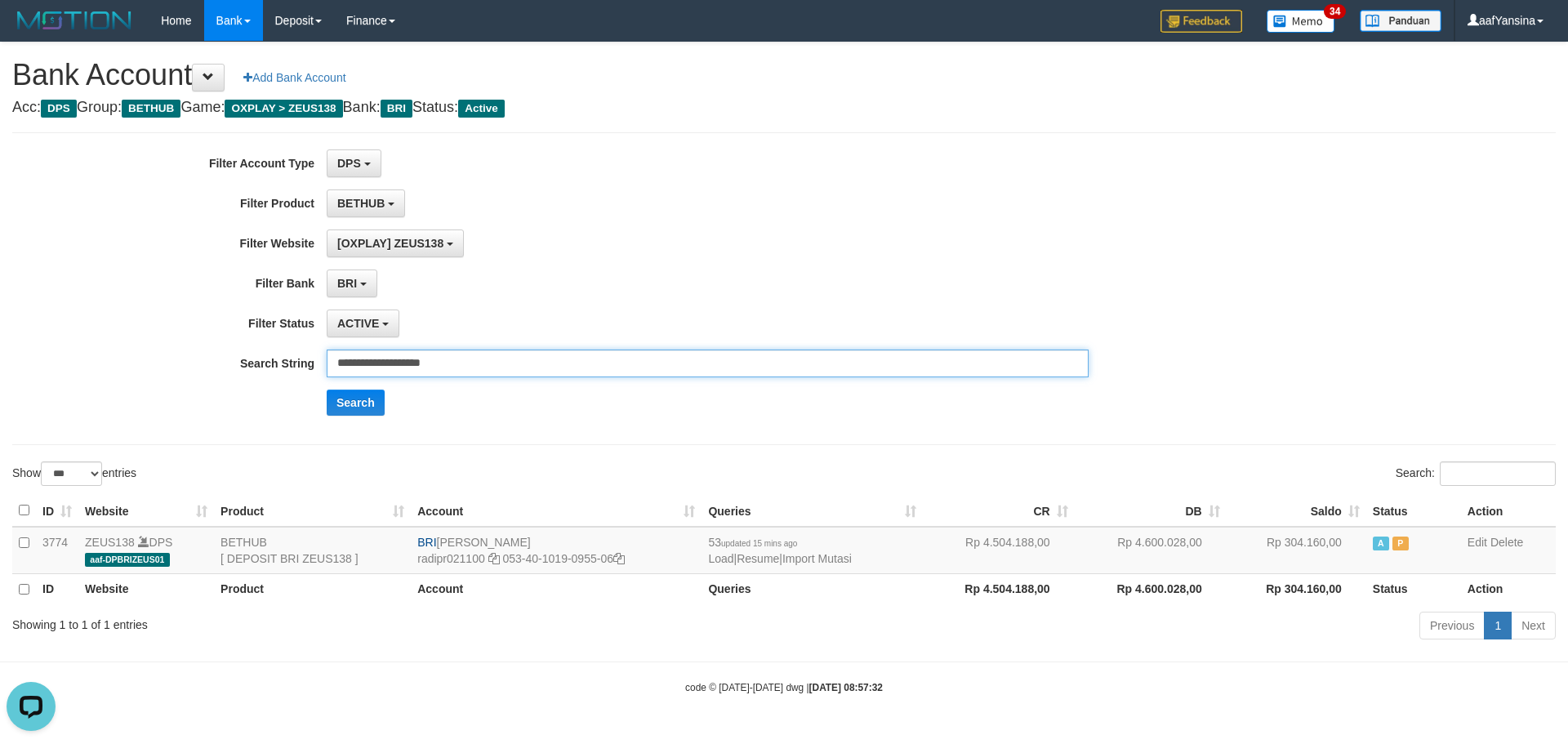 drag, startPoint x: 487, startPoint y: 362, endPoint x: 271, endPoint y: 386, distance: 217.32924 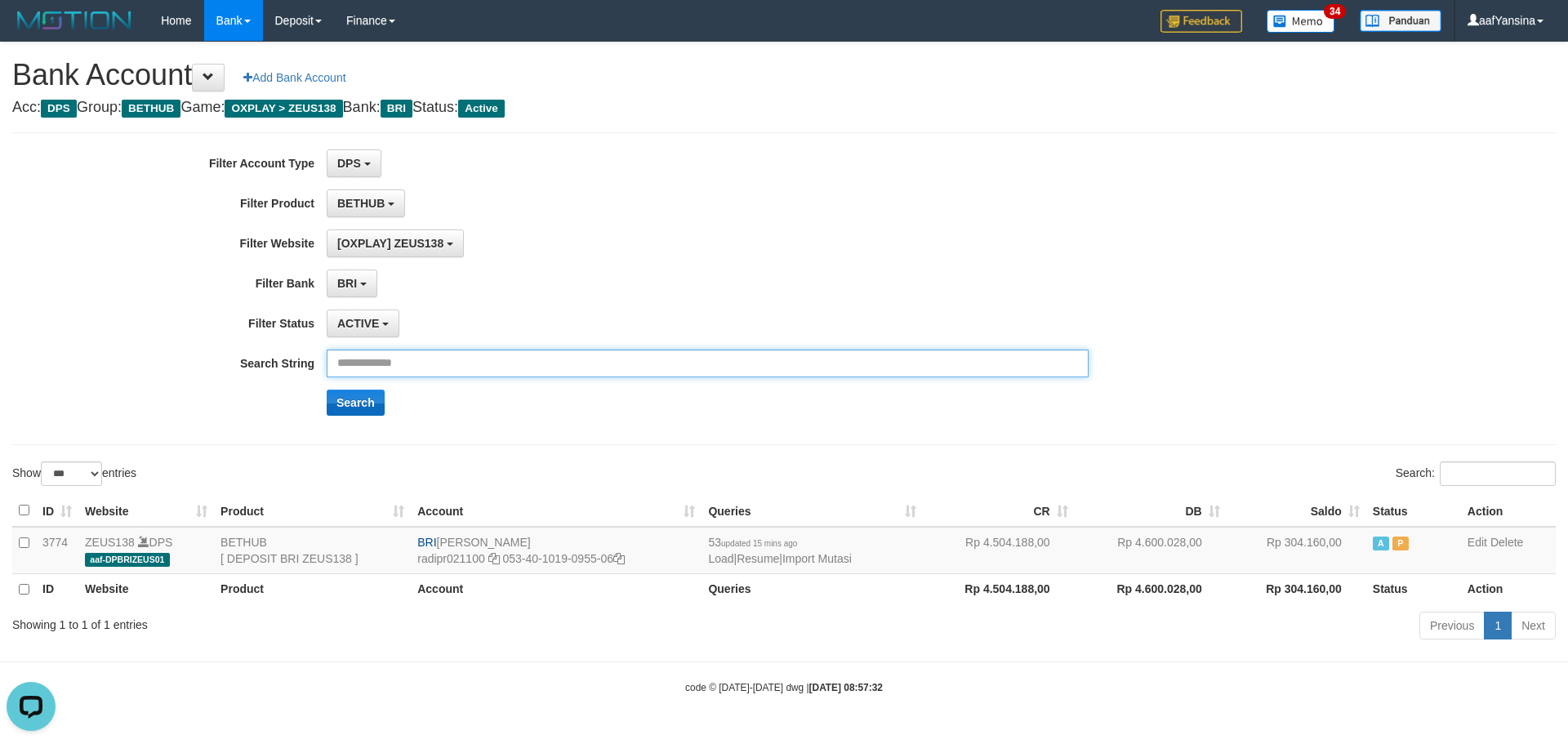 type 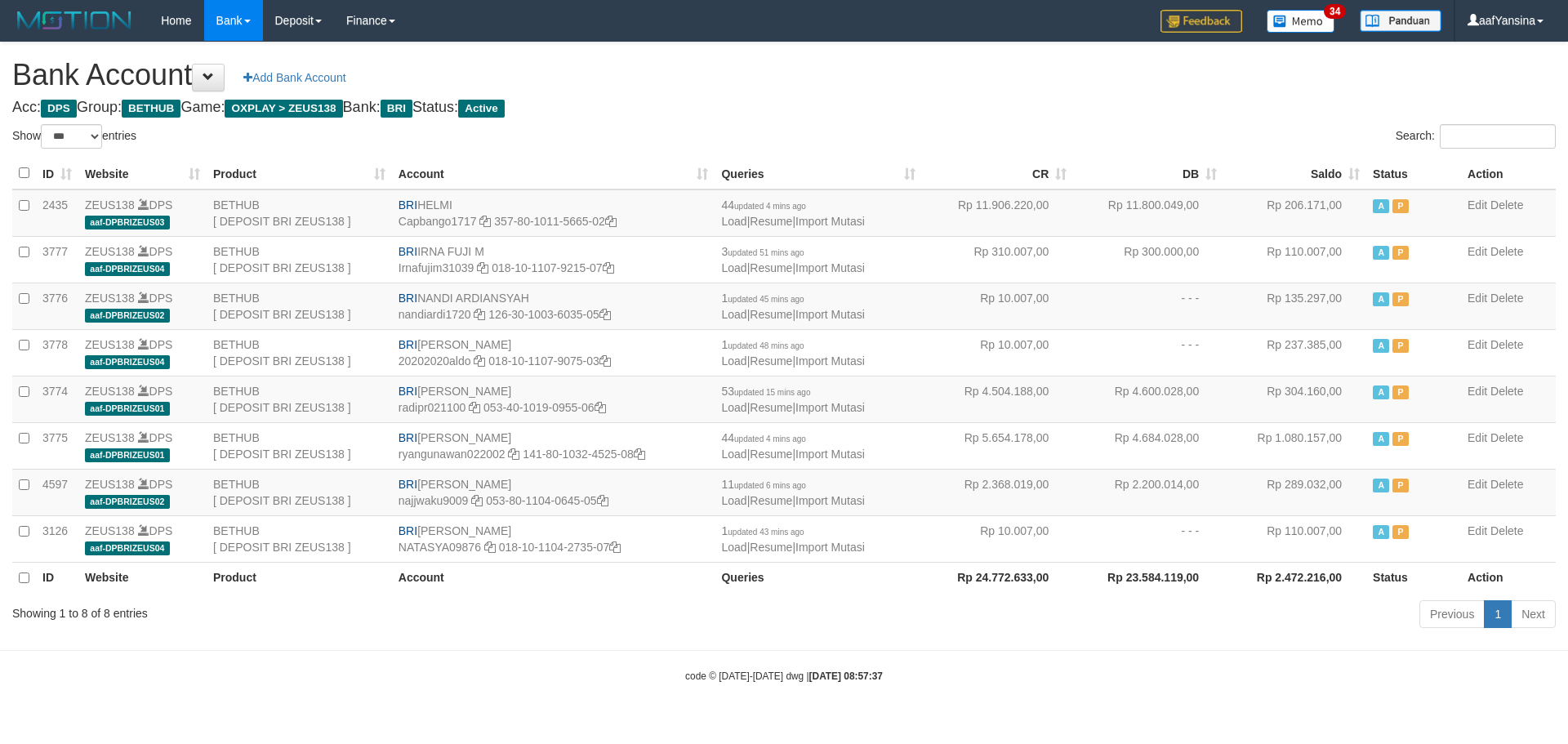 select on "***" 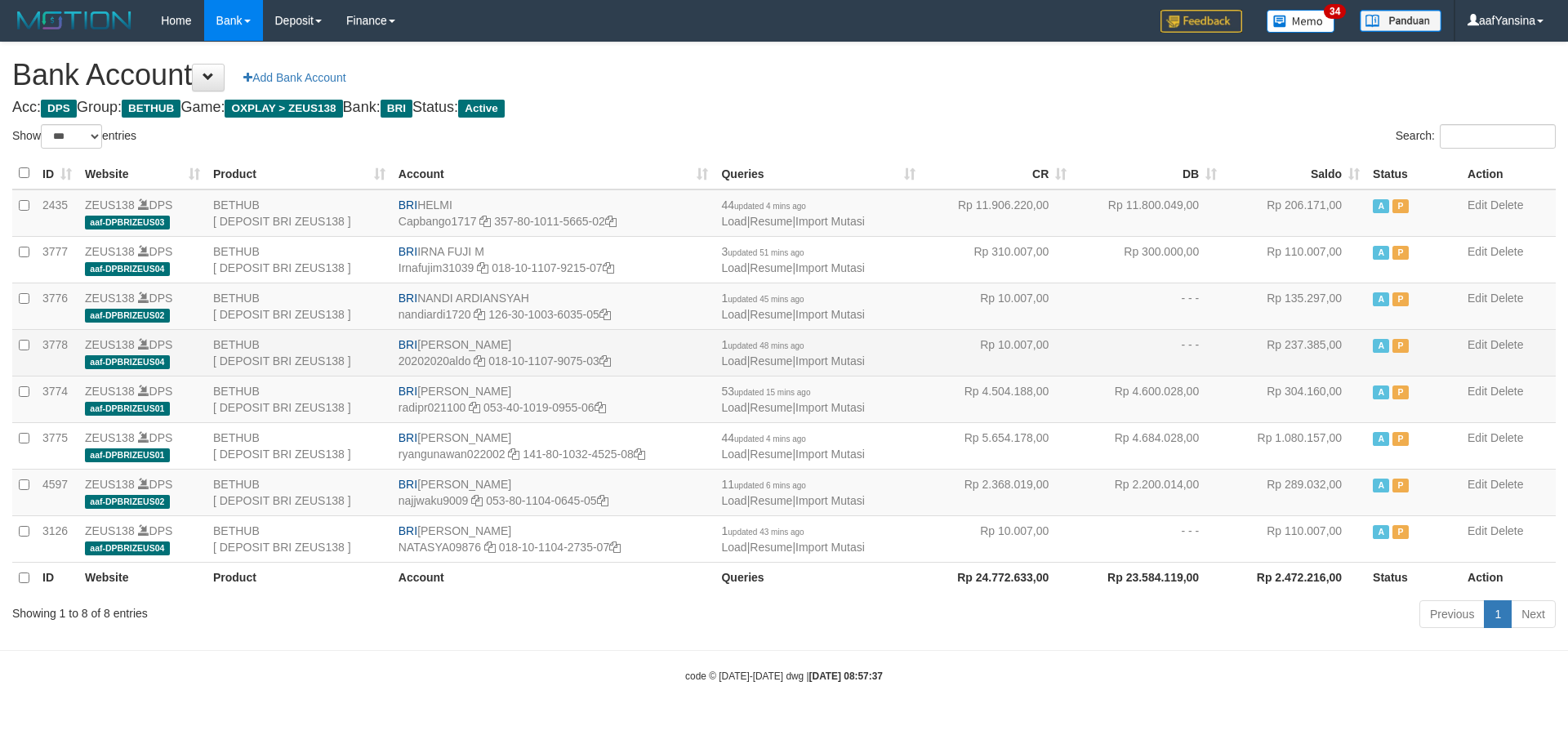 scroll, scrollTop: 0, scrollLeft: 0, axis: both 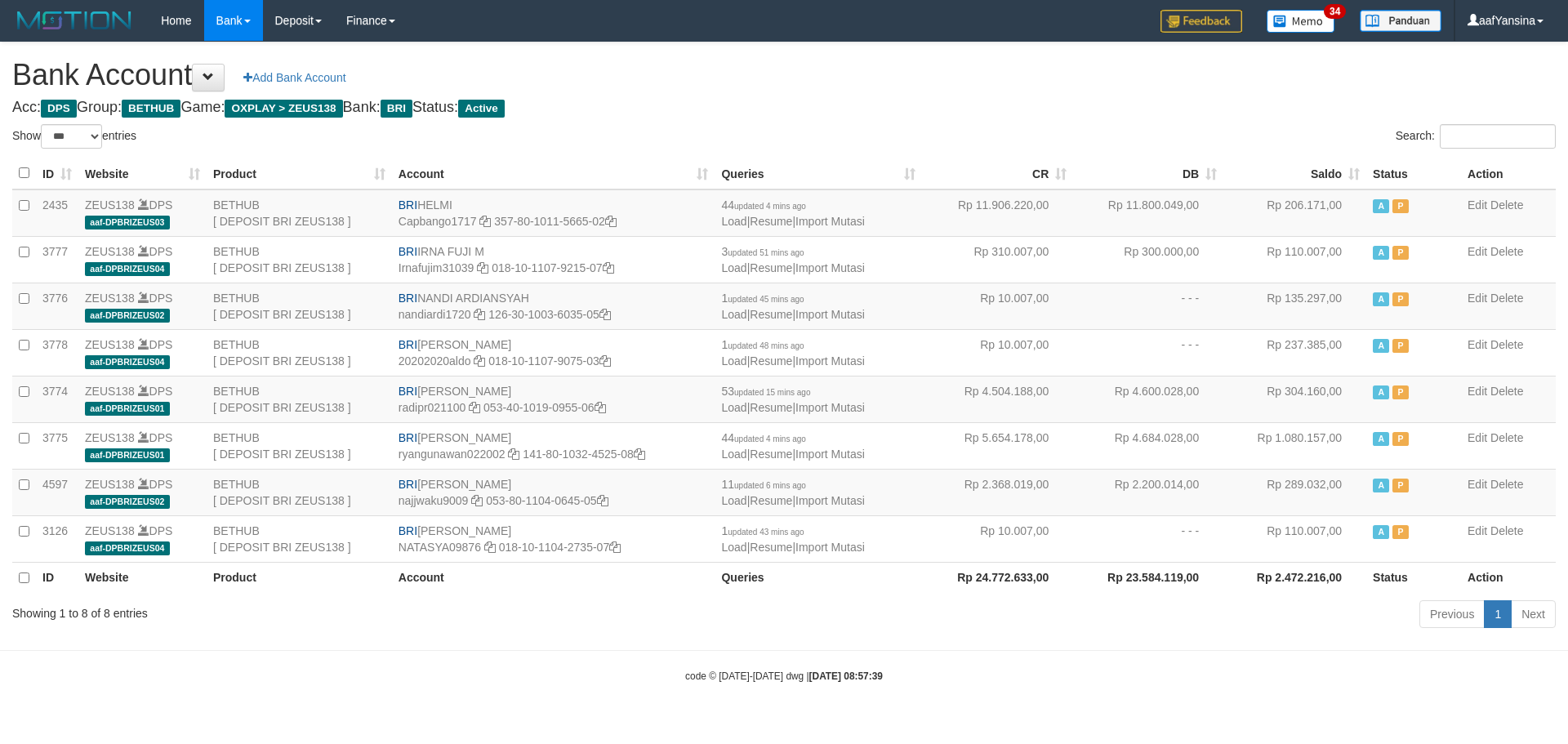 select on "***" 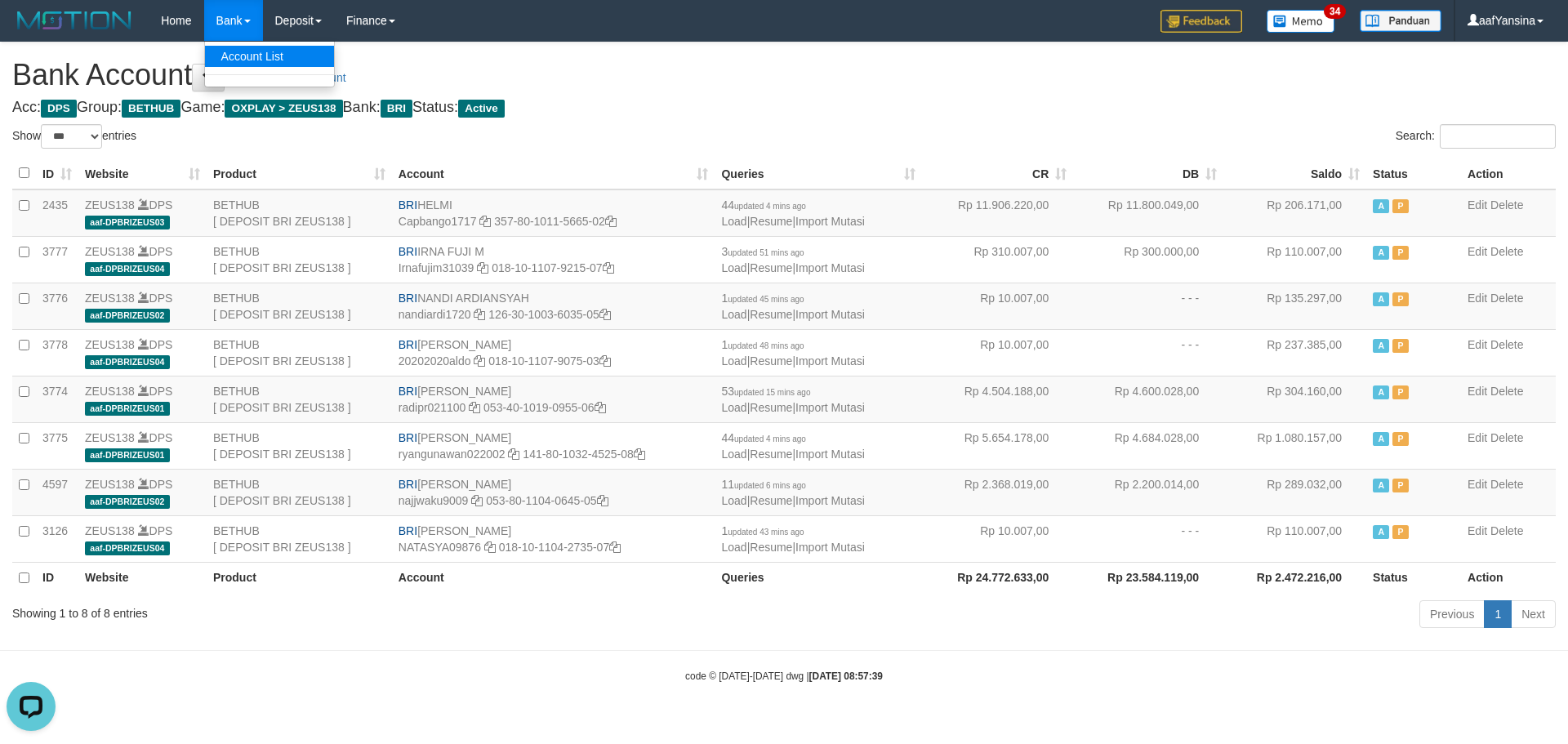 scroll, scrollTop: 0, scrollLeft: 0, axis: both 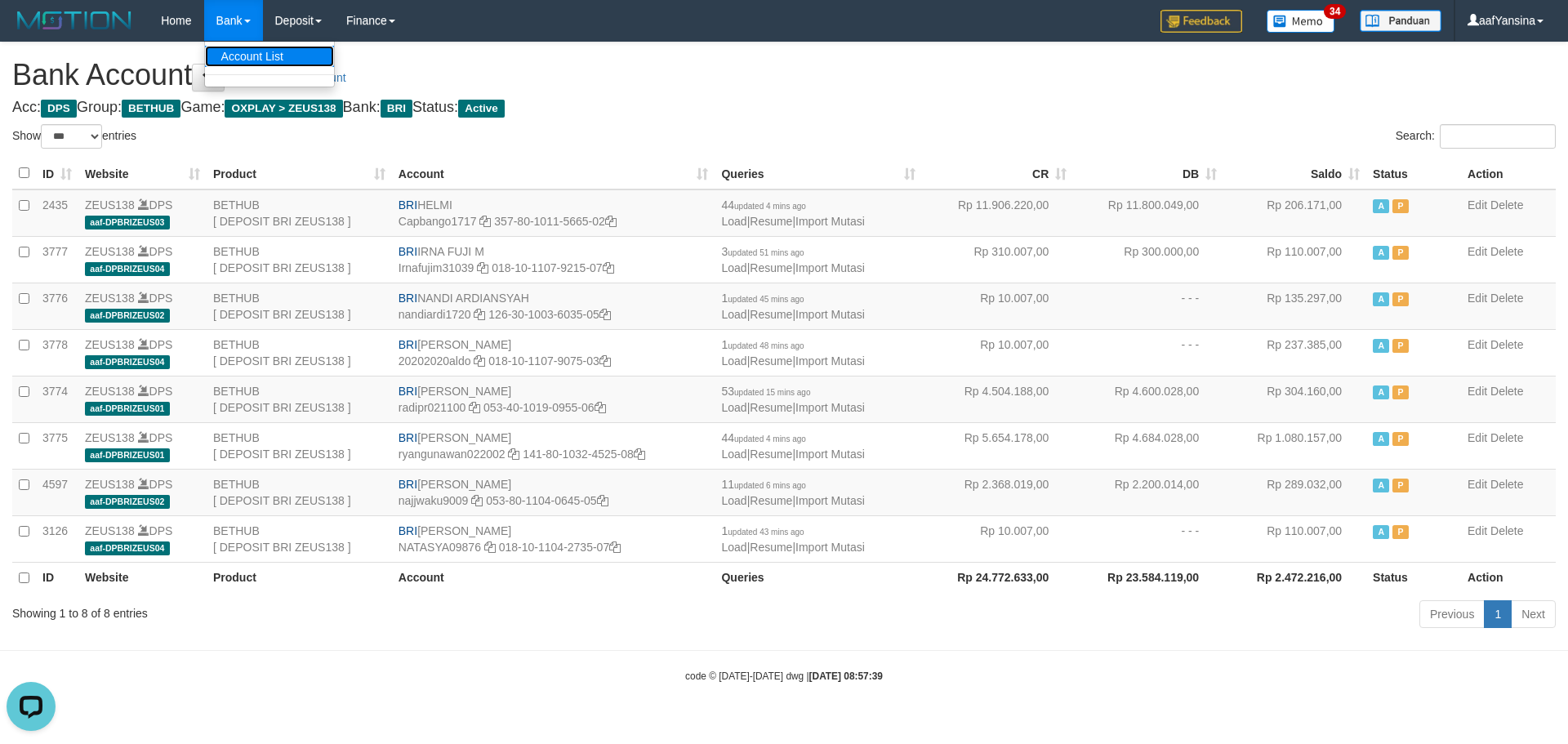 click on "Account List" at bounding box center [270, 56] 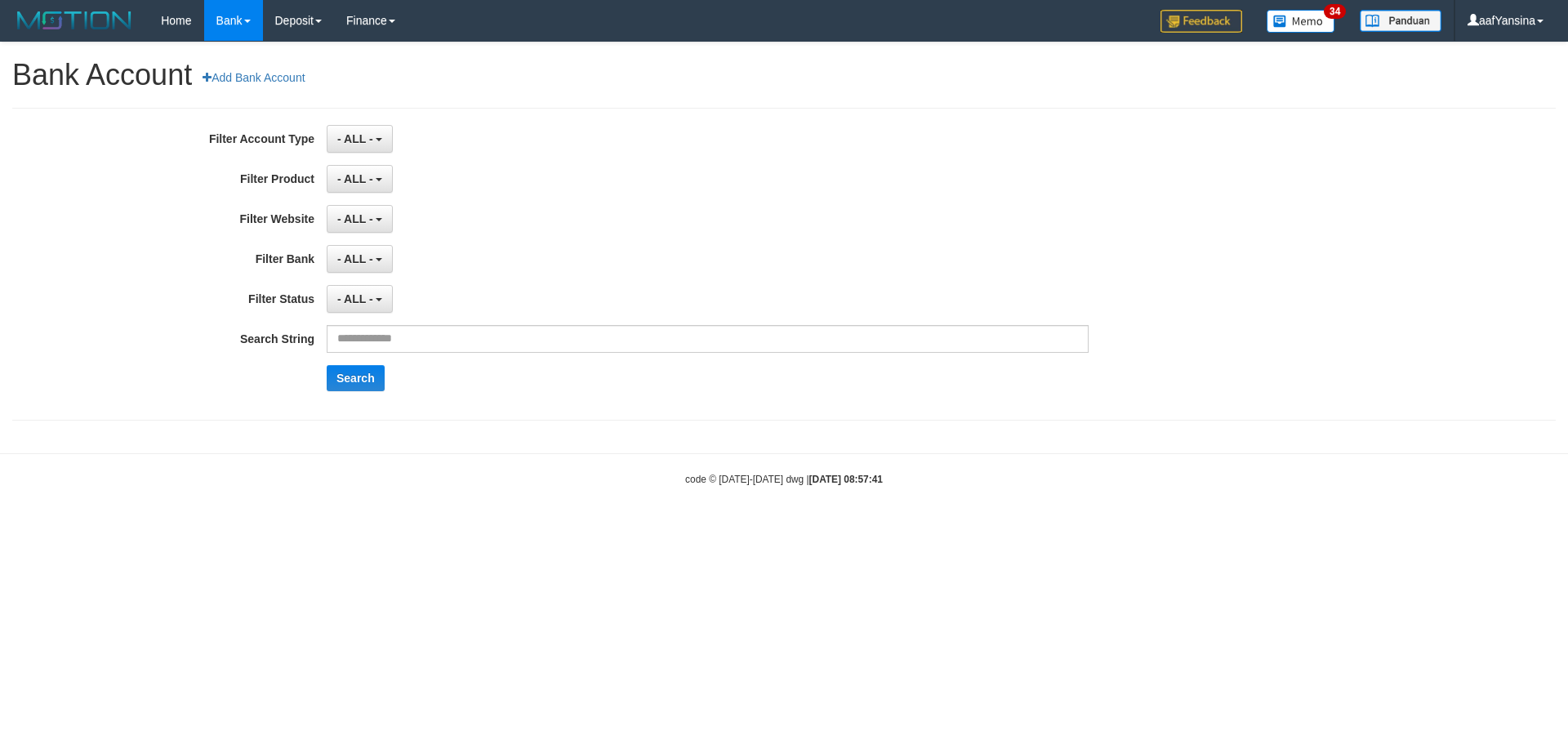 scroll, scrollTop: 0, scrollLeft: 0, axis: both 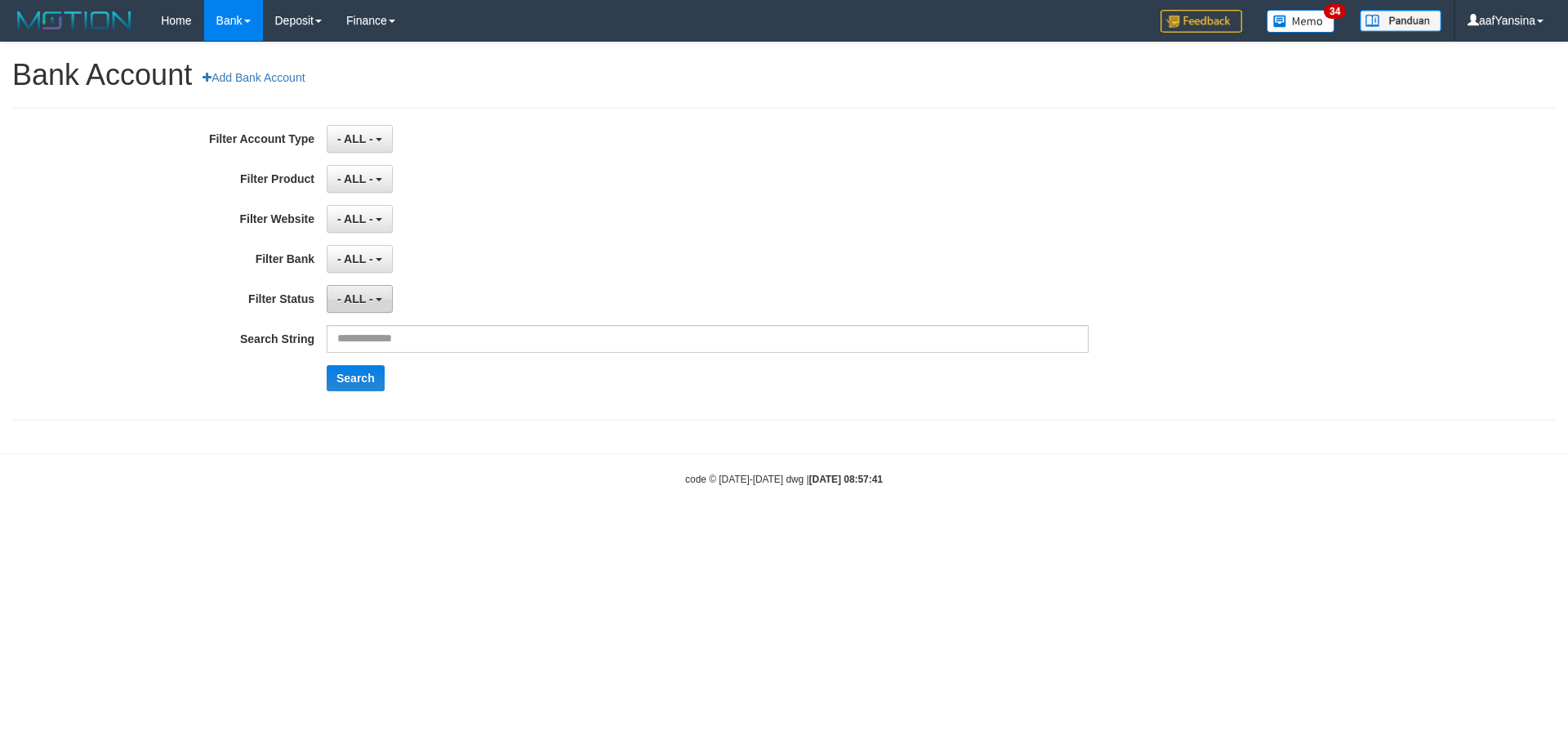 click on "- ALL -" at bounding box center [355, 299] 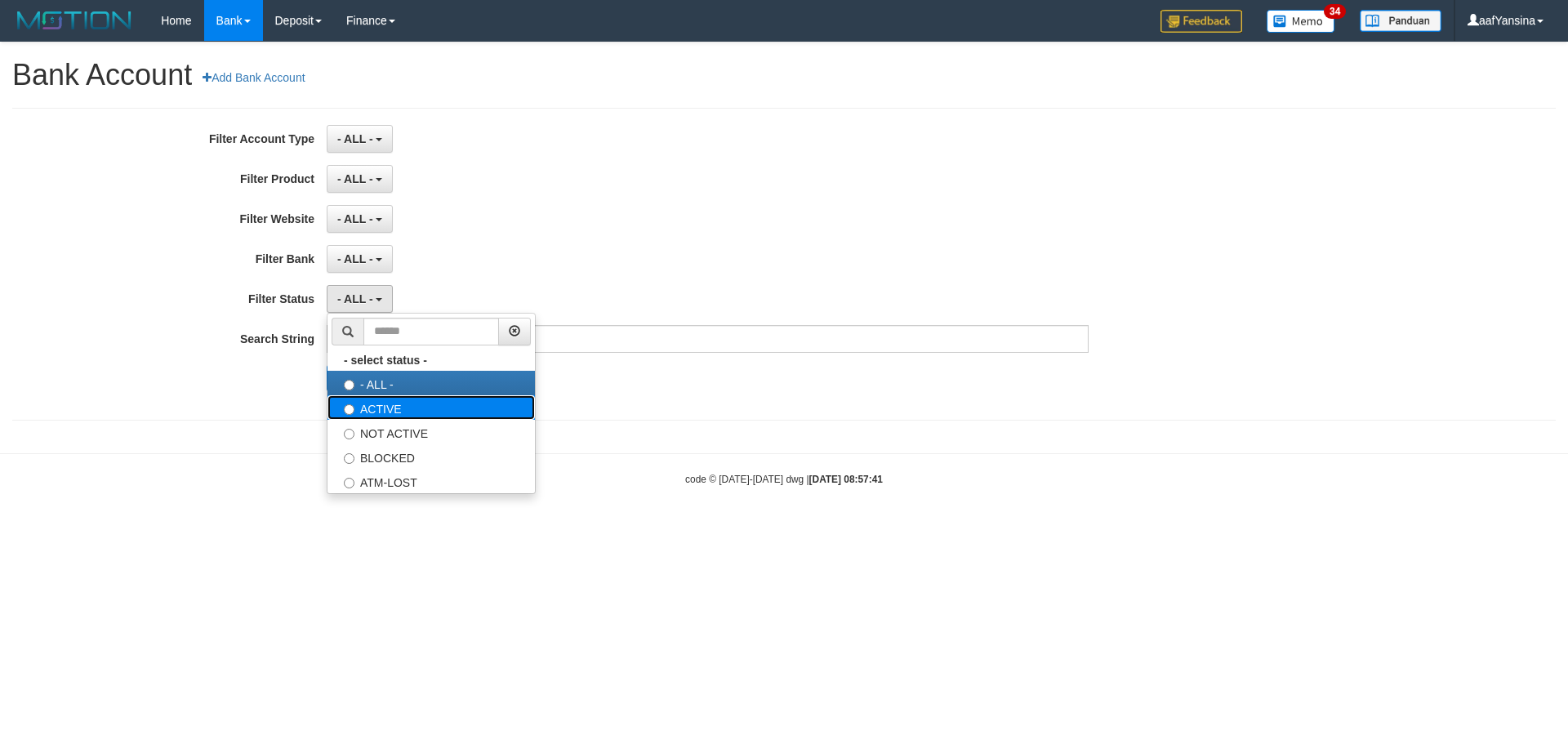 drag, startPoint x: 376, startPoint y: 406, endPoint x: 354, endPoint y: 289, distance: 119.05041 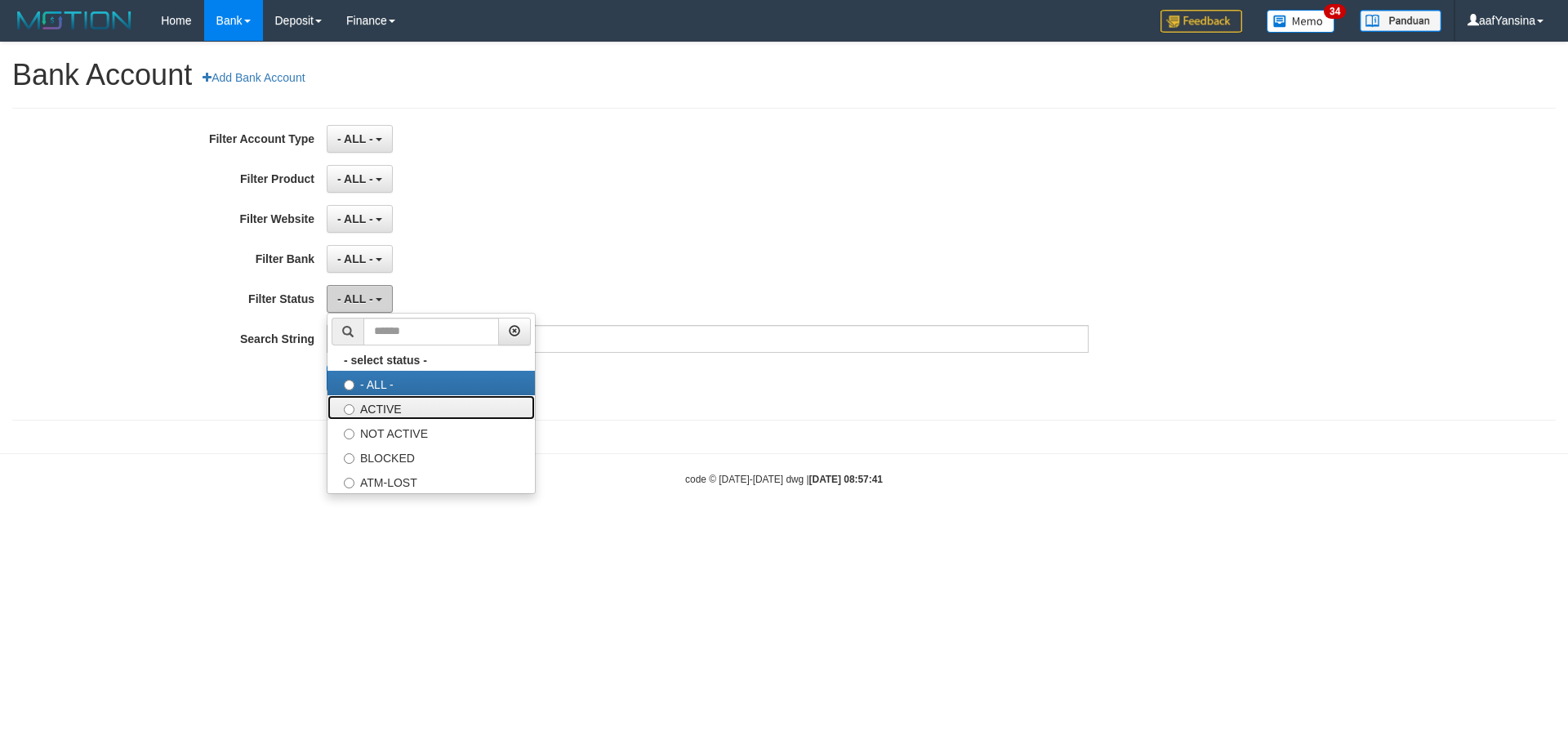 click on "ACTIVE" at bounding box center [431, 408] 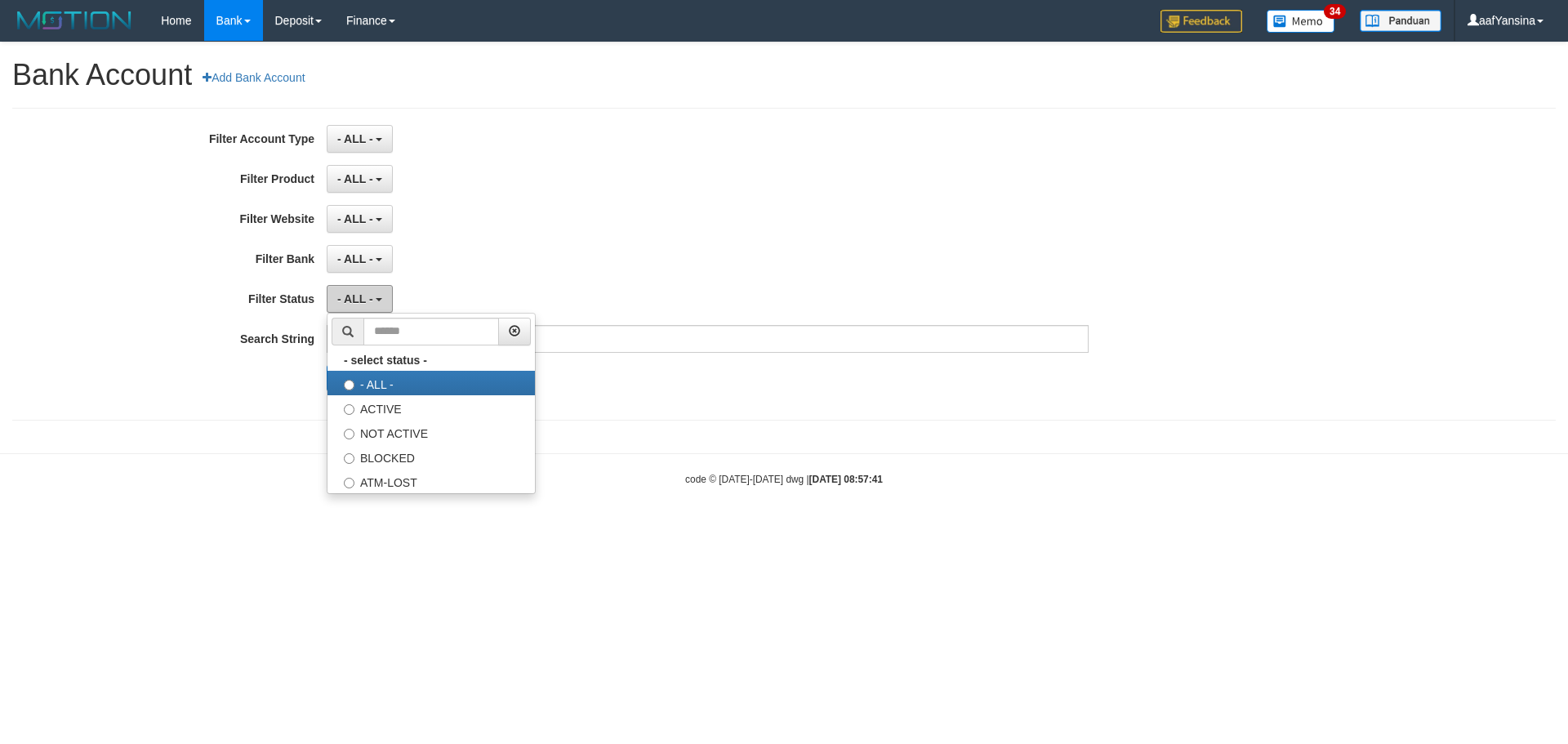 select on "*" 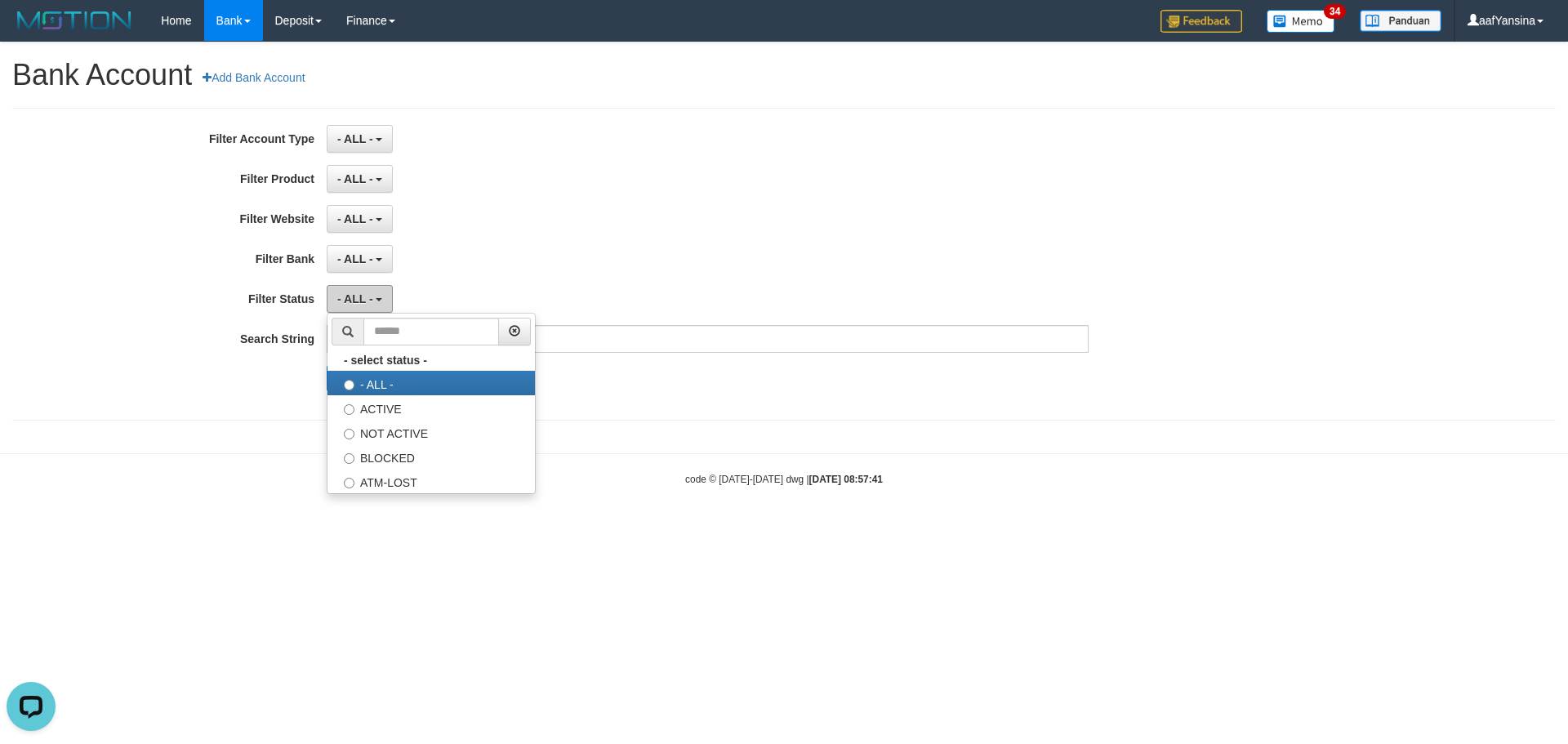 scroll, scrollTop: 0, scrollLeft: 0, axis: both 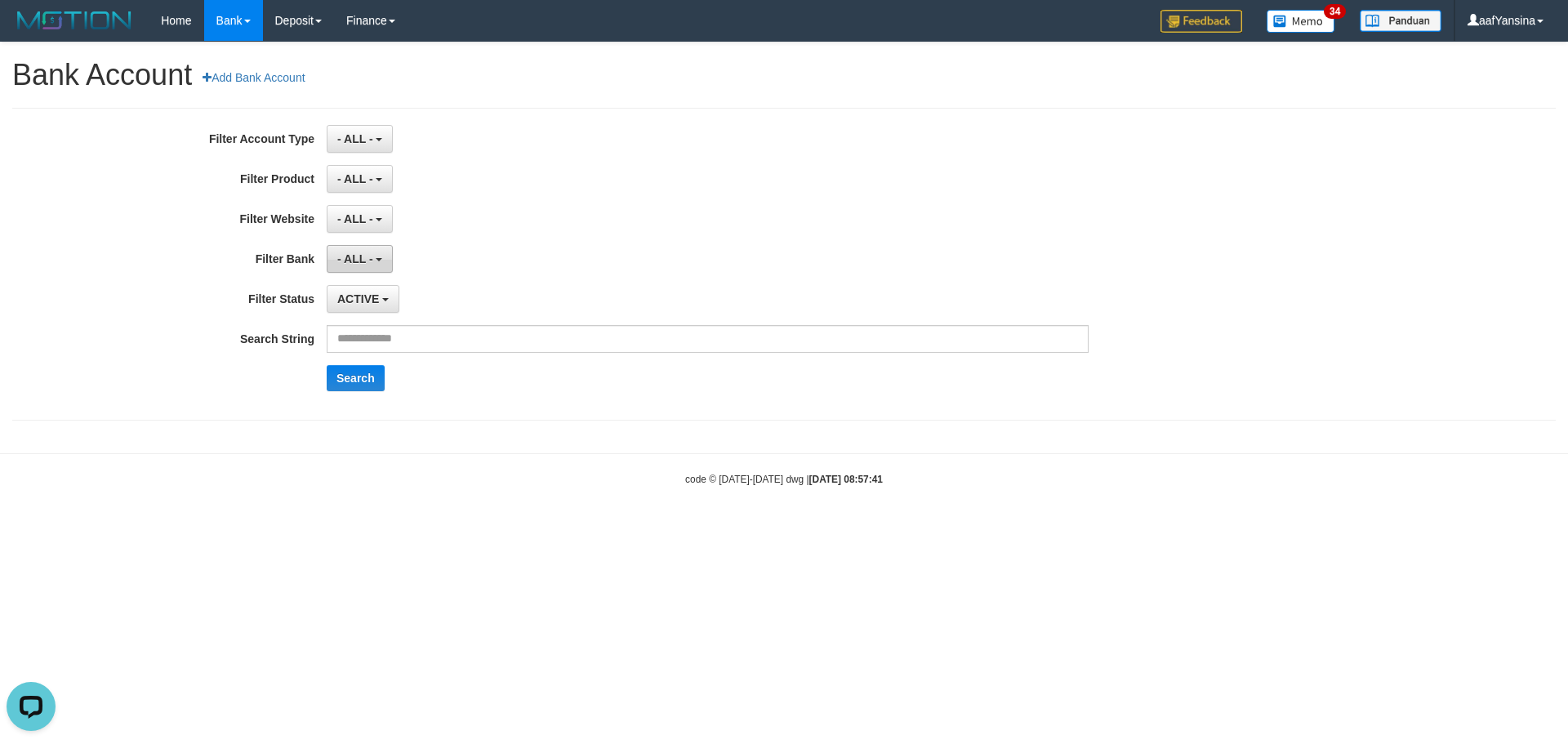 click on "- ALL -" at bounding box center (355, 259) 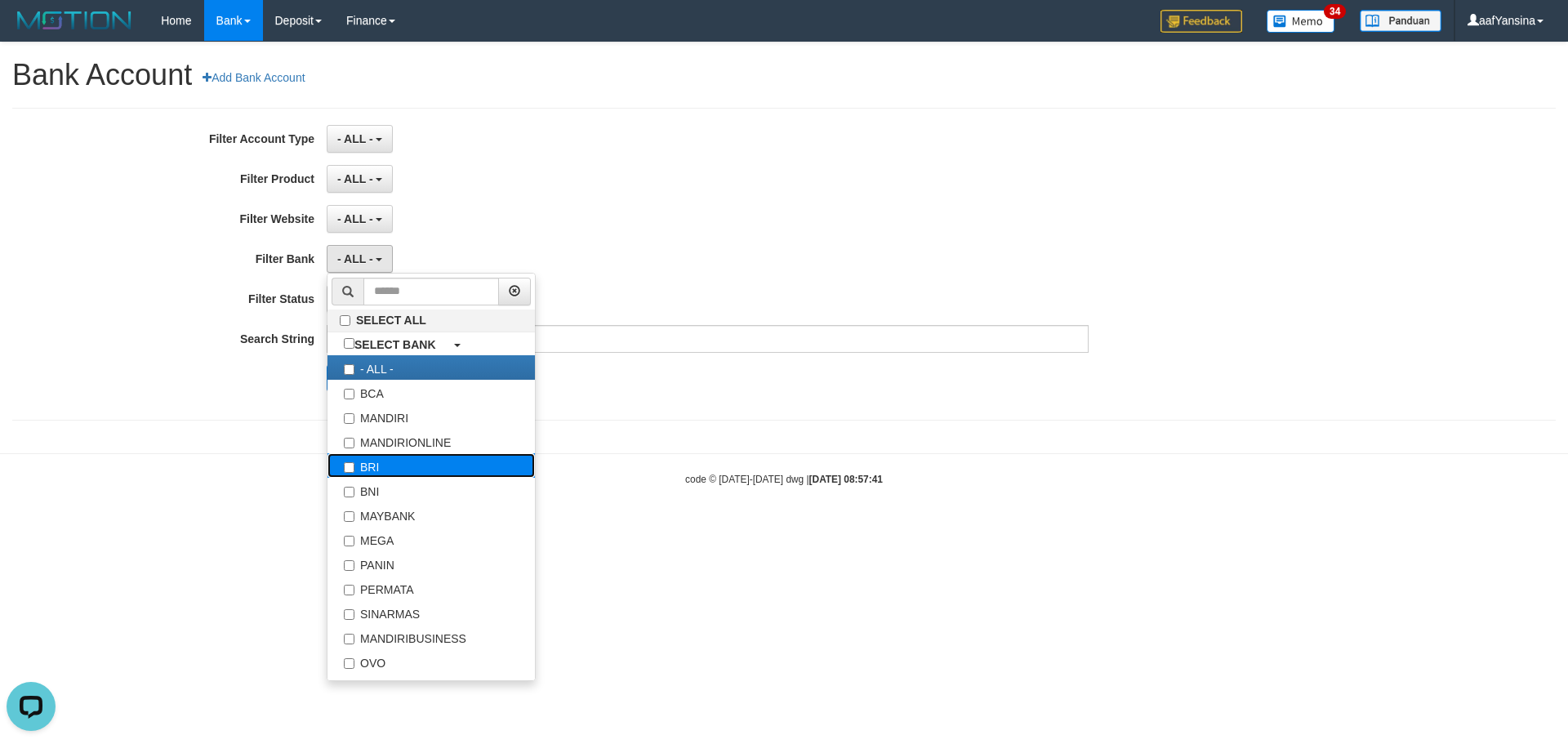 click on "BRI" at bounding box center [431, 466] 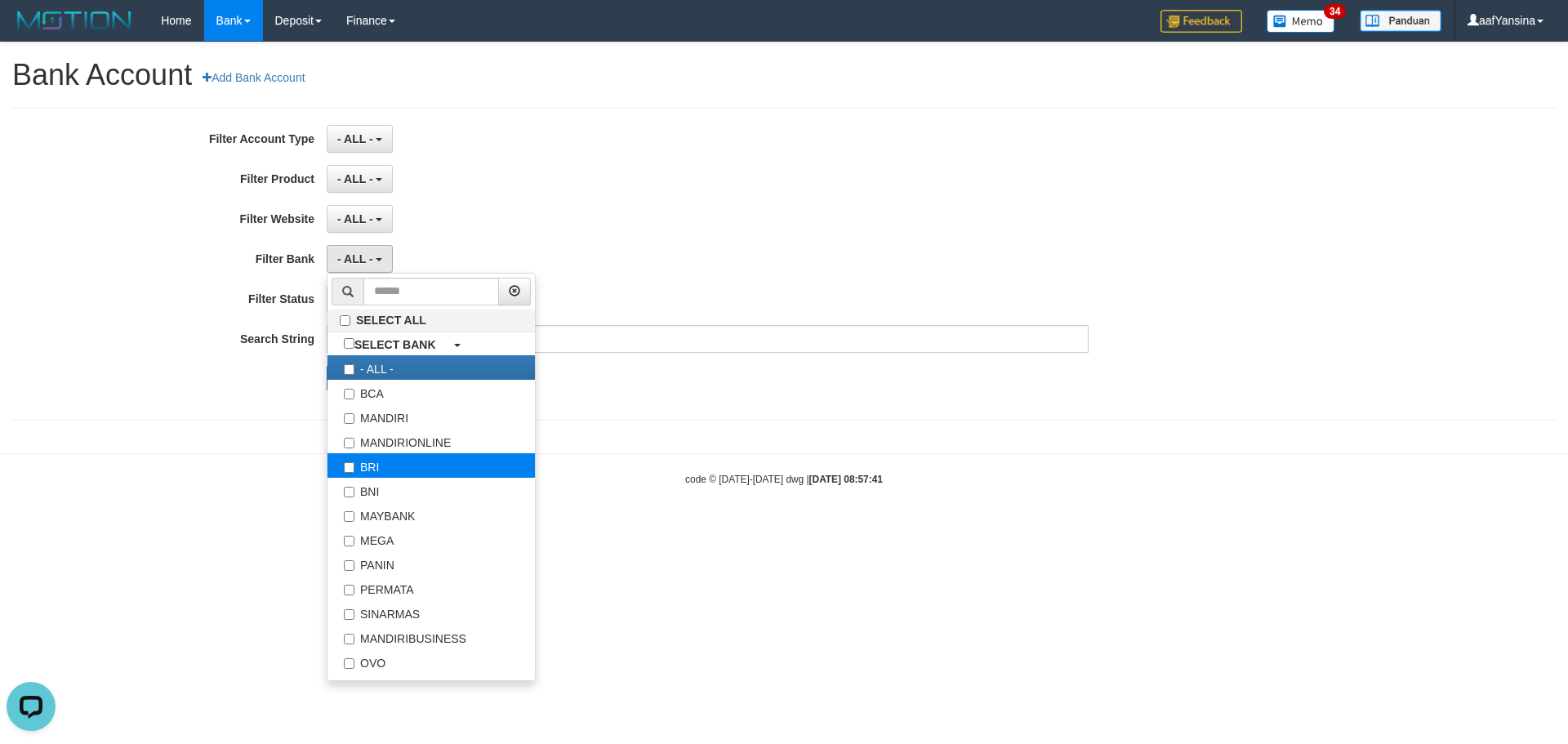 select on "***" 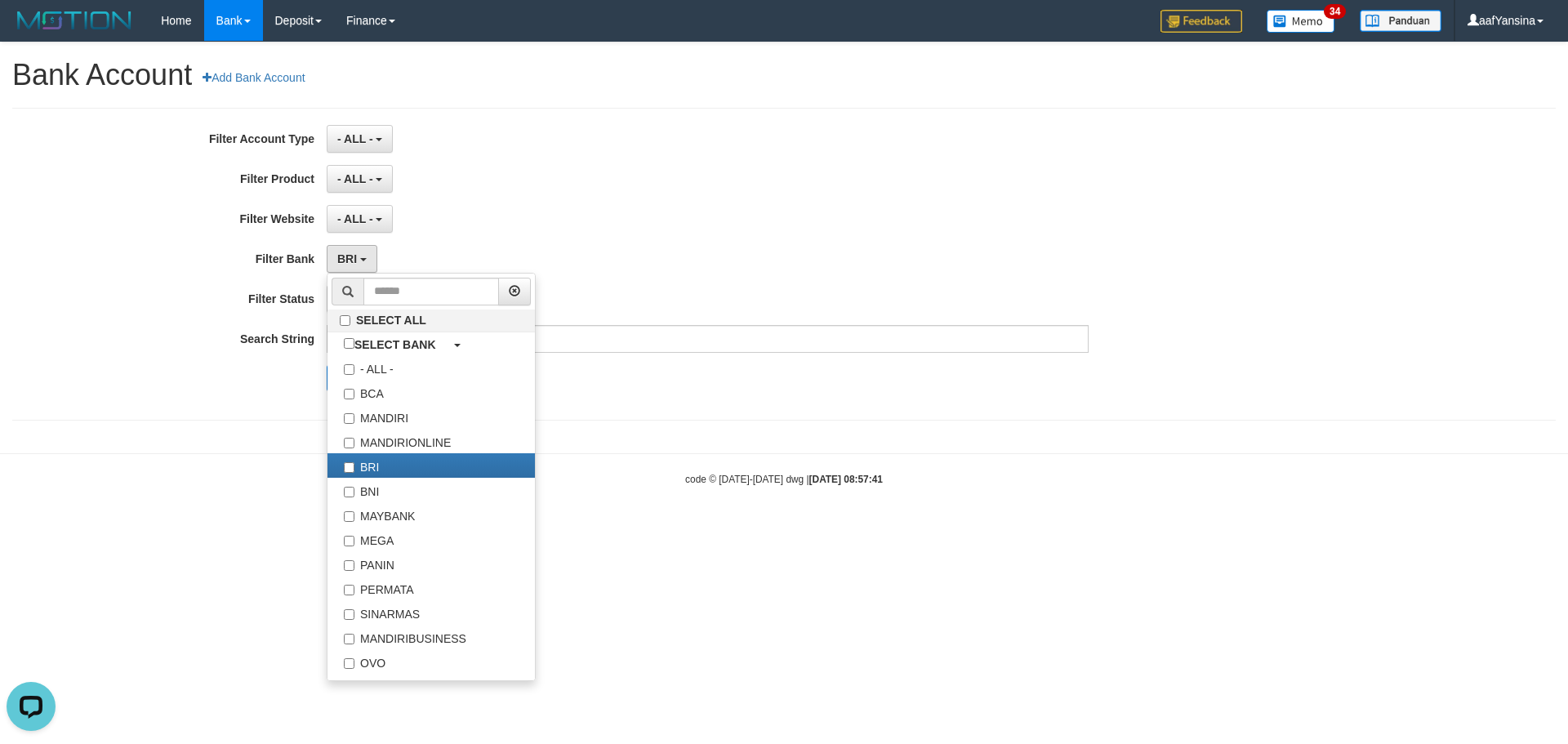 scroll, scrollTop: 15, scrollLeft: 0, axis: vertical 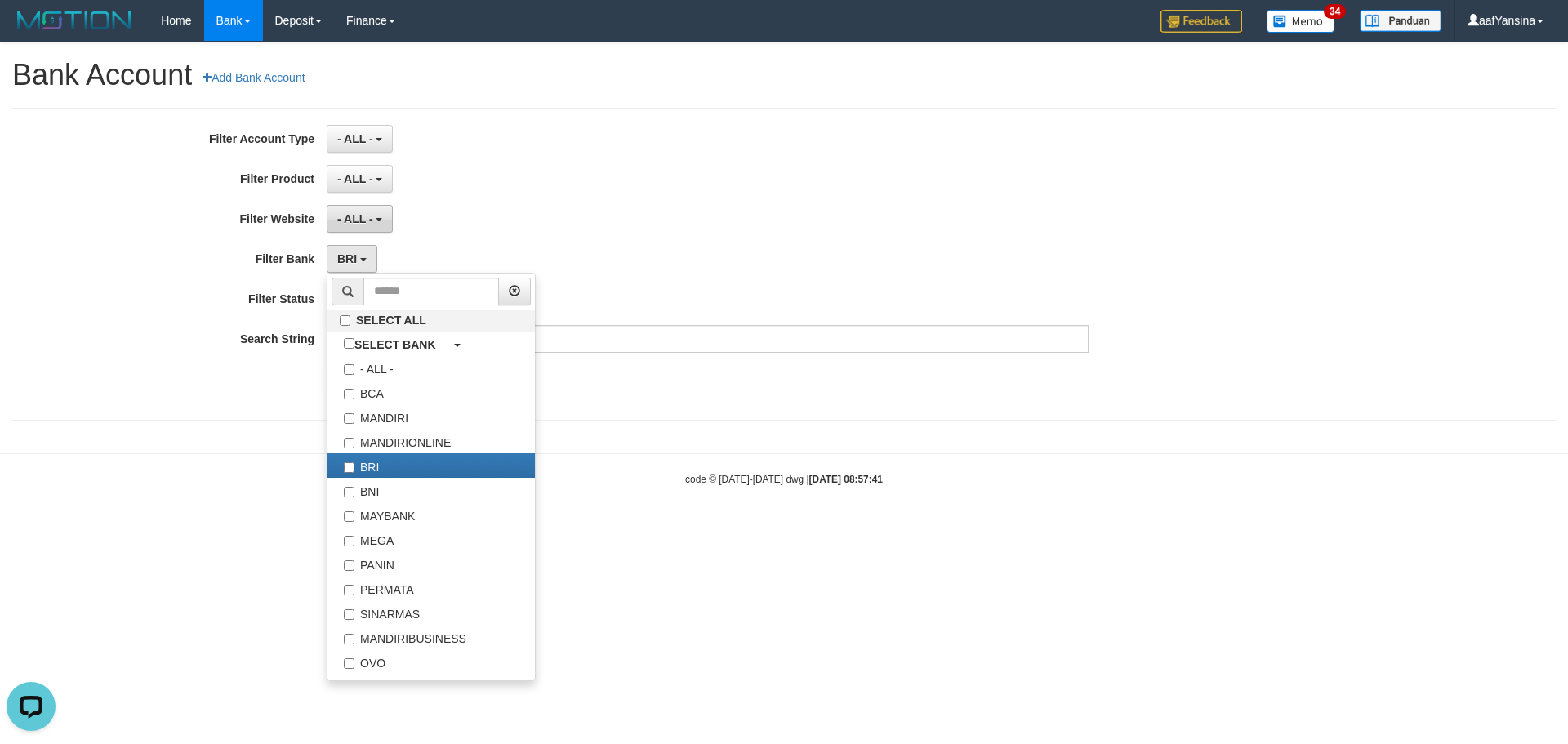 click on "- ALL -" at bounding box center [355, 219] 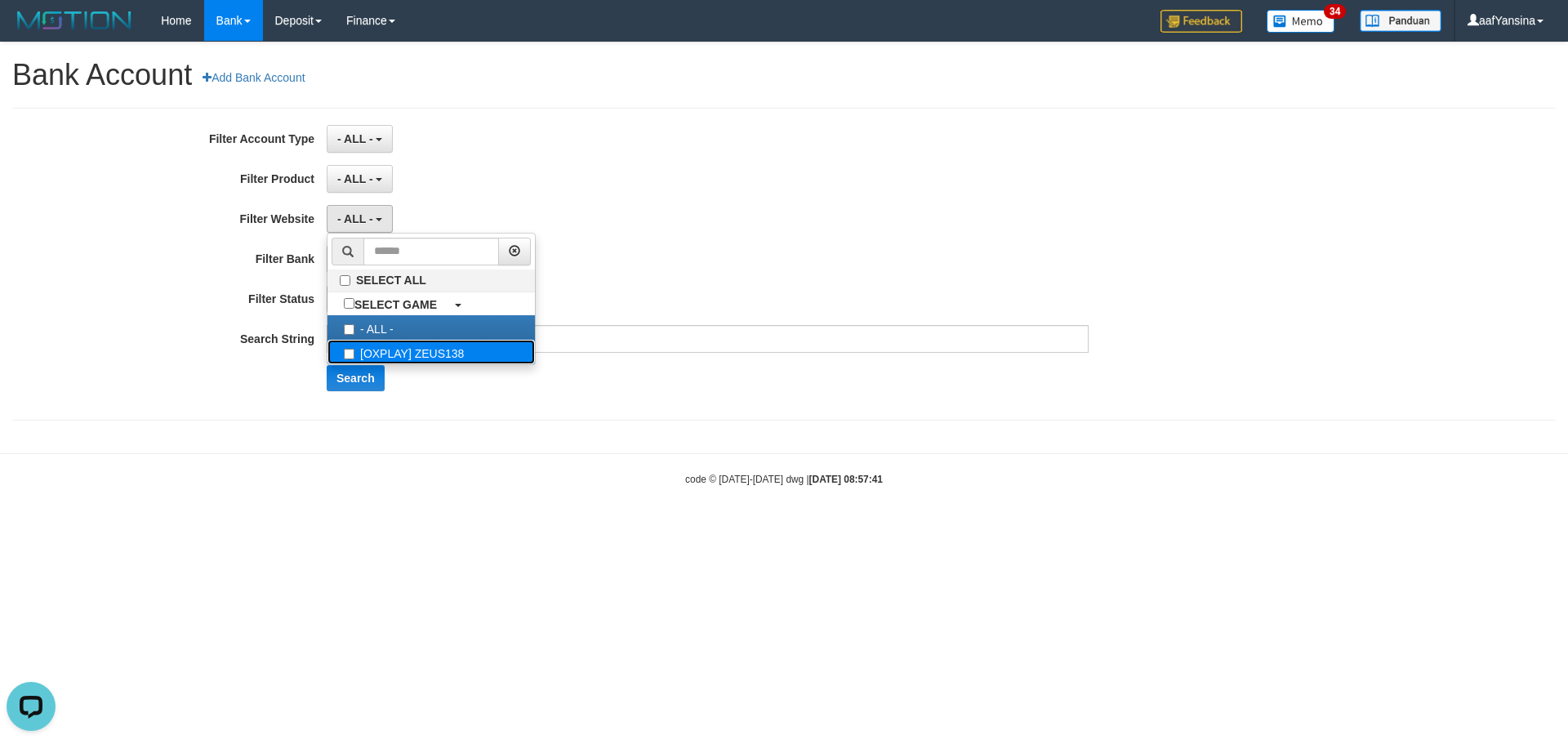click on "[OXPLAY] ZEUS138" at bounding box center (431, 352) 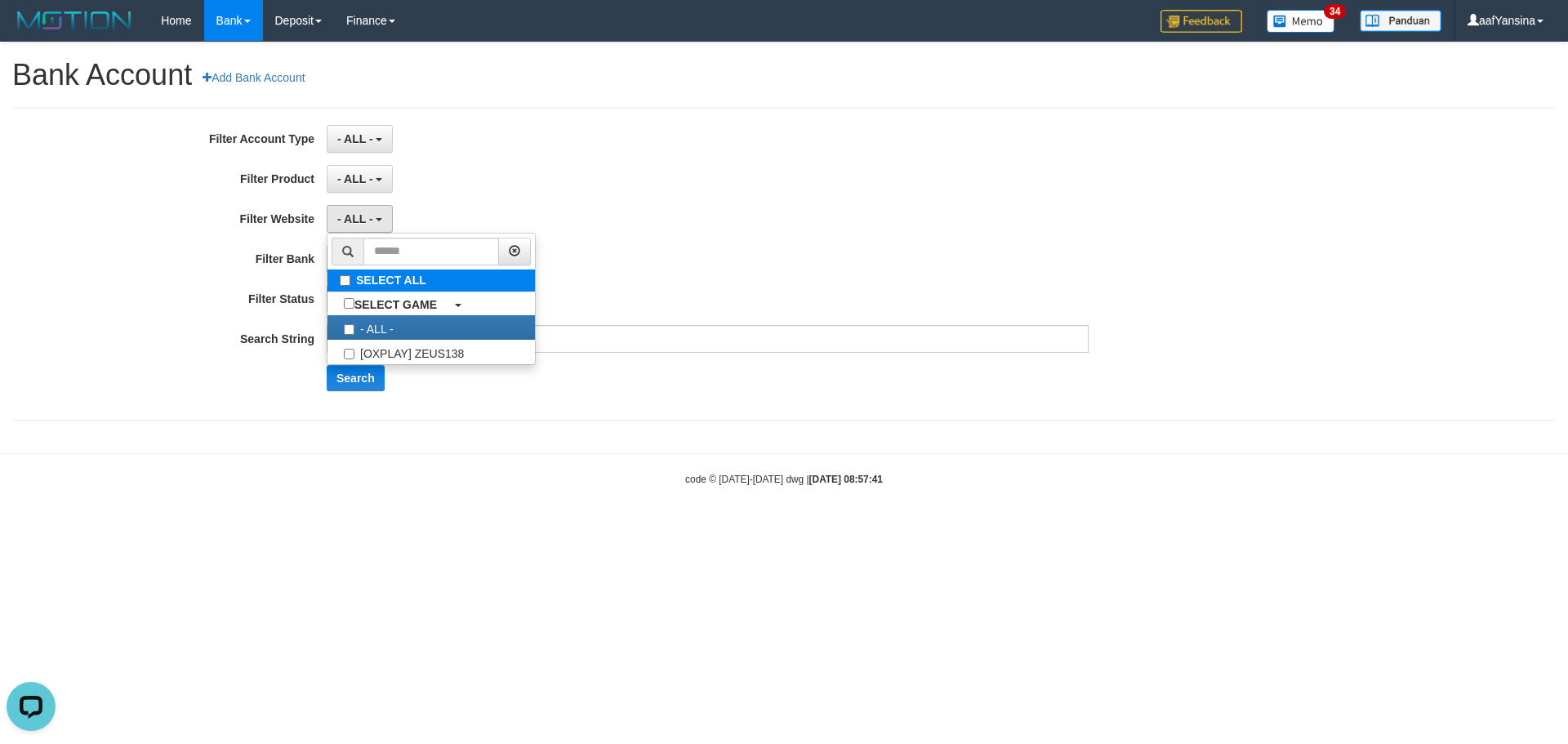 select on "***" 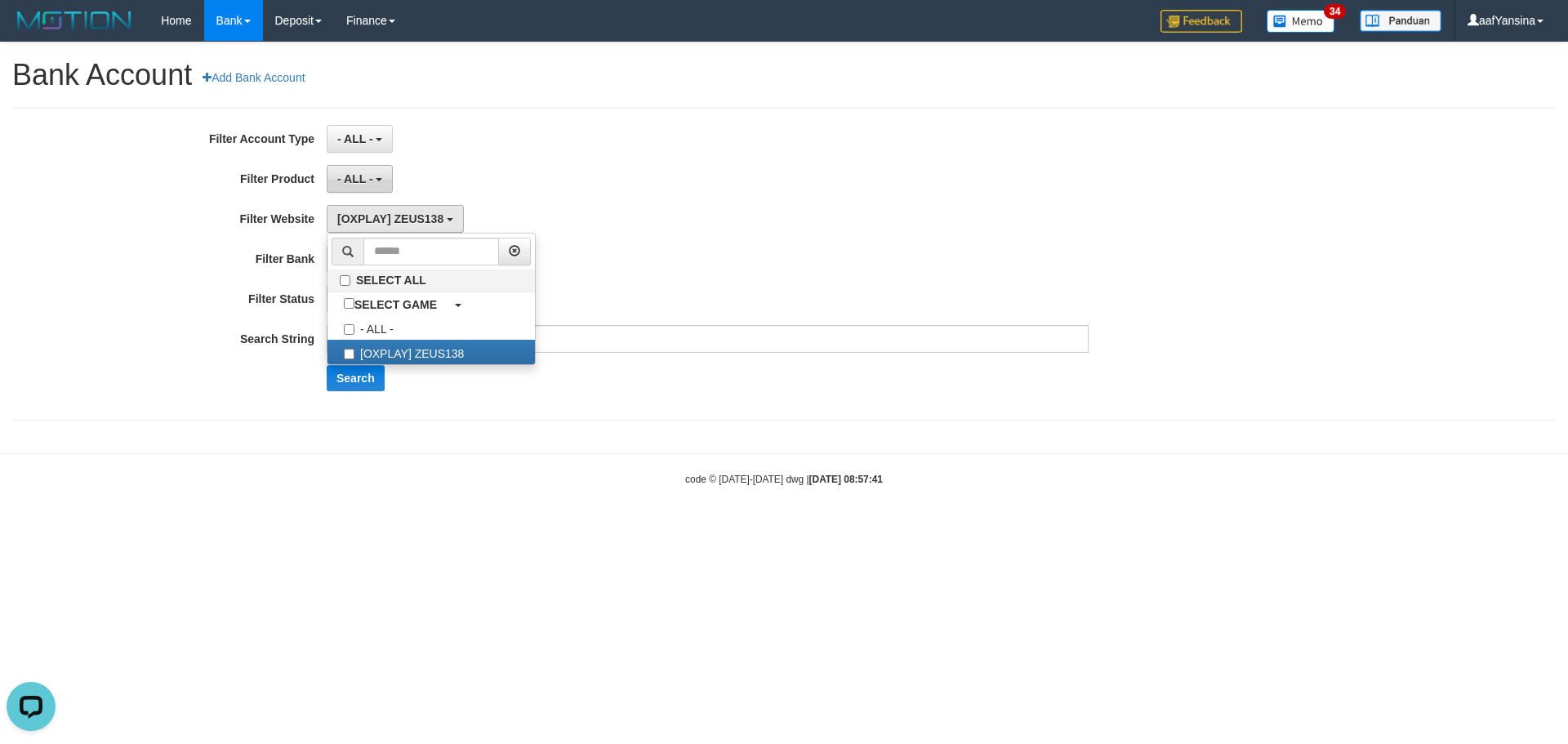 click on "- ALL -" at bounding box center [359, 179] 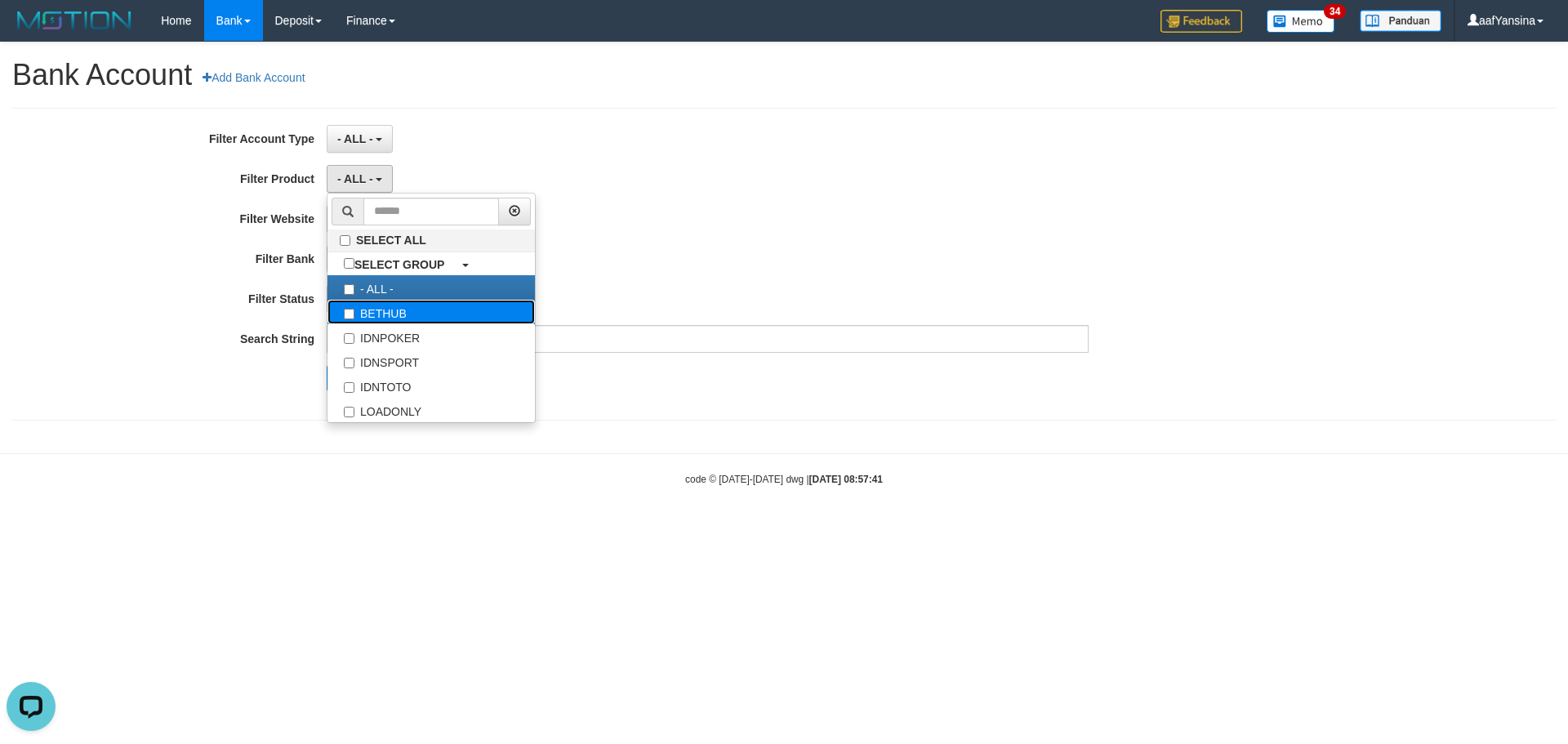 click on "BETHUB" at bounding box center (431, 312) 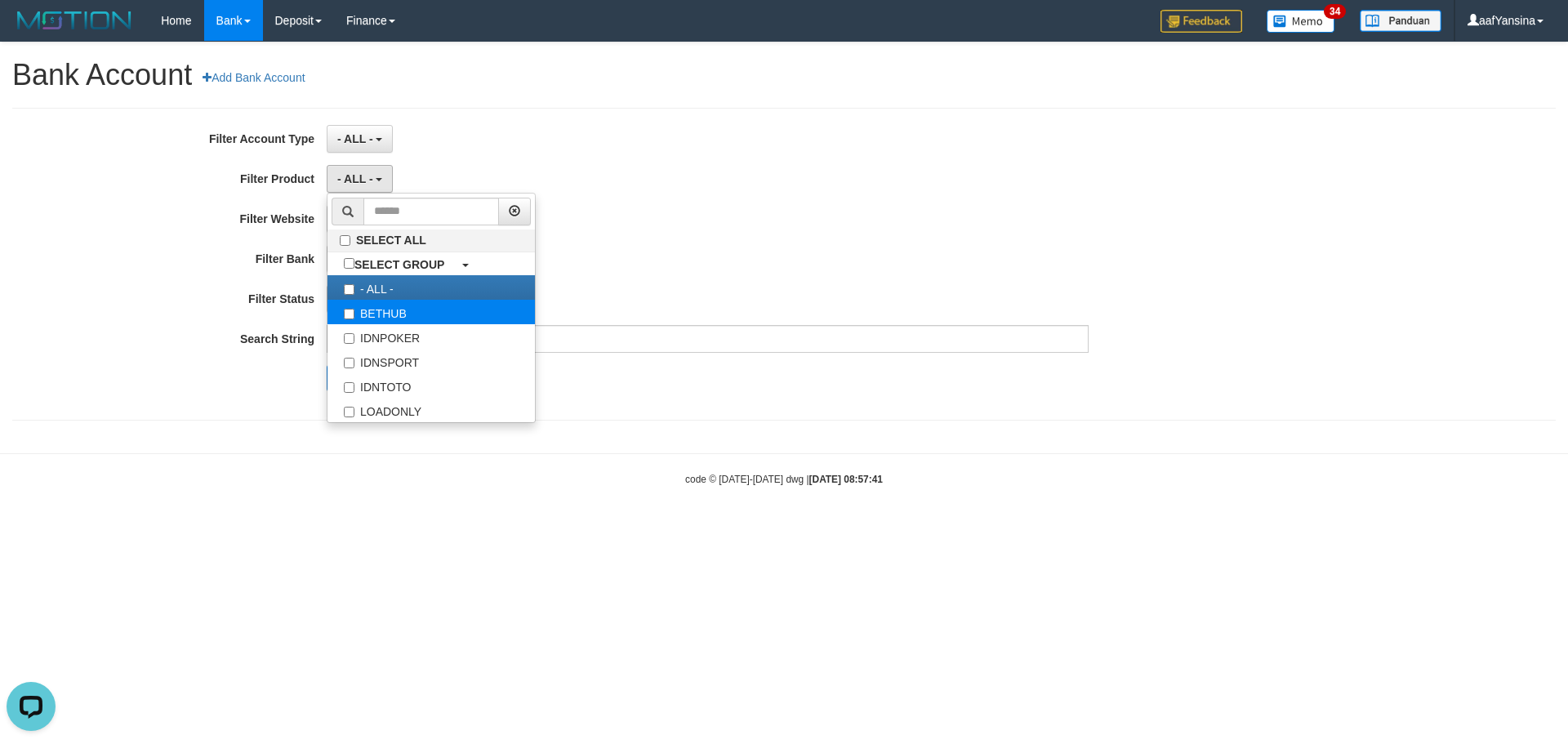 select on "*" 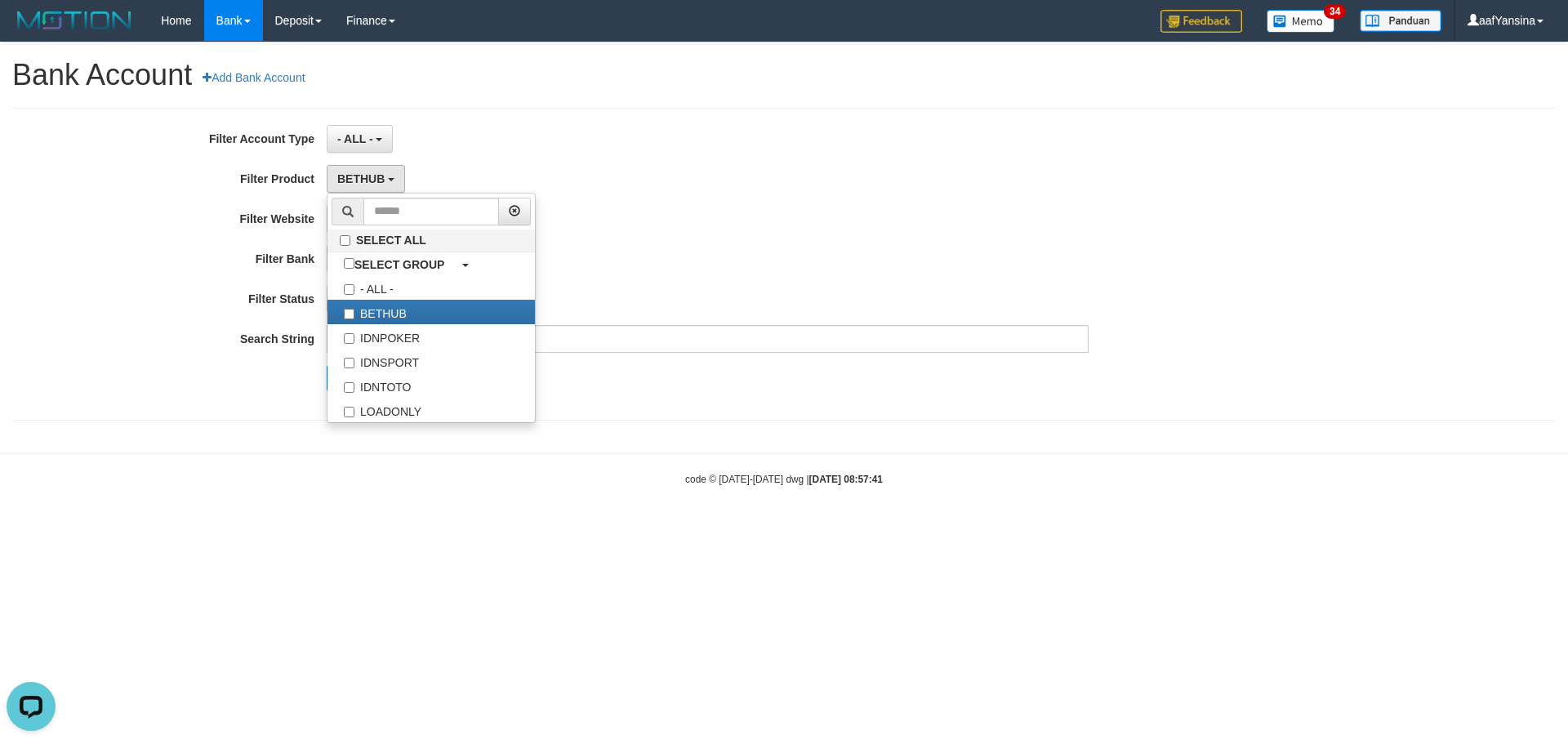 scroll, scrollTop: 15, scrollLeft: 0, axis: vertical 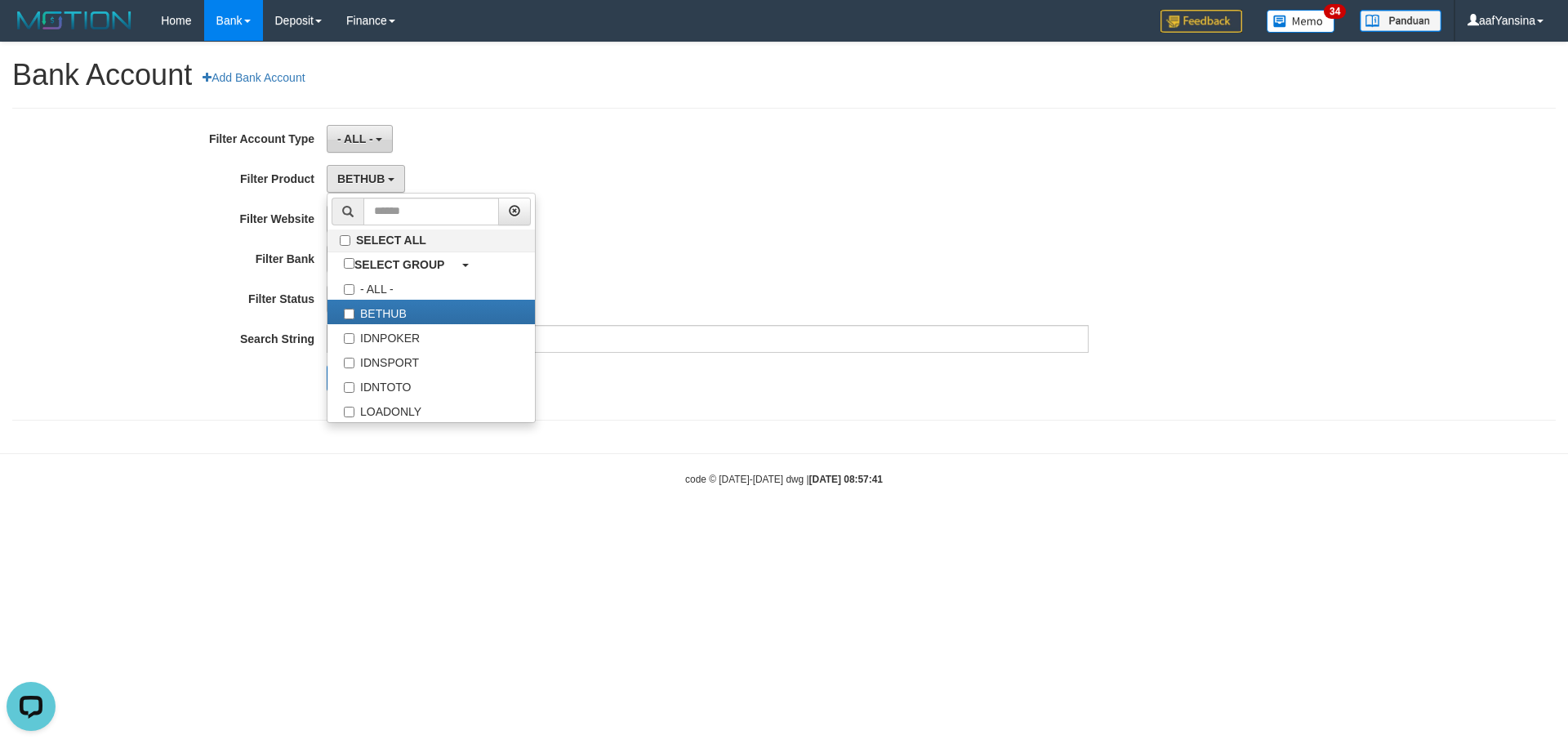 click on "- ALL -" at bounding box center [355, 139] 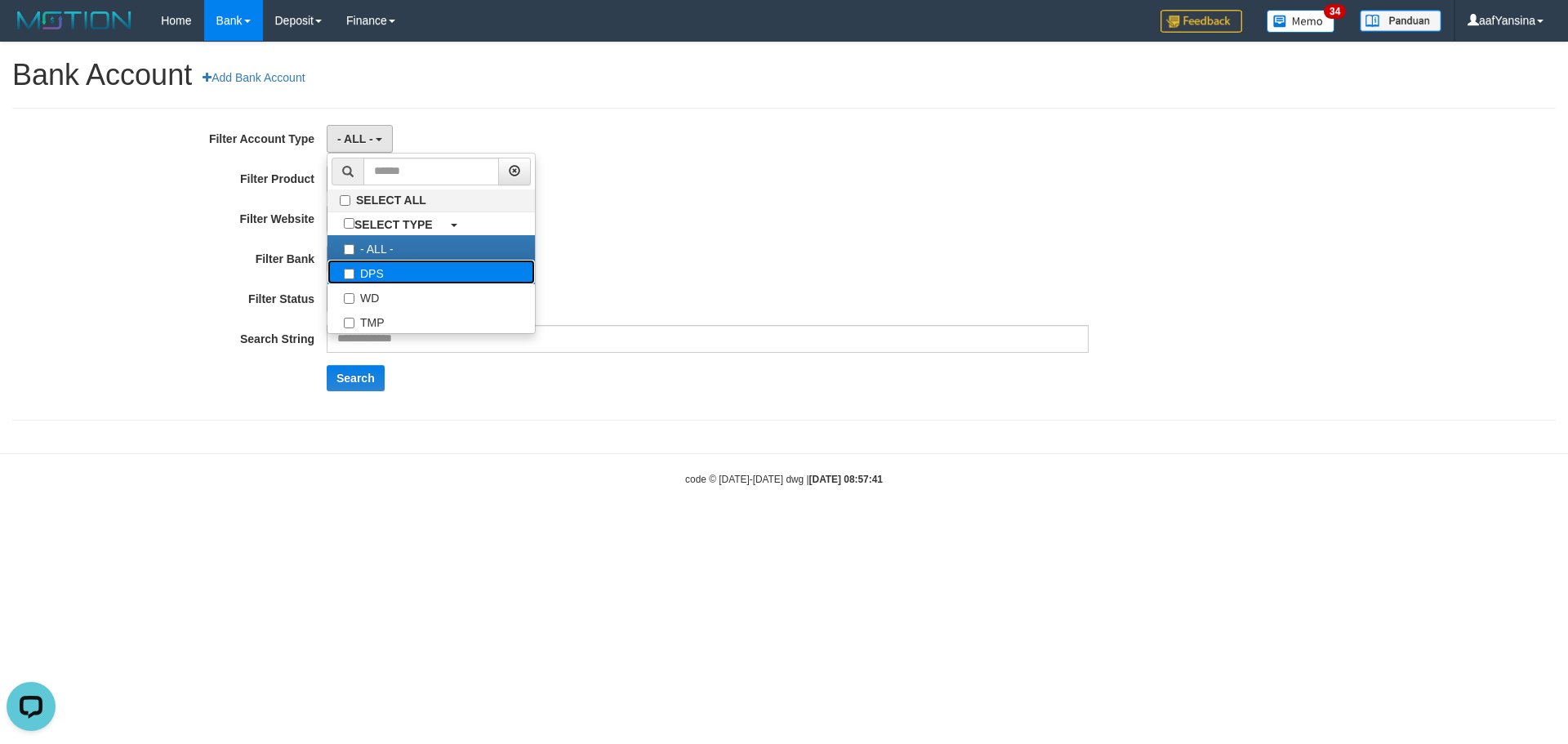 click on "DPS" at bounding box center [431, 272] 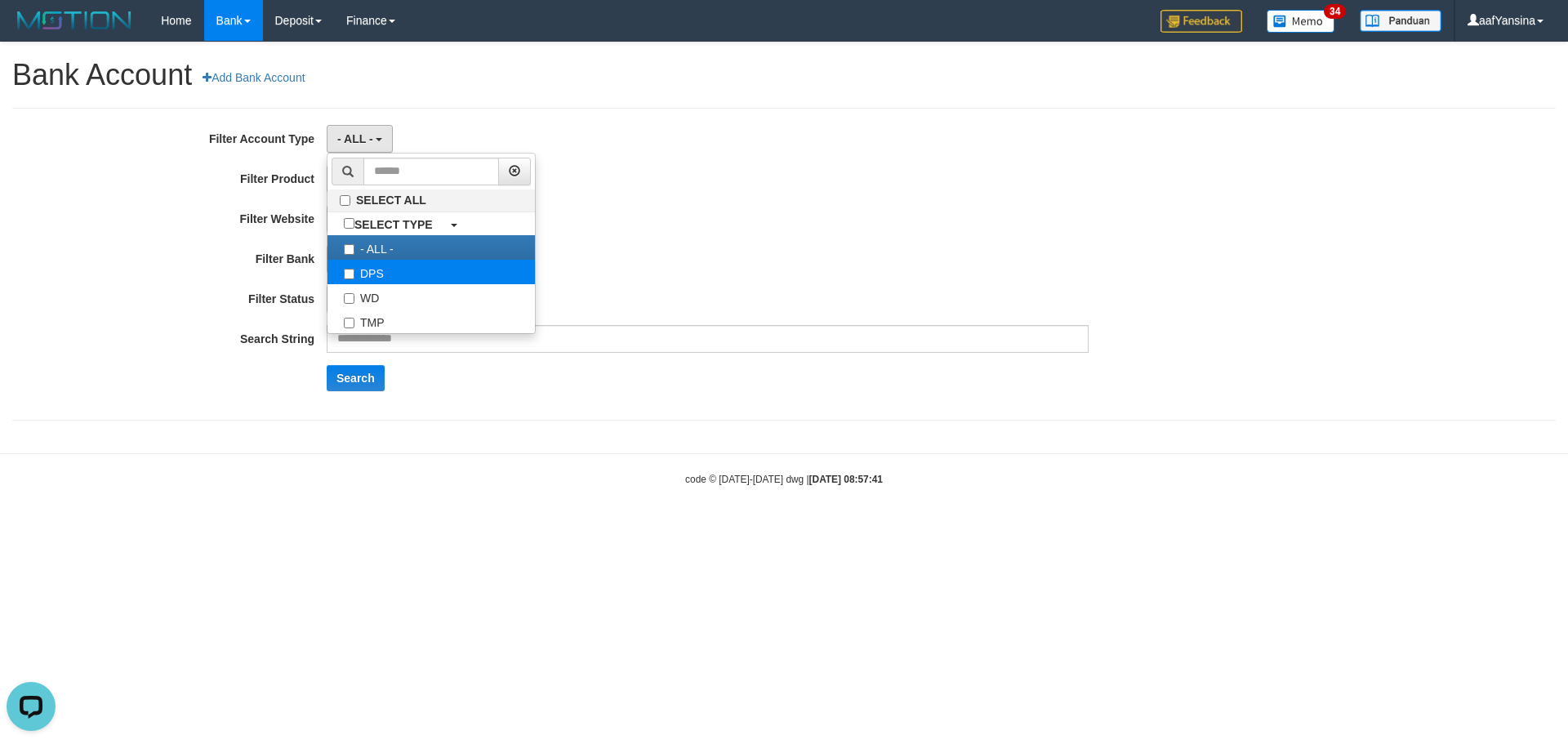 select on "***" 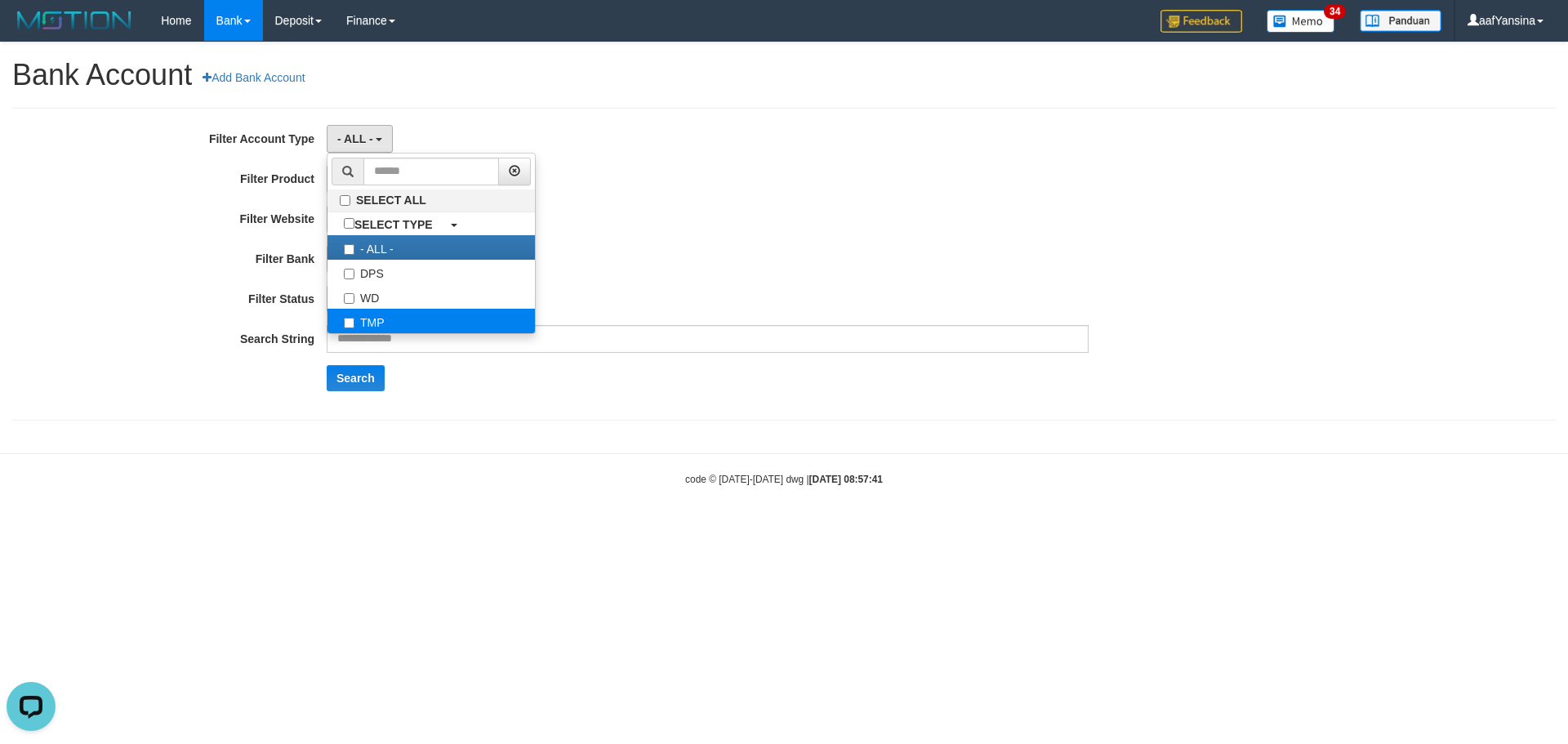 scroll, scrollTop: 15, scrollLeft: 0, axis: vertical 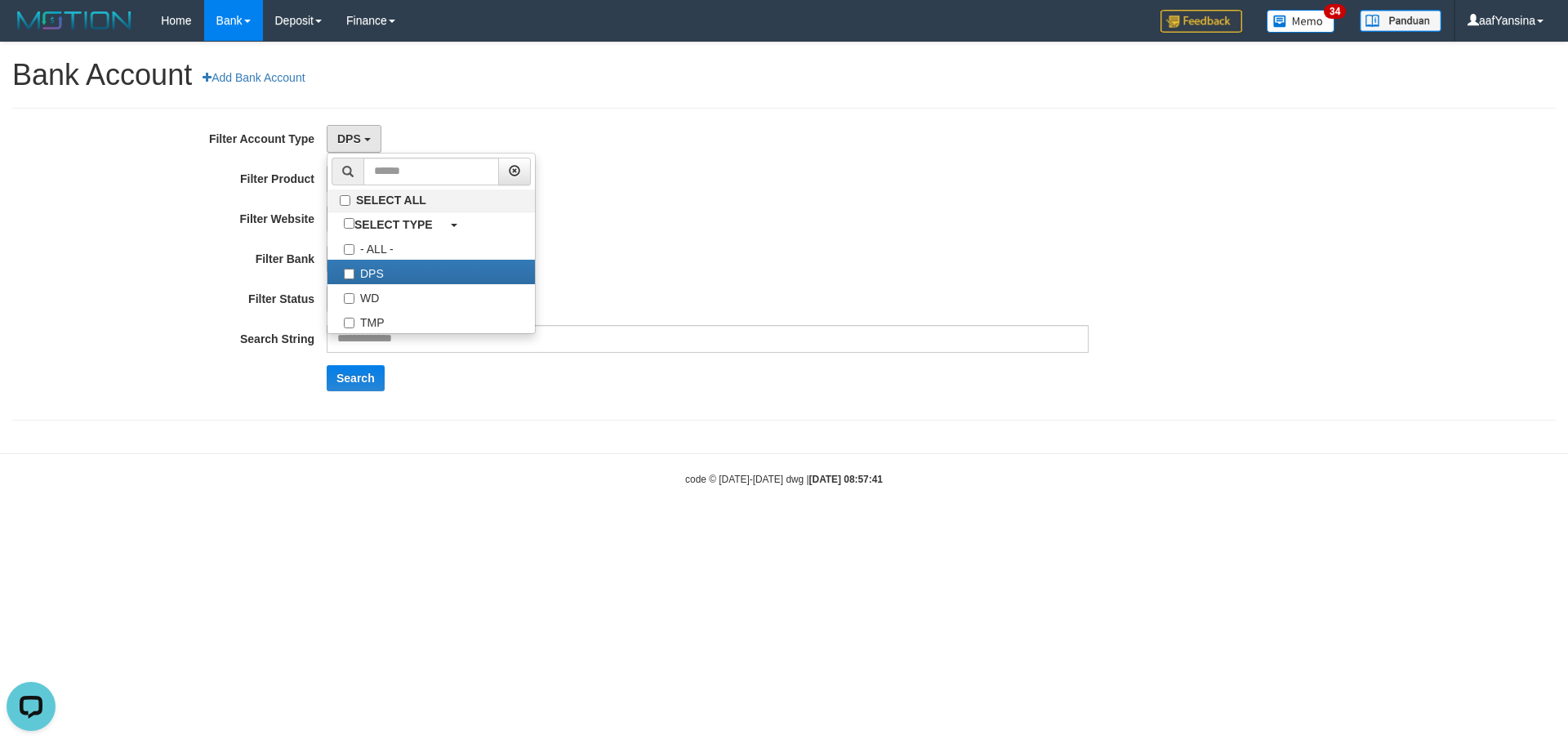 click on "**********" at bounding box center (653, 264) 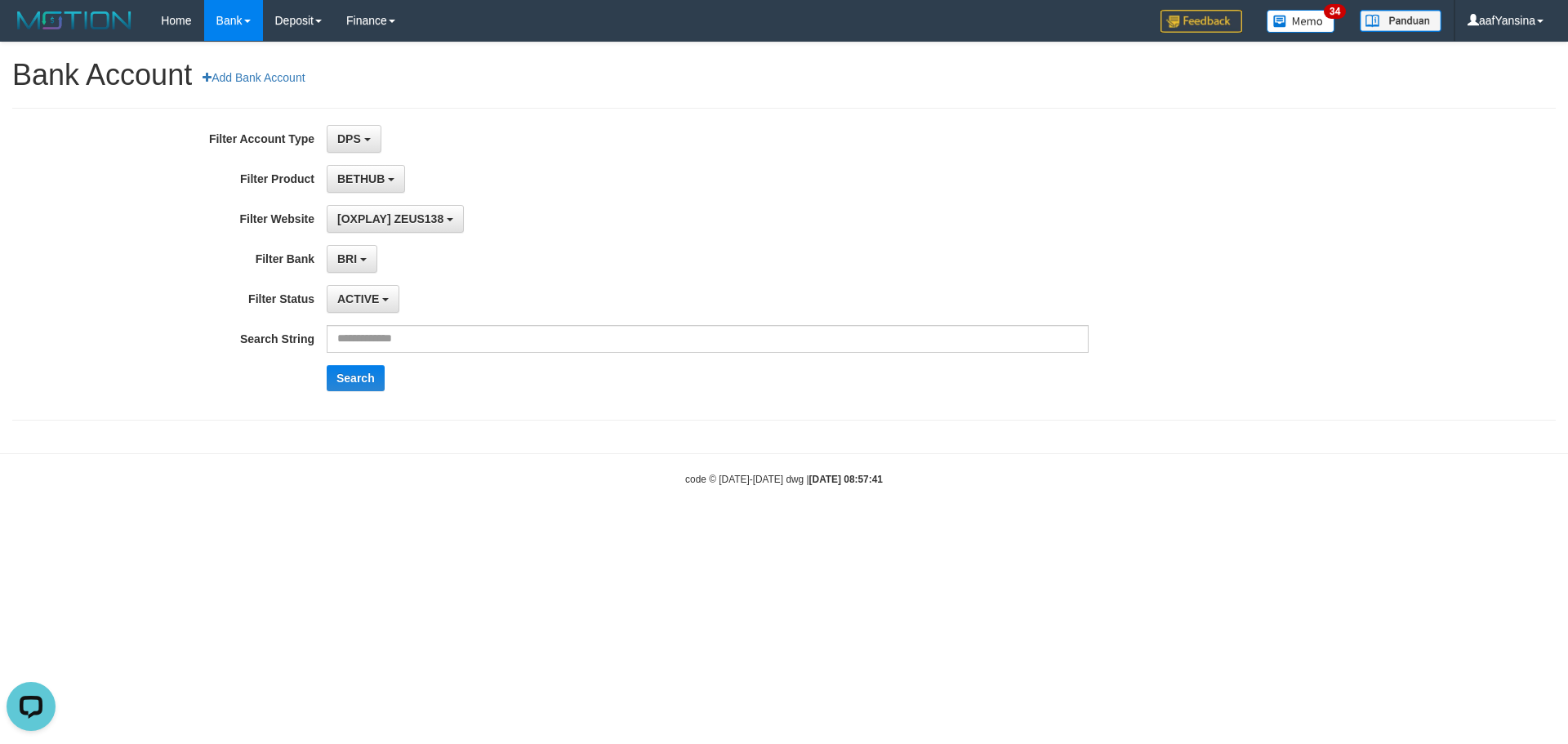 click on "Toggle navigation
Home
Bank
Account List
Deposit
History
Finance
Financial Data
aafYansina
My Profile
Log Out
34
Bank Account
Add Bank Account" at bounding box center (784, 264) 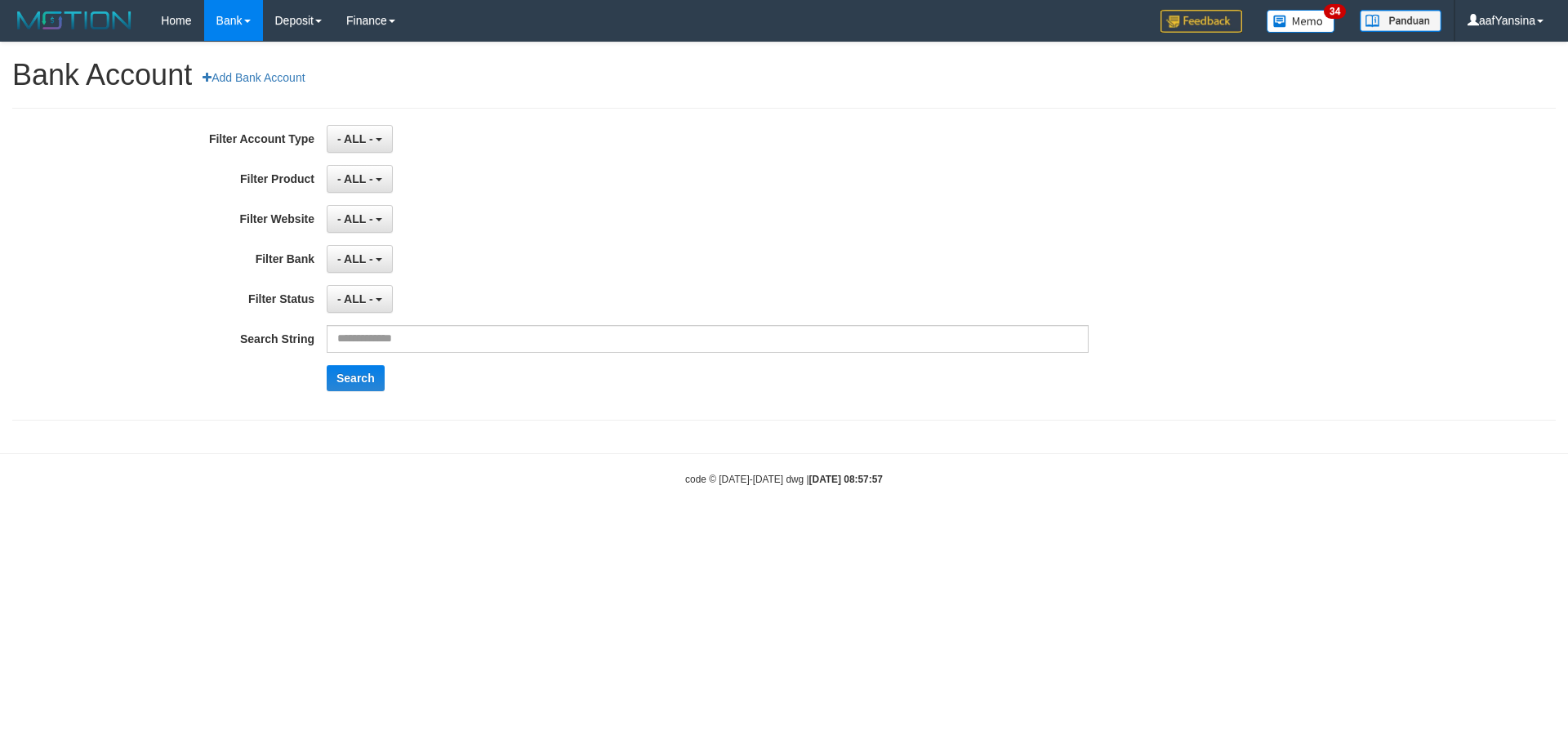 scroll, scrollTop: 0, scrollLeft: 0, axis: both 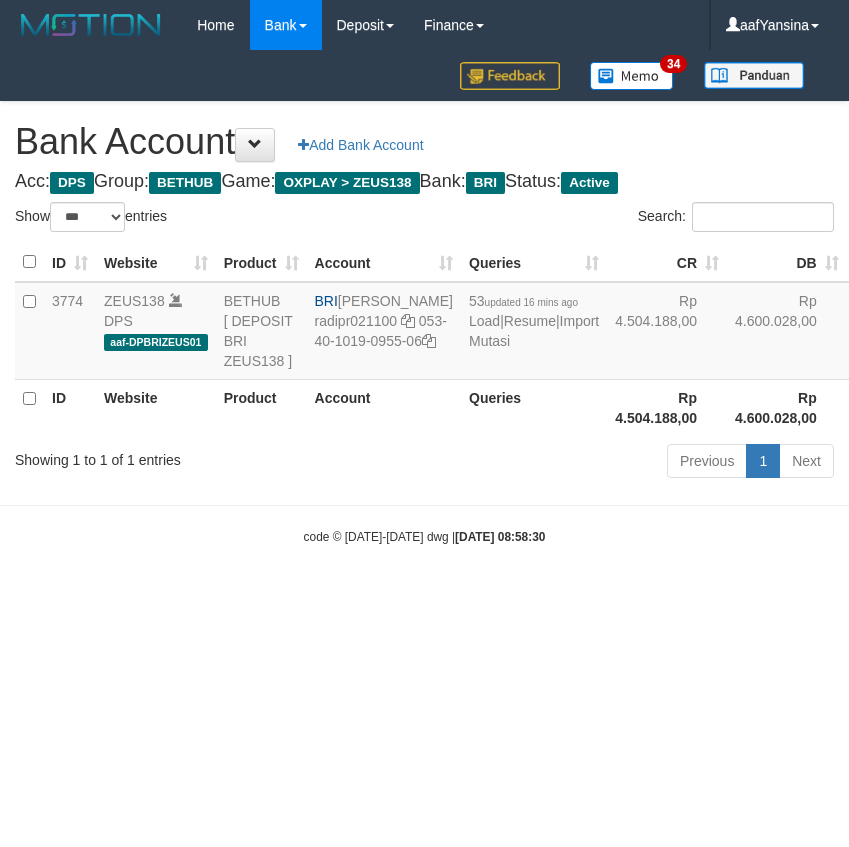 select on "***" 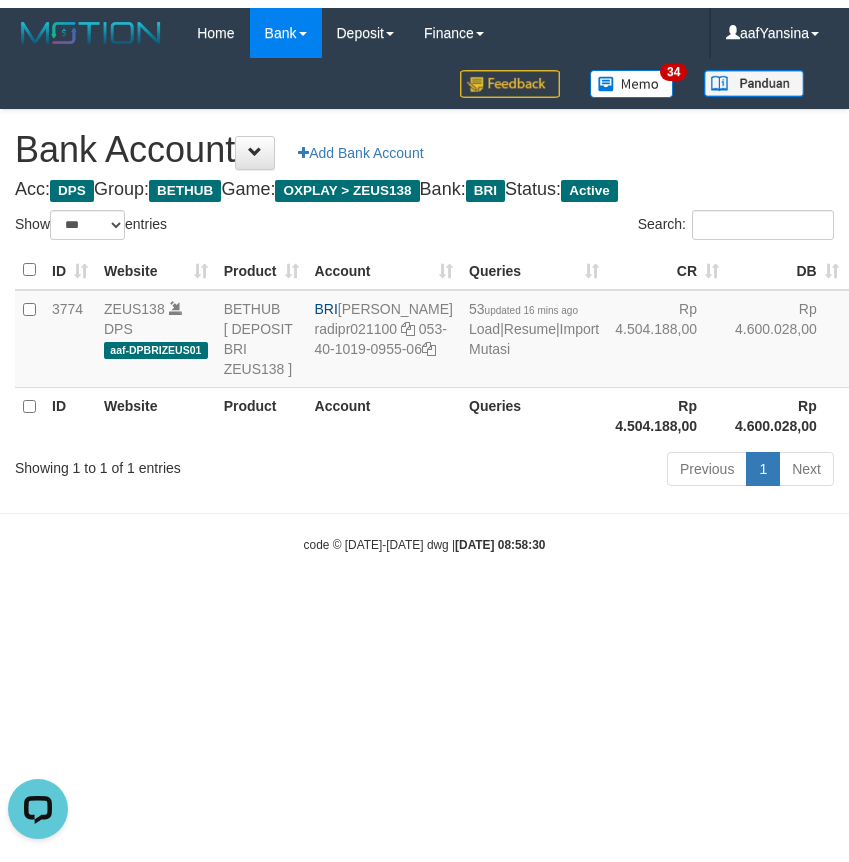 scroll, scrollTop: 0, scrollLeft: 0, axis: both 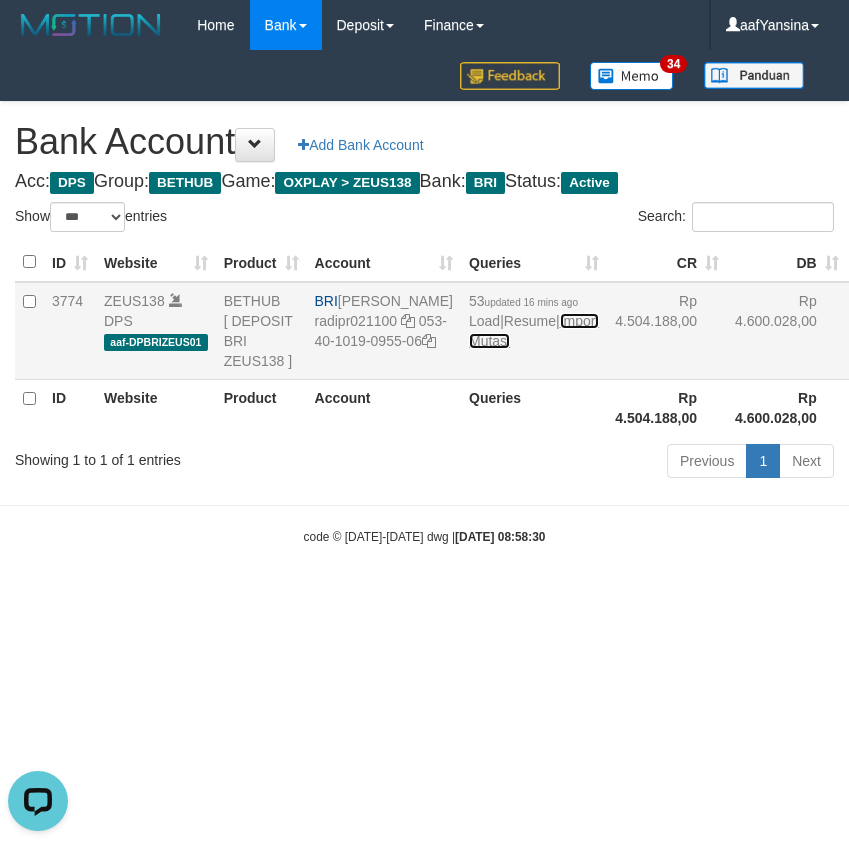 click on "Import Mutasi" at bounding box center (534, 331) 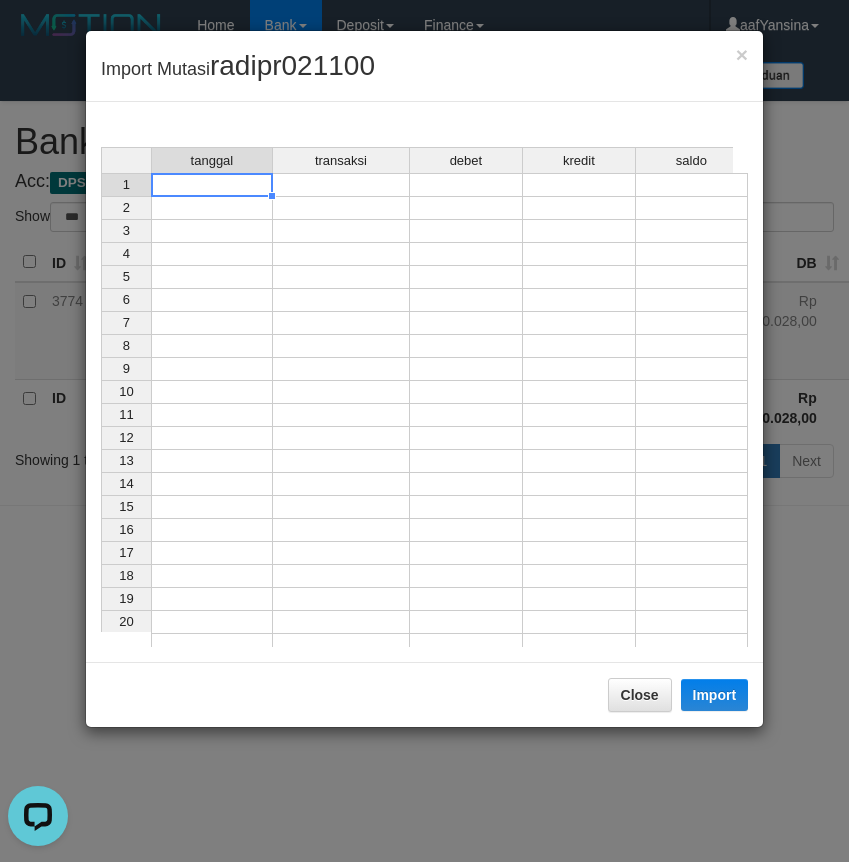 click at bounding box center (212, 185) 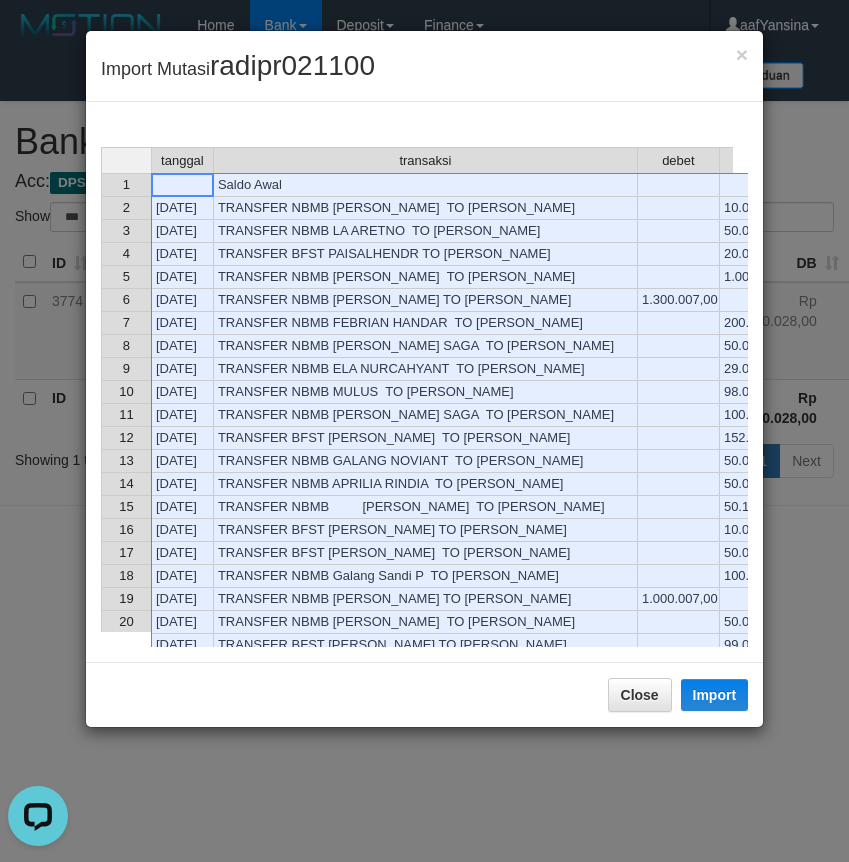 scroll, scrollTop: 204, scrollLeft: 0, axis: vertical 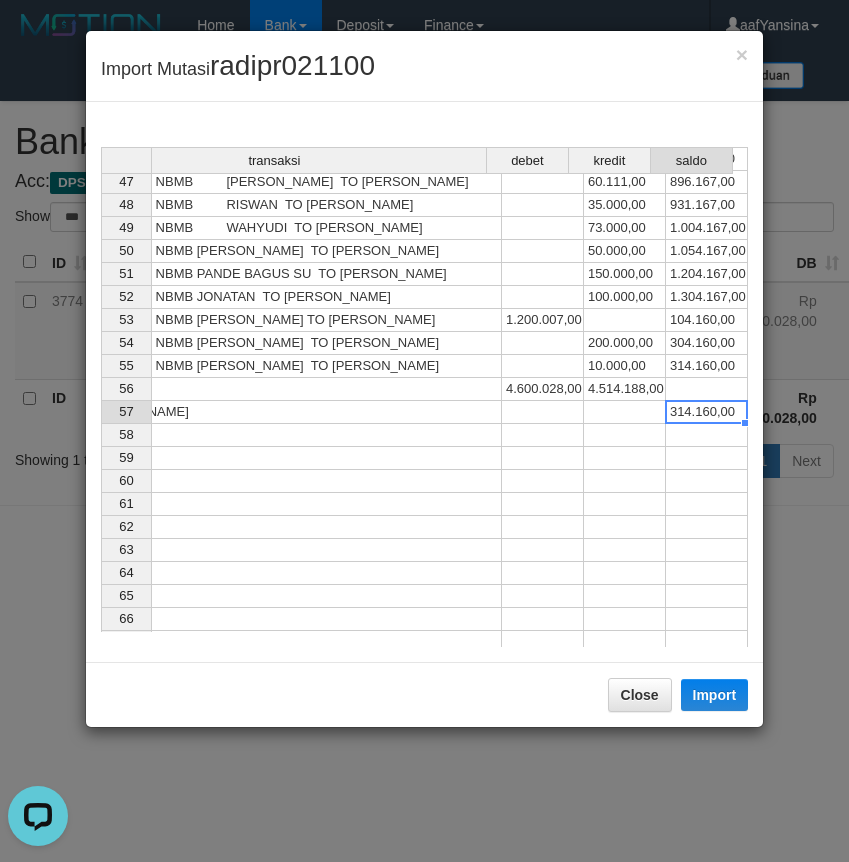 drag, startPoint x: 710, startPoint y: 412, endPoint x: 3, endPoint y: 620, distance: 736.96204 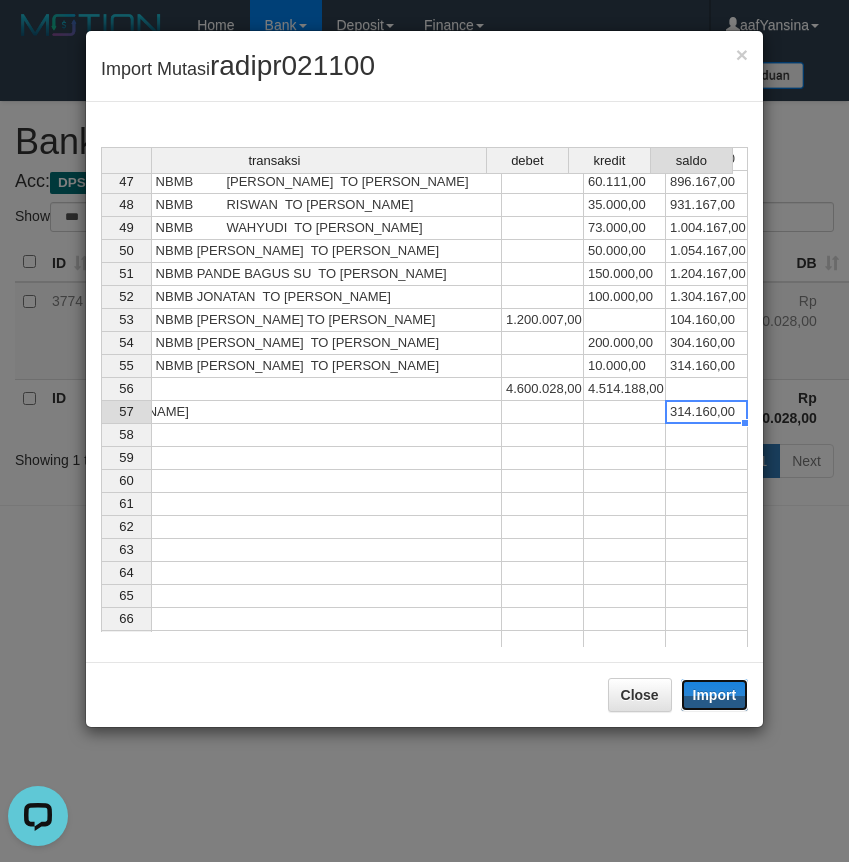 drag, startPoint x: 729, startPoint y: 689, endPoint x: 631, endPoint y: 785, distance: 137.186 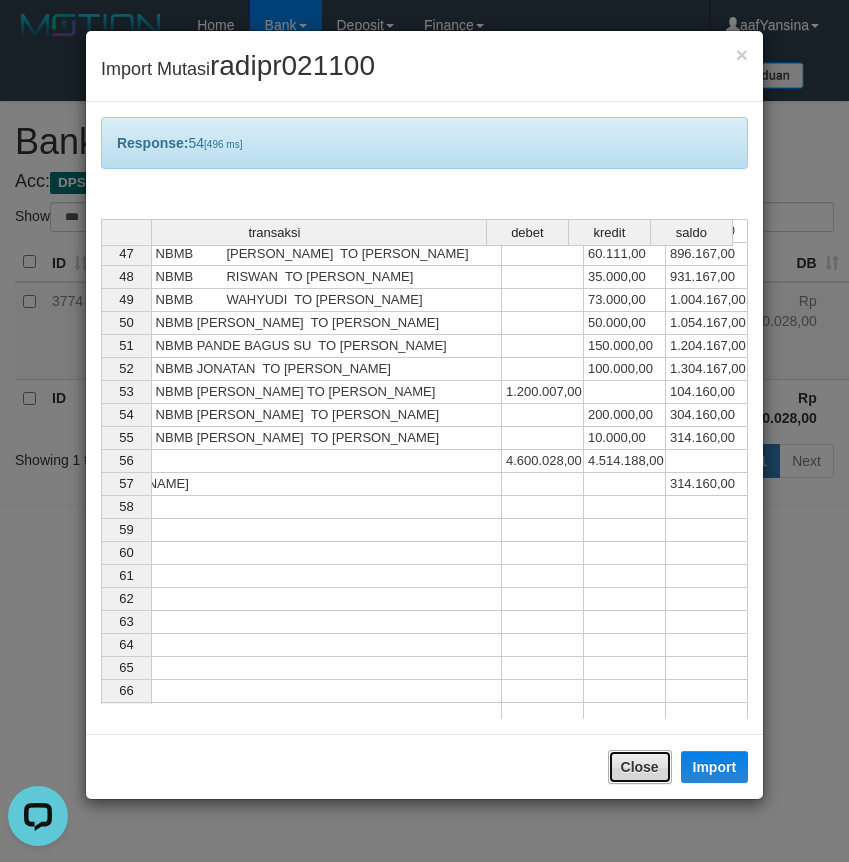 click on "Close" at bounding box center [640, 767] 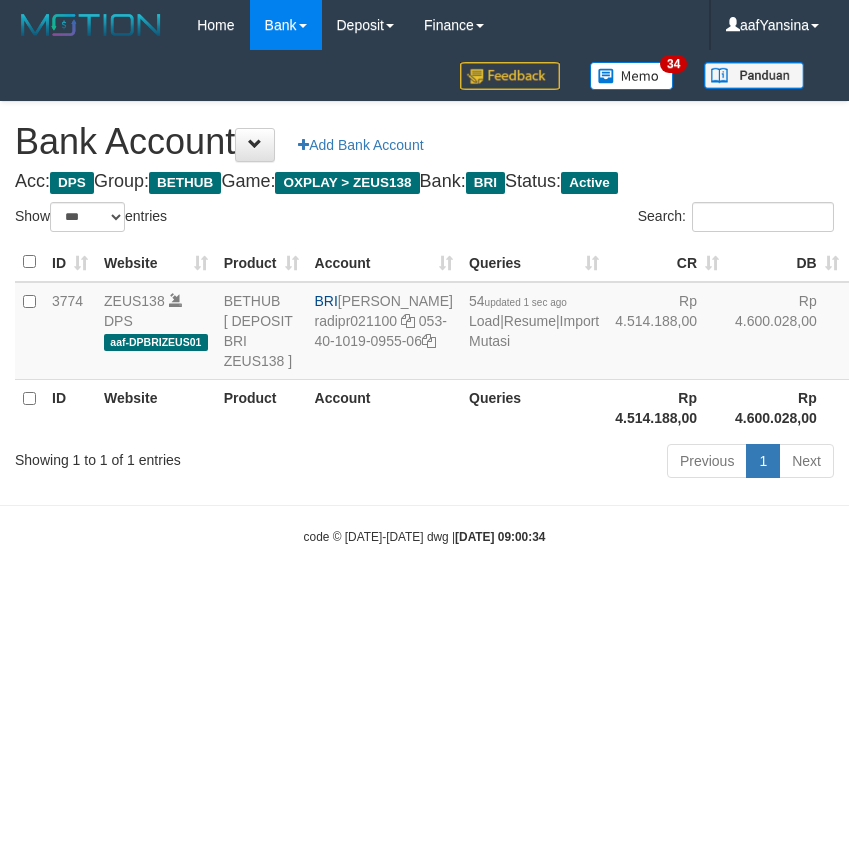 select on "***" 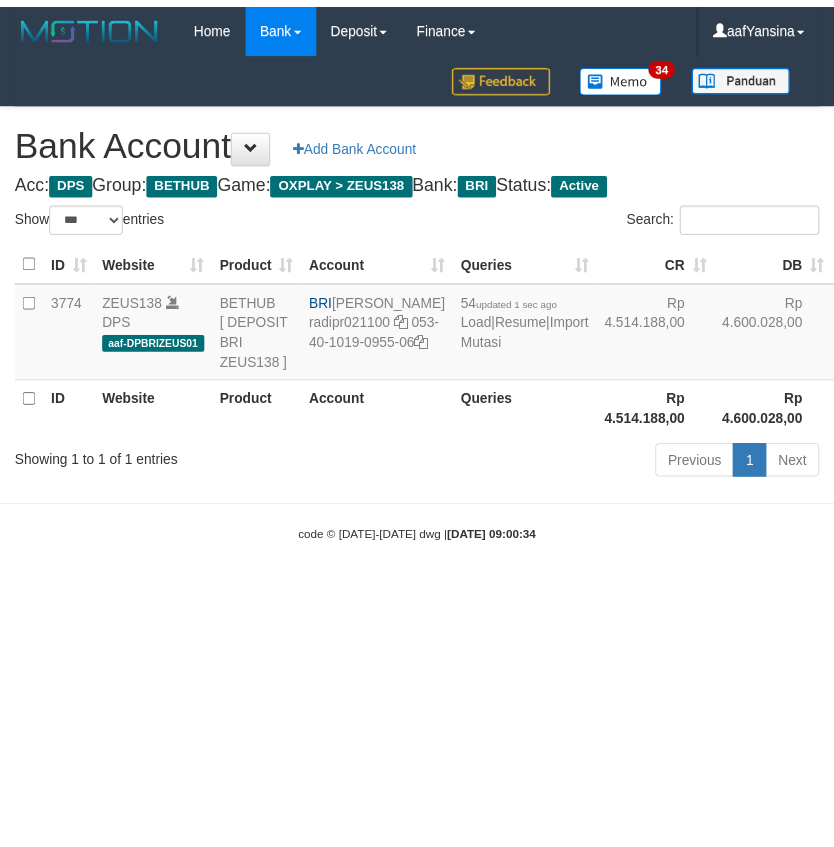scroll, scrollTop: 0, scrollLeft: 0, axis: both 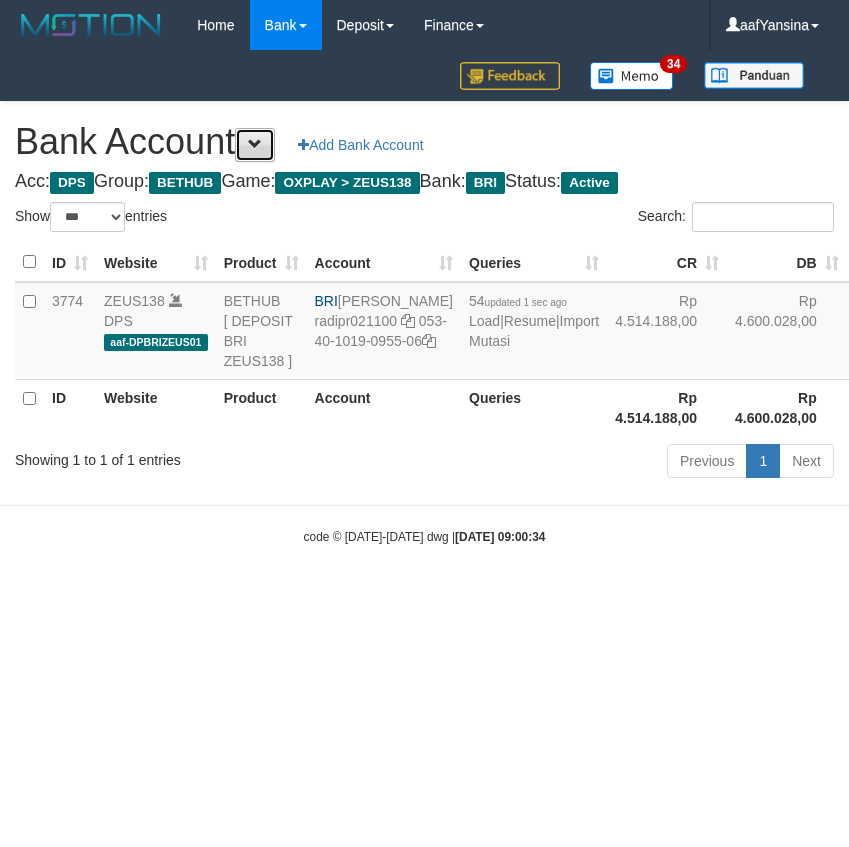 click at bounding box center [255, 144] 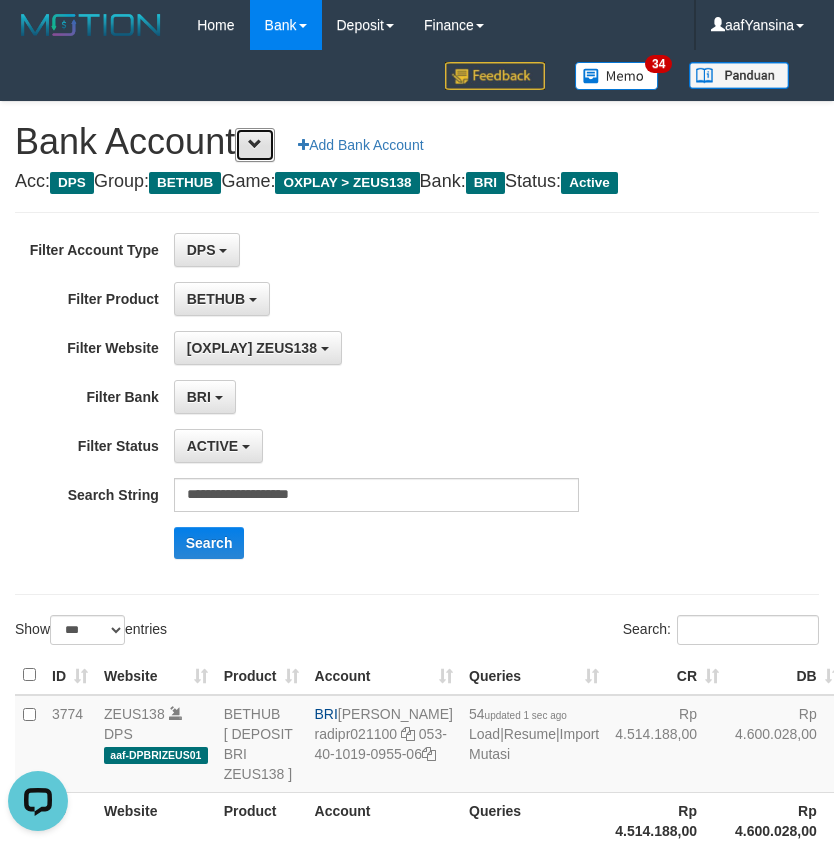 scroll, scrollTop: 0, scrollLeft: 0, axis: both 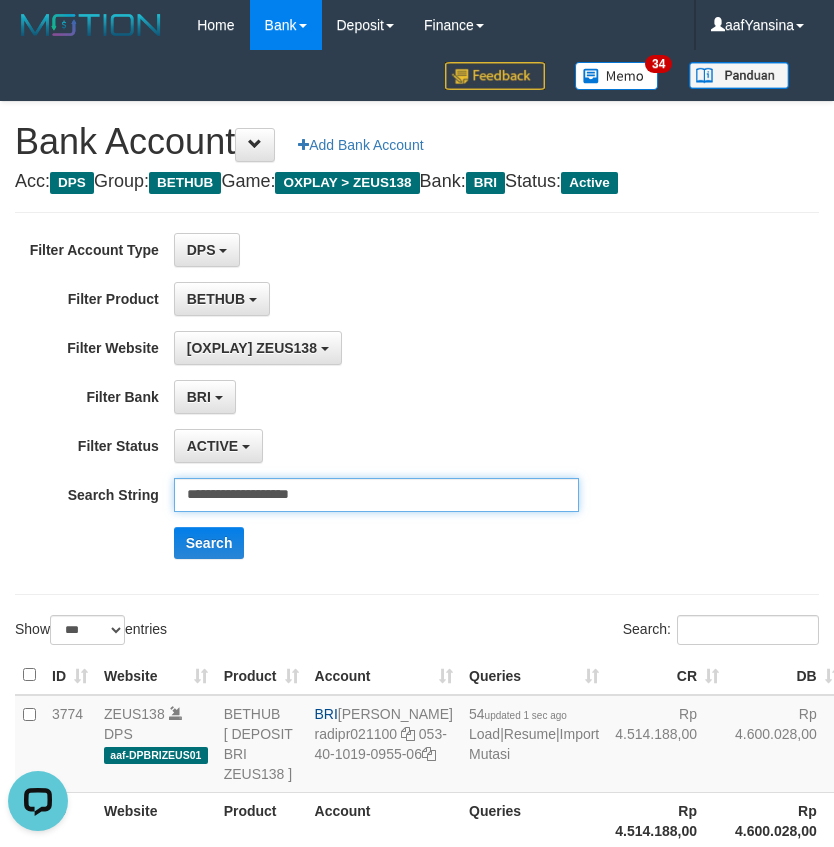 drag, startPoint x: 311, startPoint y: 489, endPoint x: 75, endPoint y: 500, distance: 236.25621 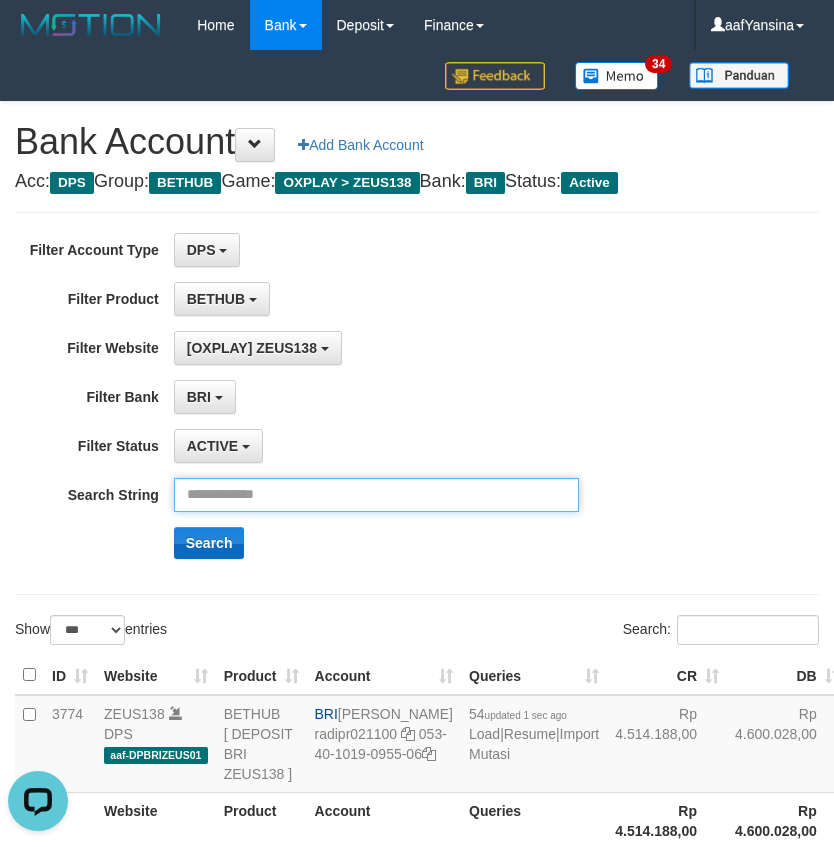 type 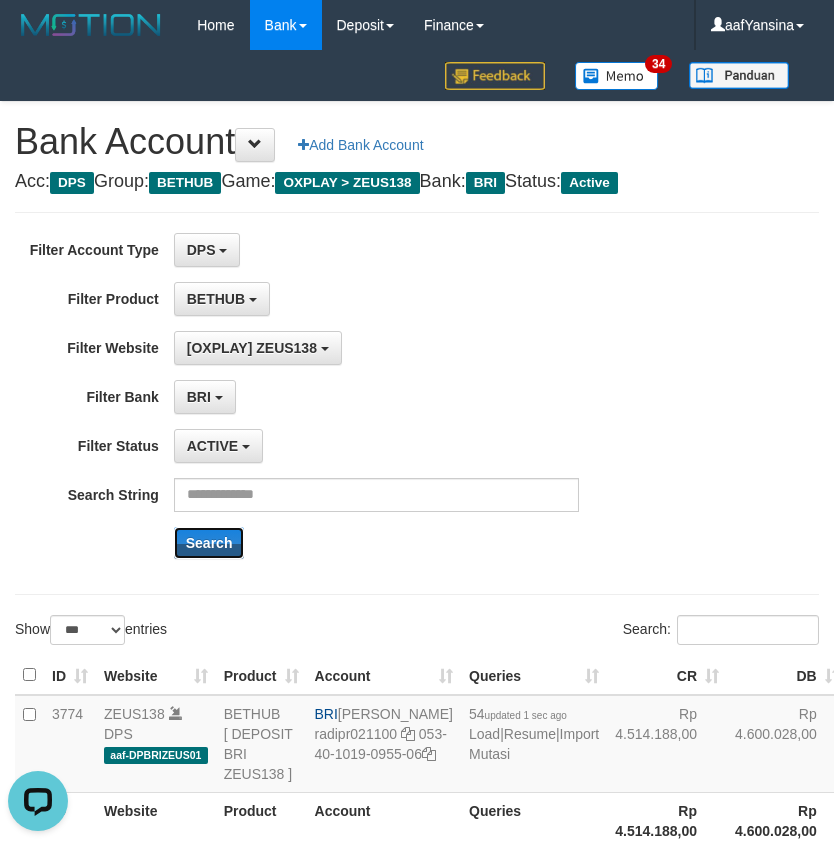 drag, startPoint x: 213, startPoint y: 532, endPoint x: 320, endPoint y: 299, distance: 256.39423 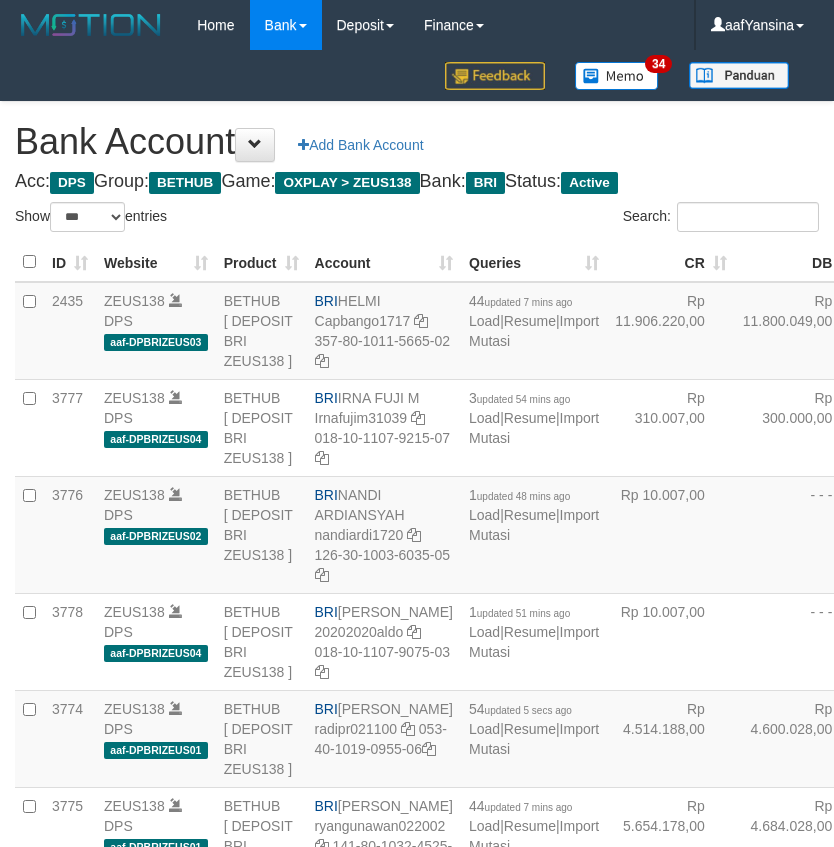 select on "***" 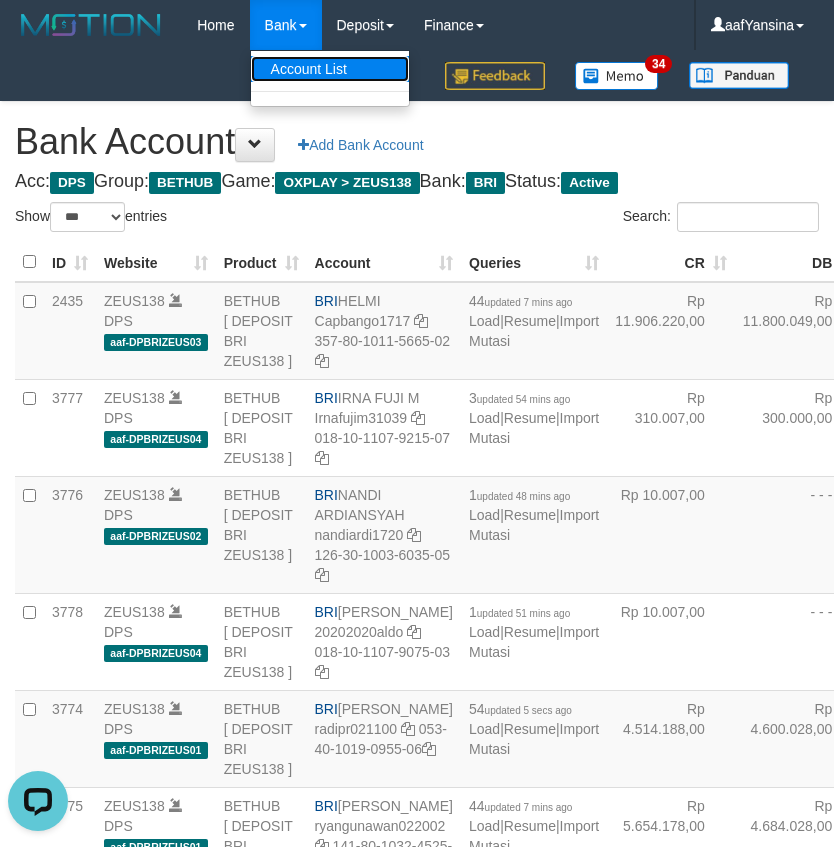 scroll, scrollTop: 0, scrollLeft: 0, axis: both 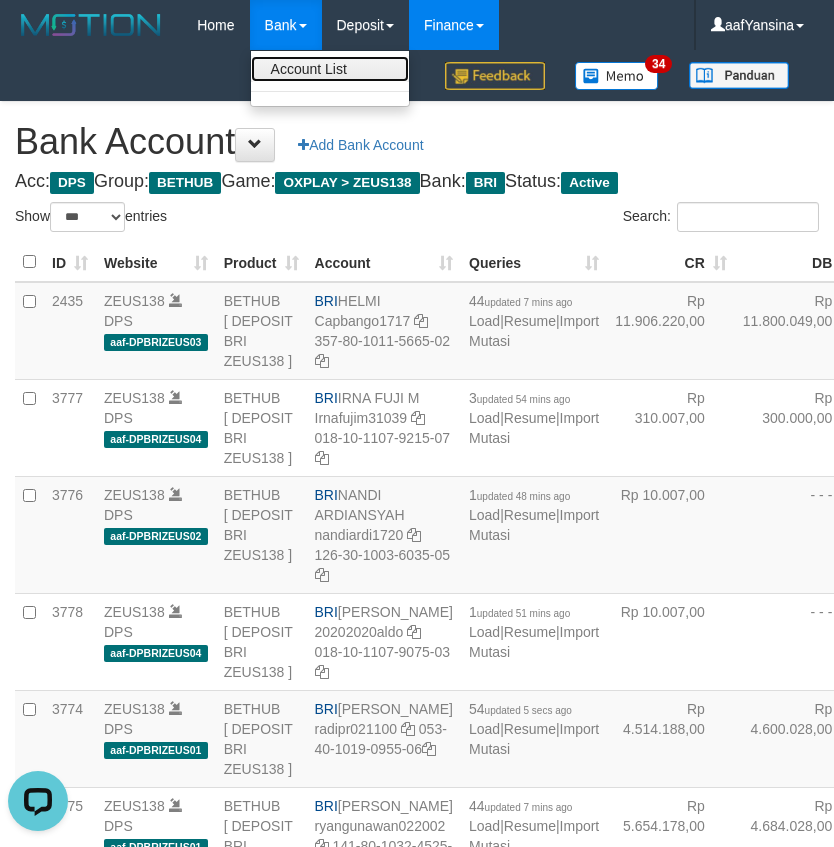 drag, startPoint x: 293, startPoint y: 67, endPoint x: 508, endPoint y: 0, distance: 225.1977 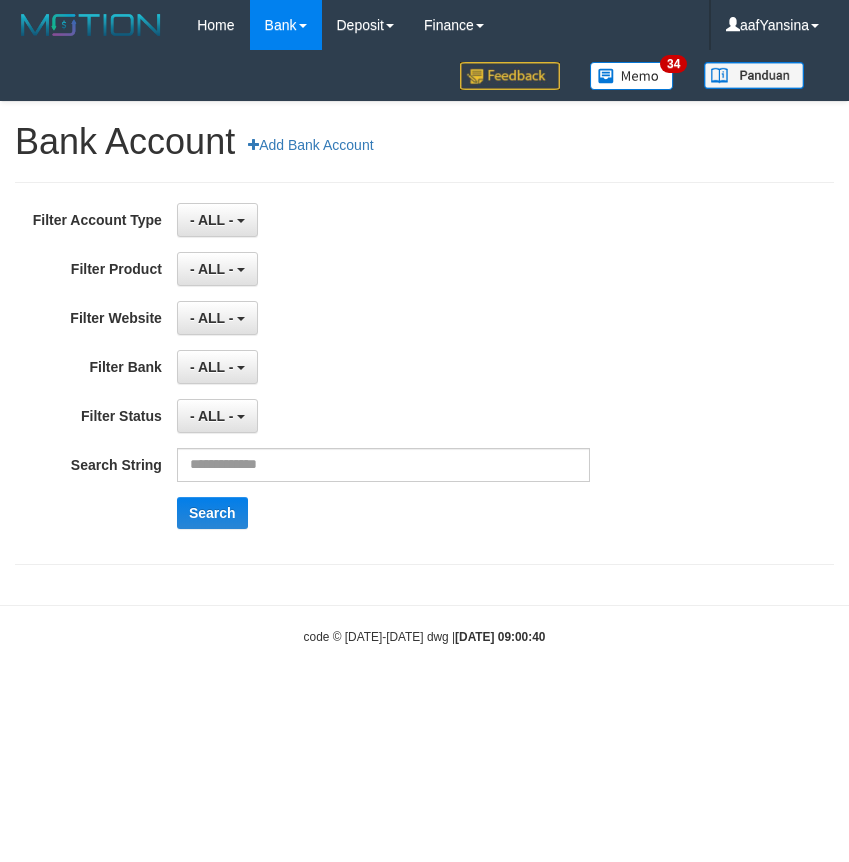 scroll, scrollTop: 0, scrollLeft: 0, axis: both 